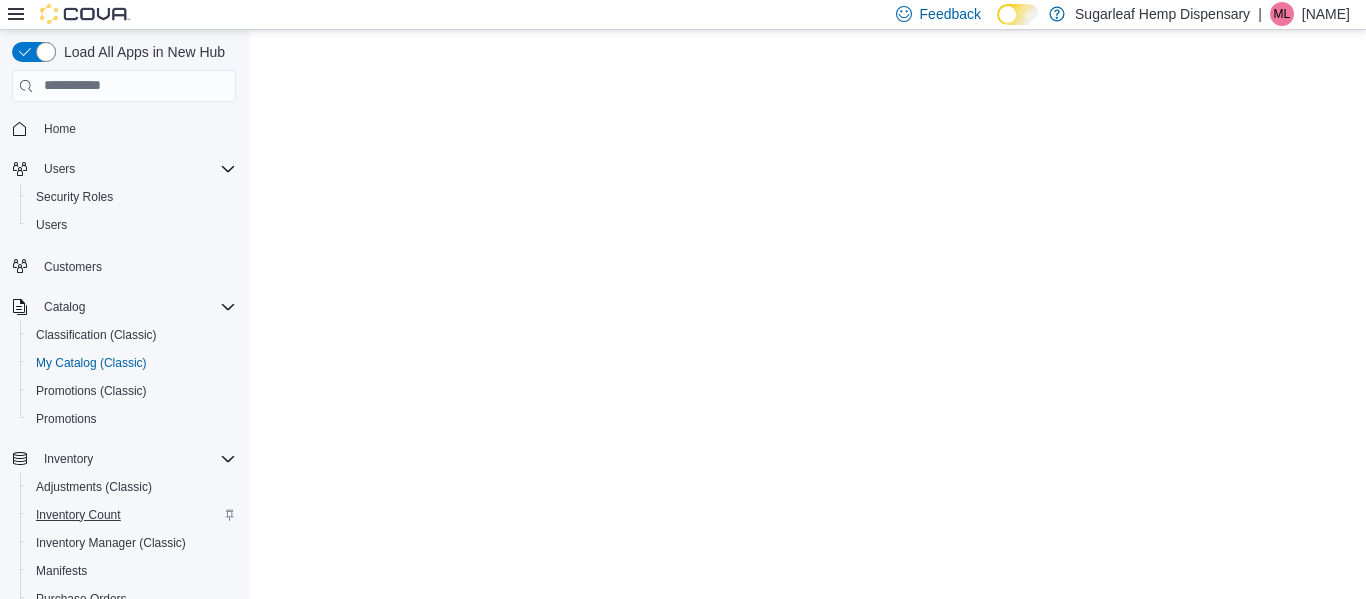 scroll, scrollTop: 0, scrollLeft: 0, axis: both 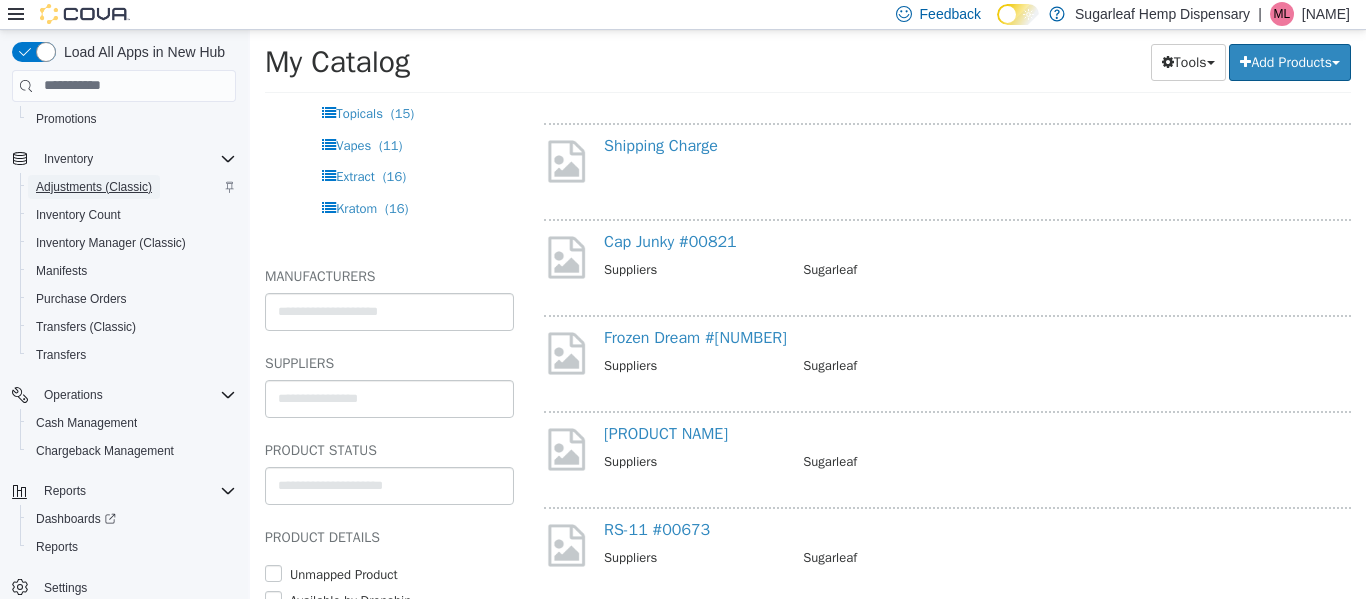 click on "Adjustments (Classic)" at bounding box center (94, 187) 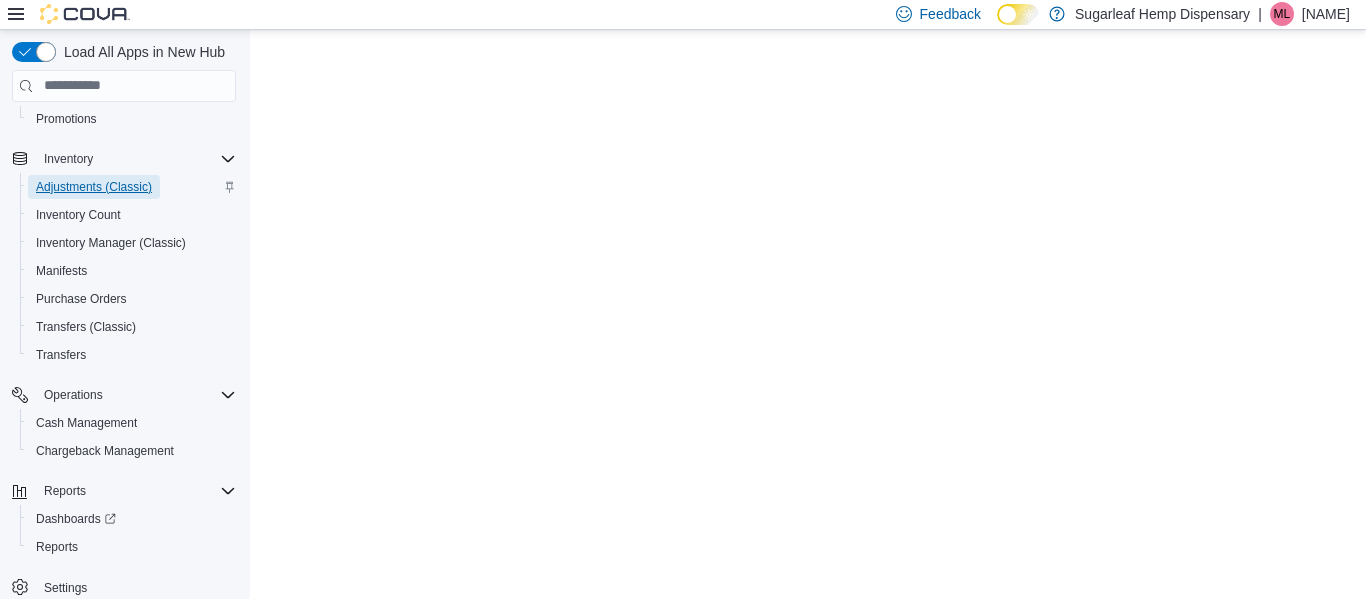 click on "Adjustments (Classic)" at bounding box center [94, 187] 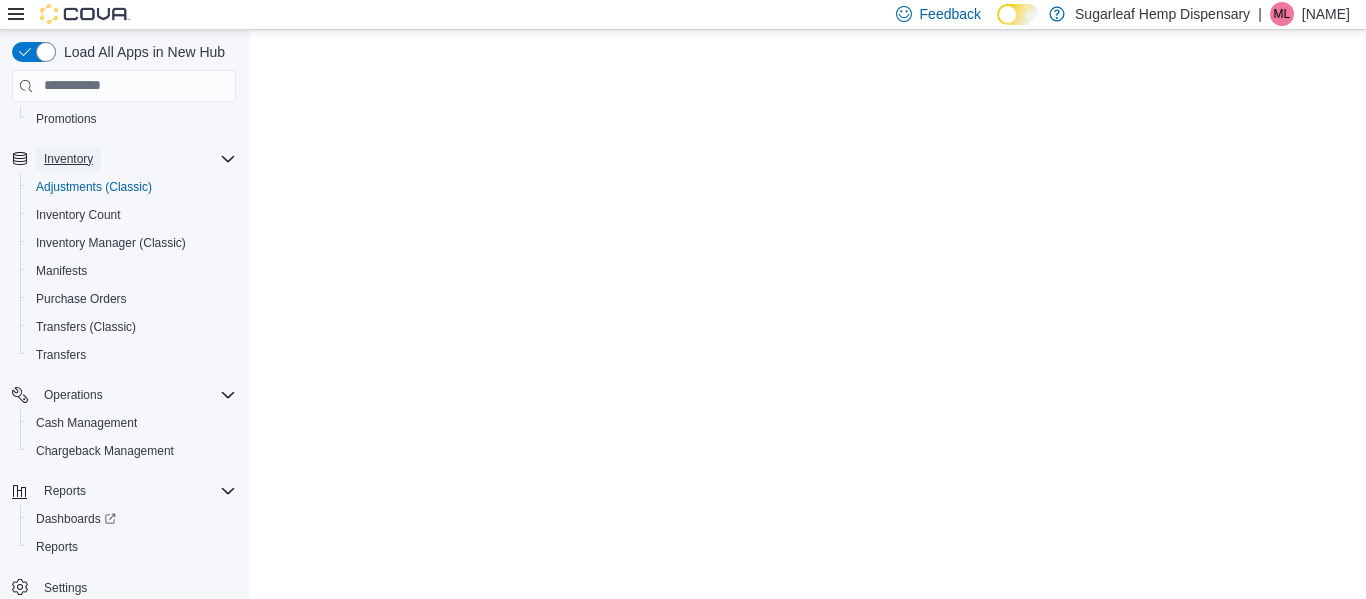 click on "Inventory" at bounding box center (68, 159) 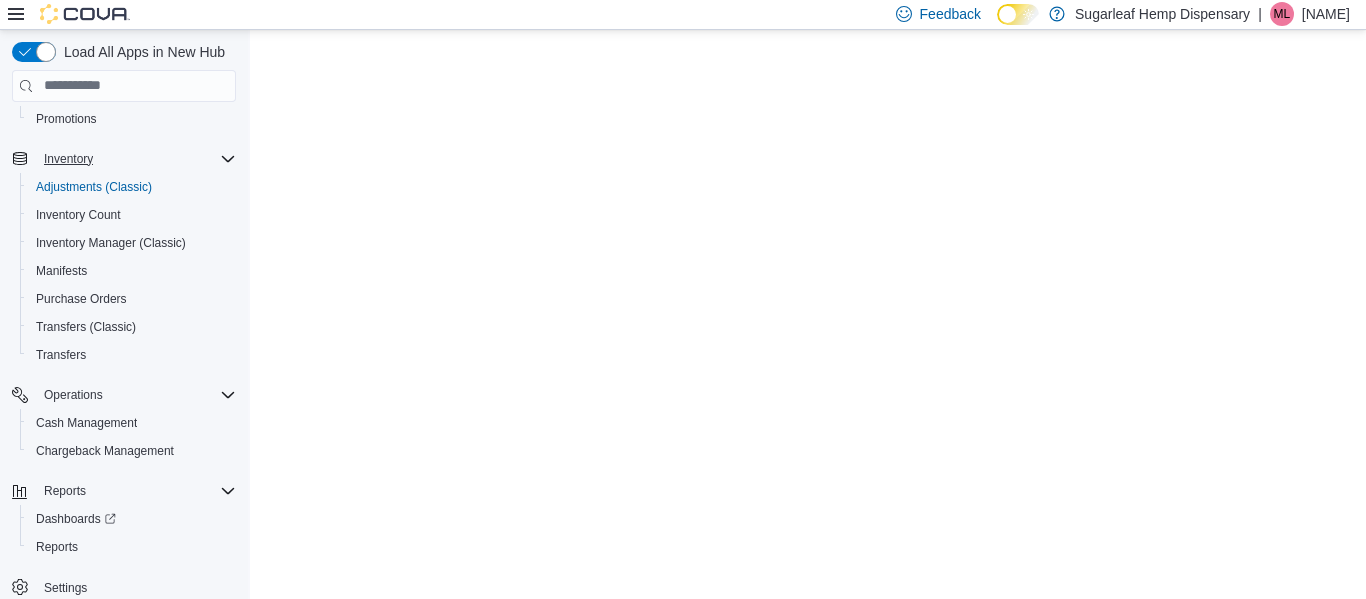 scroll, scrollTop: 119, scrollLeft: 0, axis: vertical 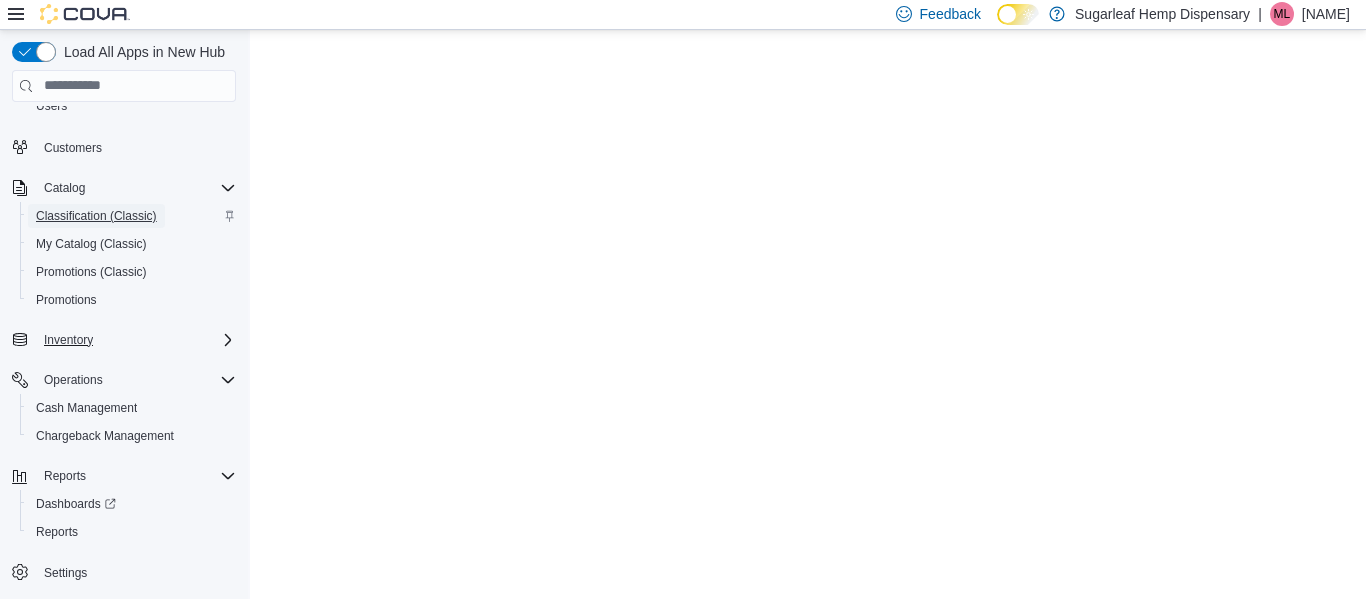 click on "Classification (Classic)" at bounding box center [96, 216] 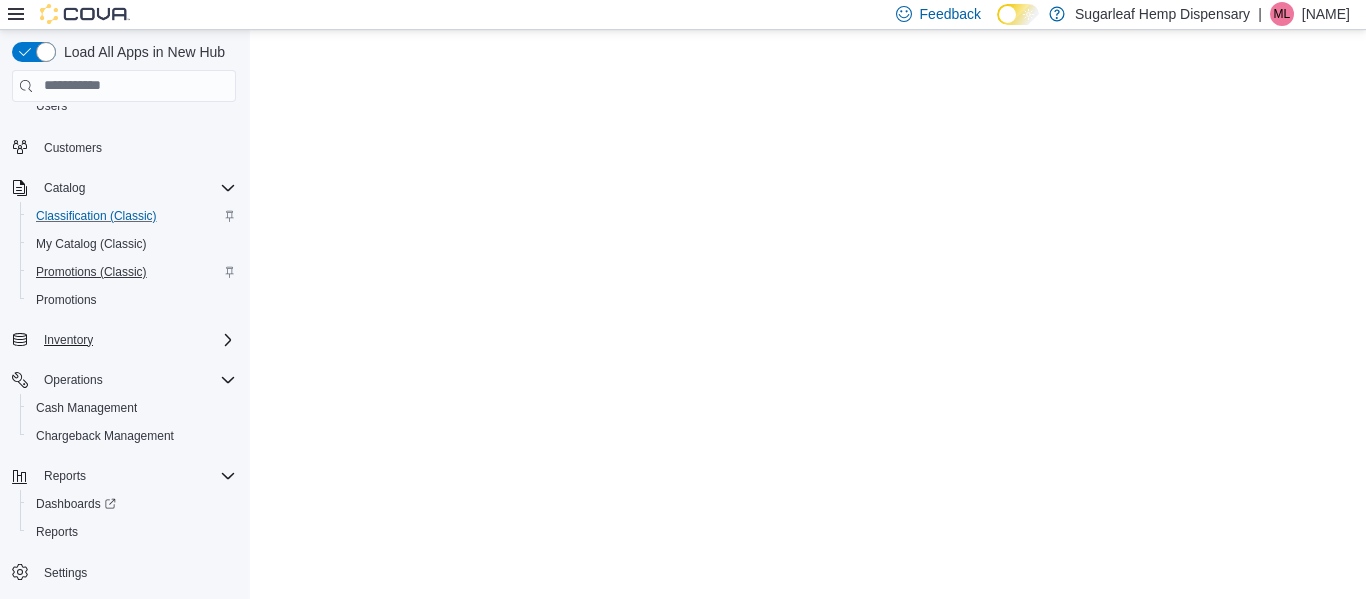 scroll, scrollTop: 0, scrollLeft: 0, axis: both 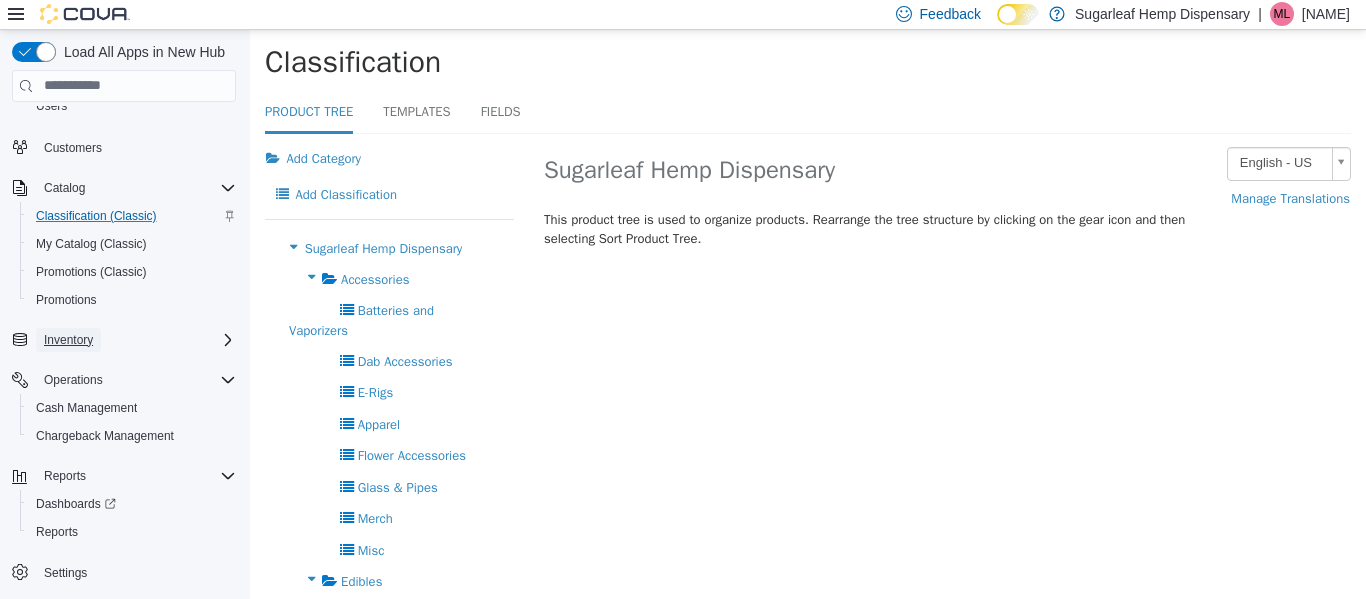click on "Inventory" at bounding box center [68, 340] 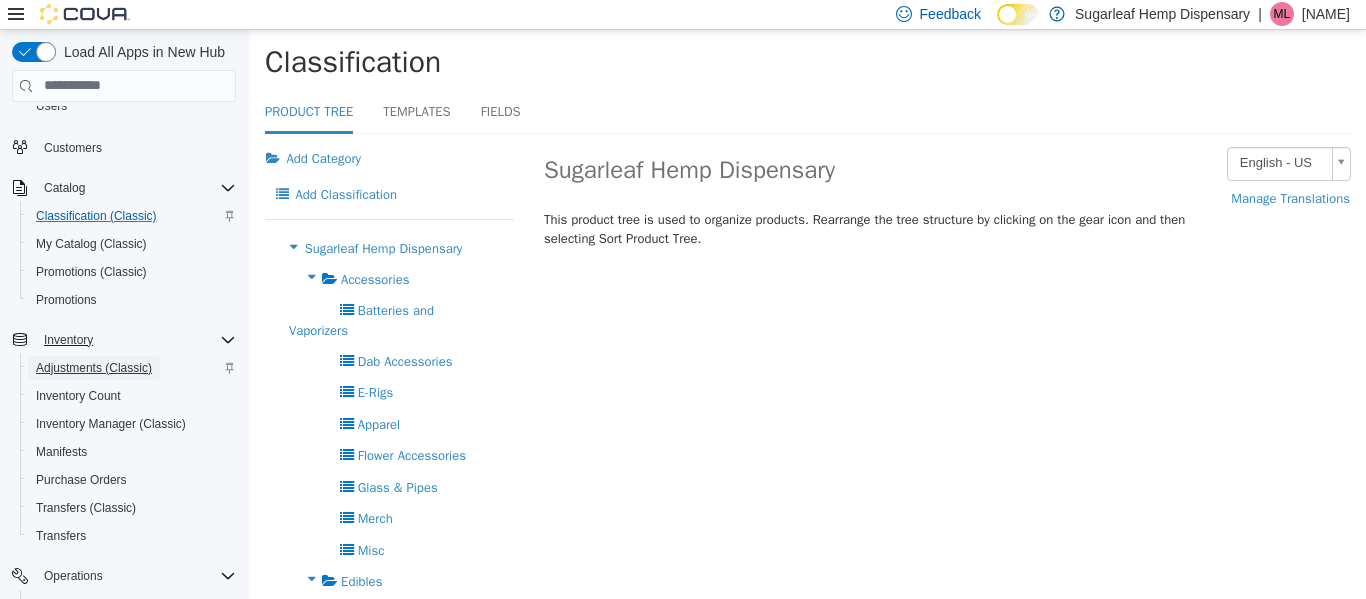 click on "Adjustments (Classic)" at bounding box center (94, 368) 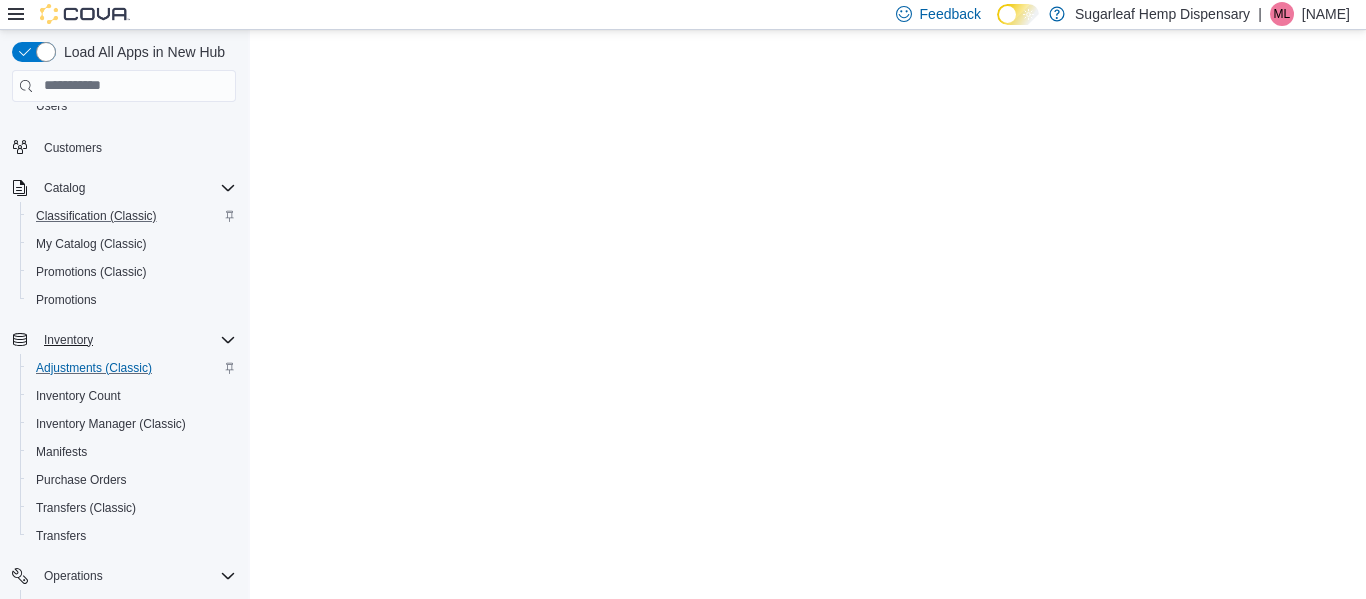 scroll, scrollTop: 0, scrollLeft: 0, axis: both 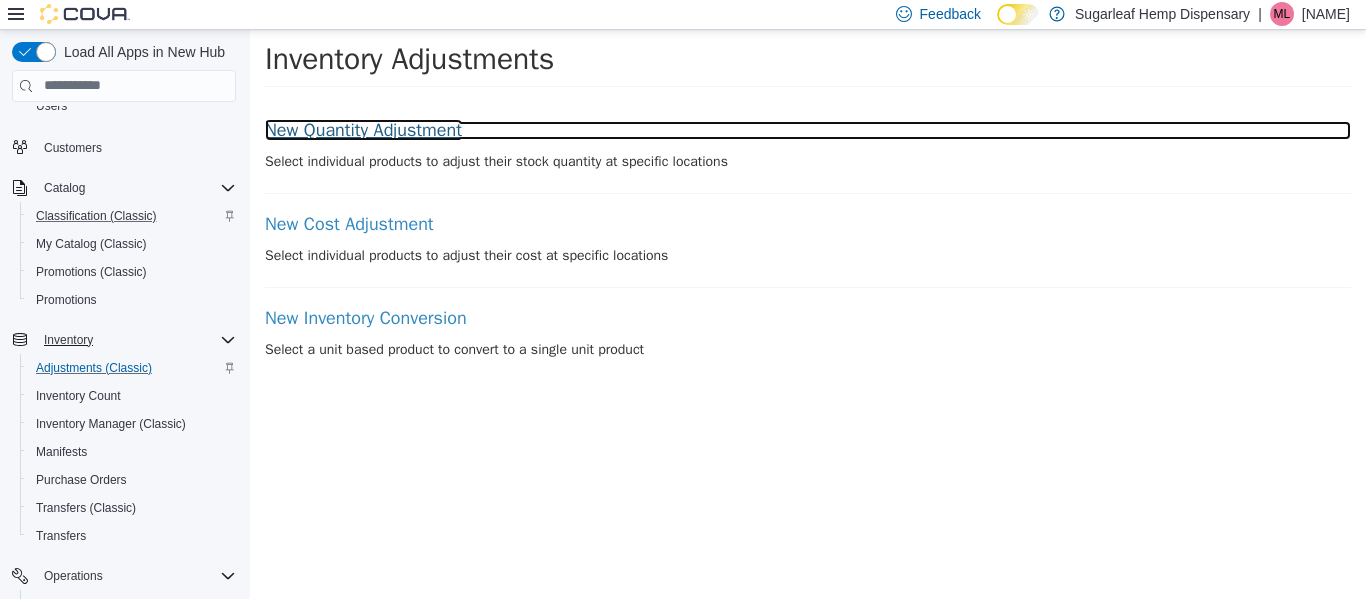click on "New Quantity Adjustment" at bounding box center (808, 130) 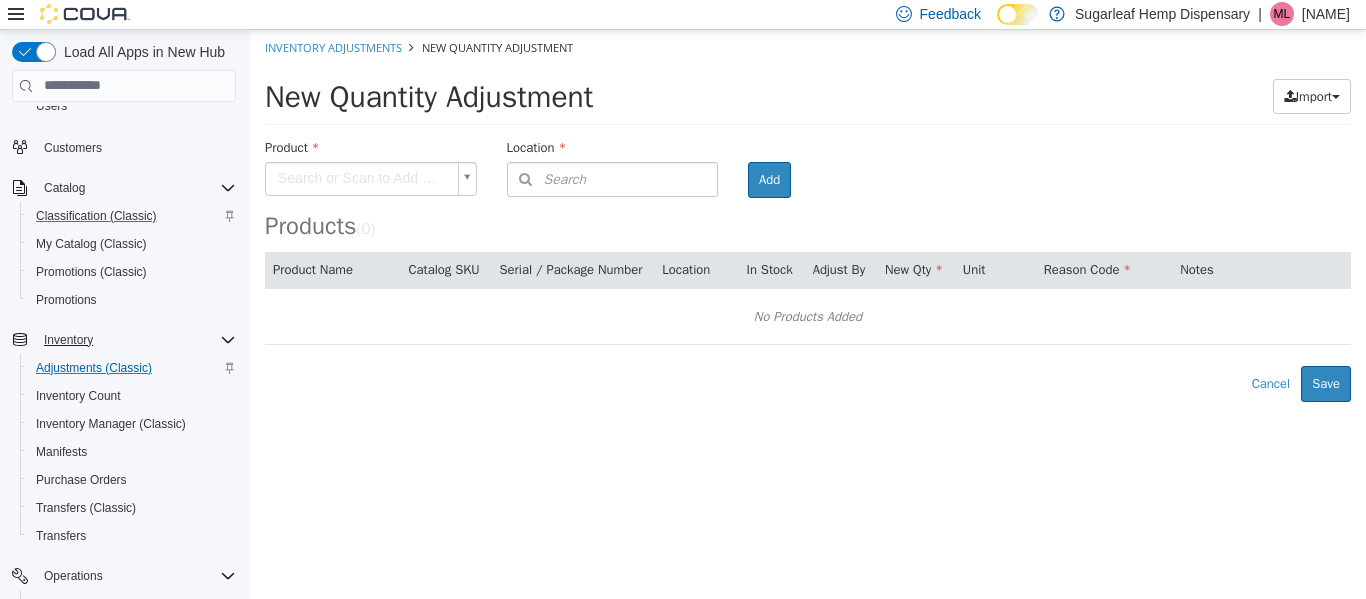 click on "Products  ( 0 )" at bounding box center (808, 188) 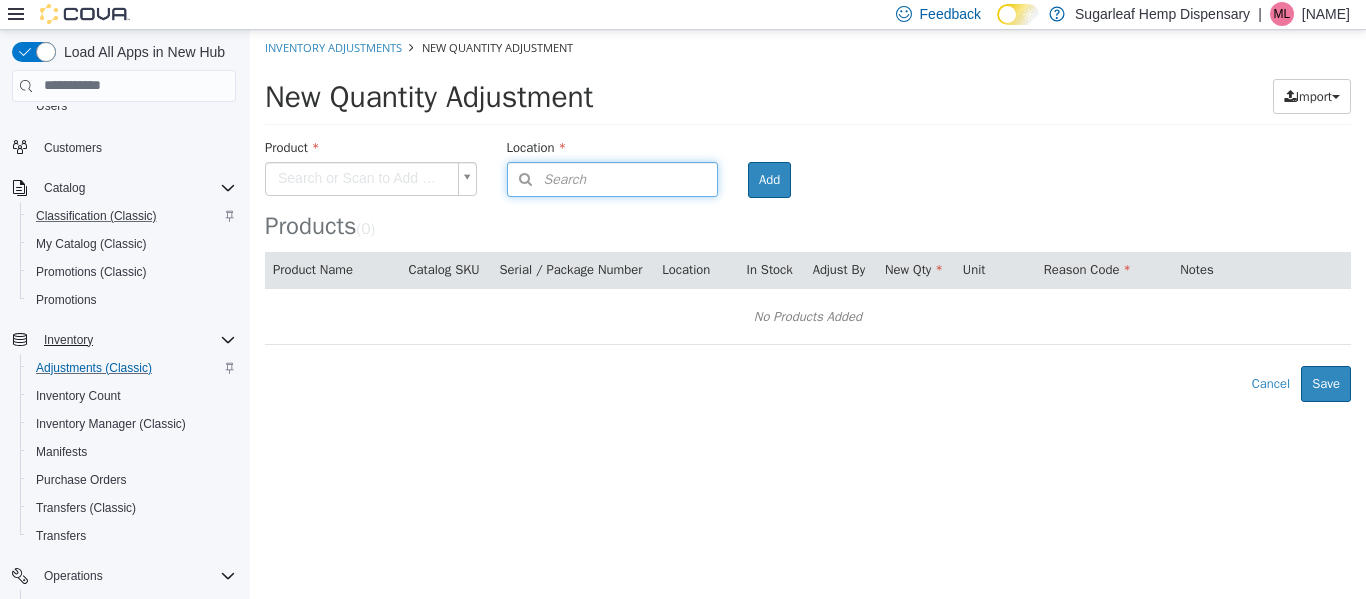 click on "Search" at bounding box center [613, 178] 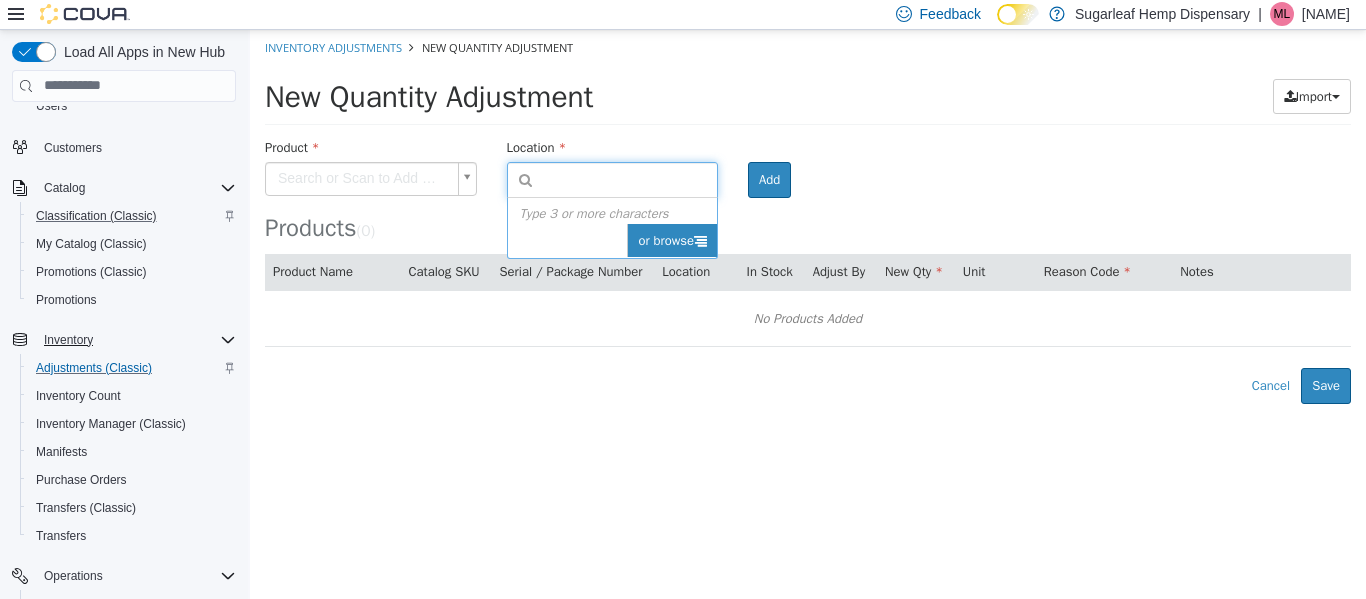 click at bounding box center (700, 239) 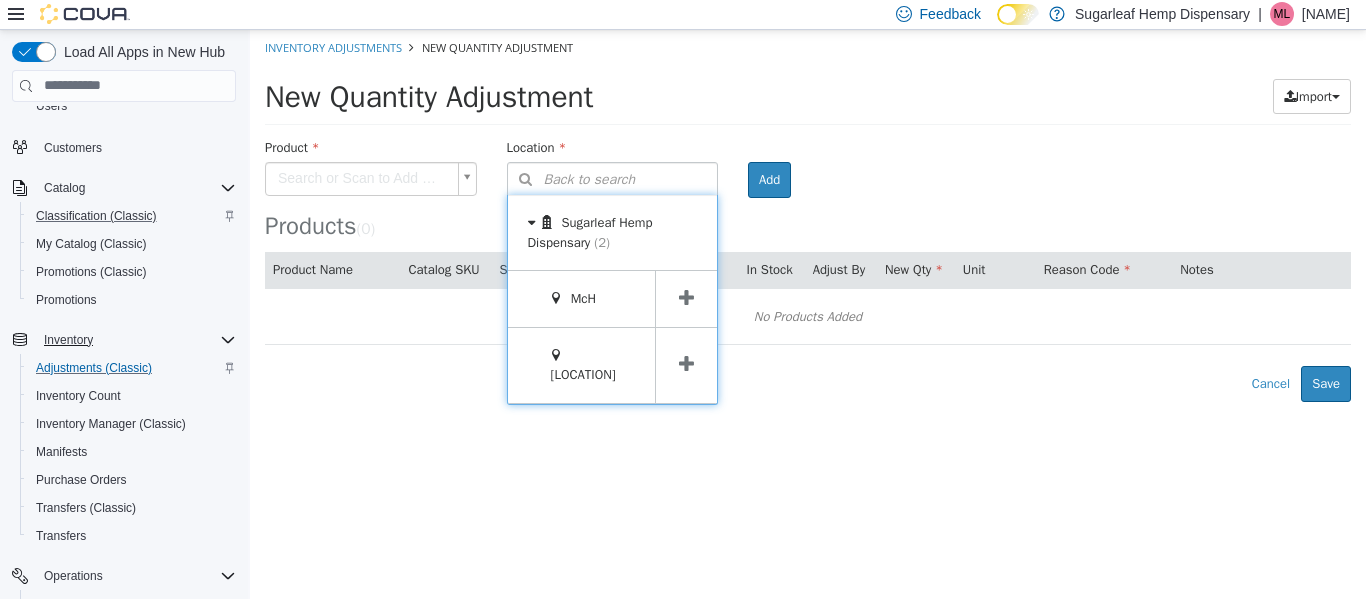 click at bounding box center (686, 298) 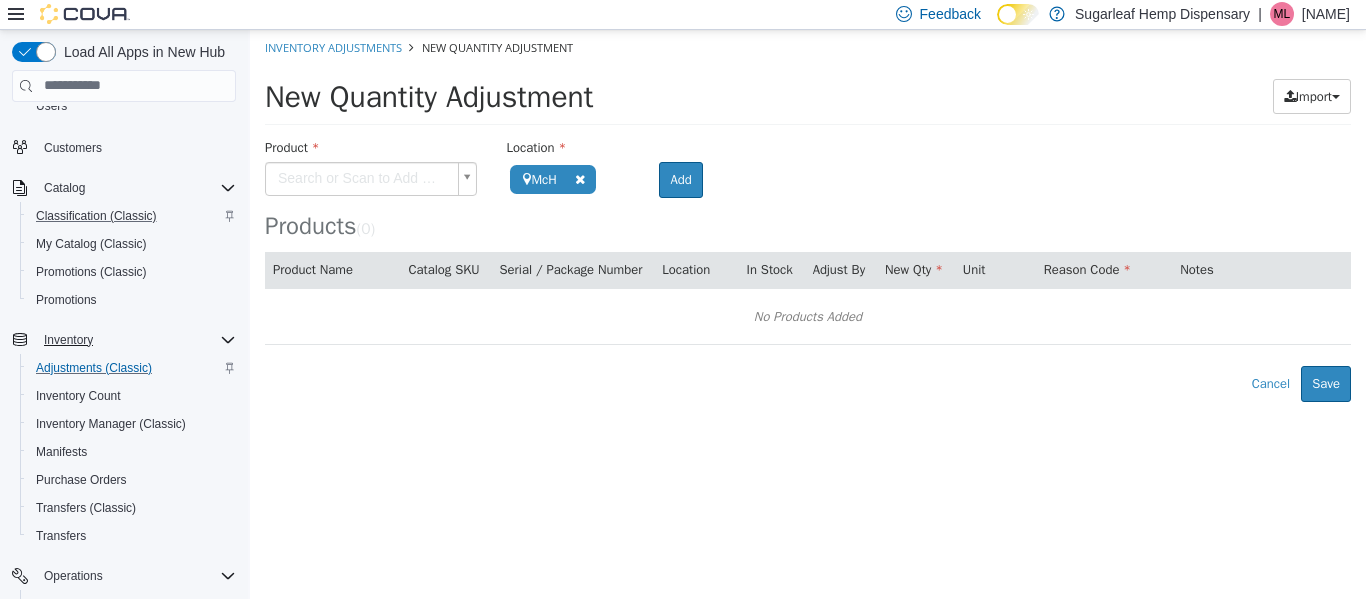 click on "Products  ( [NUMBER] ) Product Name Catalog SKU Serial / Package Number Location In Stock Adjust By New Qty Unit Reason Code Notes No Products Added Error saving adjustment please resolve the errors above. Cancel Save" at bounding box center (808, 215) 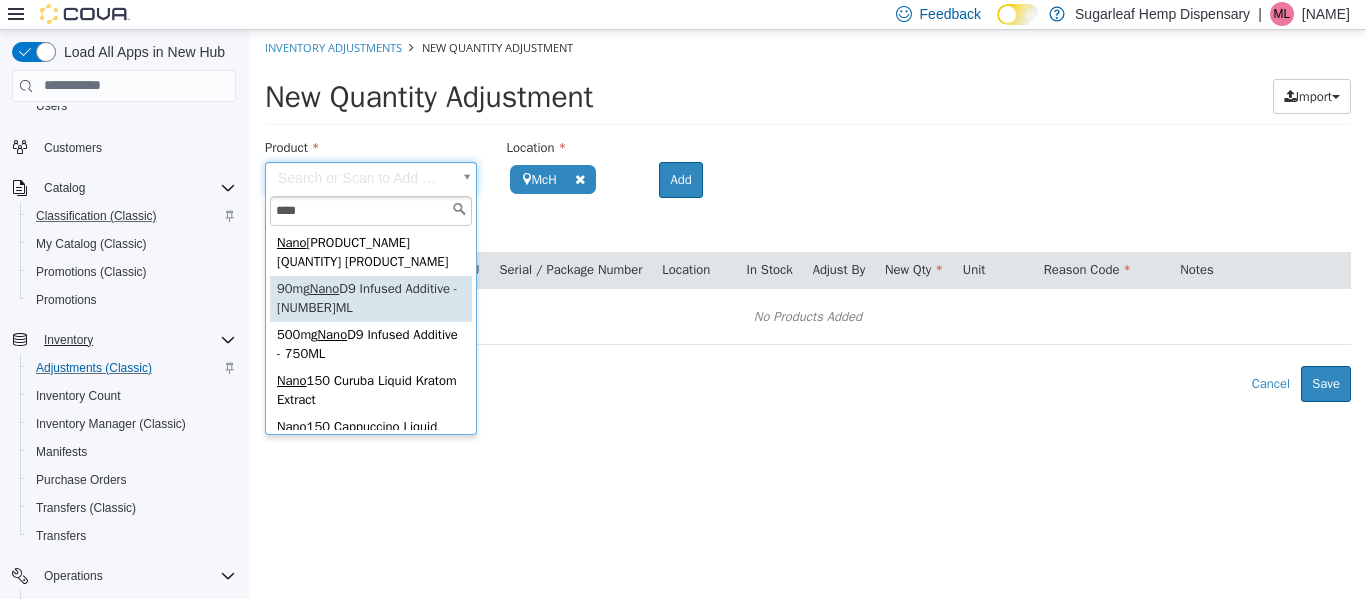 type on "****" 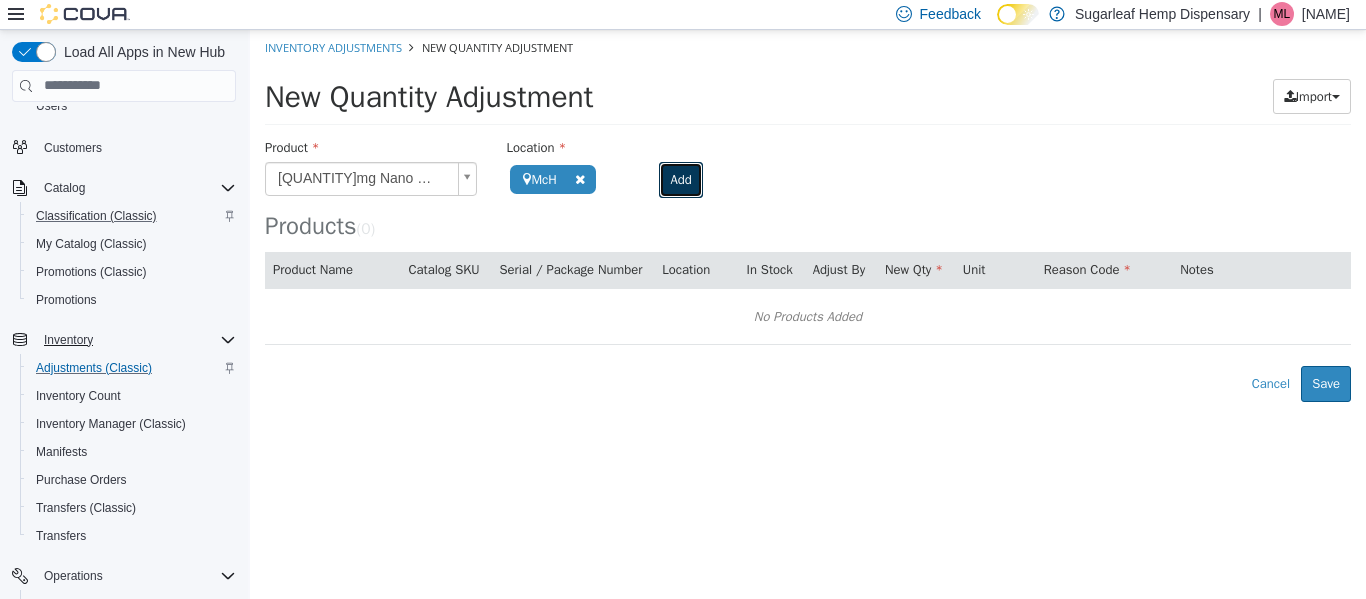 click on "Add" at bounding box center (680, 179) 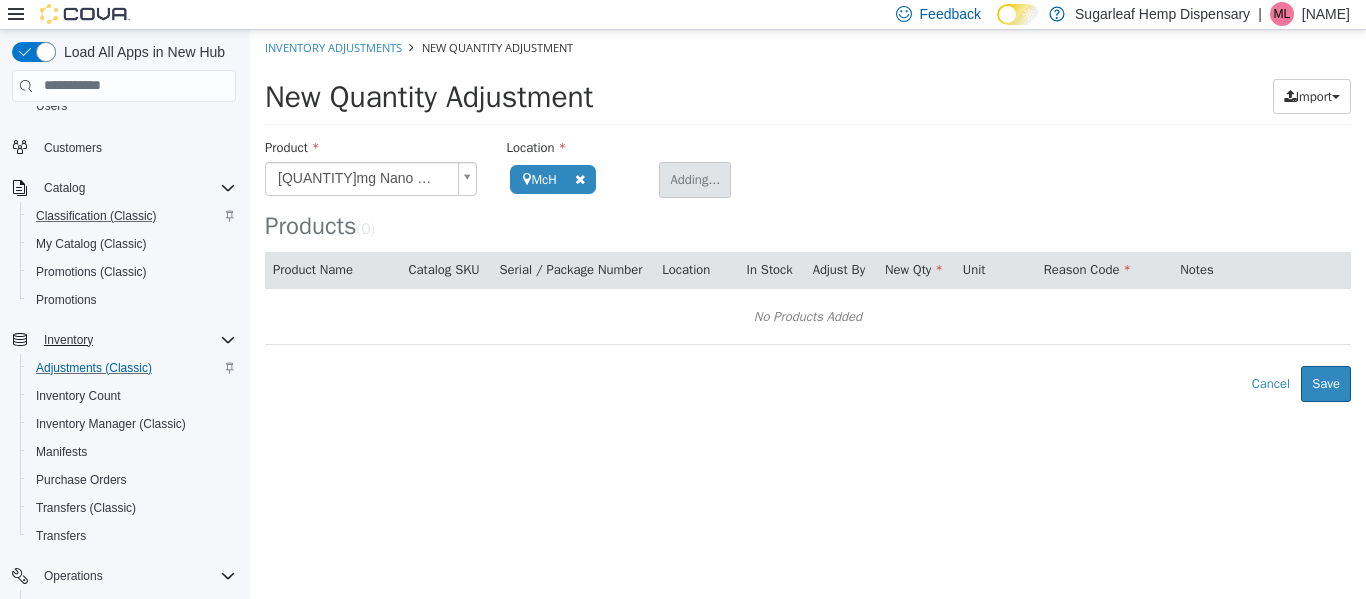 type 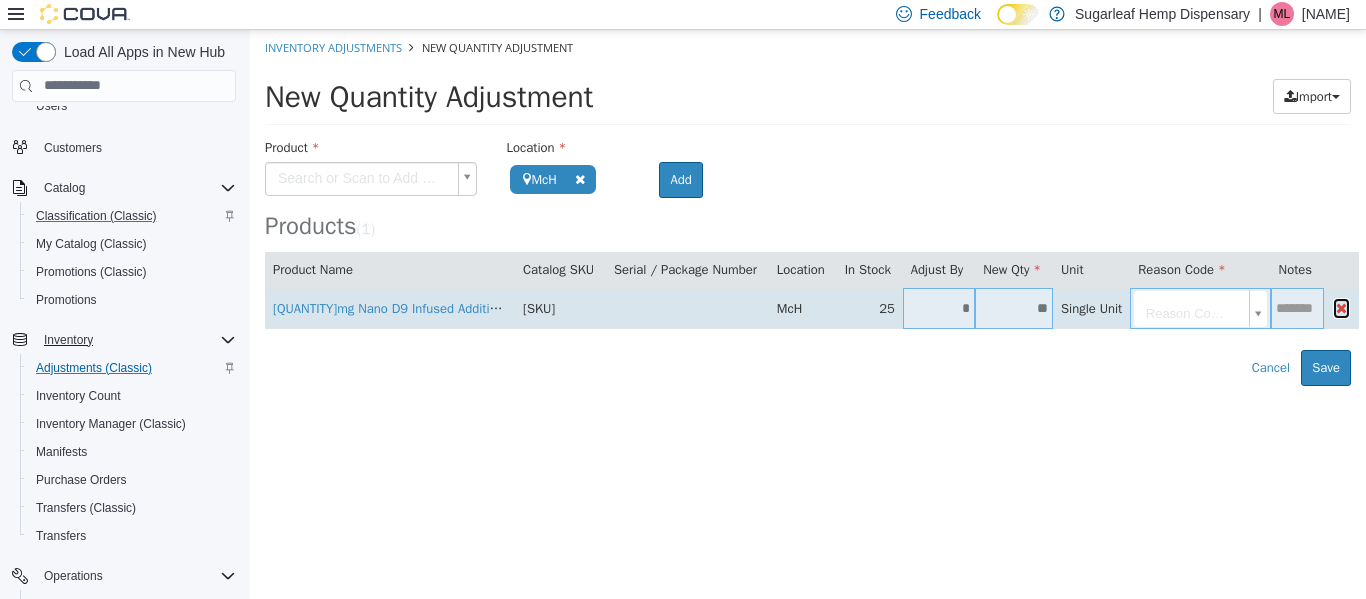 click at bounding box center [1341, 307] 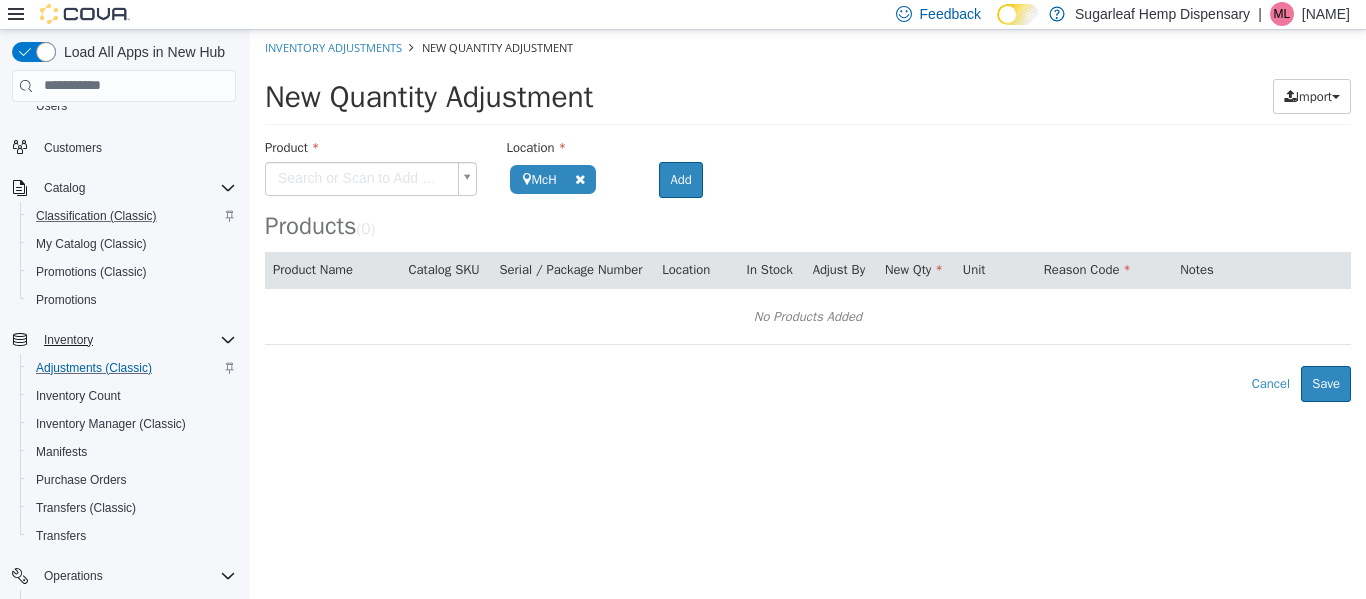 click on "**********" at bounding box center [808, 215] 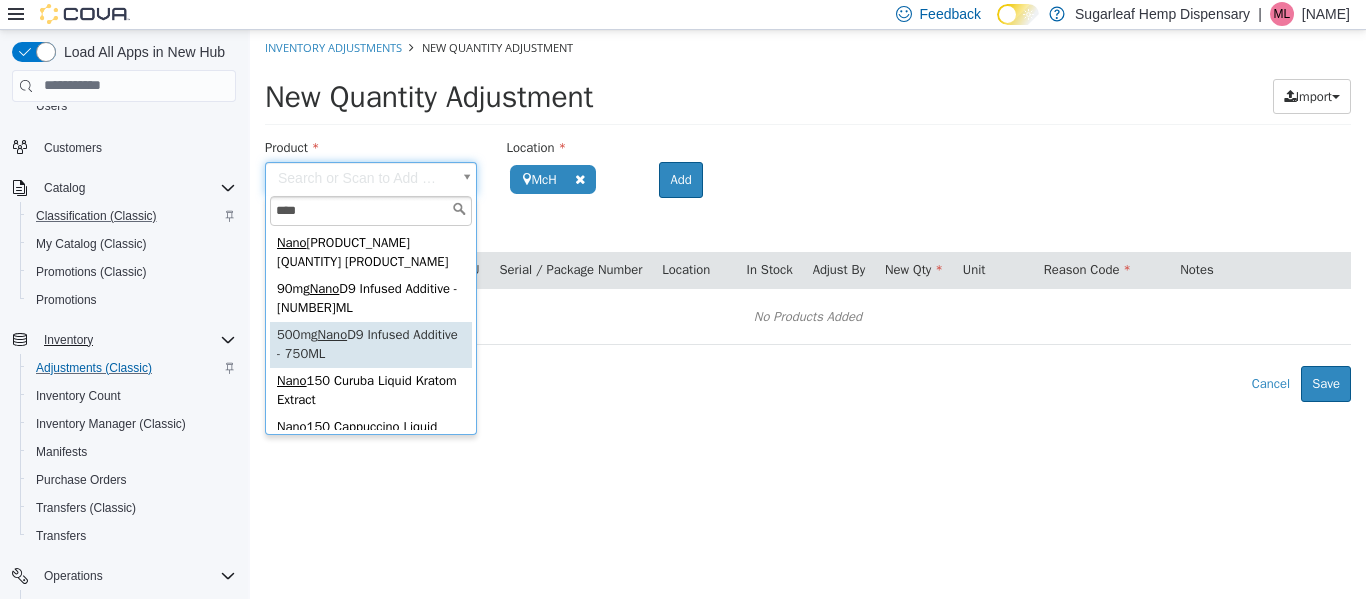type on "****" 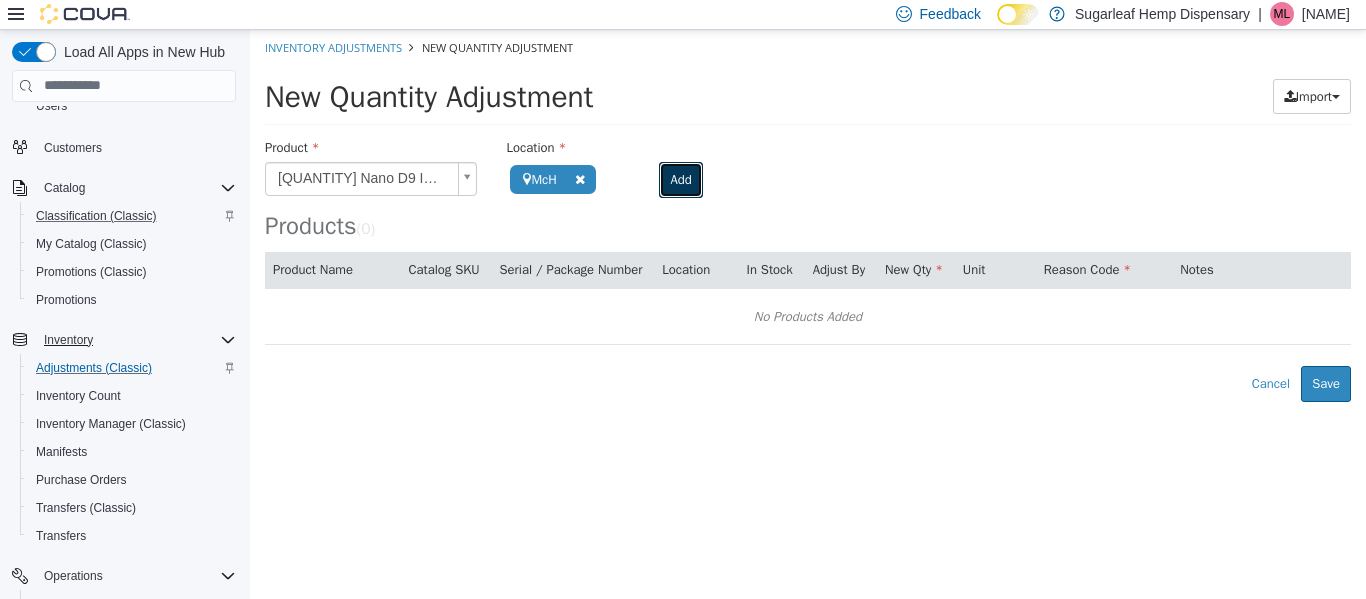 click on "Add" at bounding box center (680, 179) 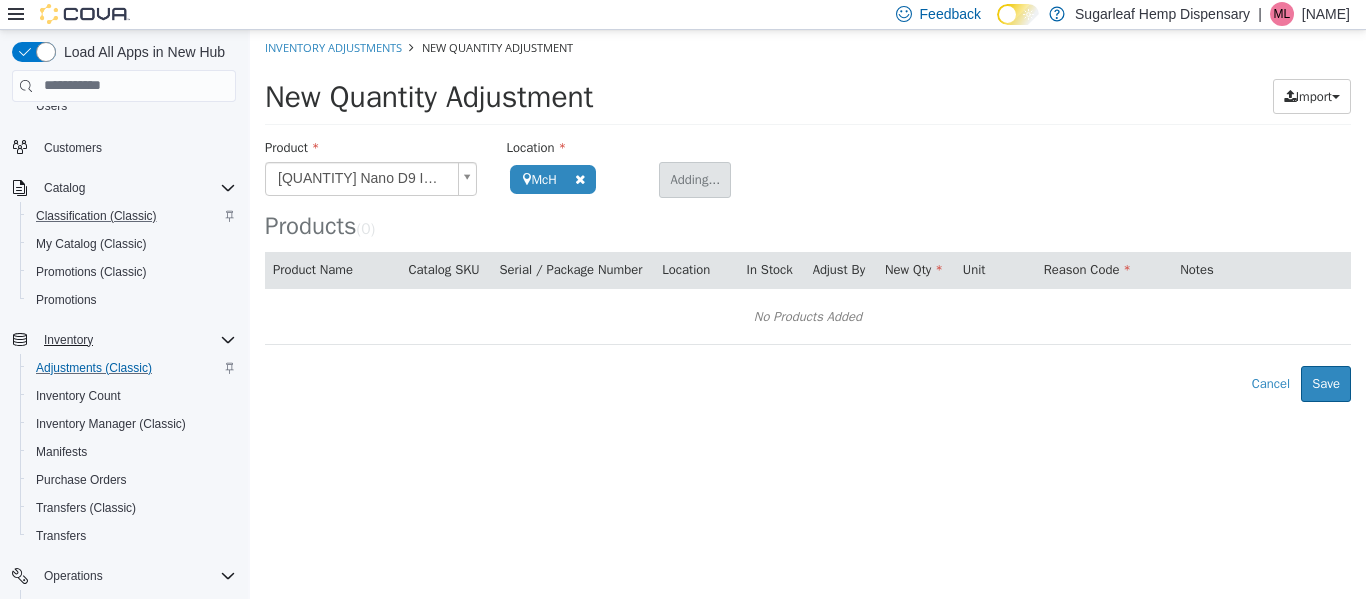 type 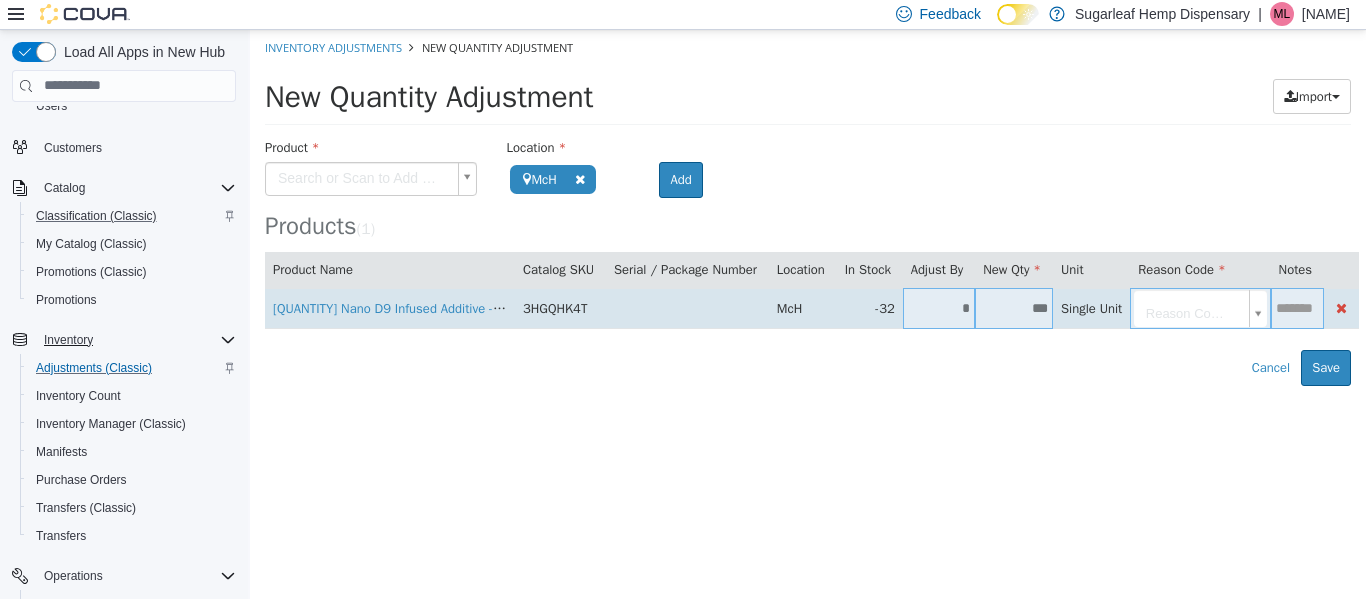 click on "***" at bounding box center [1014, 307] 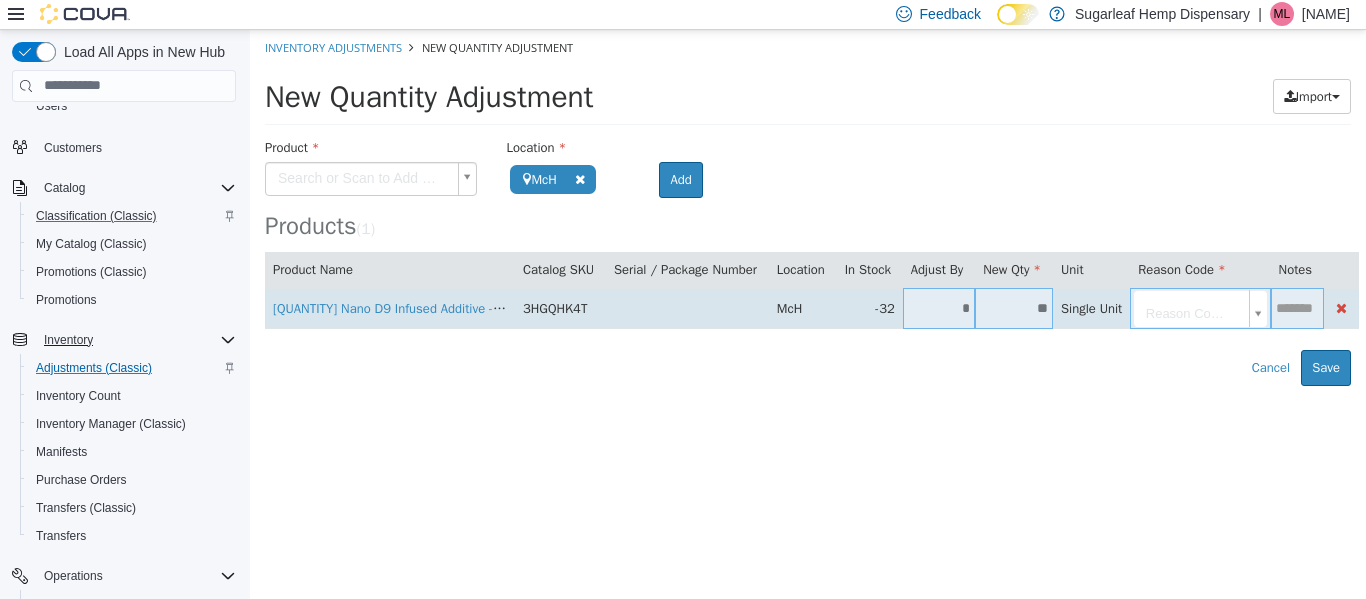 type on "**" 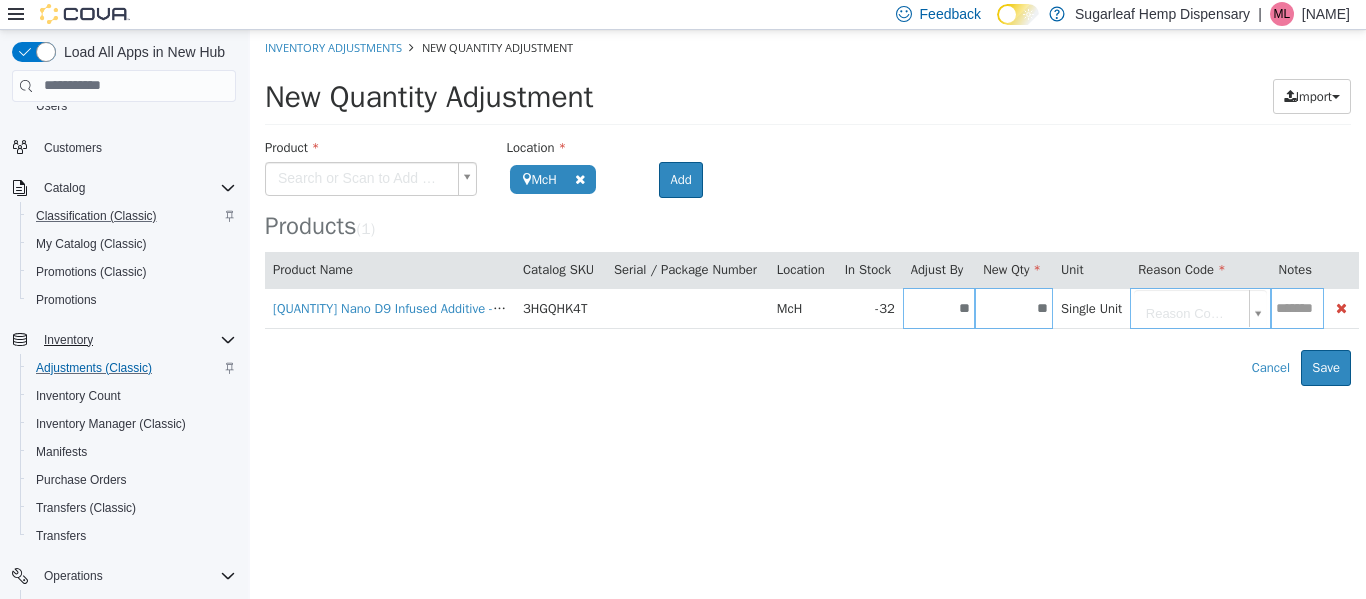 click on "**********" at bounding box center (808, 207) 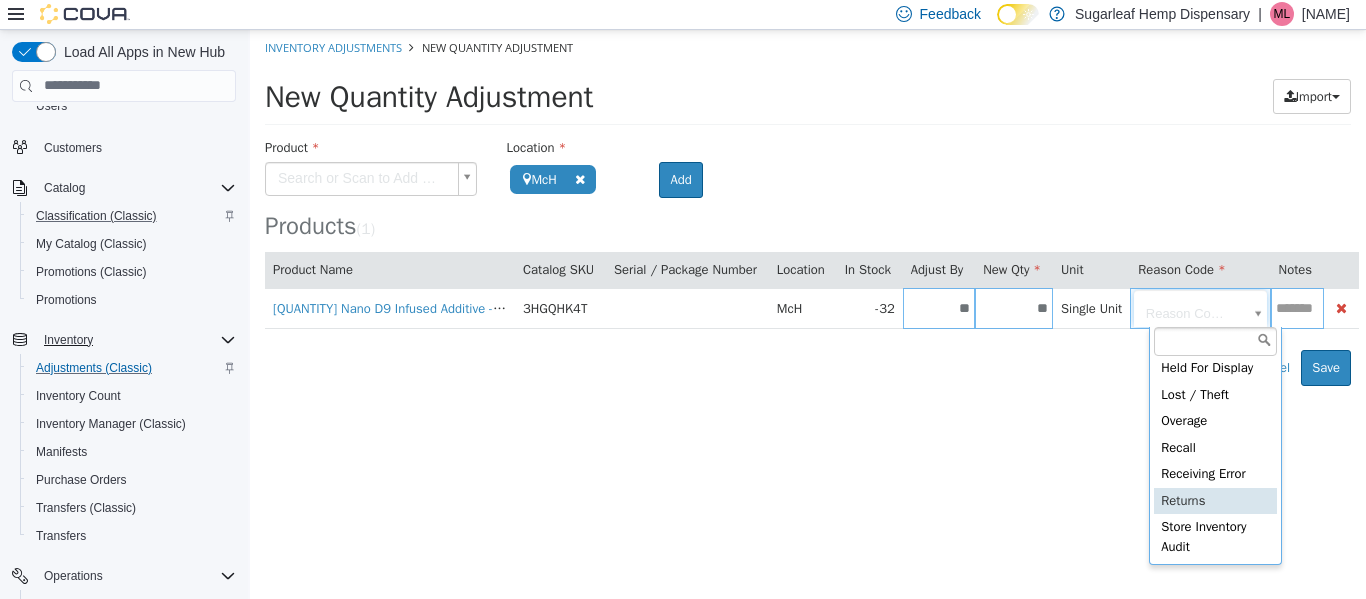 scroll, scrollTop: 111, scrollLeft: 0, axis: vertical 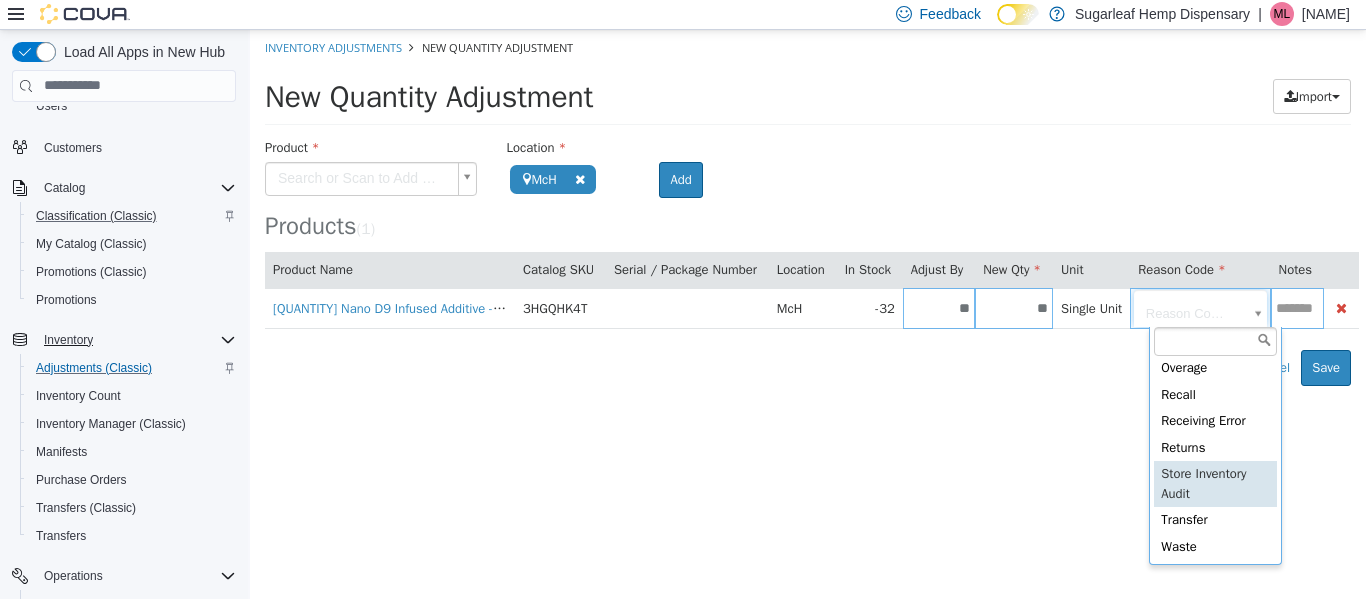 type on "**********" 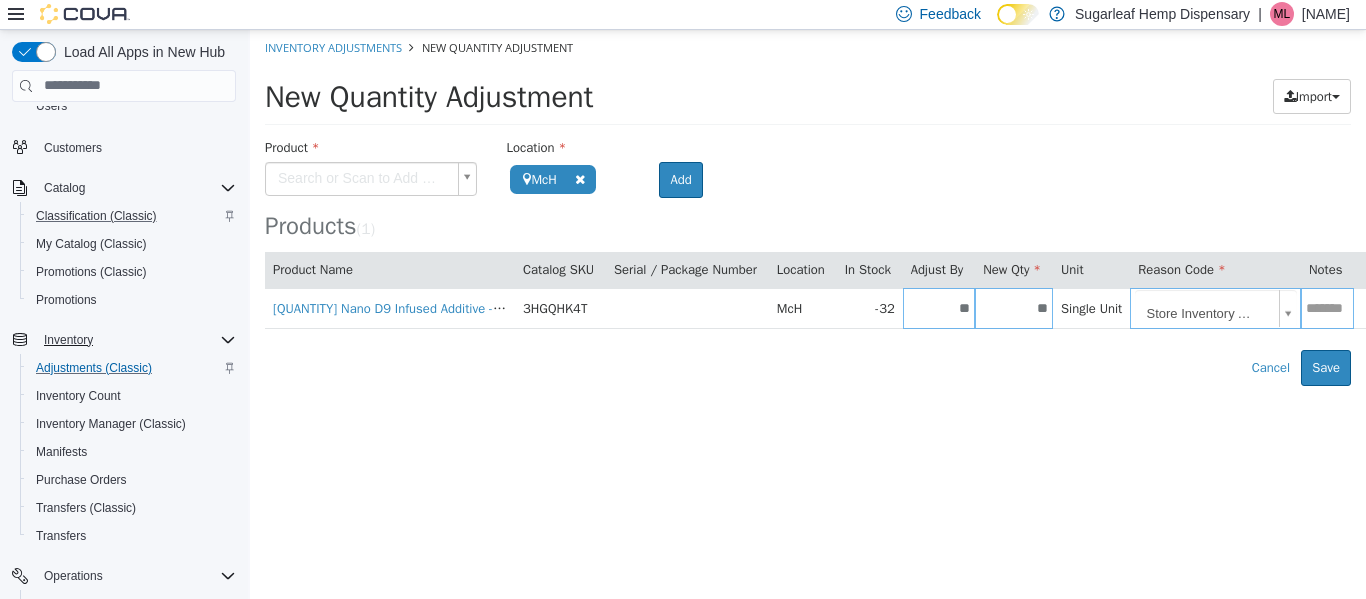 click on "**********" at bounding box center [808, 207] 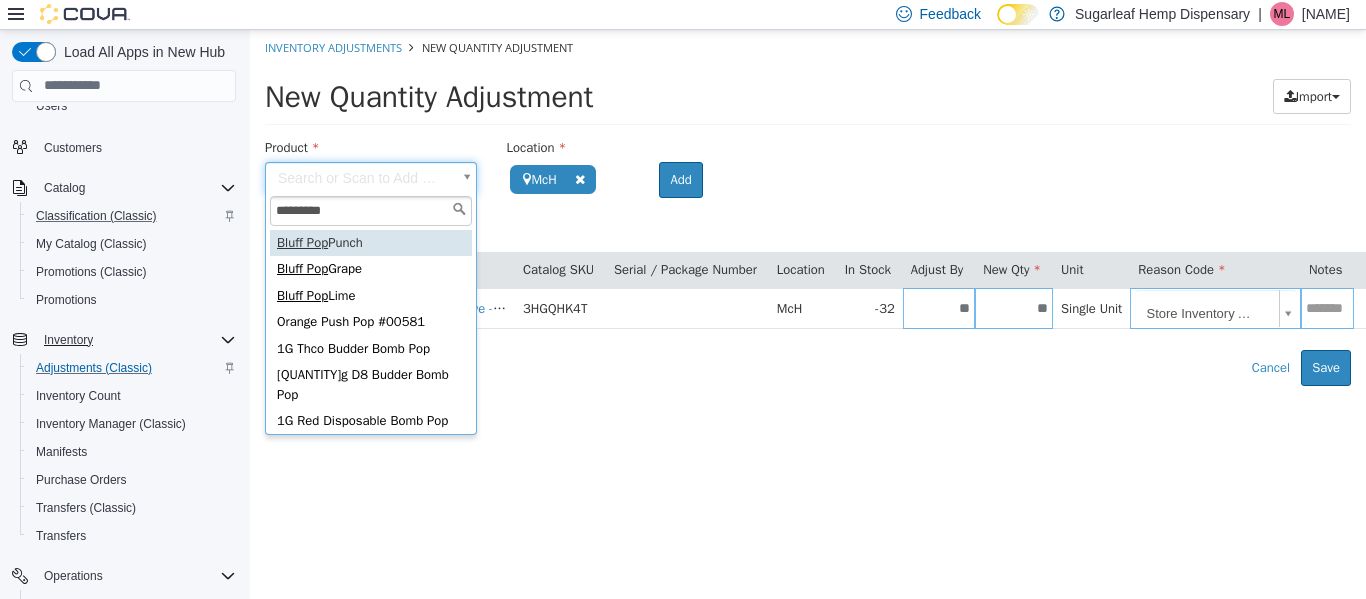 type on "*********" 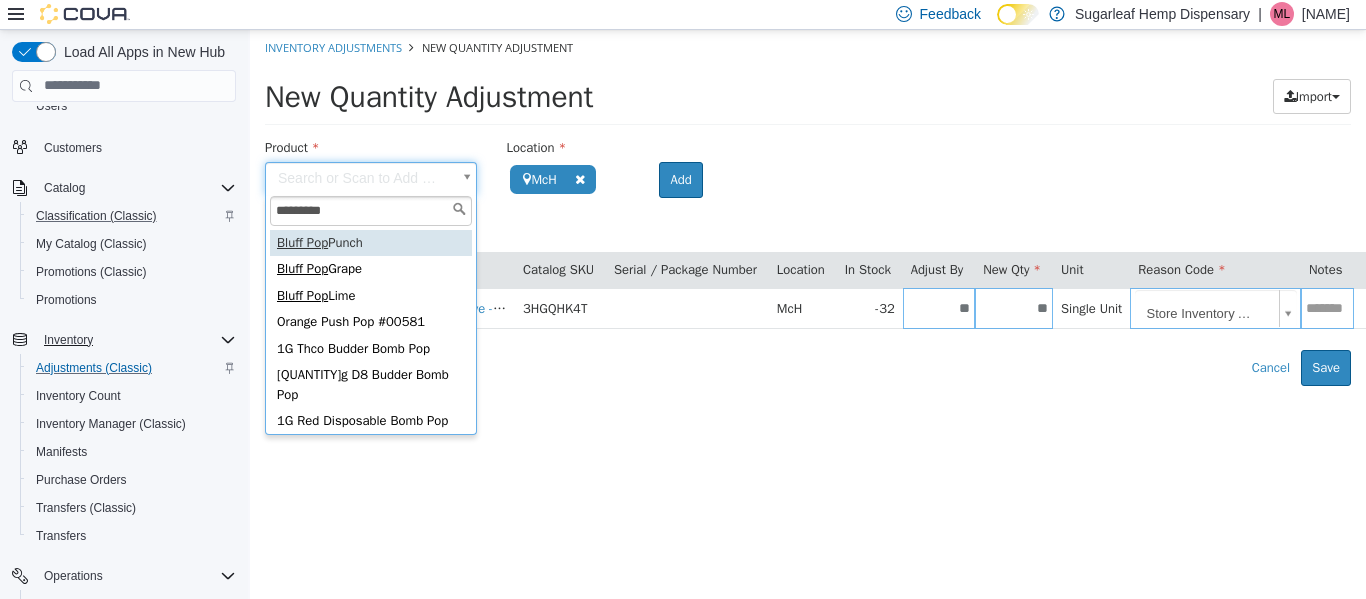 type on "**********" 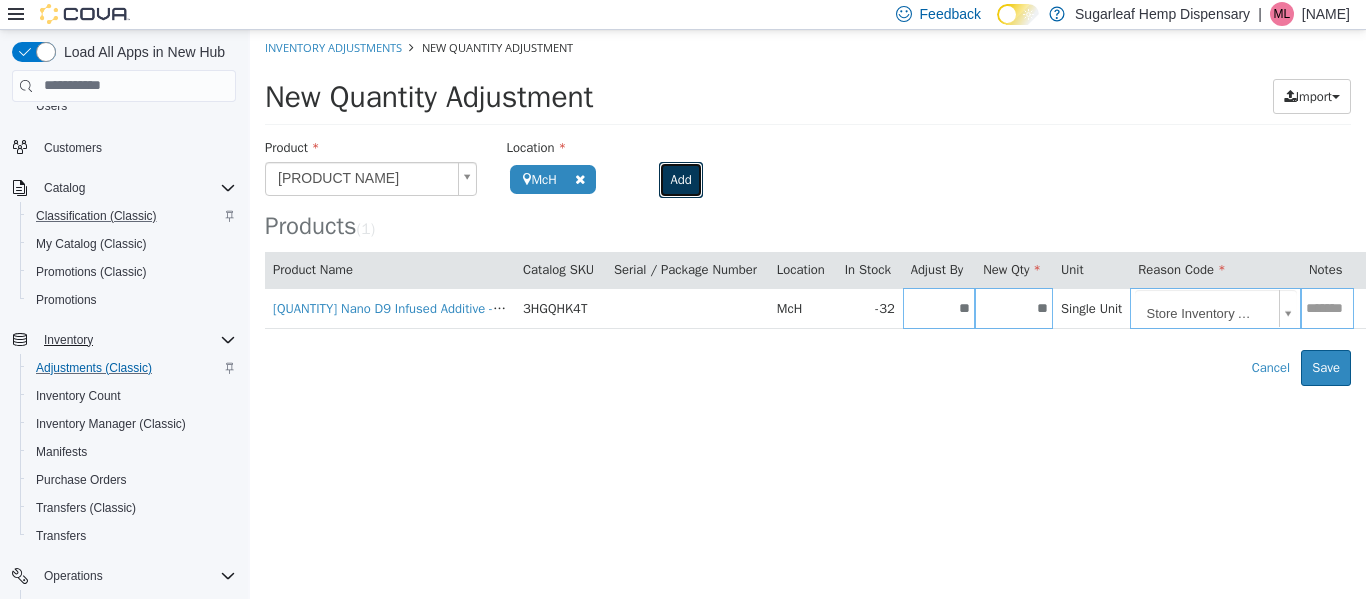 click on "Add" at bounding box center [680, 179] 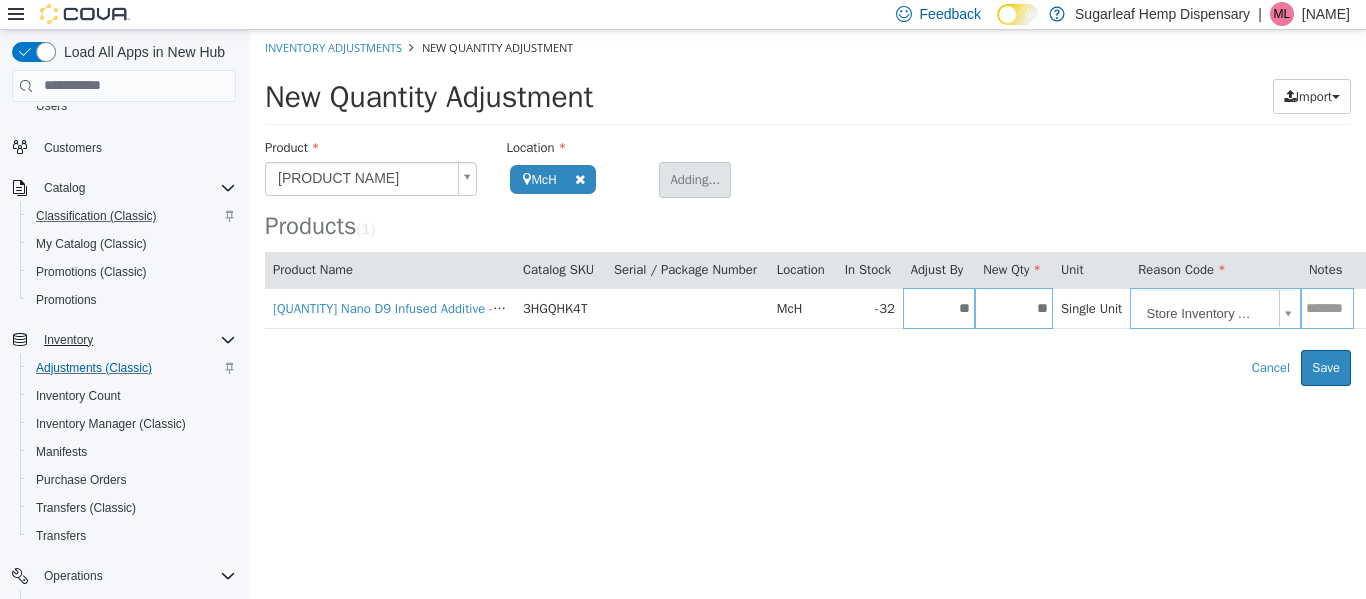 type 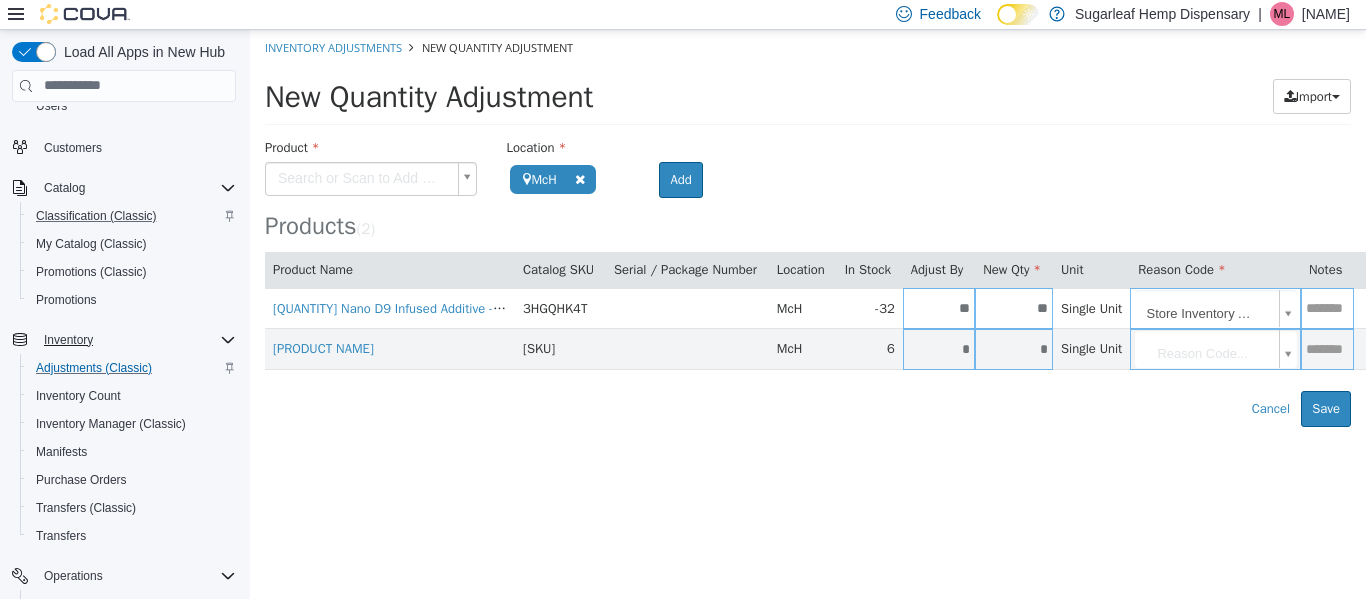 click on "**********" at bounding box center (808, 227) 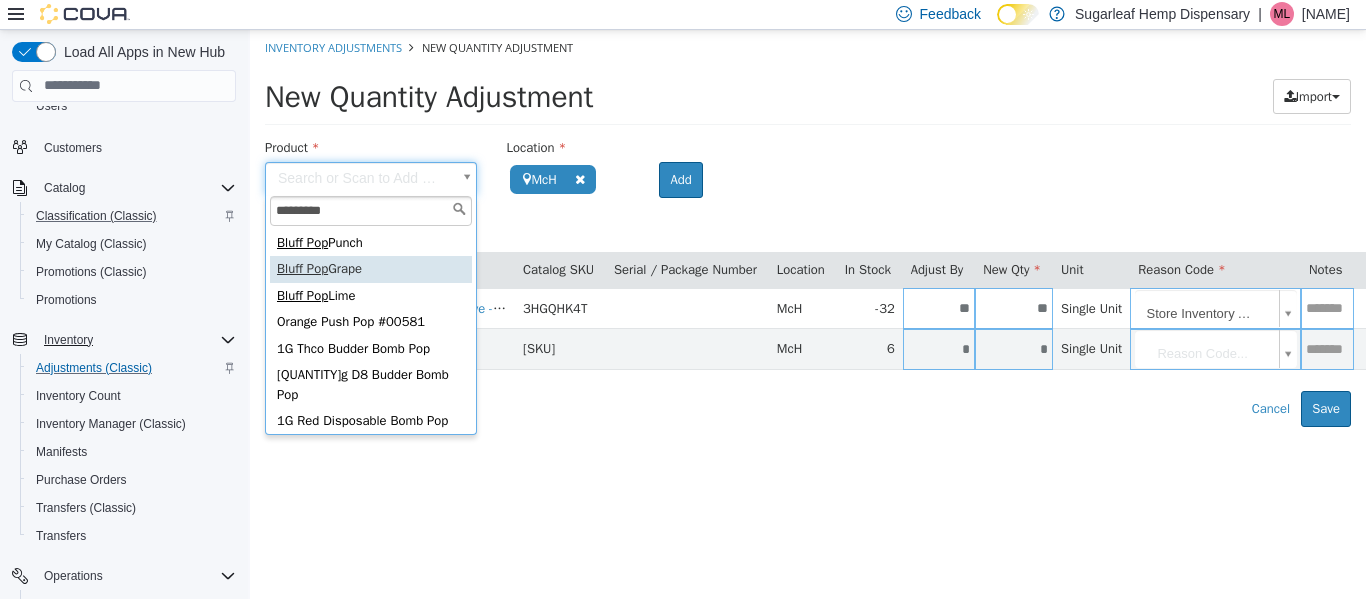 type on "*********" 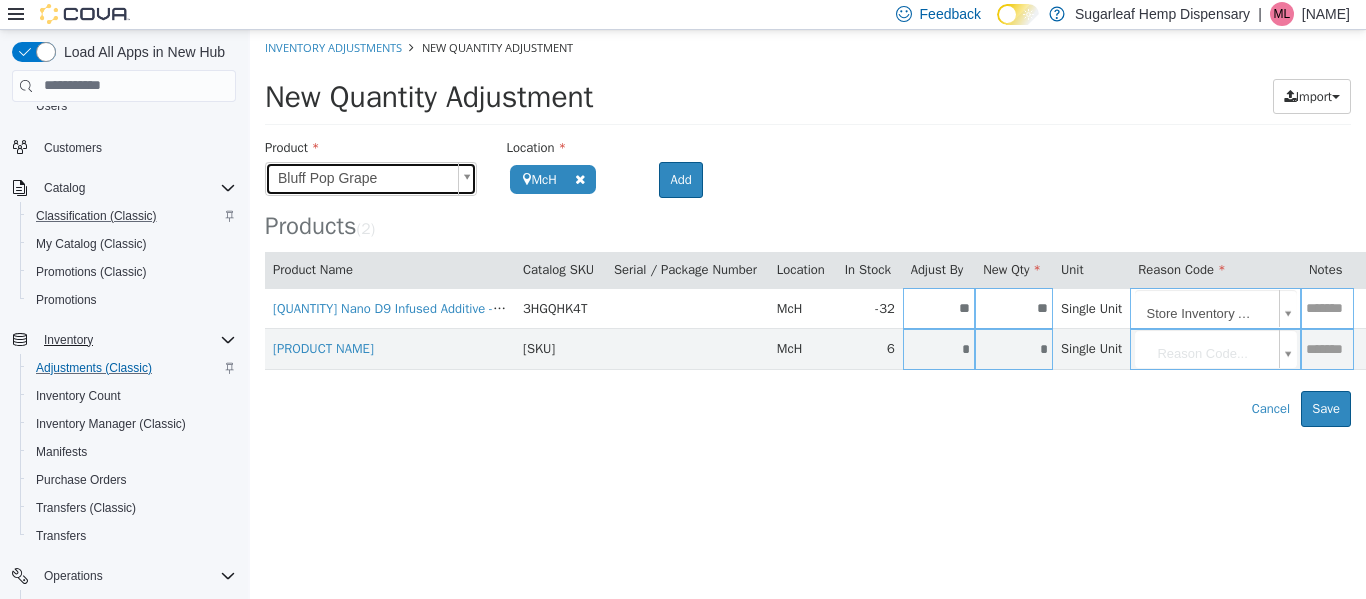 type on "**********" 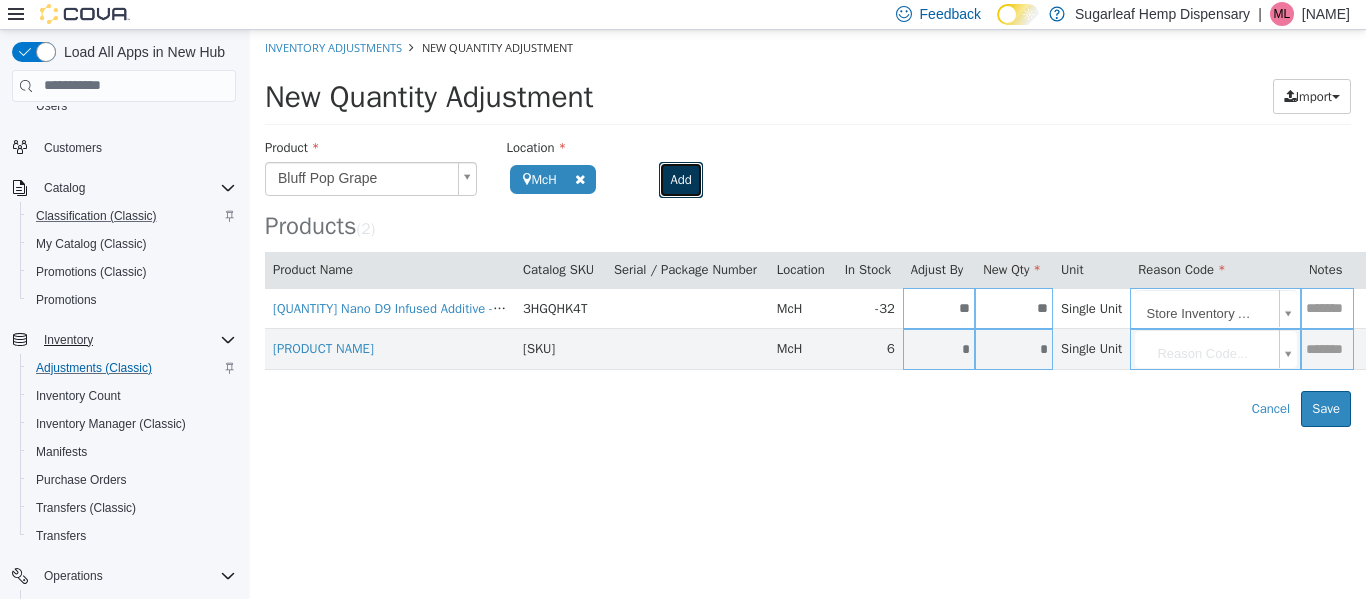 drag, startPoint x: 693, startPoint y: 185, endPoint x: 467, endPoint y: 205, distance: 226.88322 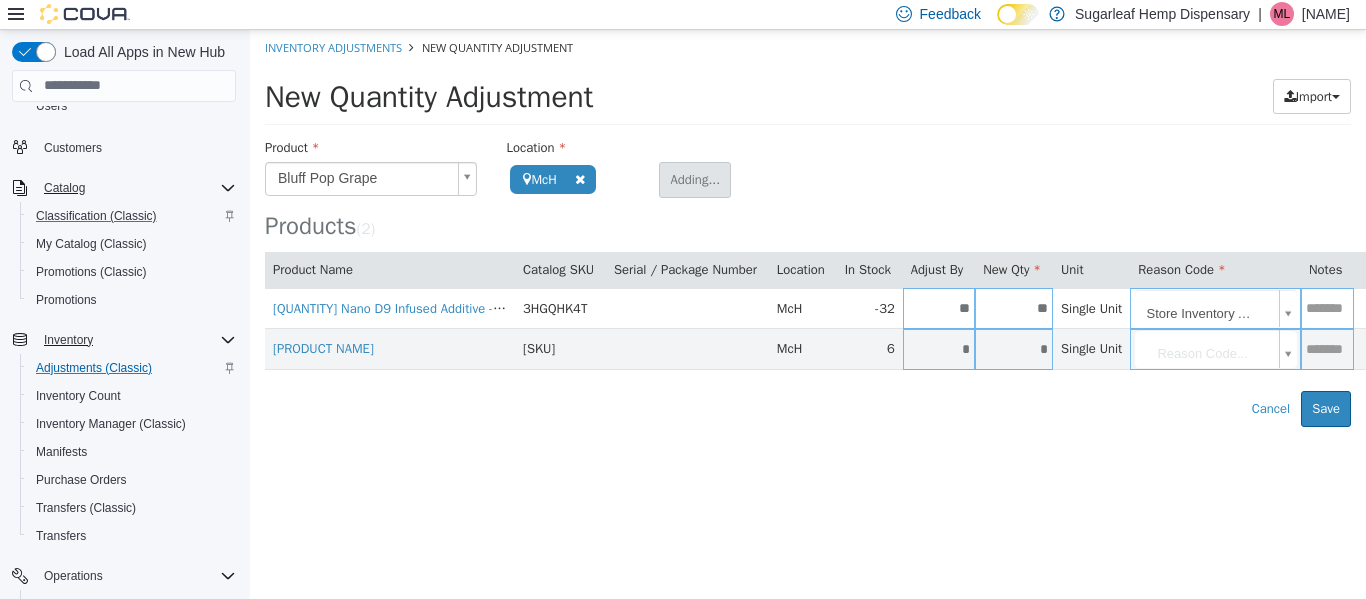 type 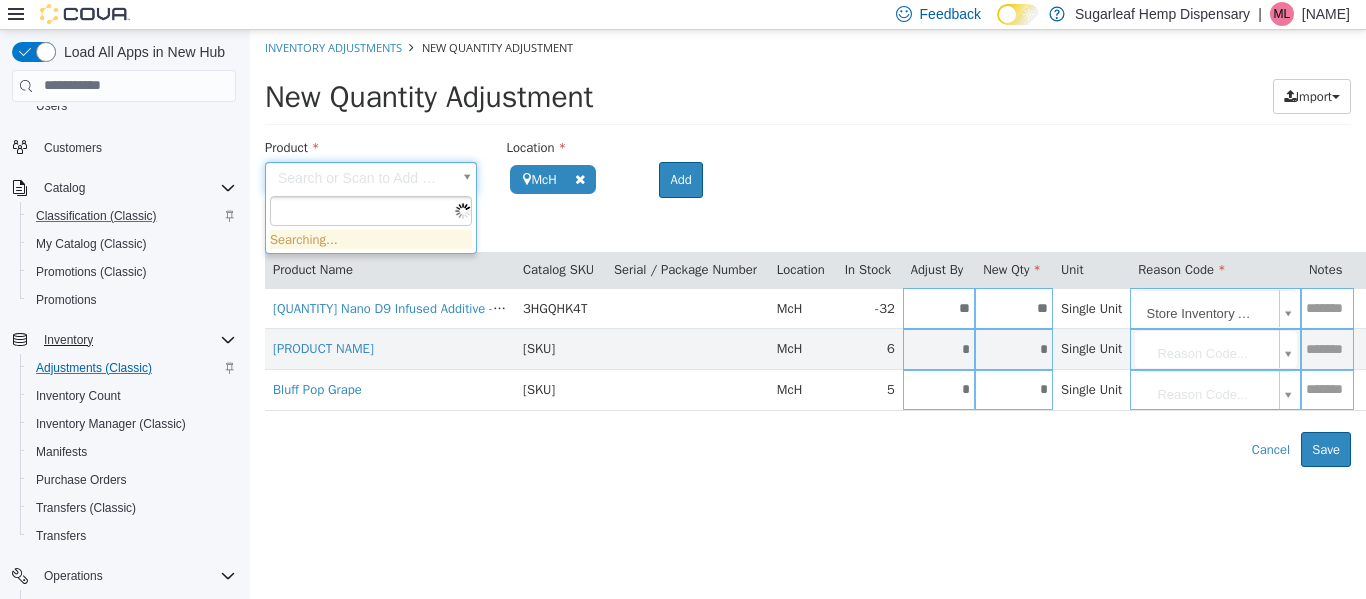 click on "**********" at bounding box center (808, 247) 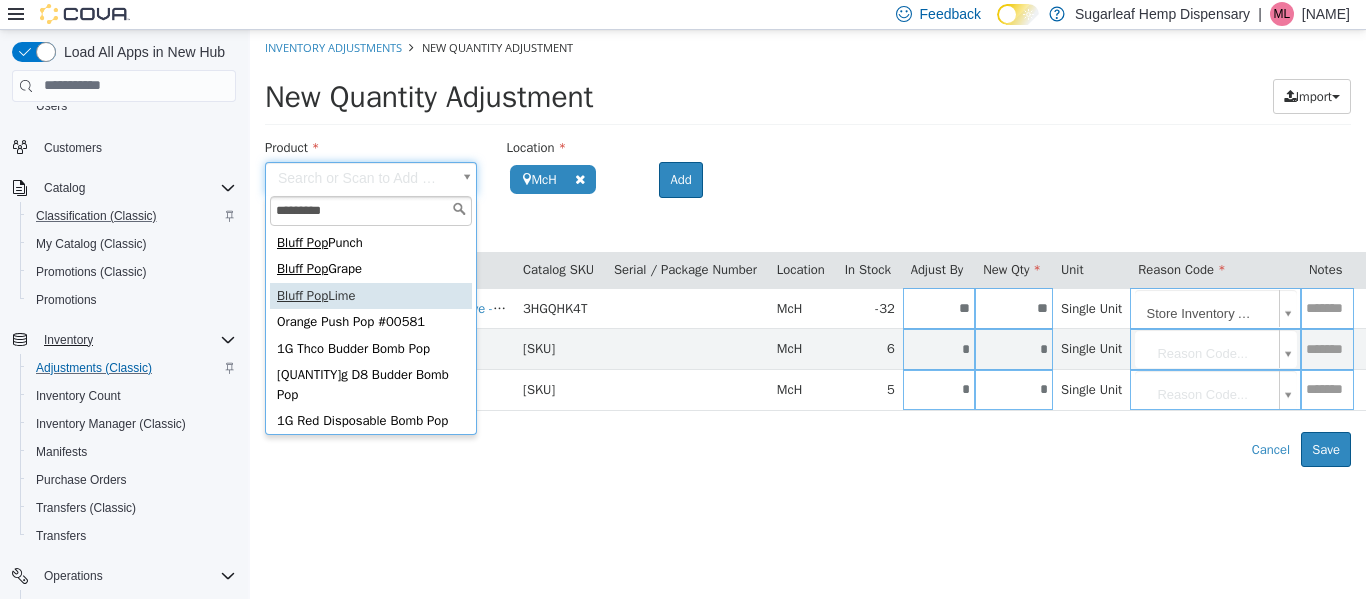 type on "*********" 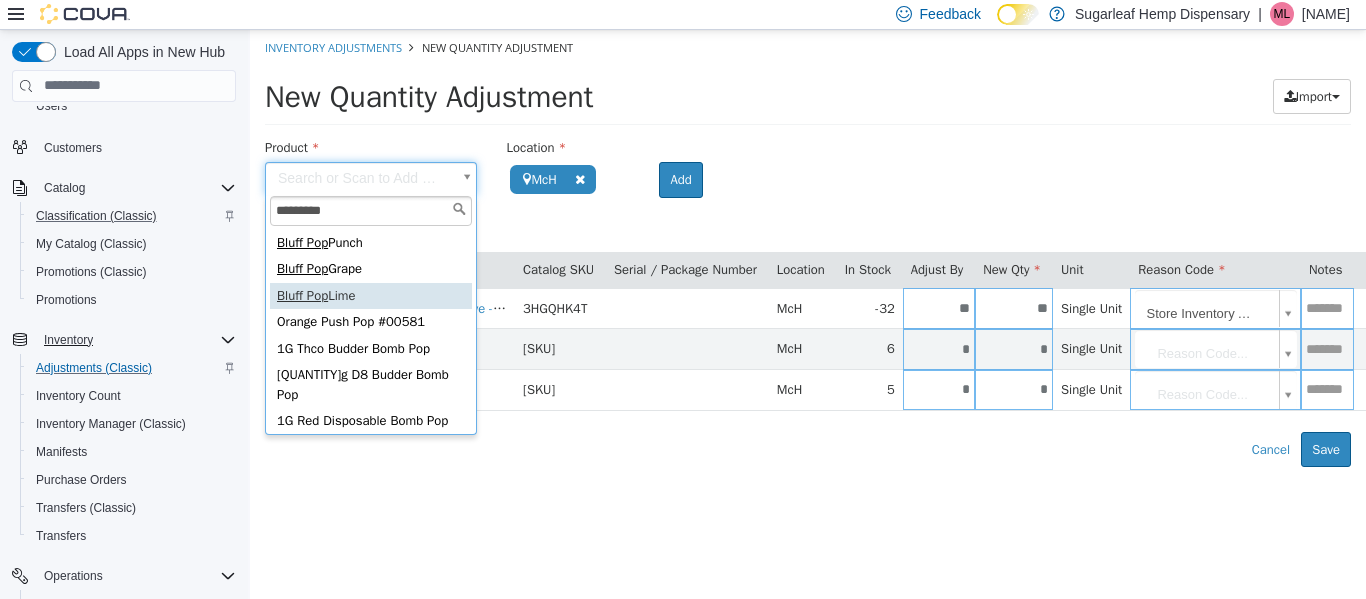 drag, startPoint x: 356, startPoint y: 289, endPoint x: 619, endPoint y: 221, distance: 271.64868 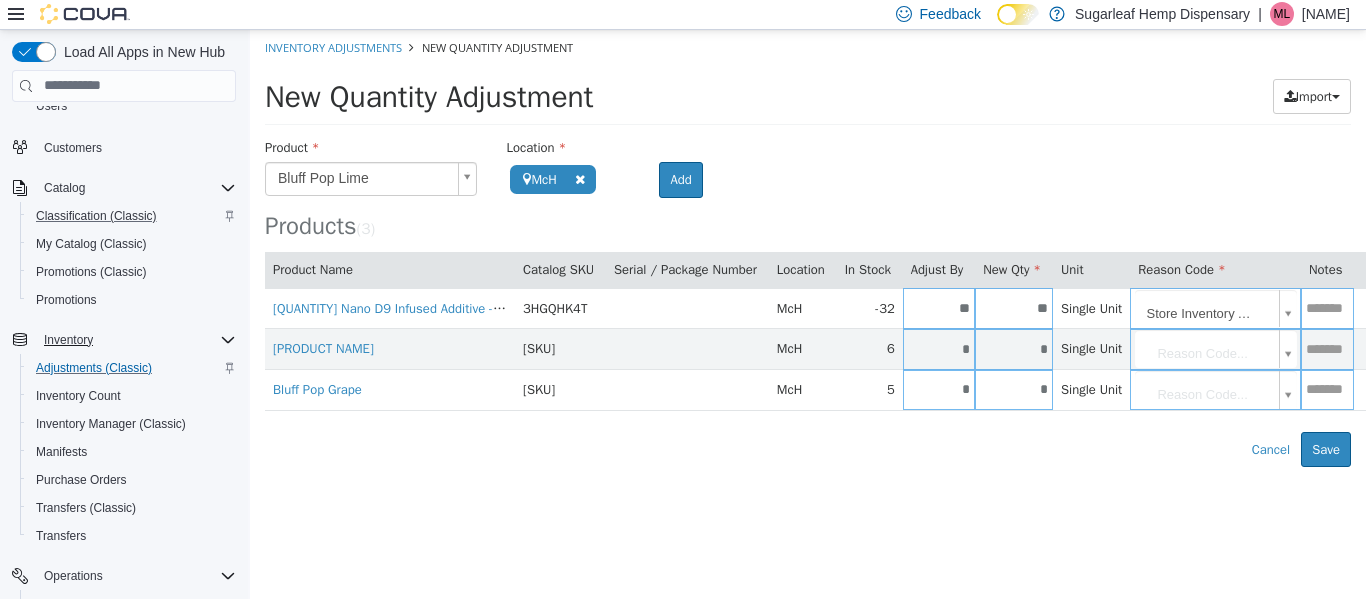 click on "Add" at bounding box center (689, 167) 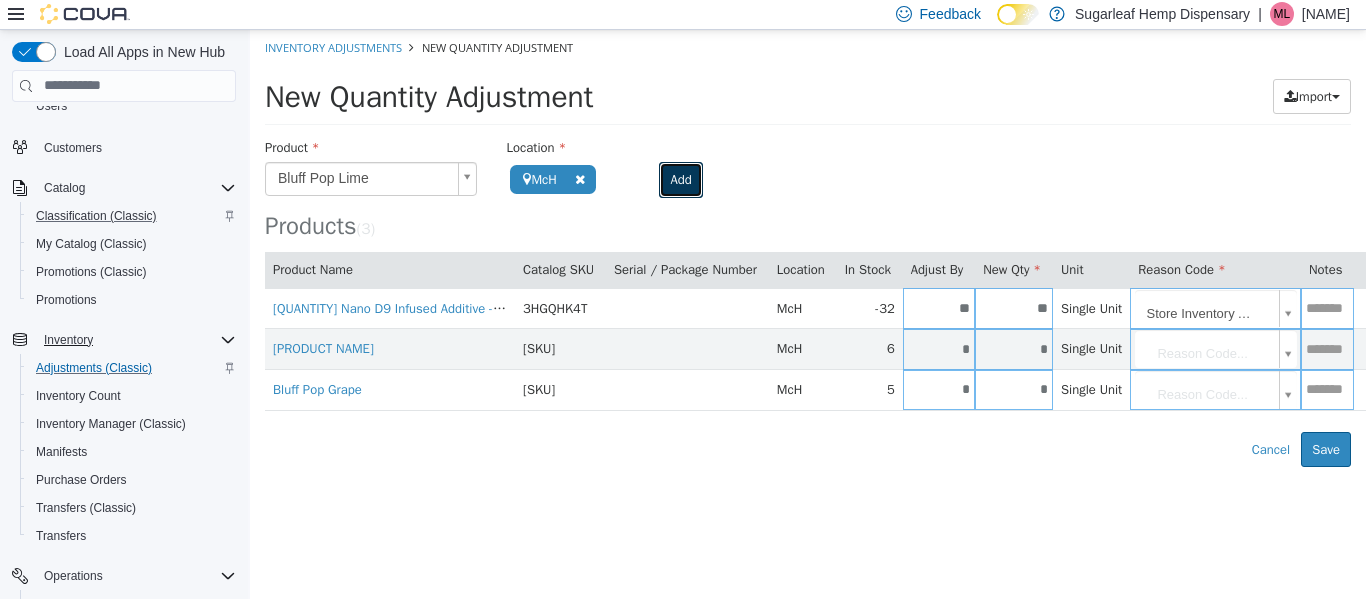 click on "Add" at bounding box center [680, 179] 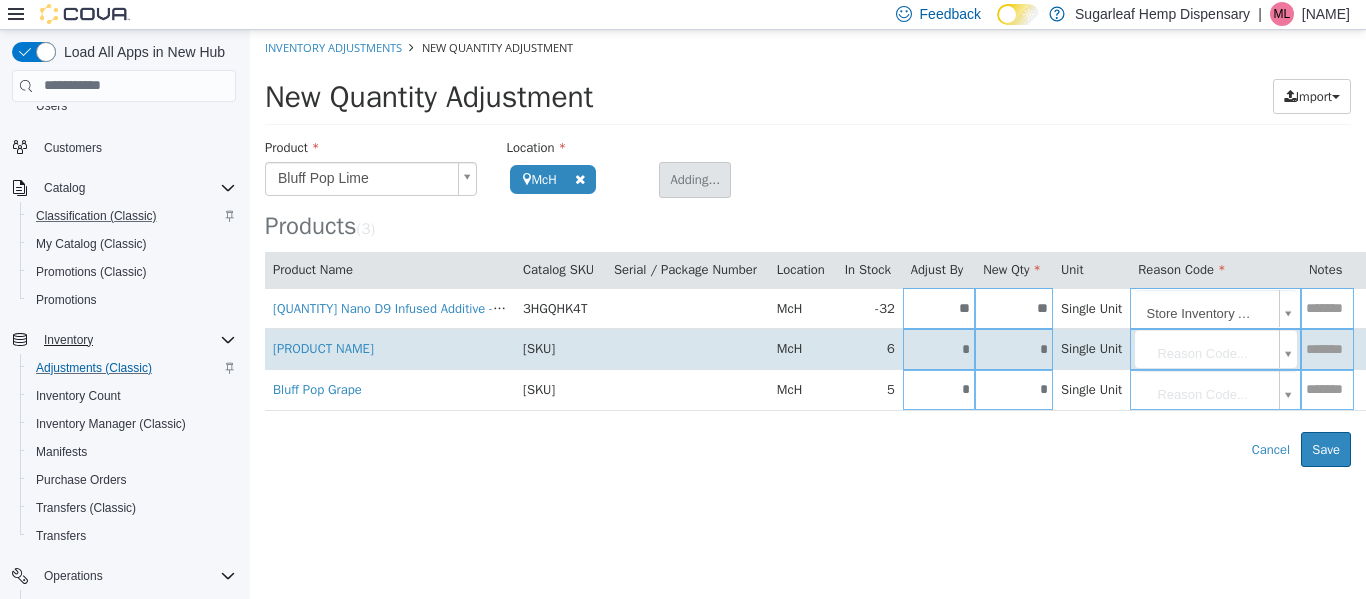 type 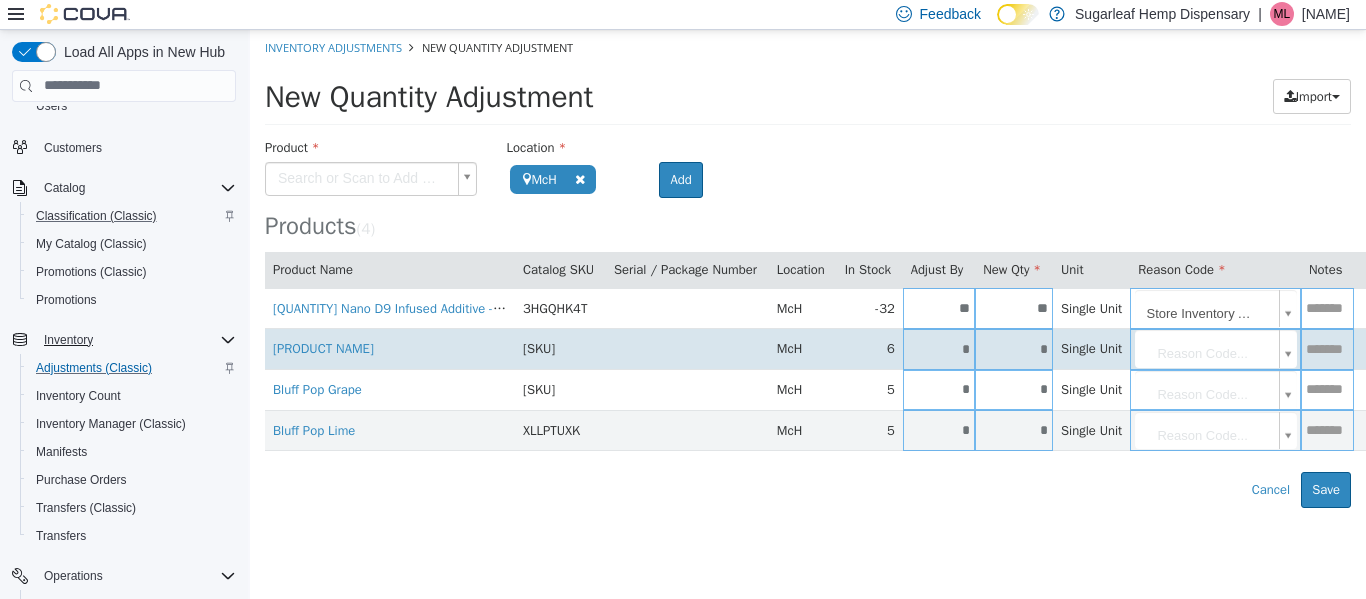 type 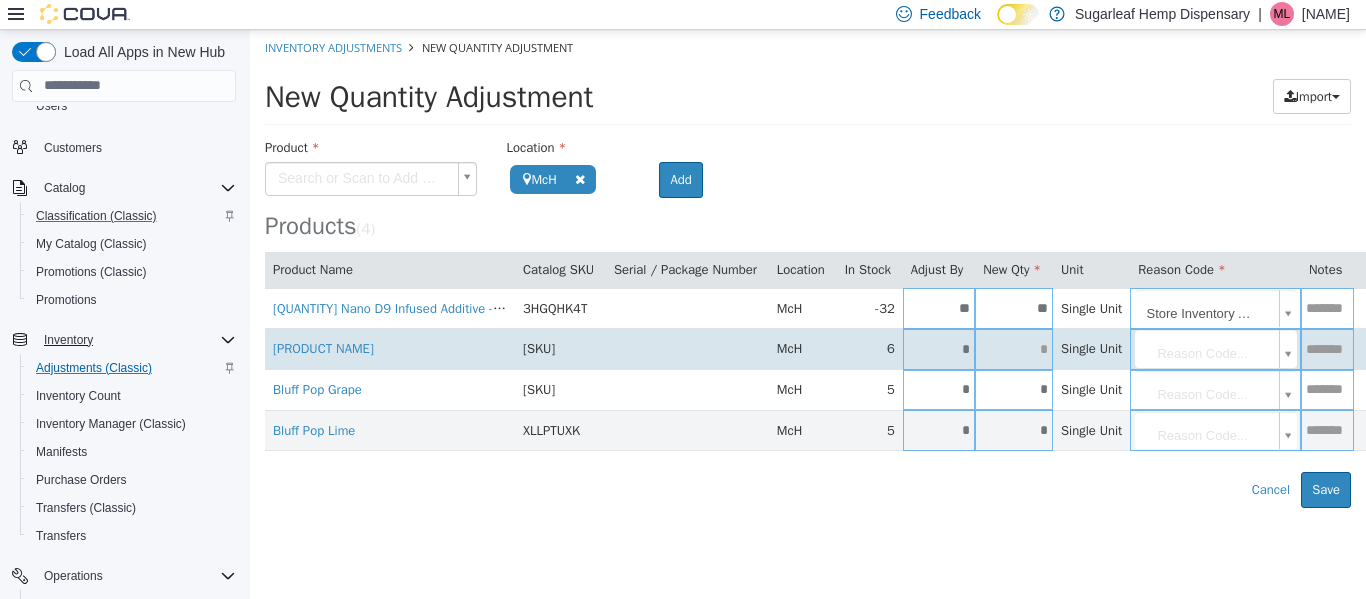 type on "*" 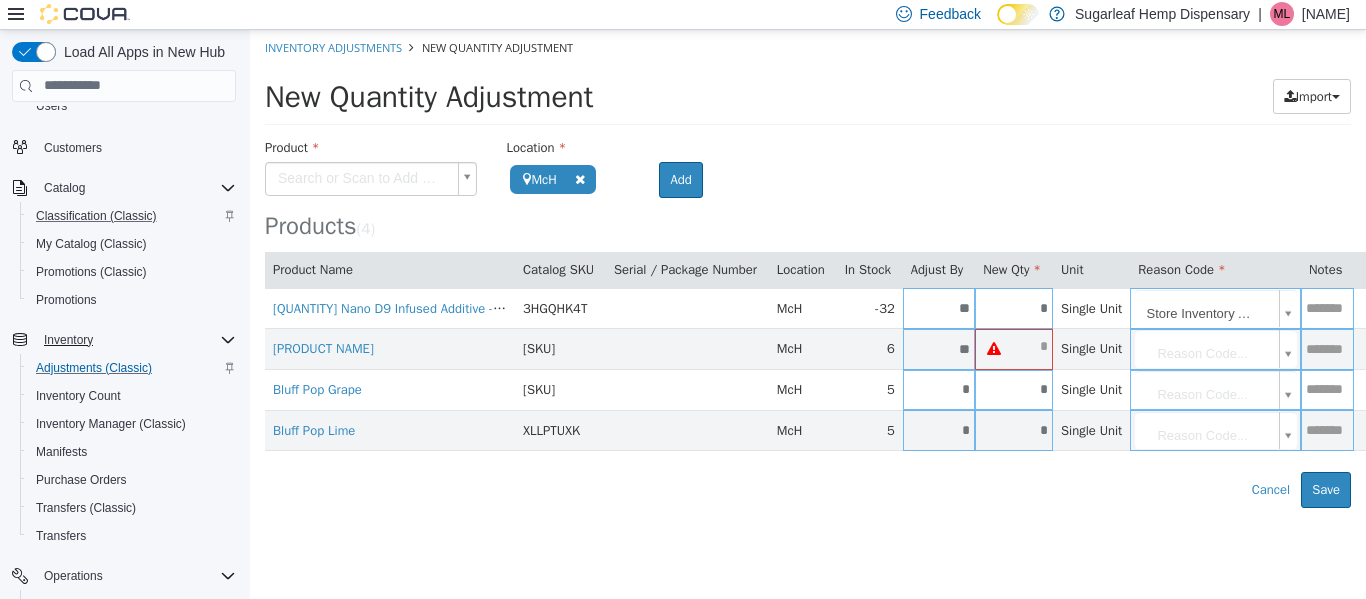 type on "*" 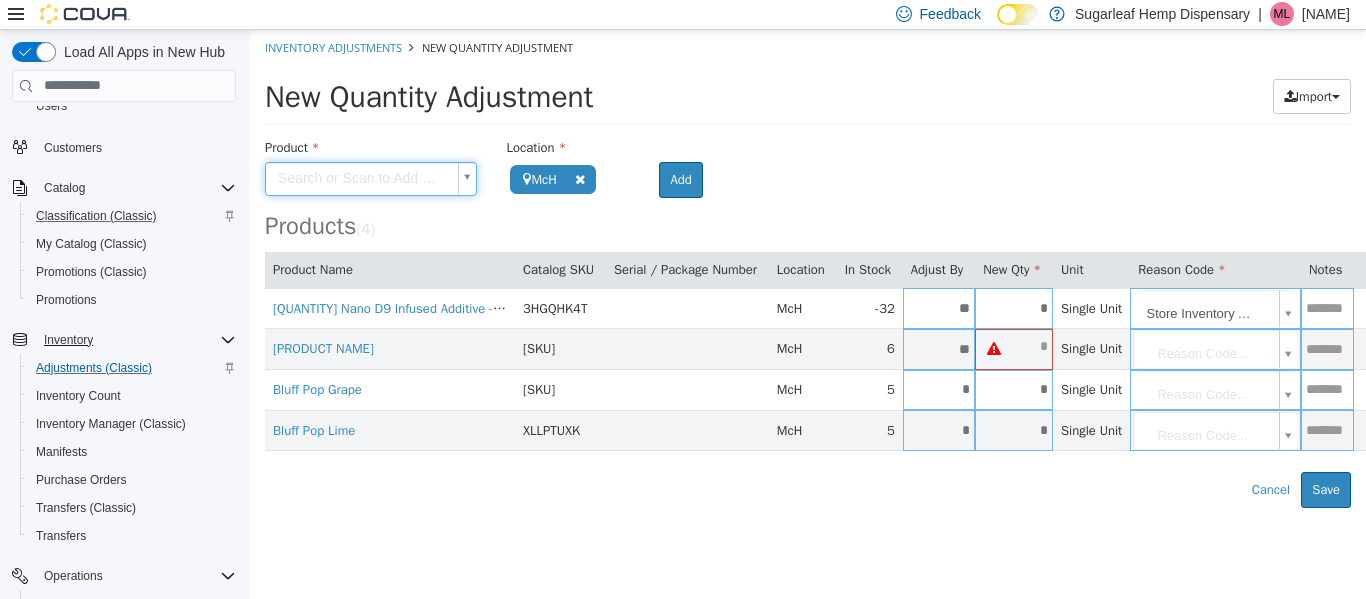 click on "**********" at bounding box center [808, 268] 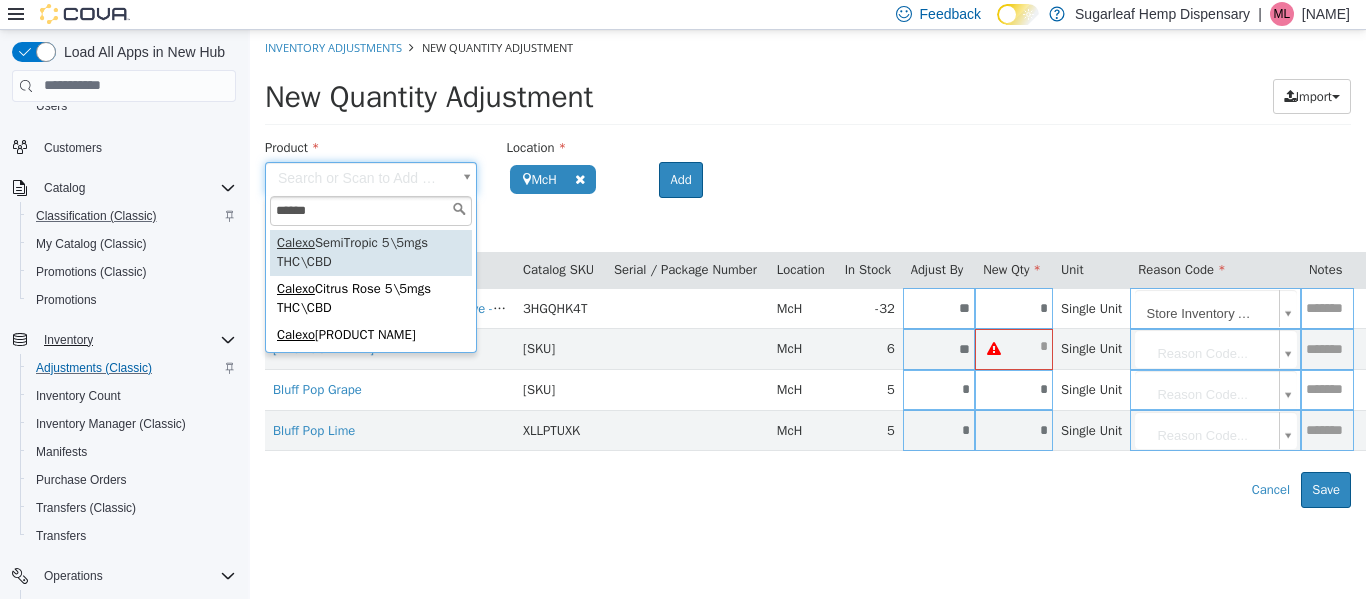 type on "******" 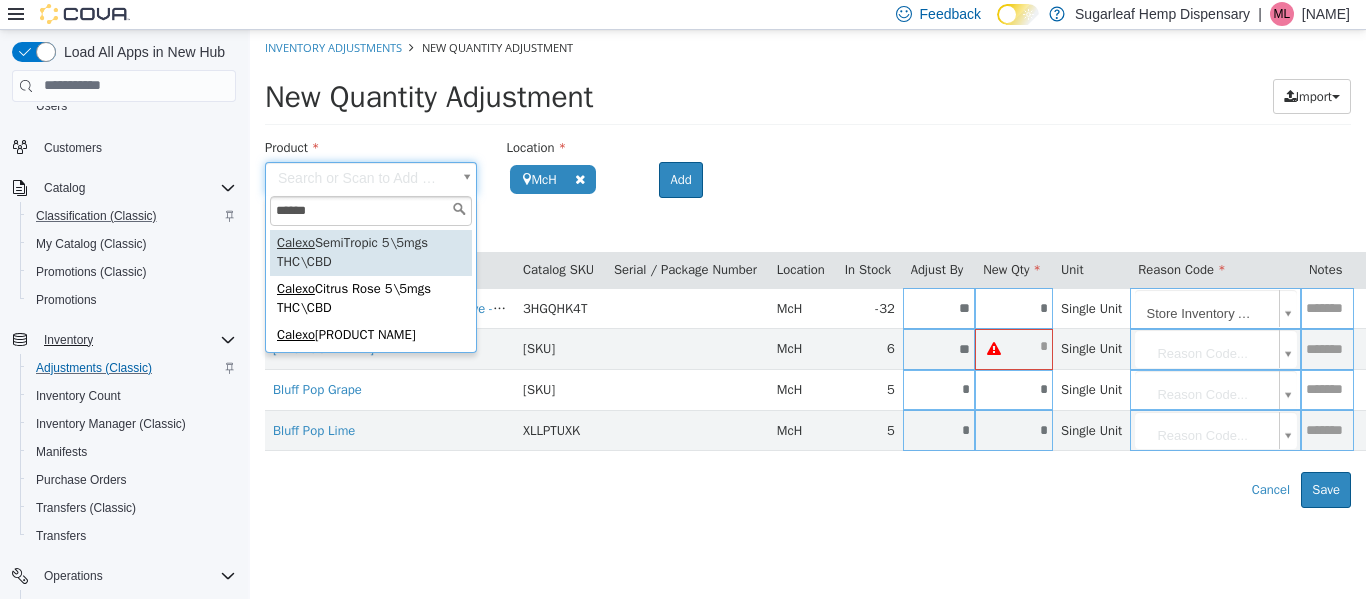 type on "**********" 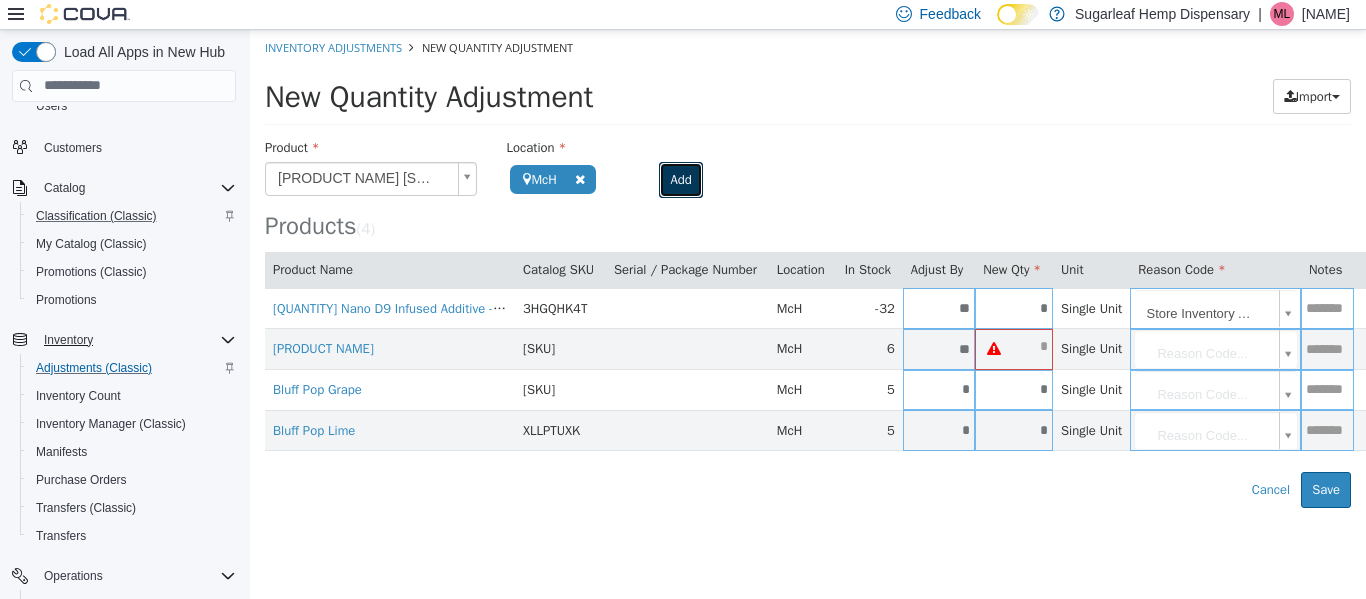 click on "Add" at bounding box center (680, 179) 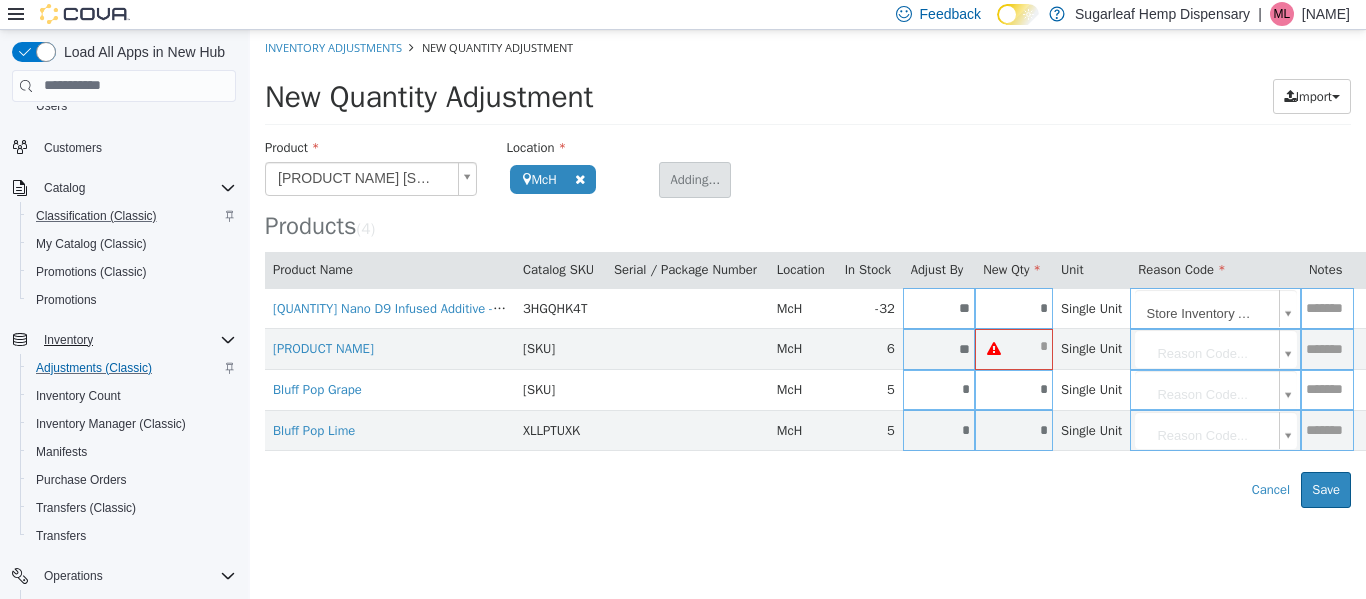 type 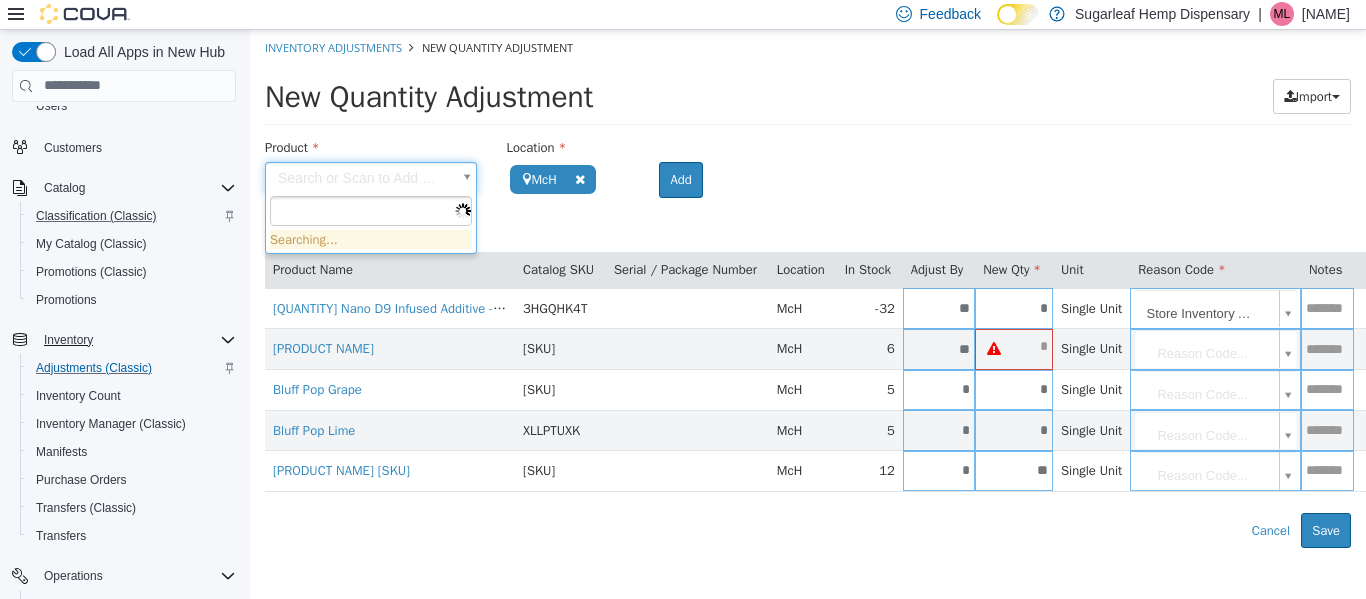 click on "**********" at bounding box center (808, 288) 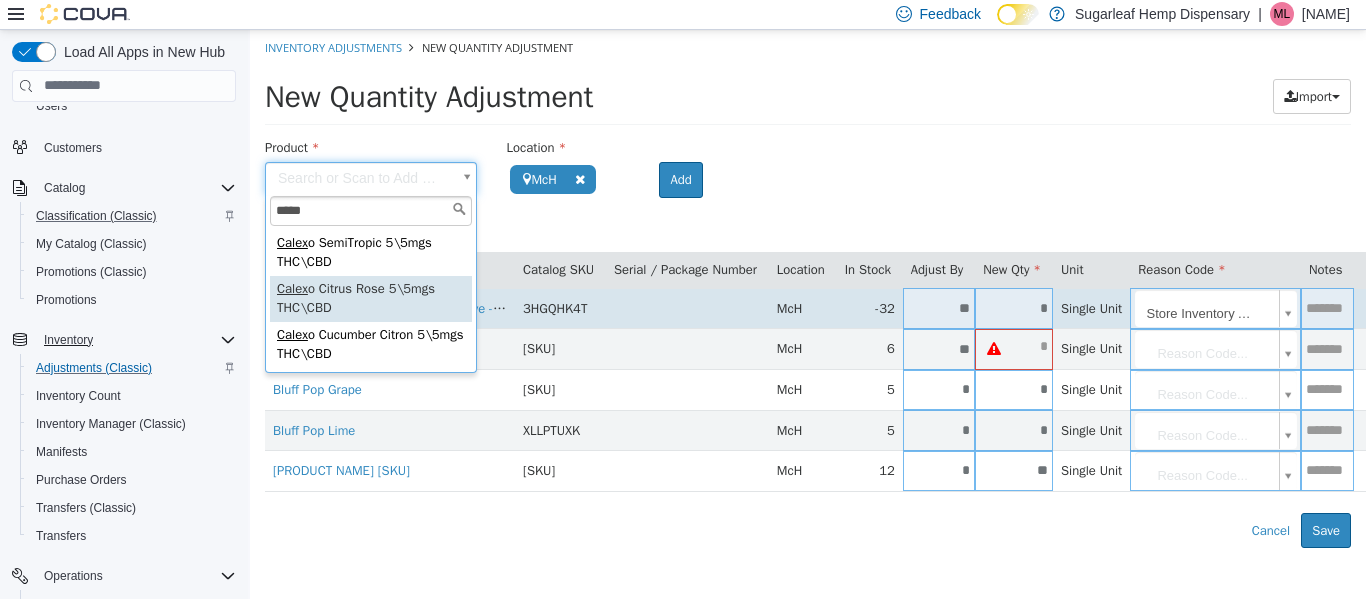 type on "*****" 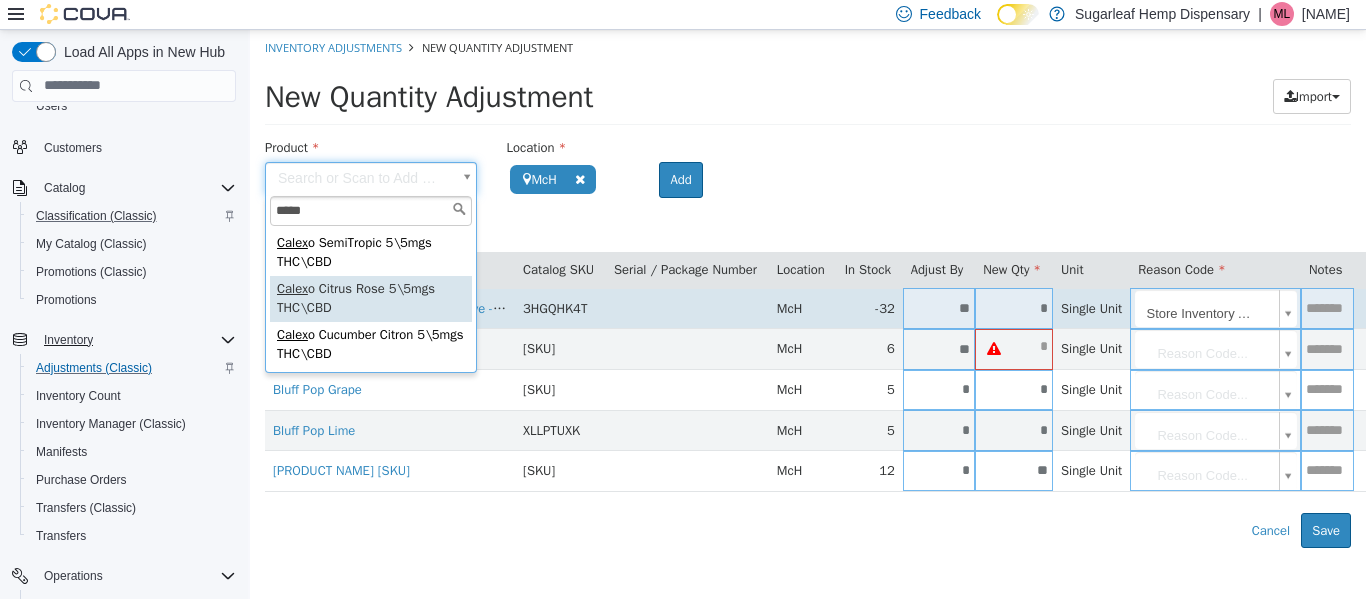 type on "**********" 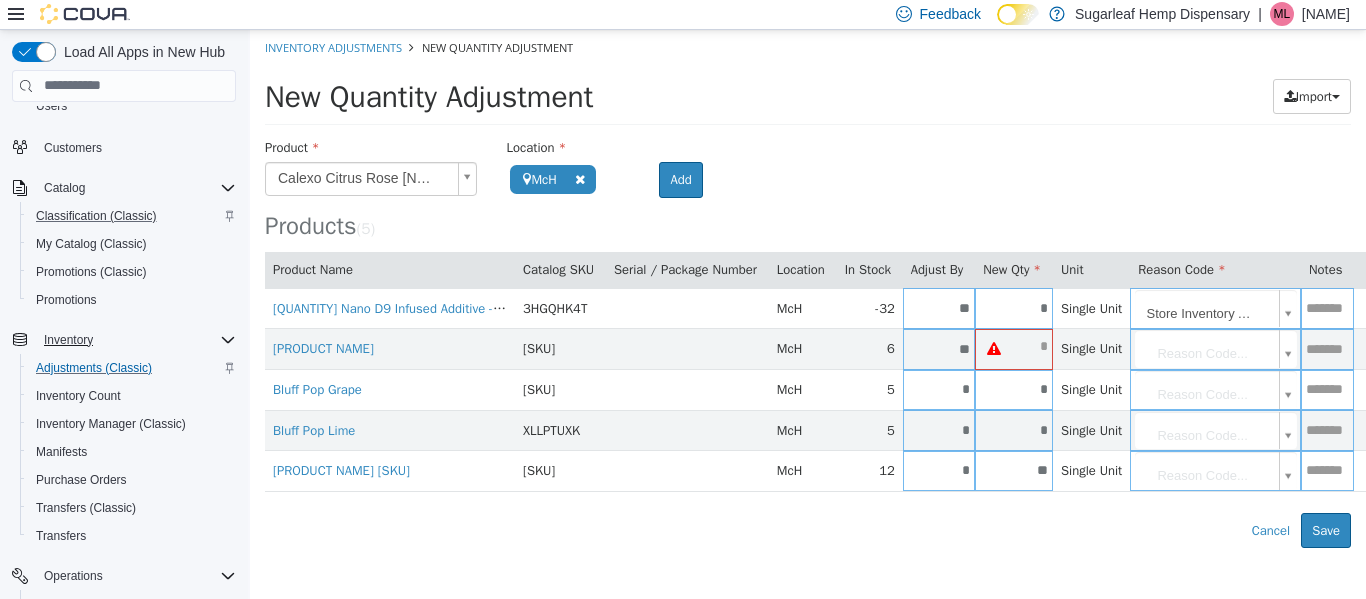 click on "Add" at bounding box center [674, 179] 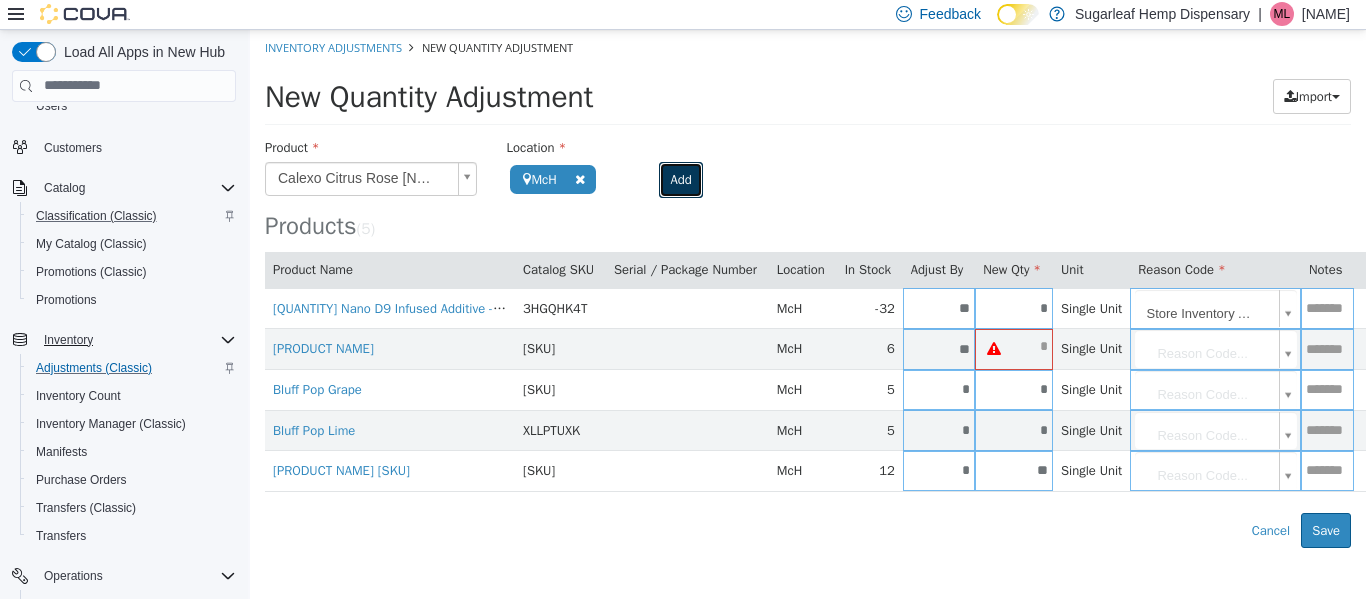 click on "Add" at bounding box center (680, 179) 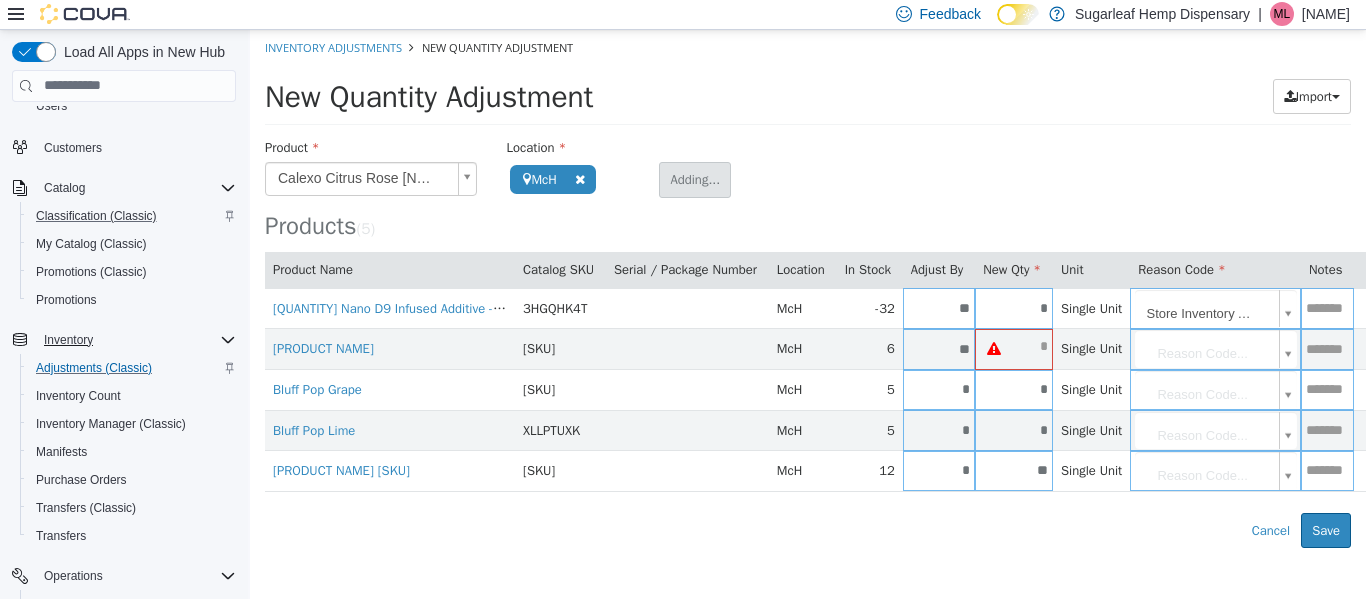 type 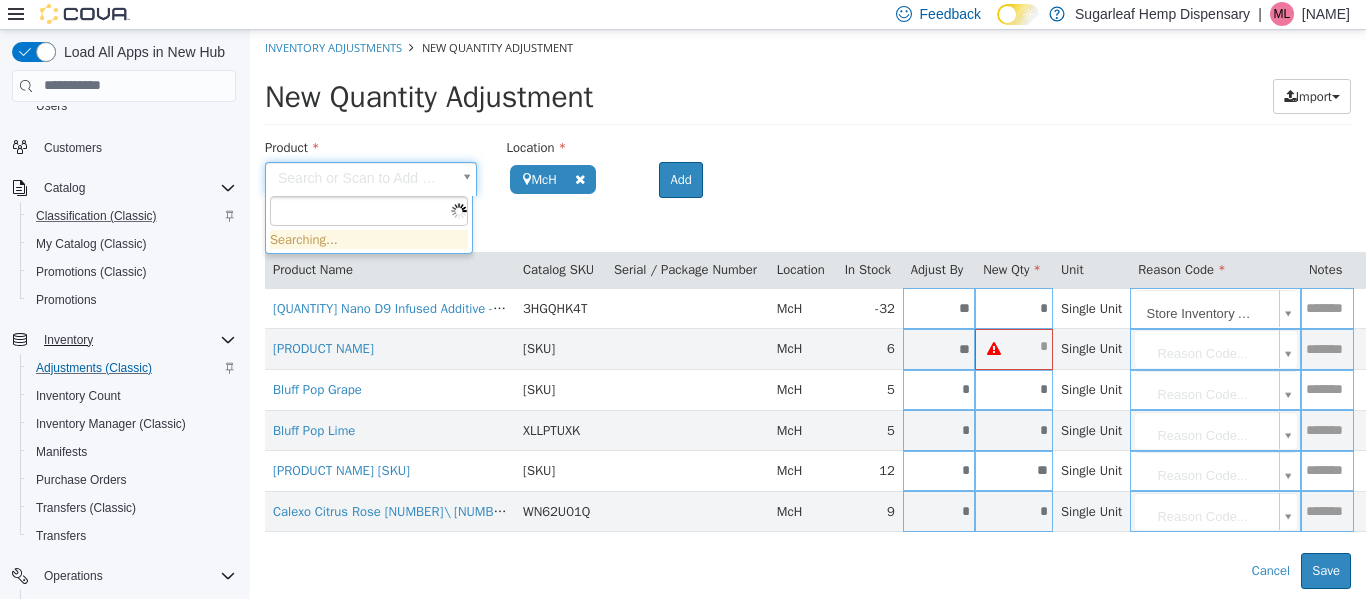 click on "**********" at bounding box center (808, 308) 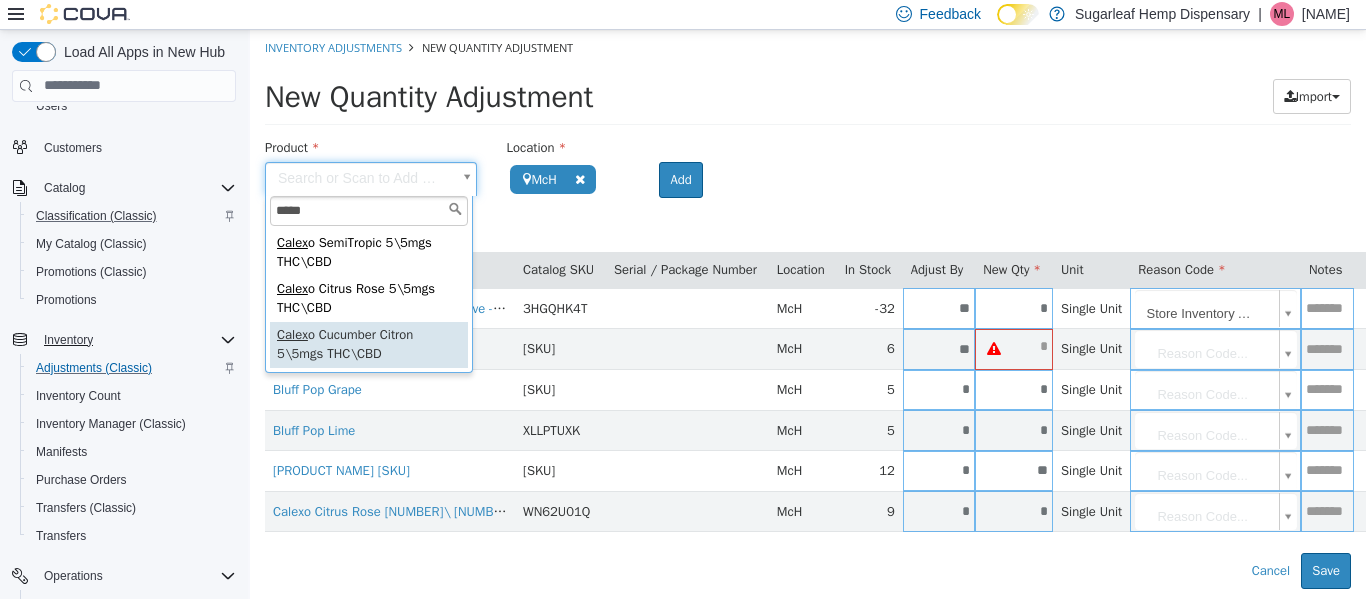 type on "*****" 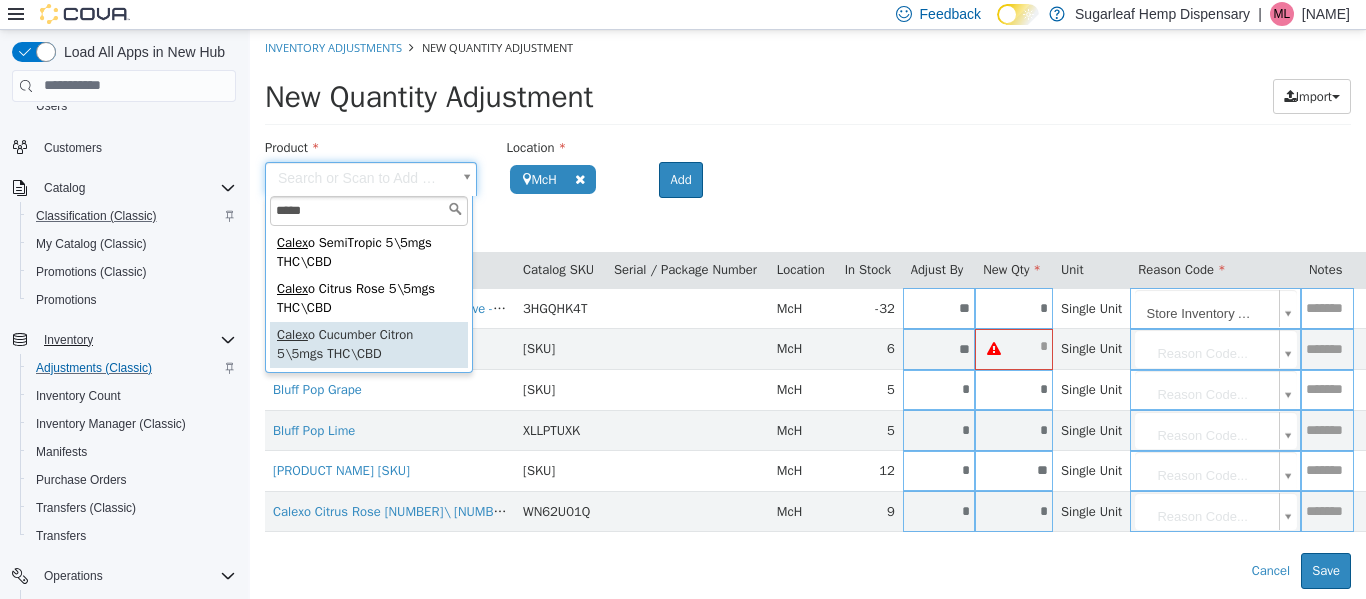 type on "**********" 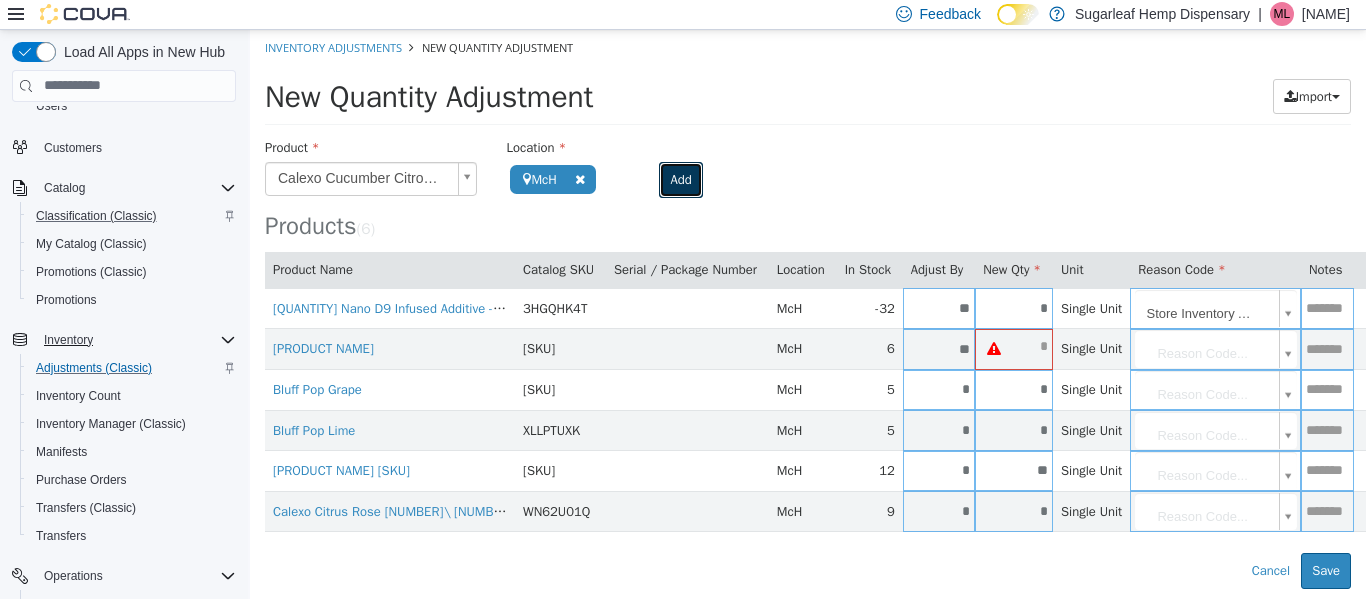click on "Add" at bounding box center [680, 179] 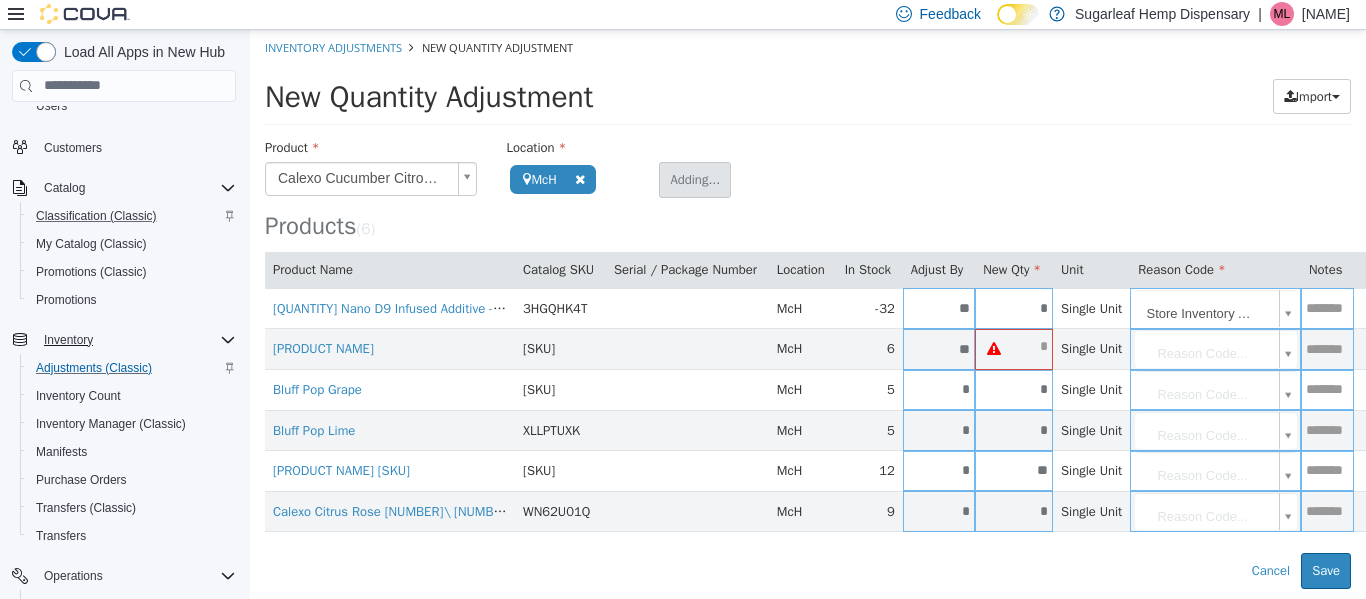 type 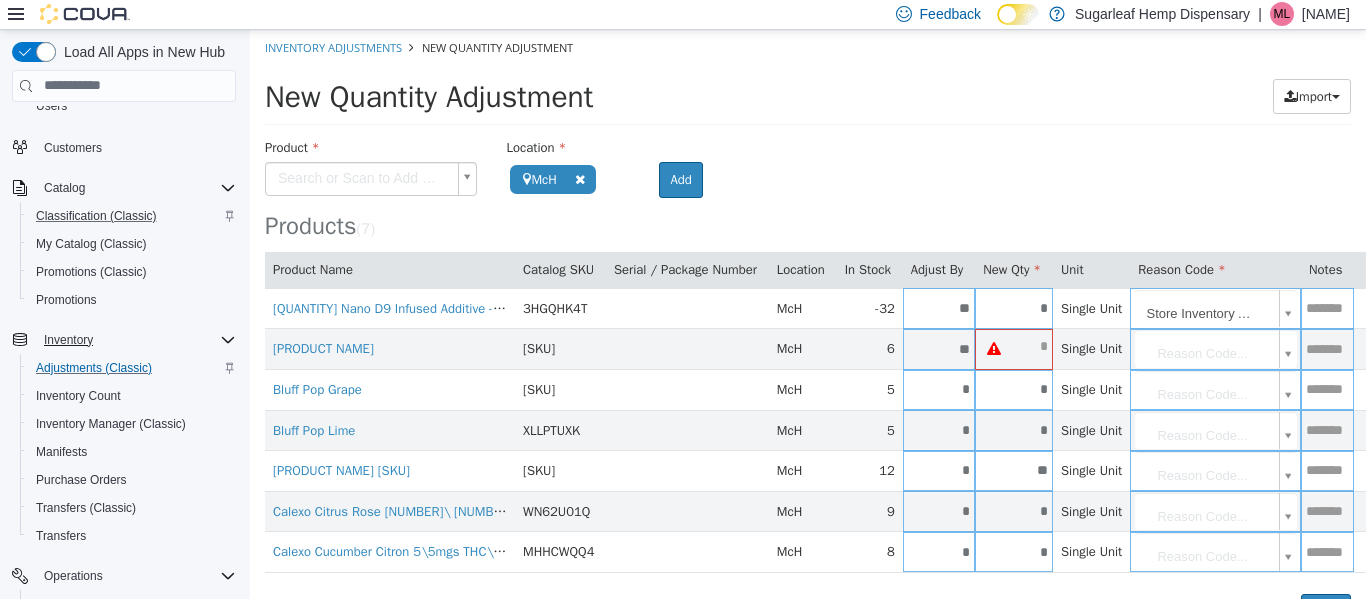 click on "**********" at bounding box center [808, 328] 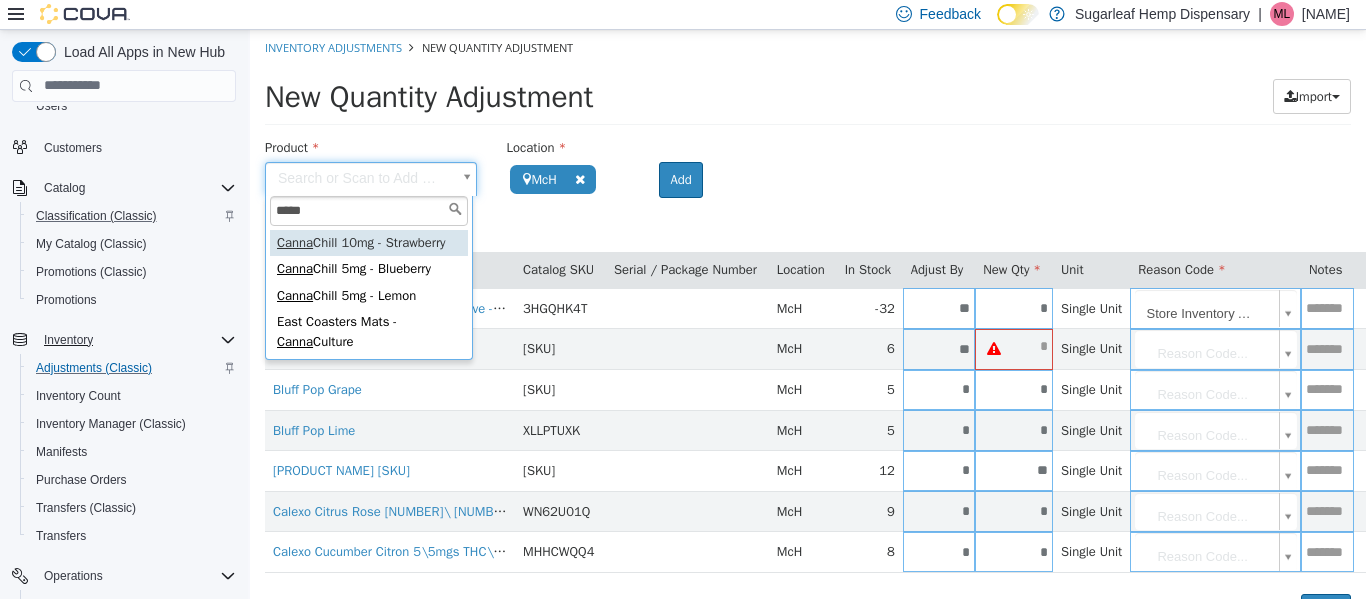 type on "*****" 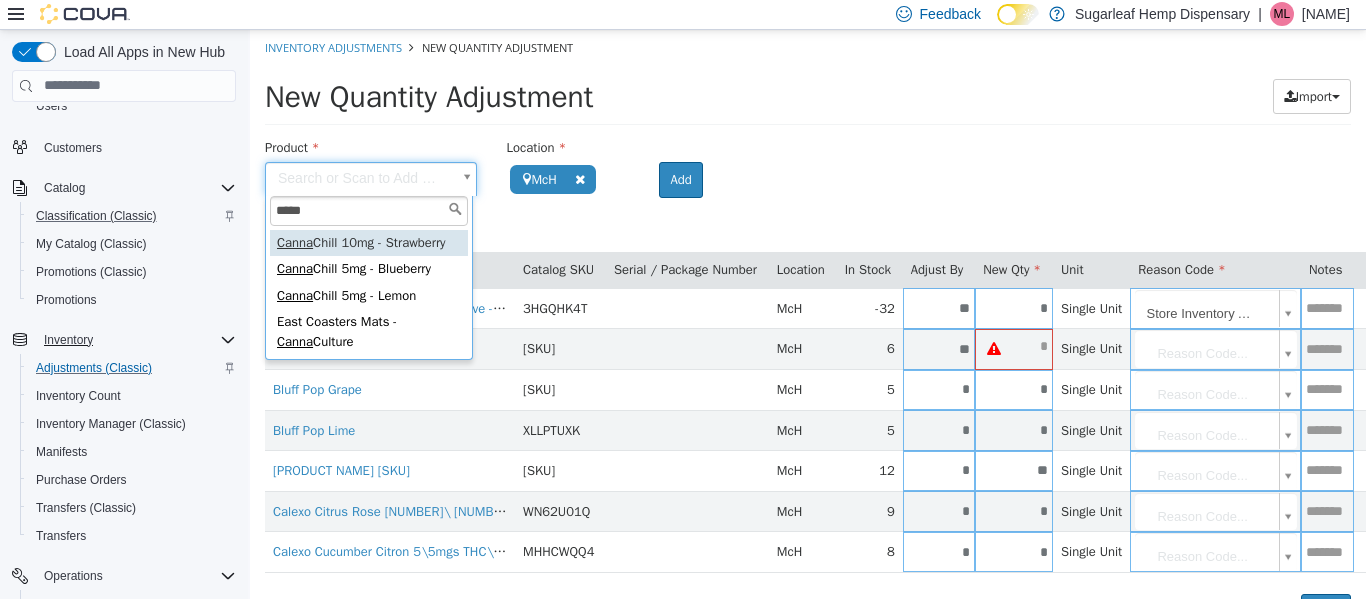 type on "**********" 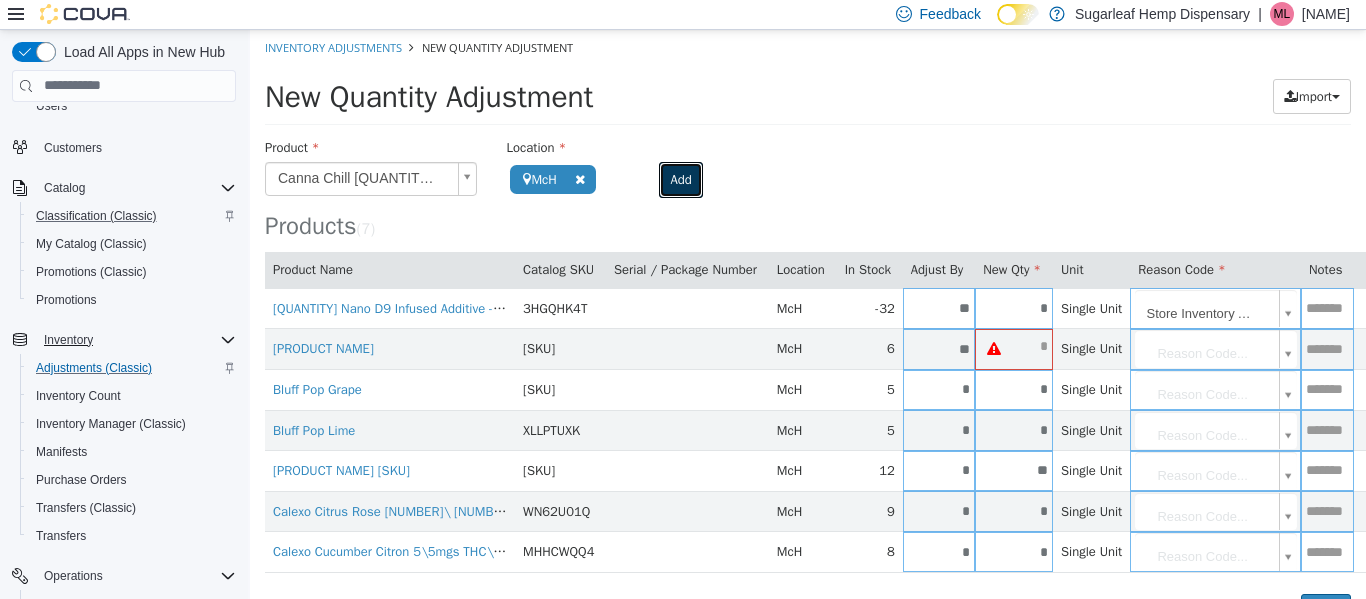 drag, startPoint x: 704, startPoint y: 139, endPoint x: 678, endPoint y: 141, distance: 26.076809 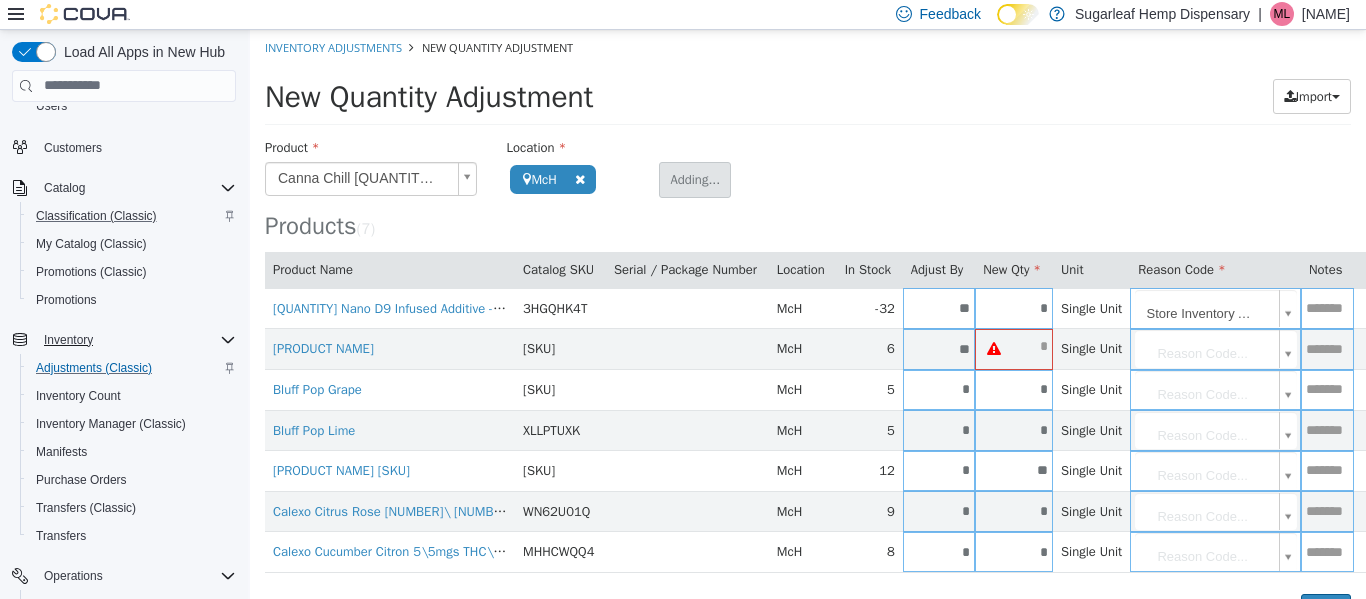 type 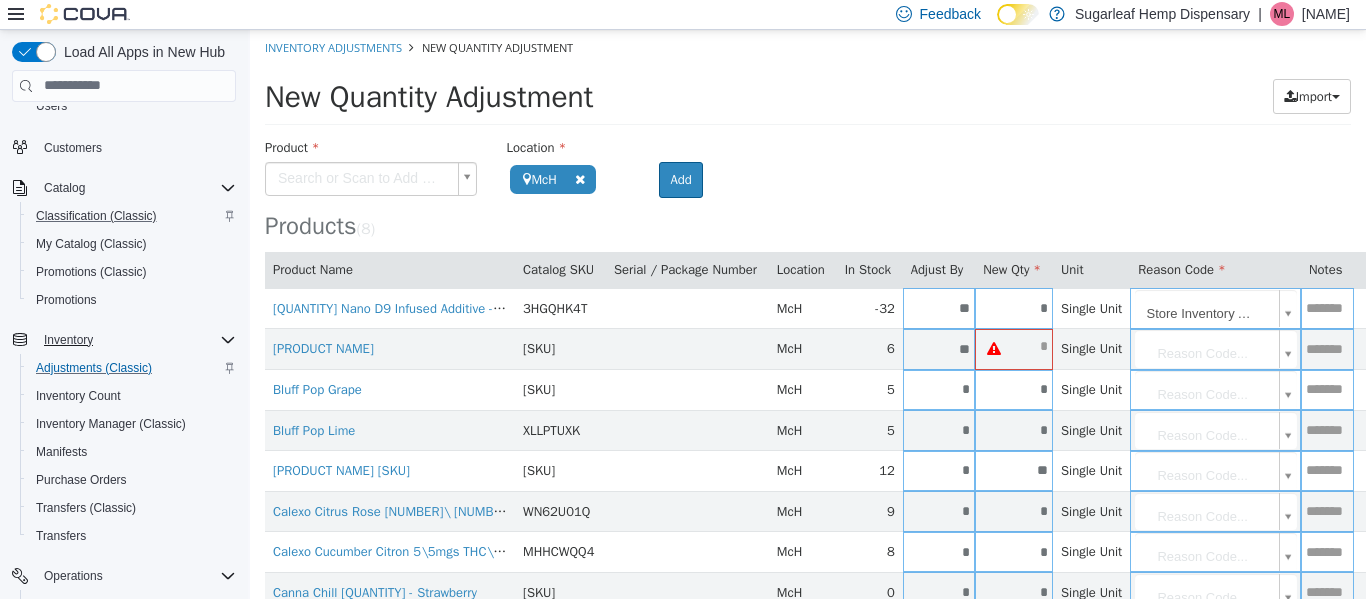 click on "**********" at bounding box center [808, 349] 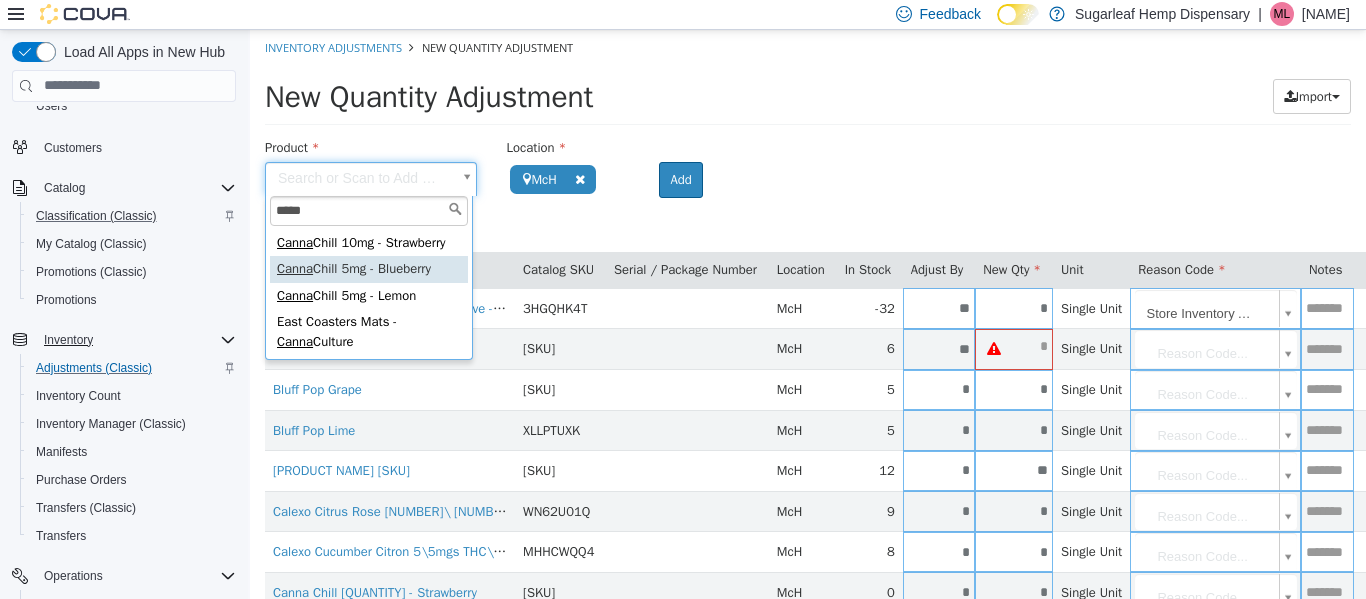 type on "*****" 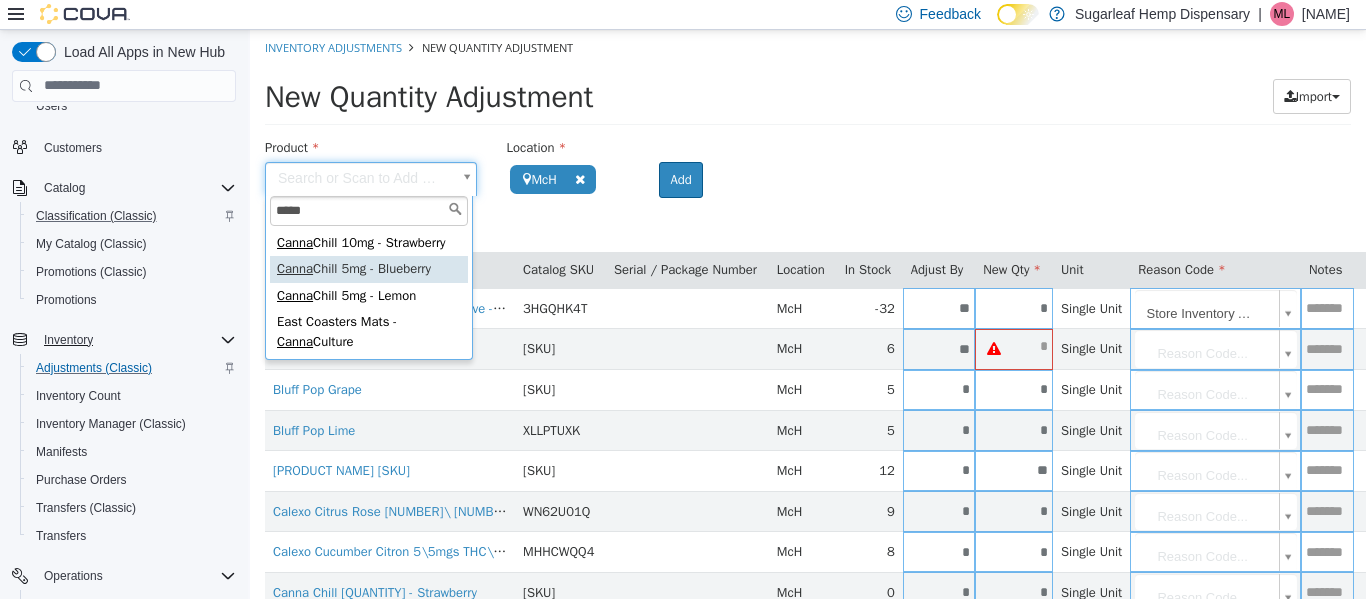 type on "**********" 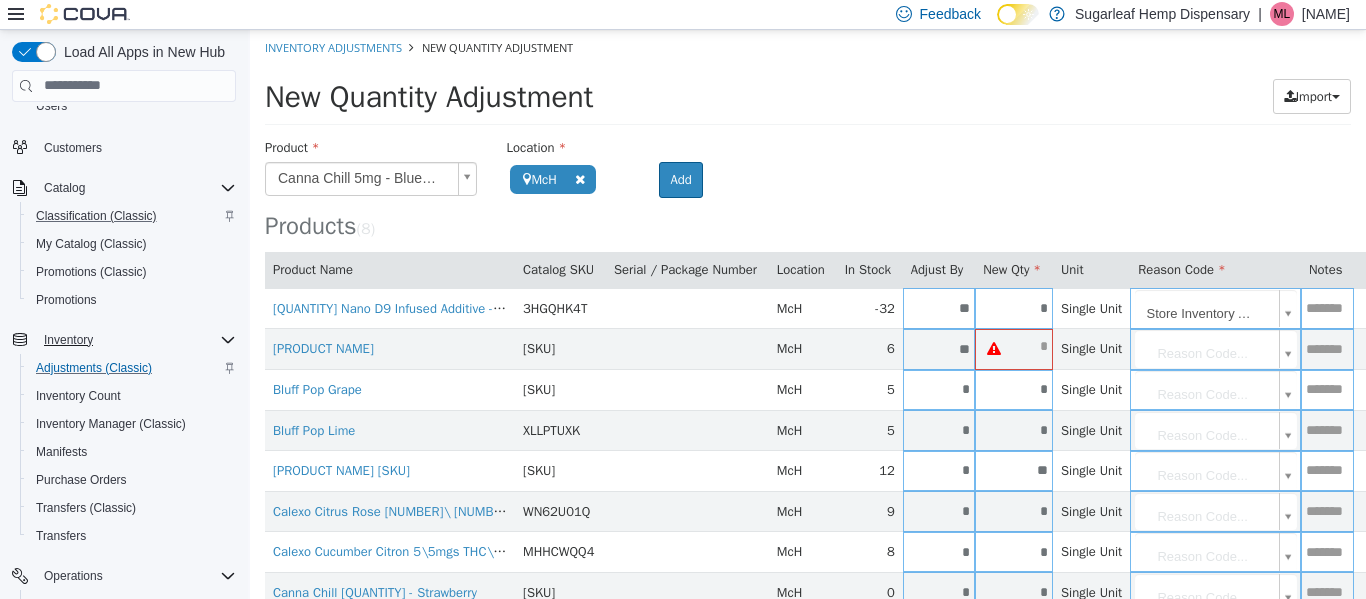 click on "Add" at bounding box center [674, 179] 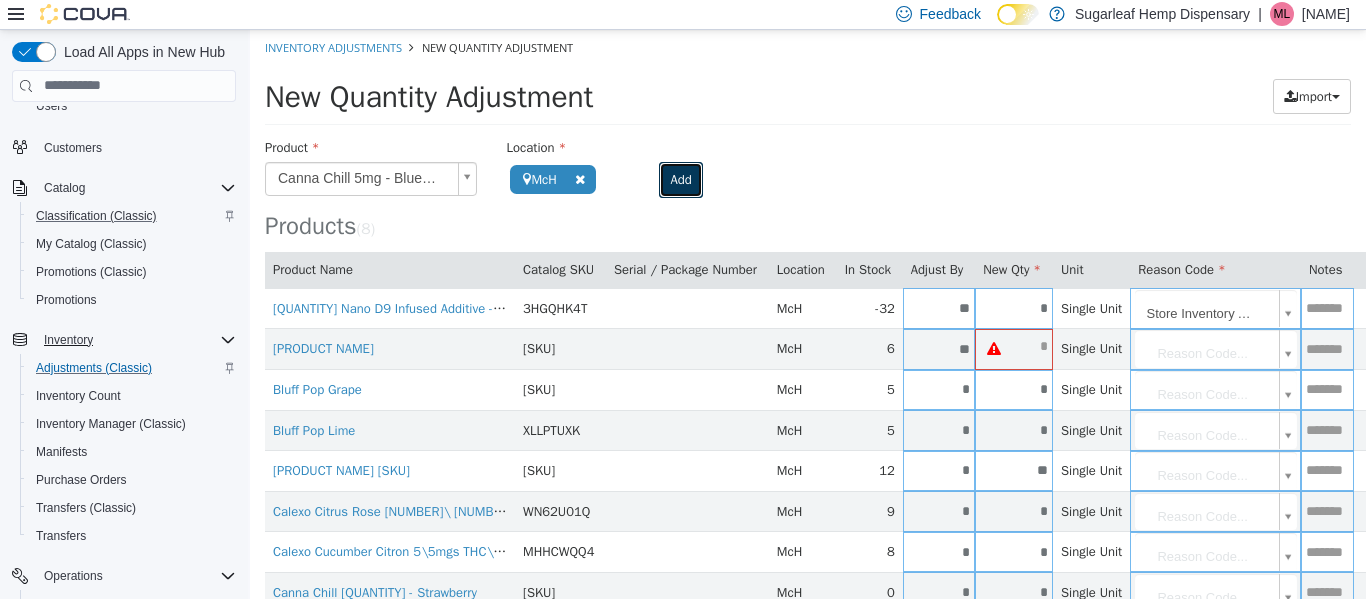 click on "Add" at bounding box center (680, 179) 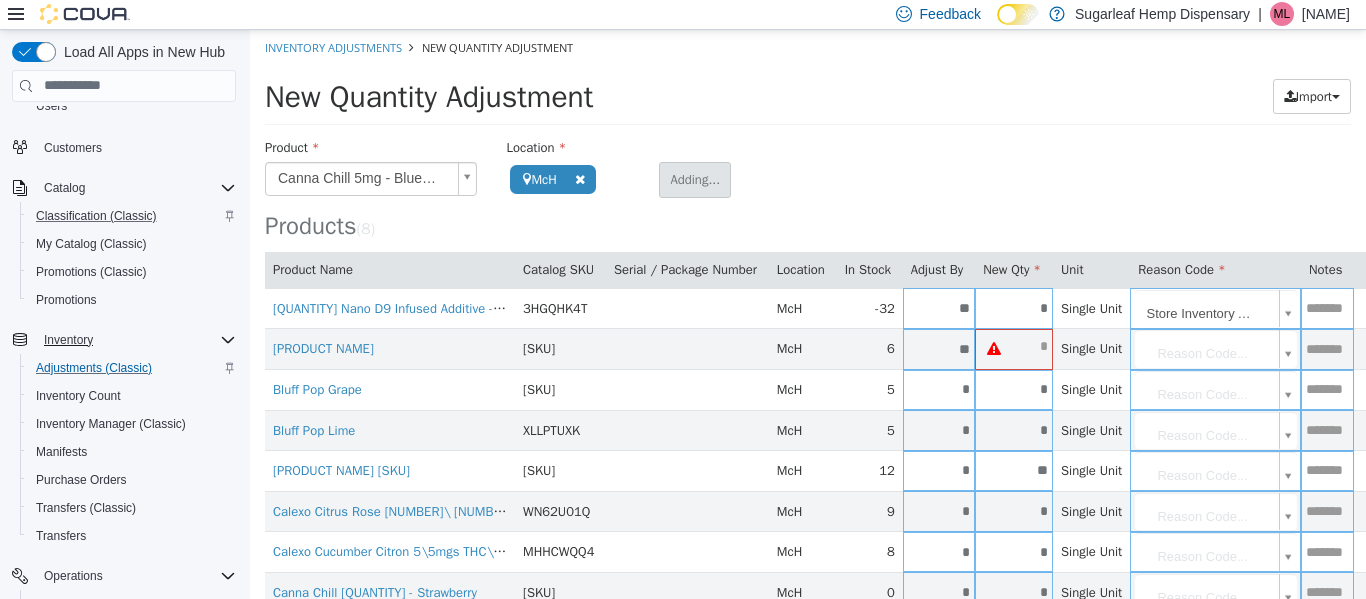 type 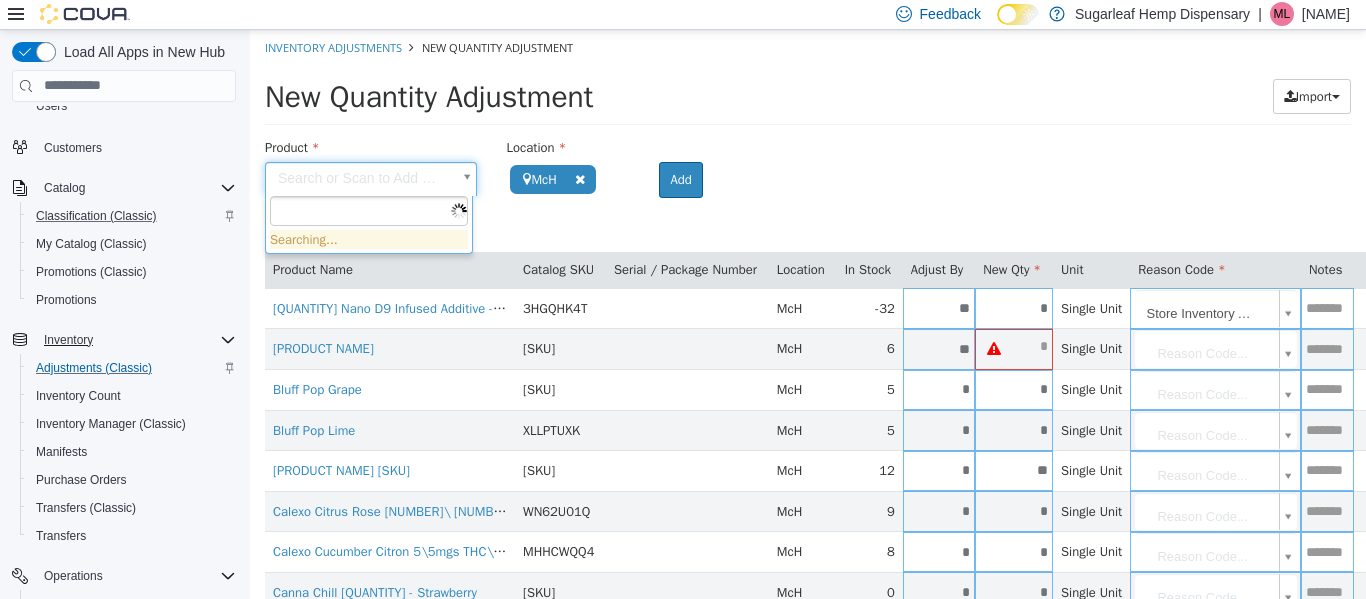 click on "**********" at bounding box center (808, 369) 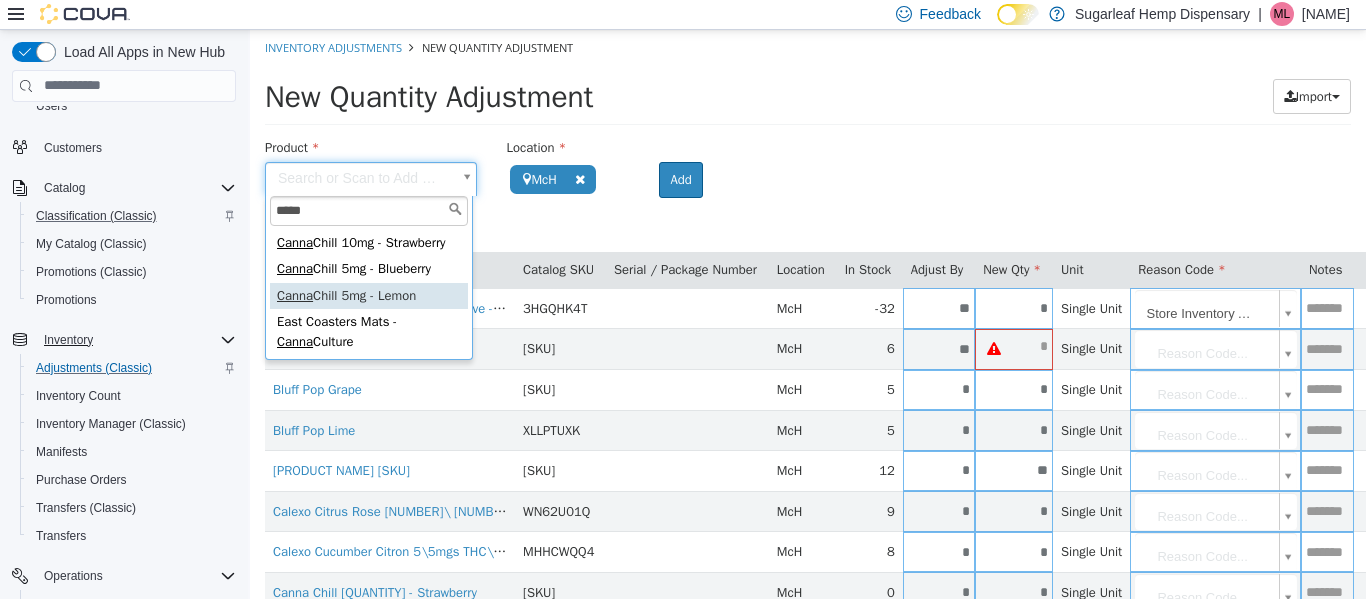 type on "*****" 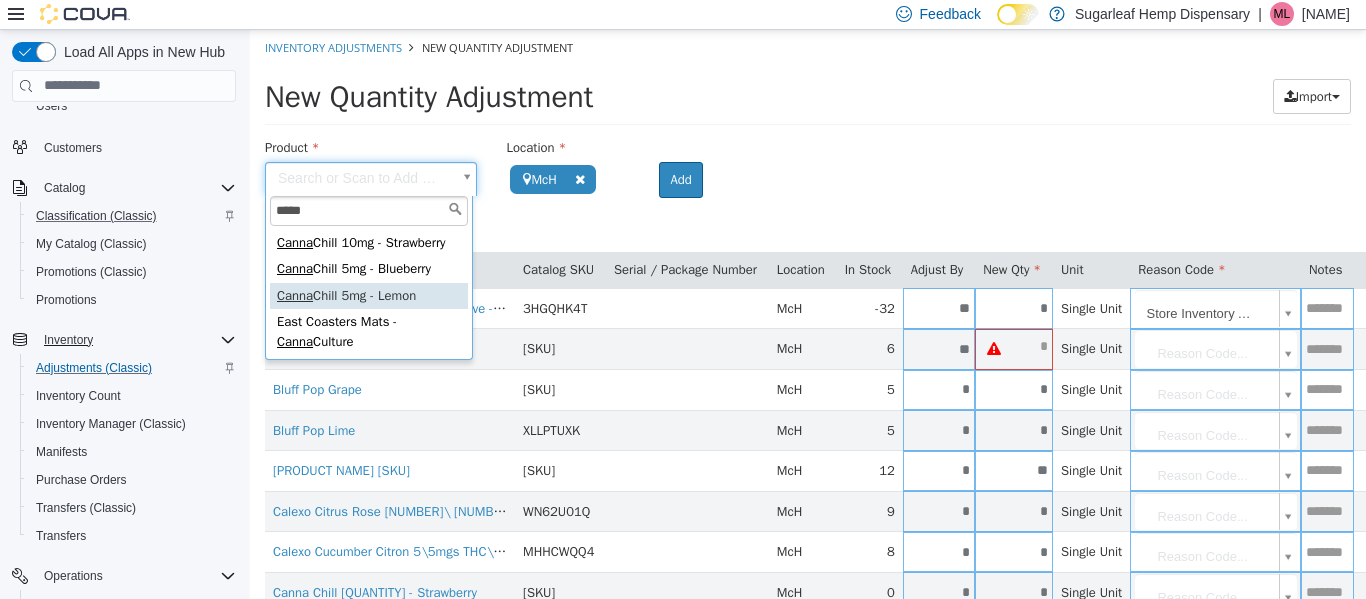 type on "**********" 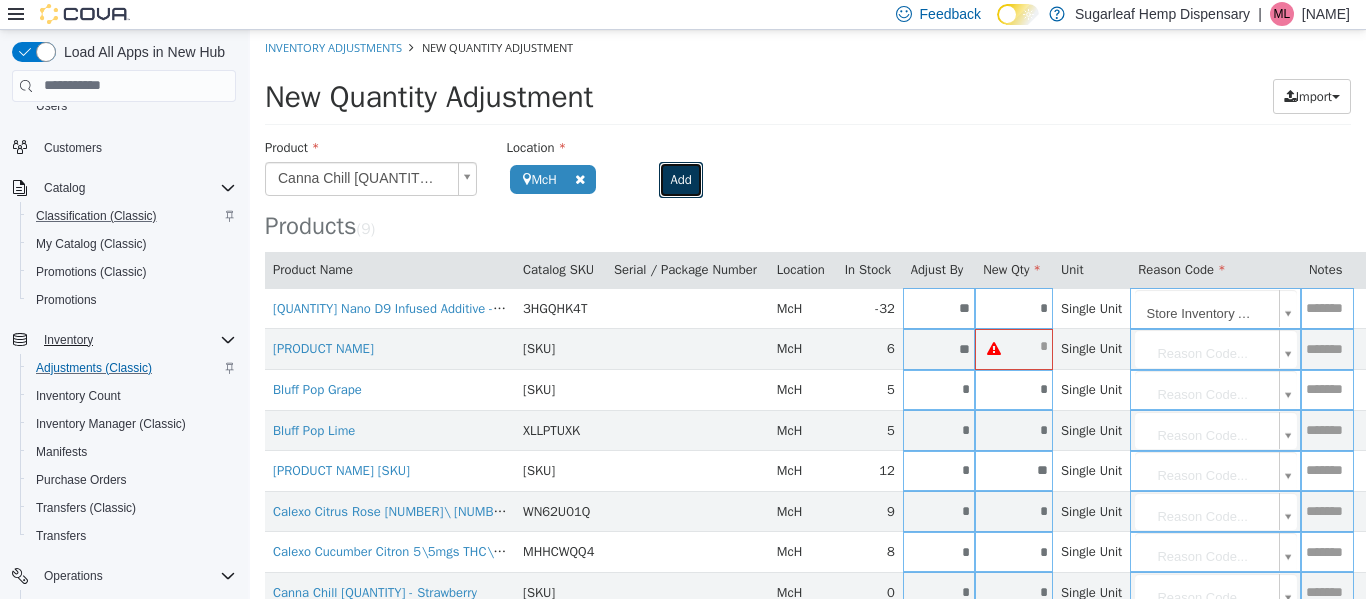 click on "Add" at bounding box center (680, 179) 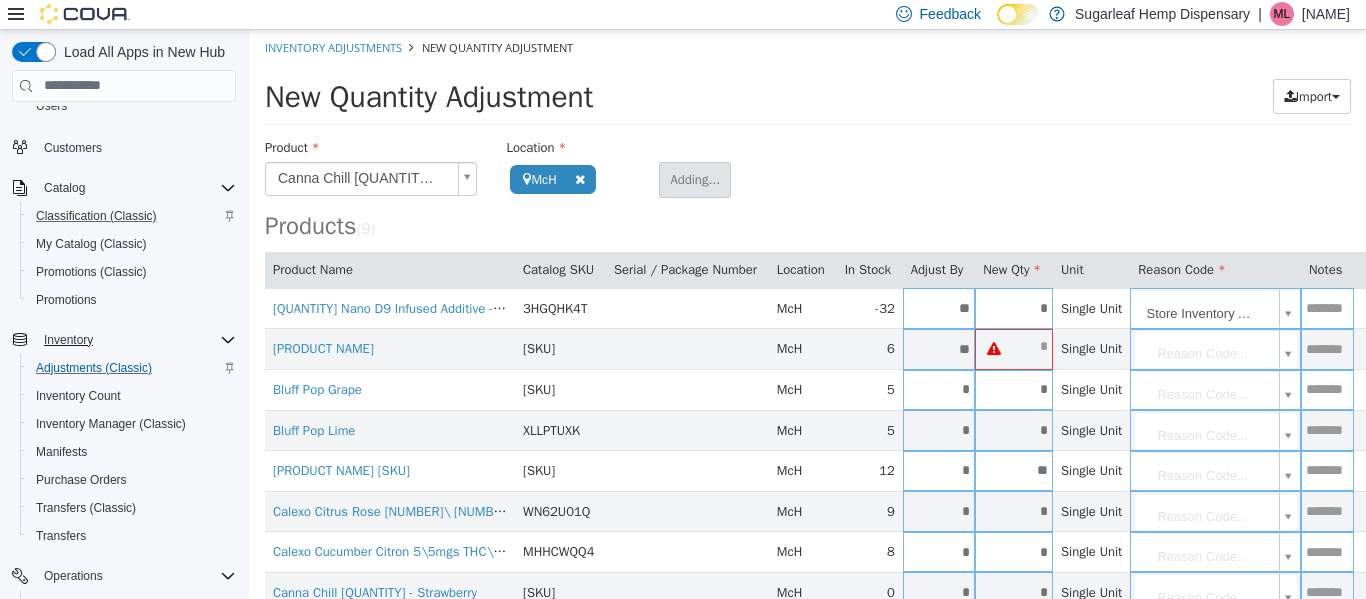 type 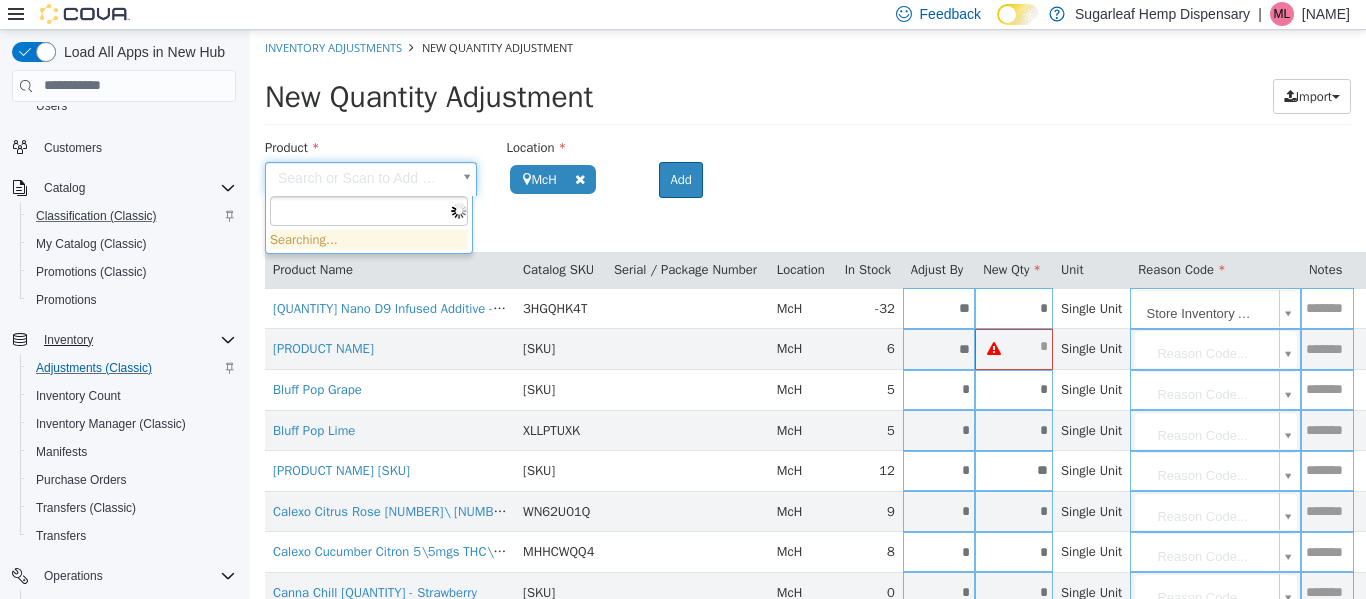 click on "**********" at bounding box center [808, 389] 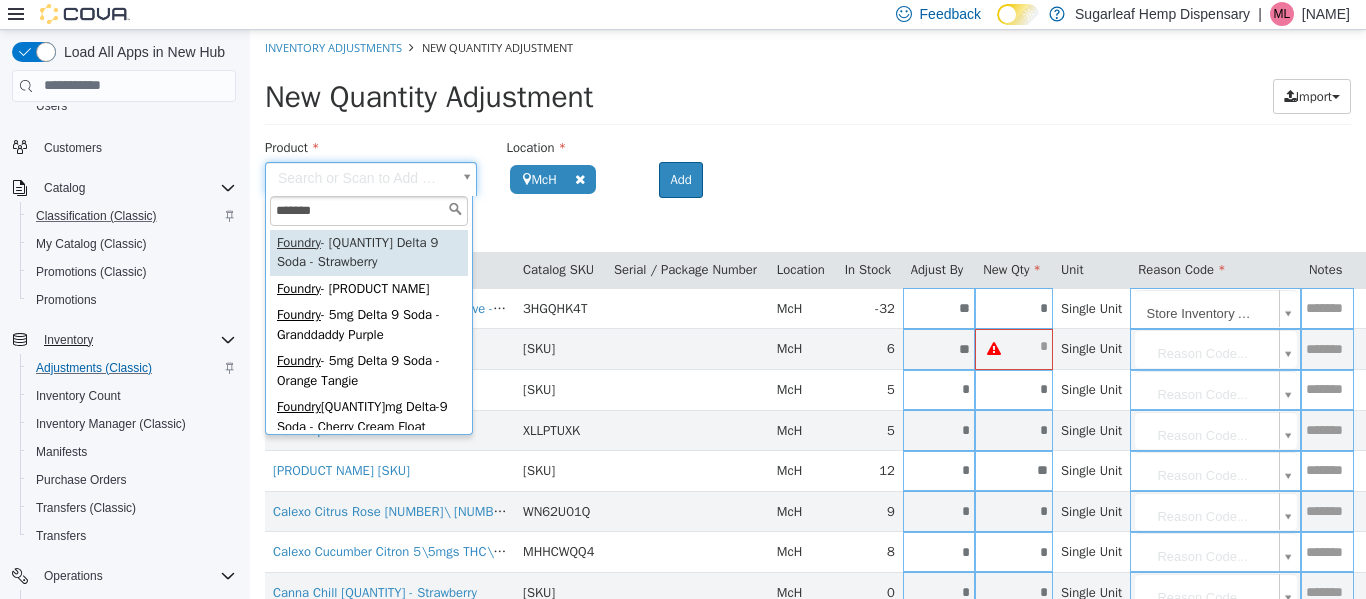 type on "*******" 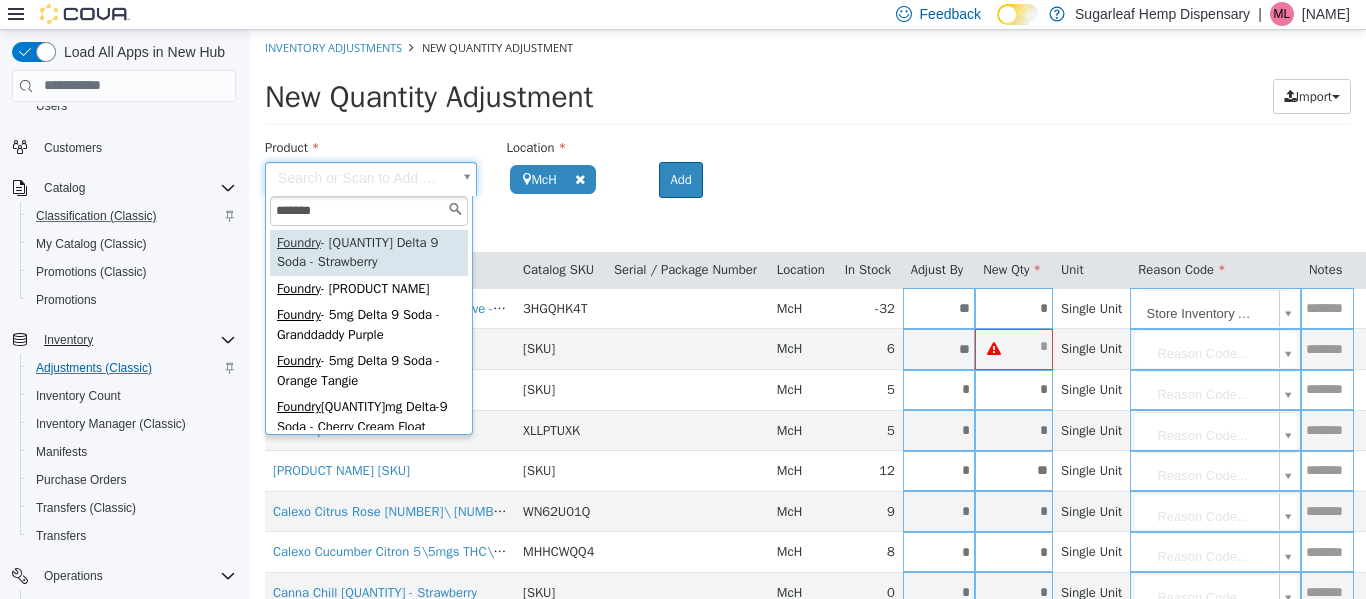 type on "**********" 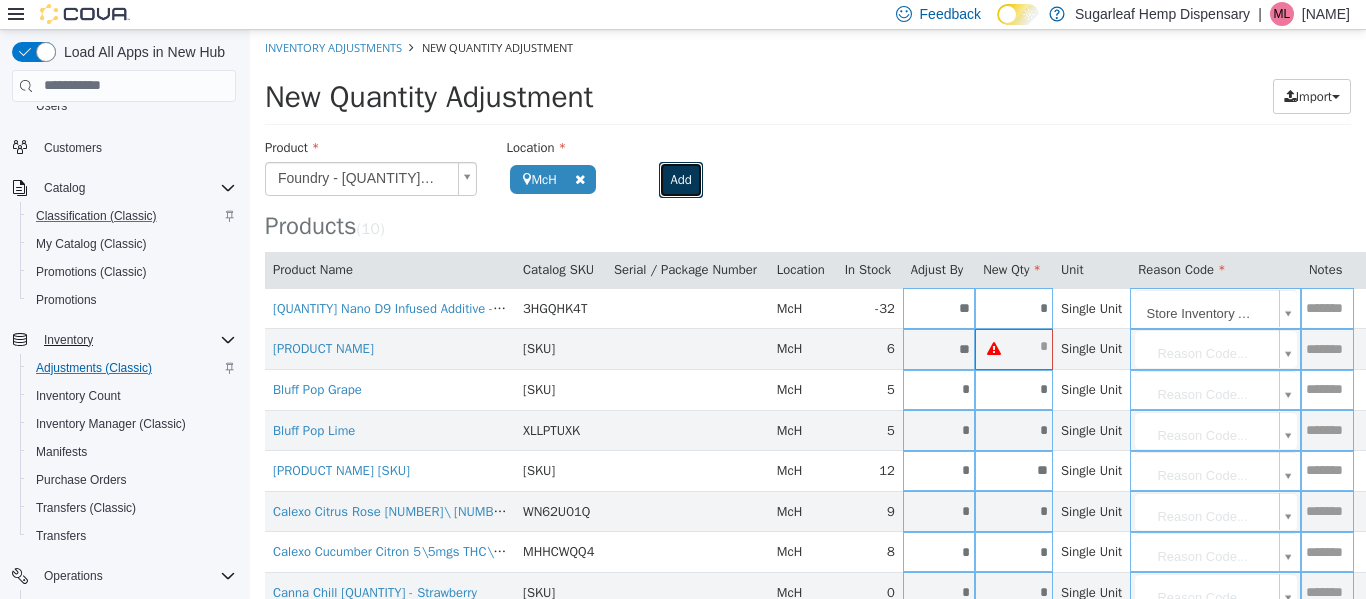click on "Add" at bounding box center [680, 179] 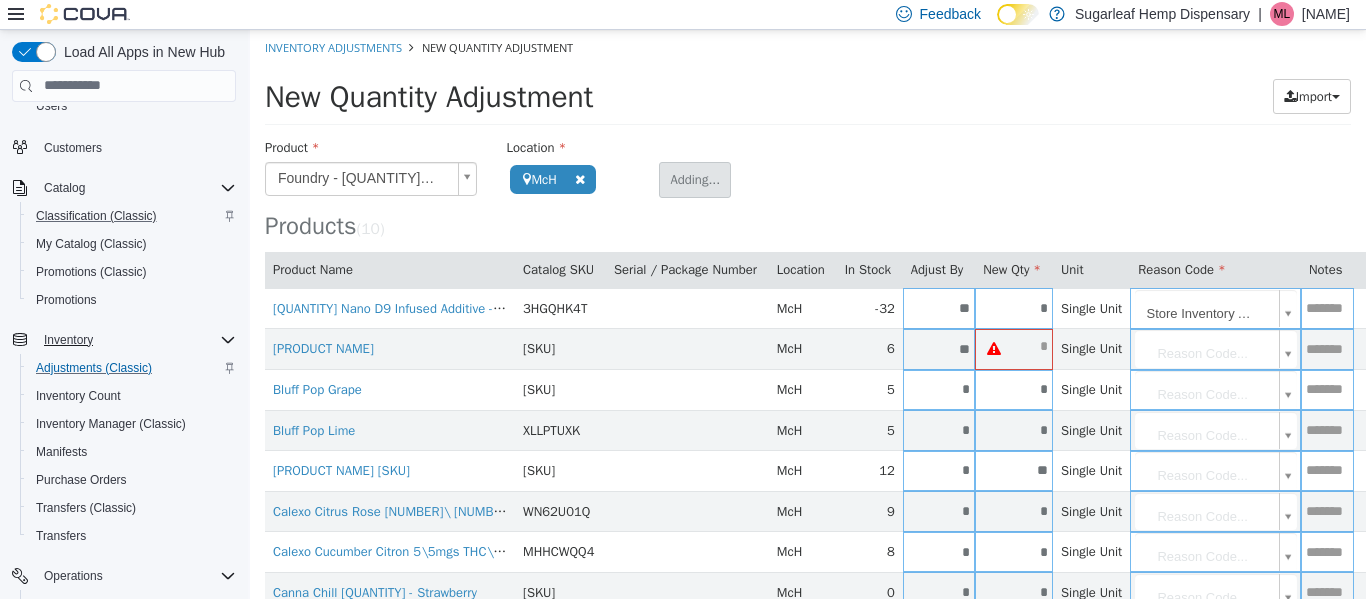 type 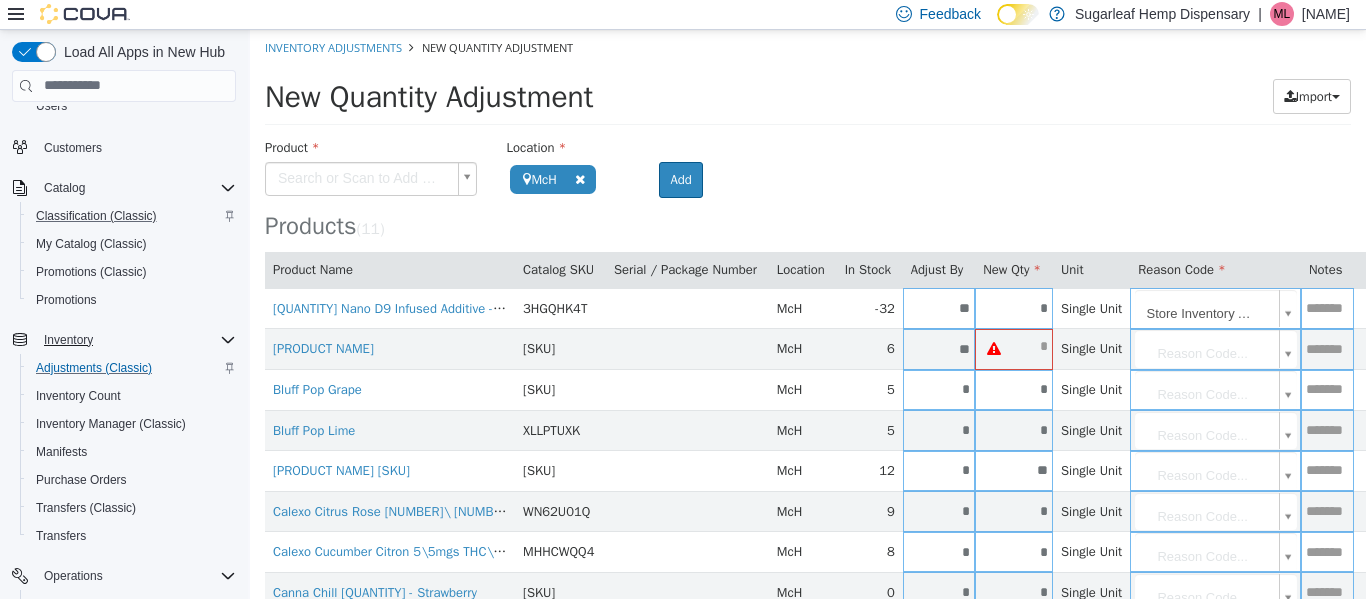 click on "**********" at bounding box center [808, 410] 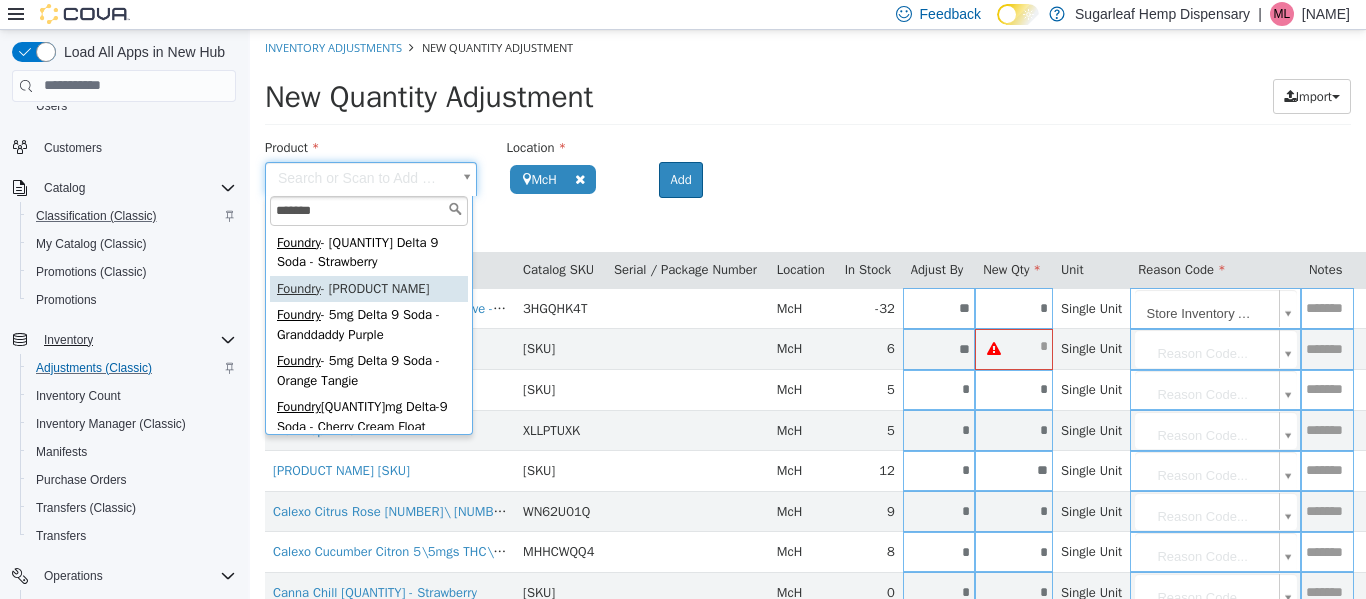 type on "*******" 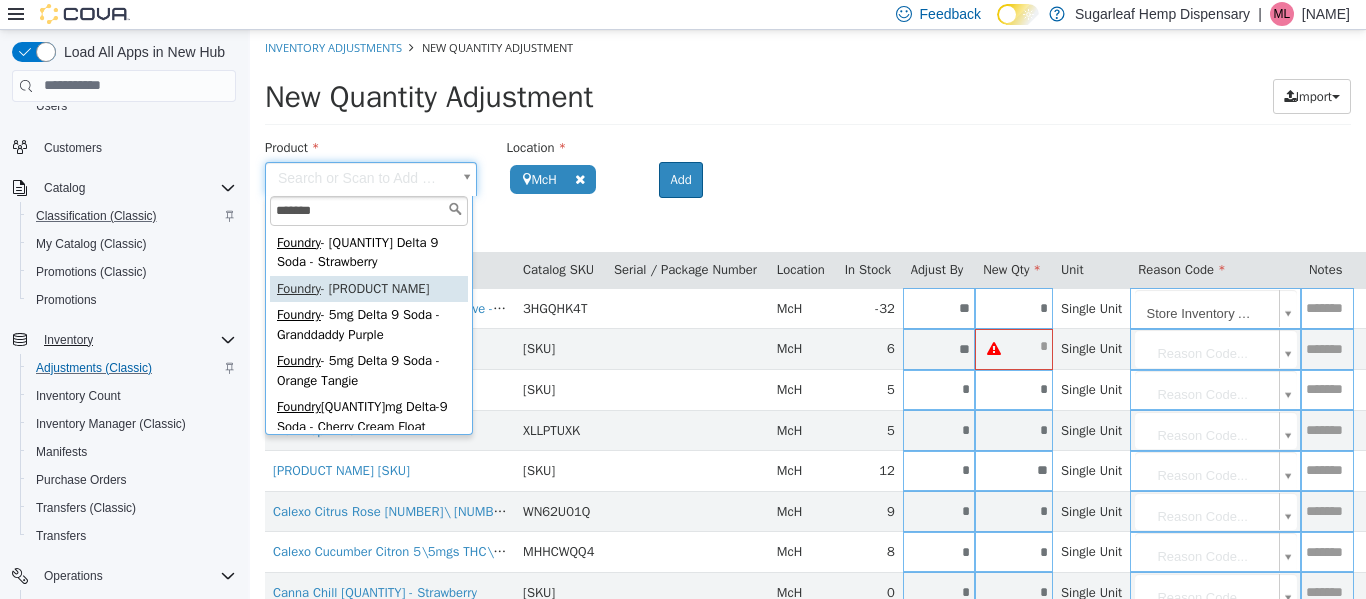 type on "**********" 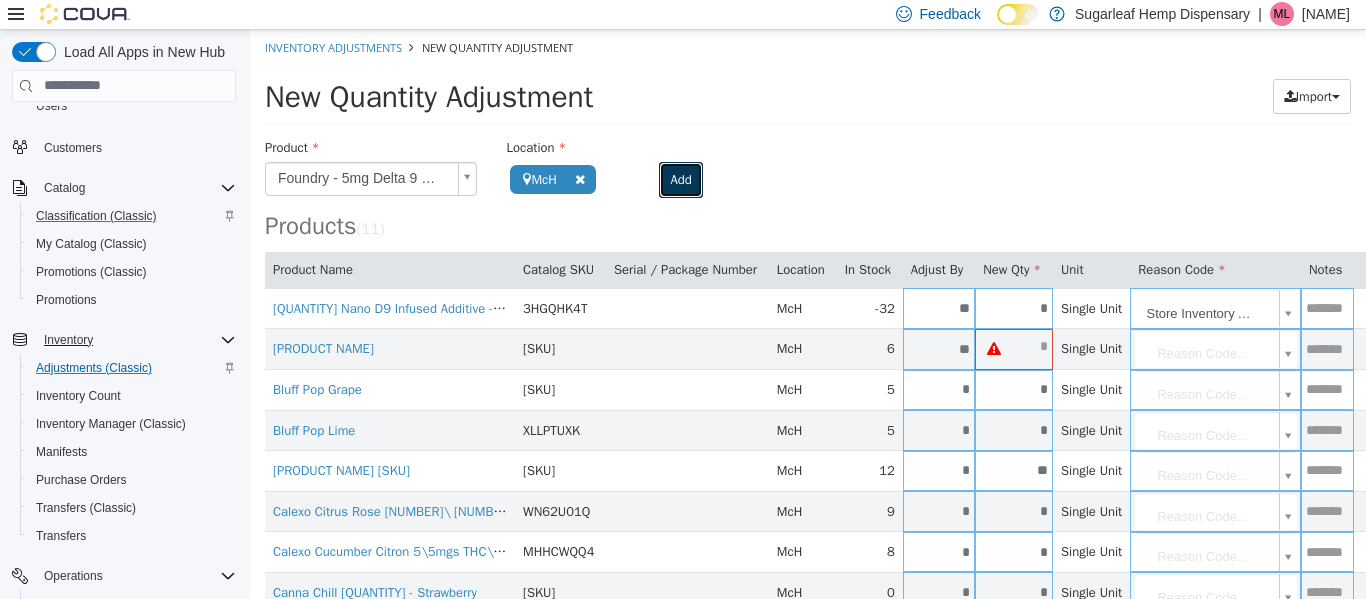 click on "Add" at bounding box center [680, 179] 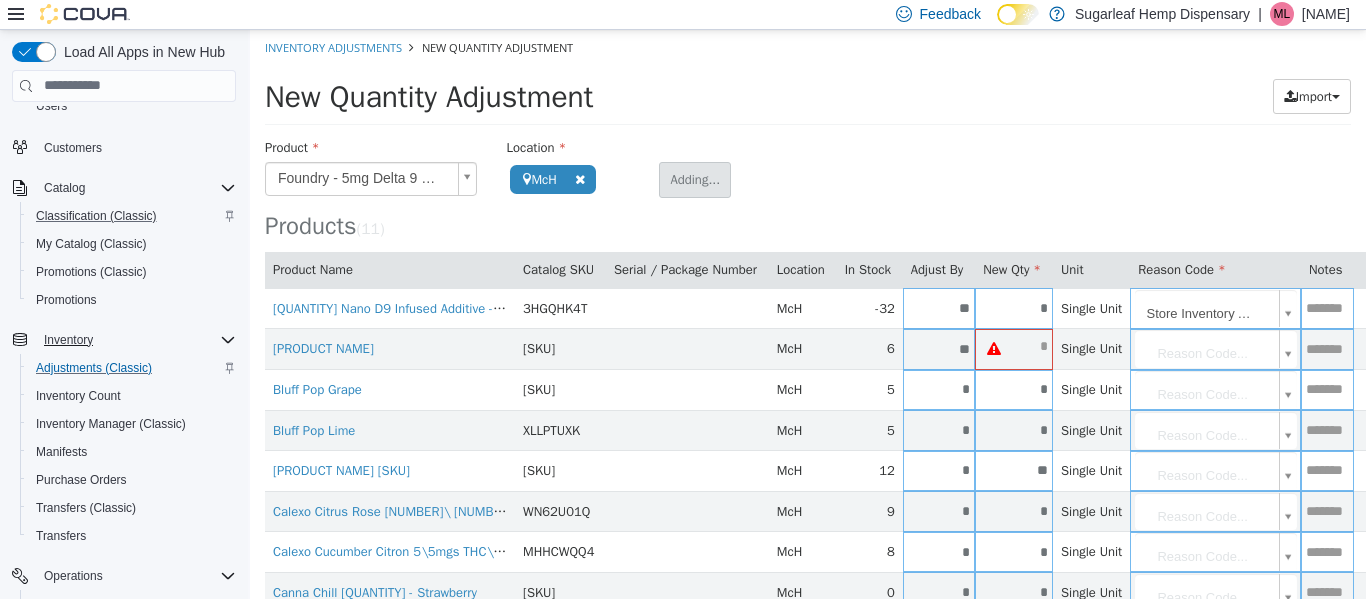 type 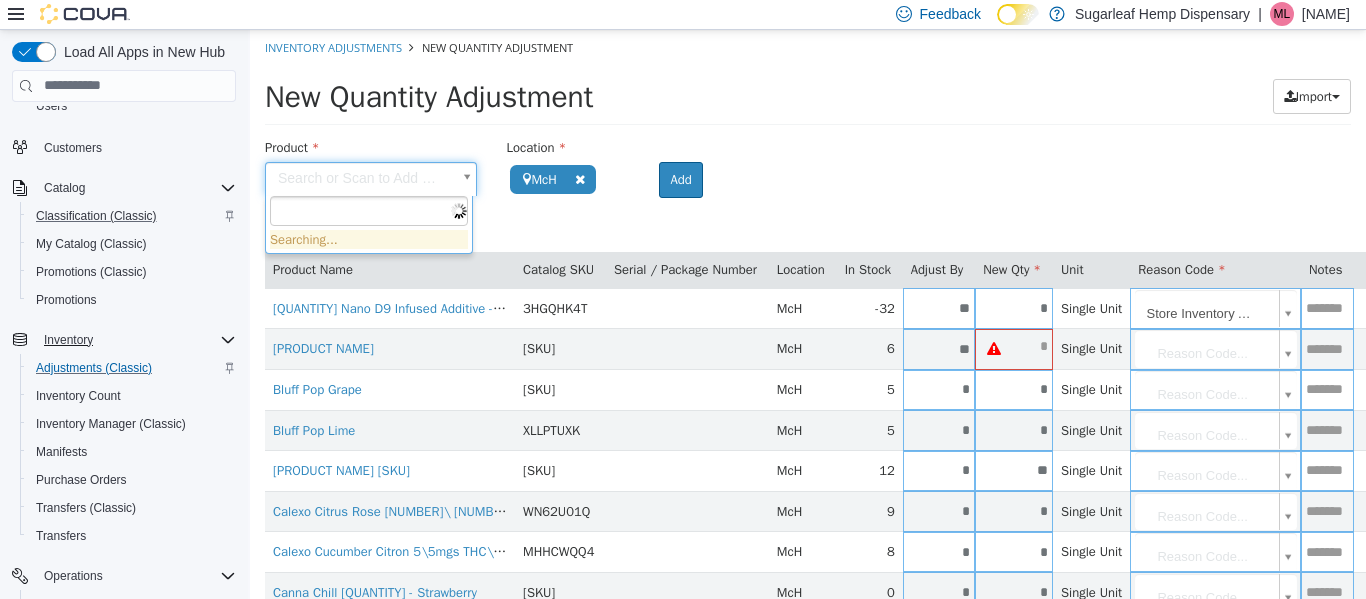 click on "**********" at bounding box center [808, 430] 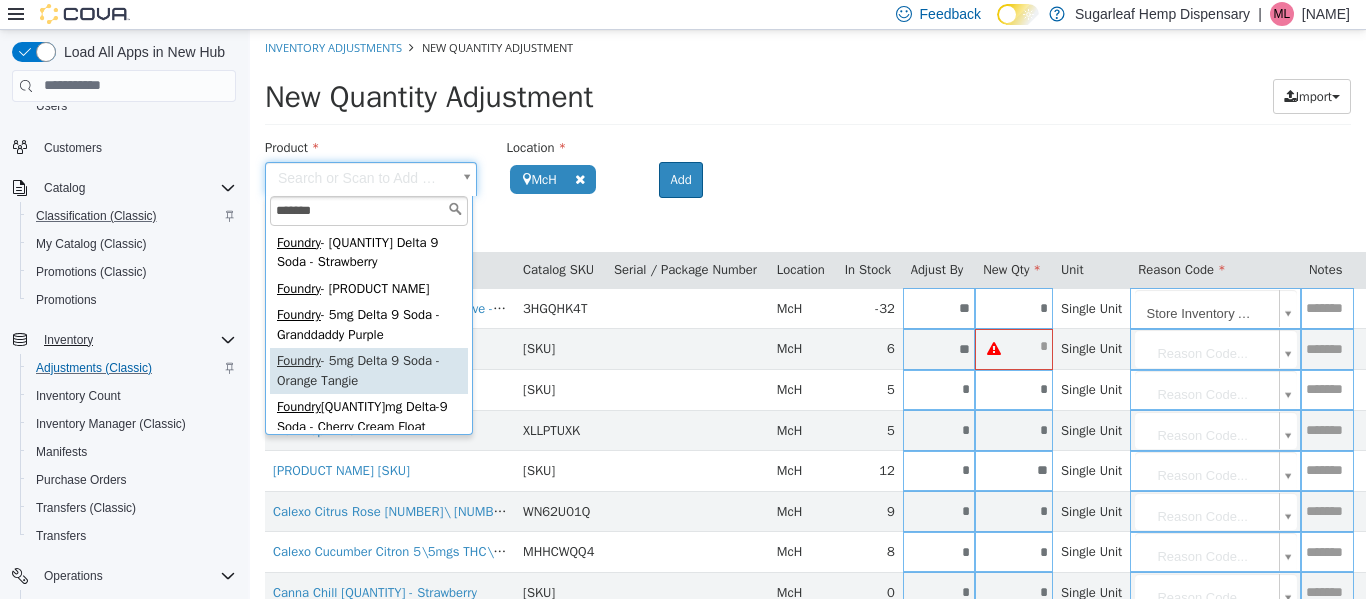 type on "*******" 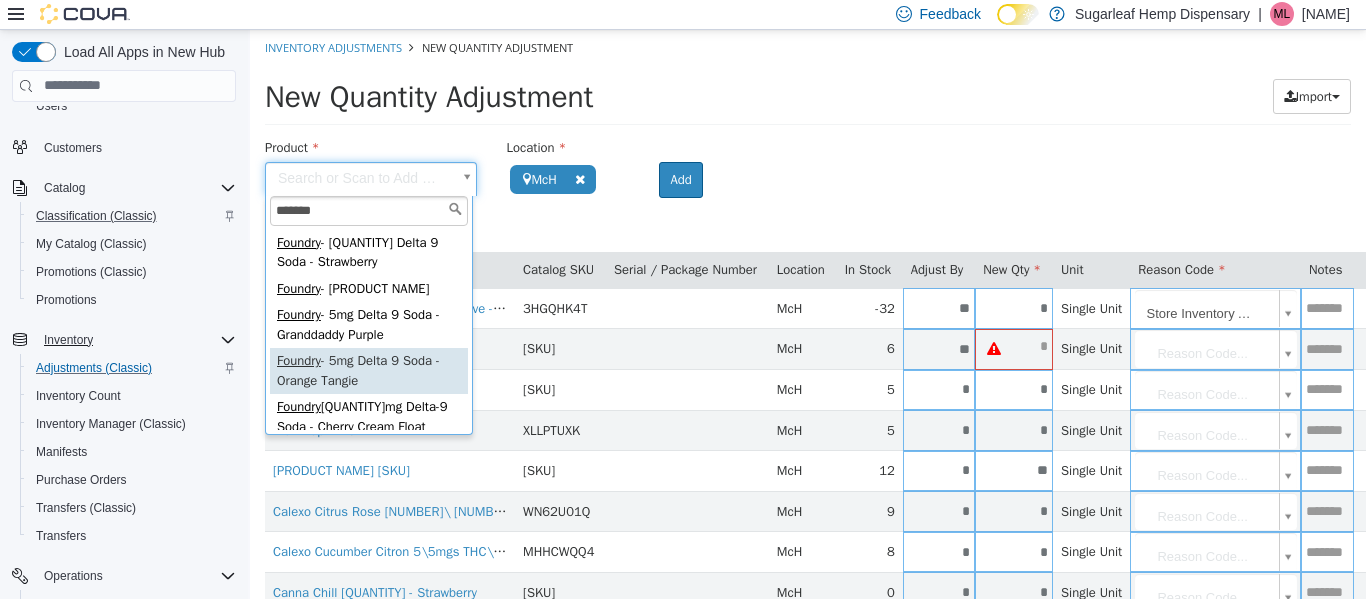 type on "**********" 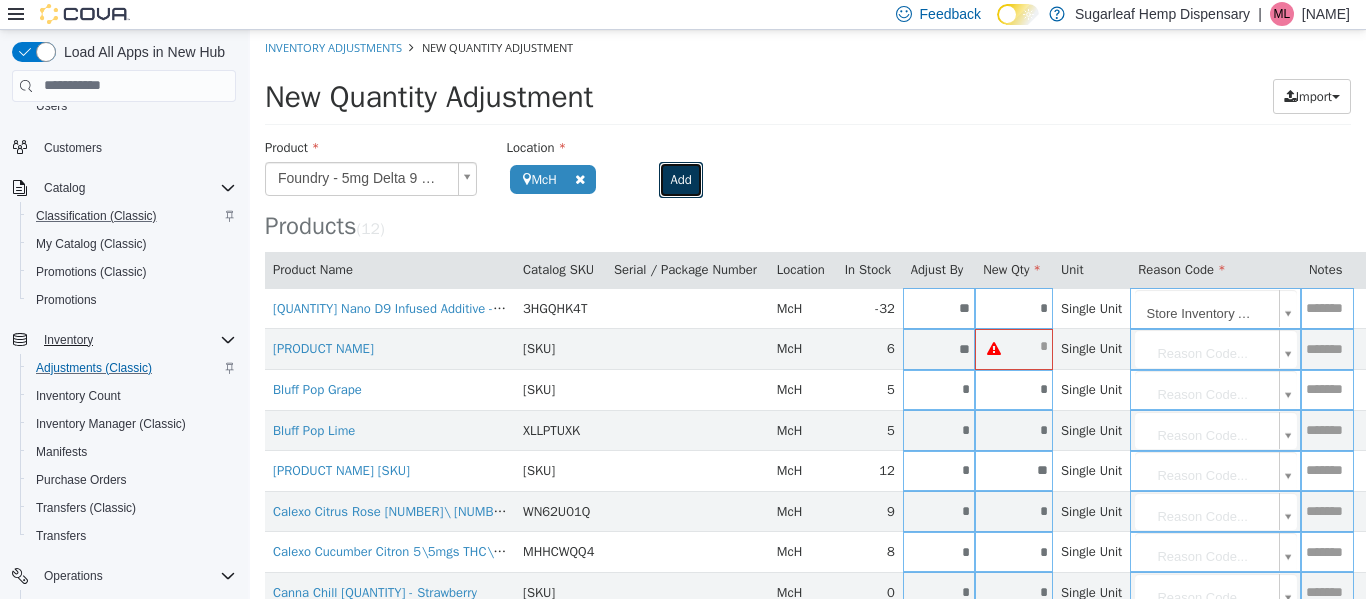 click on "Add" at bounding box center [680, 179] 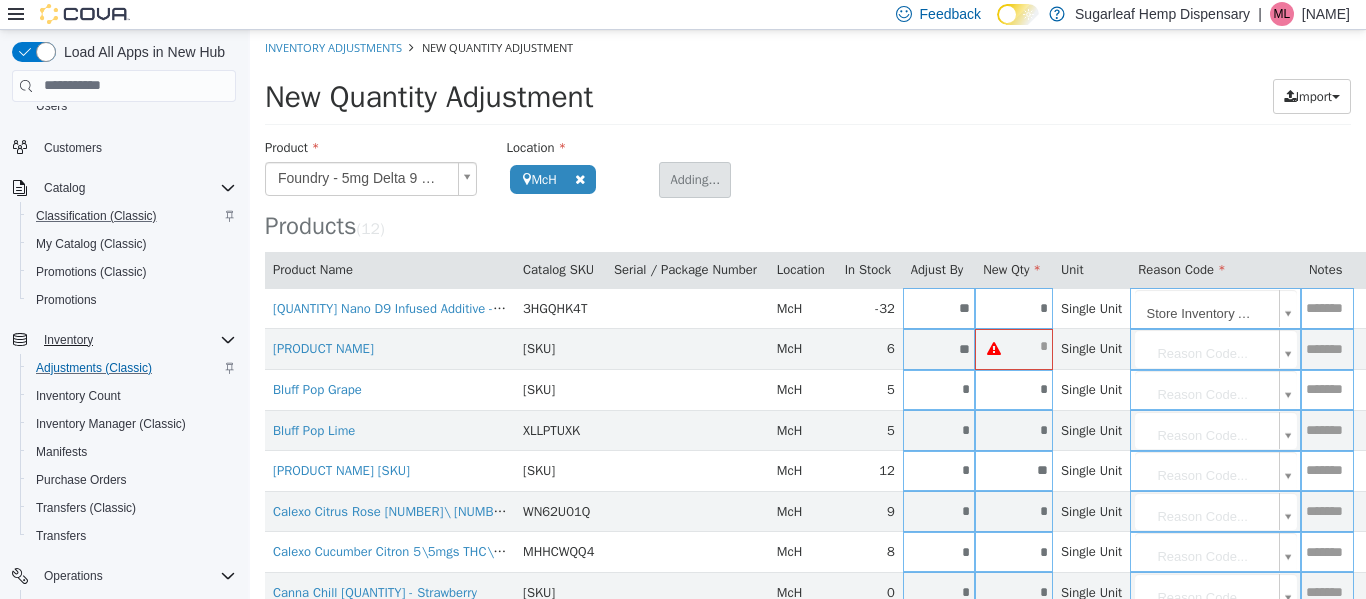 type 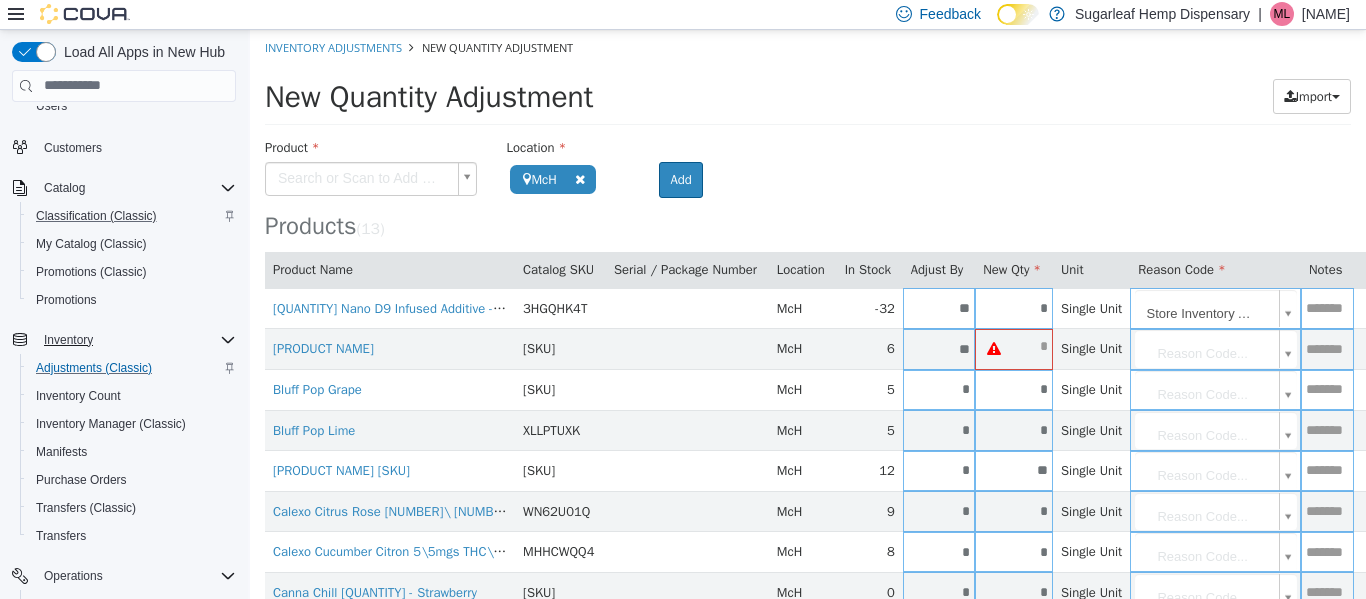 click on "**********" at bounding box center (808, 450) 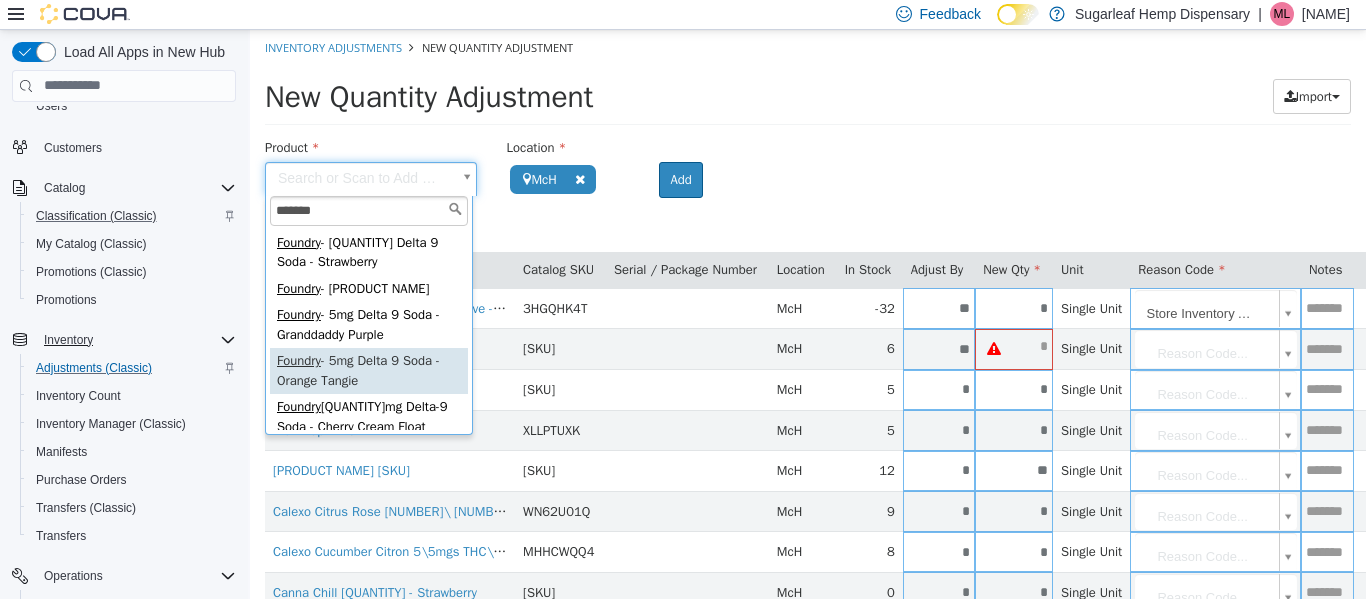 scroll, scrollTop: 100, scrollLeft: 0, axis: vertical 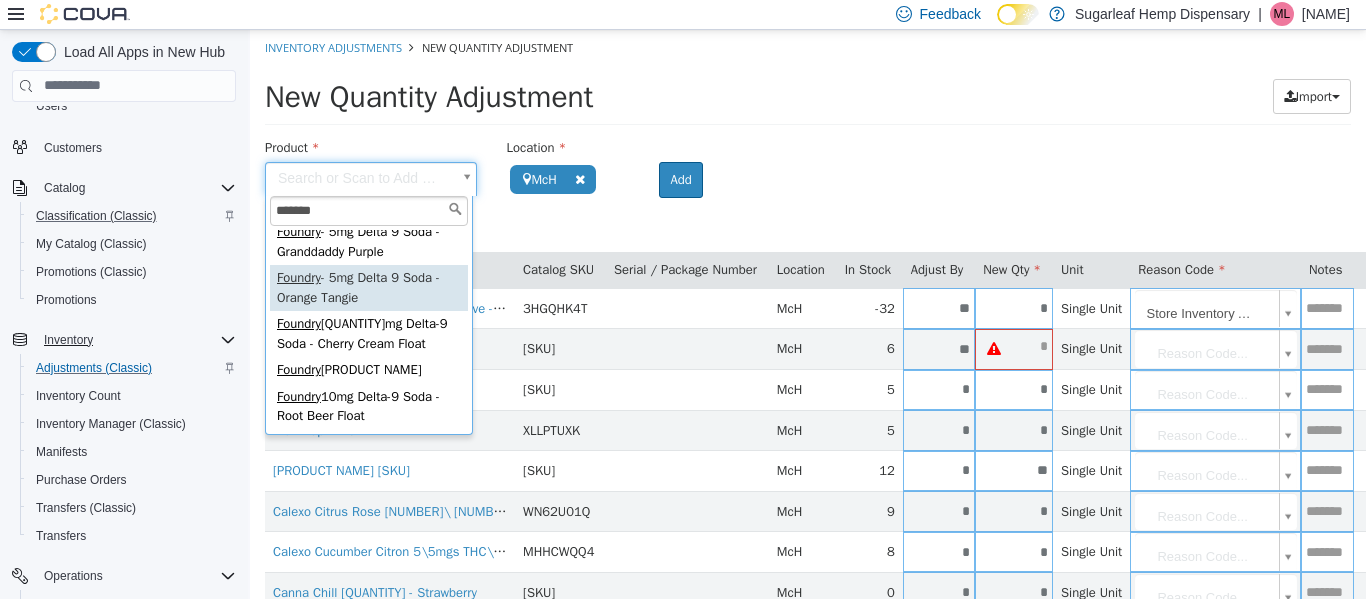 type on "*******" 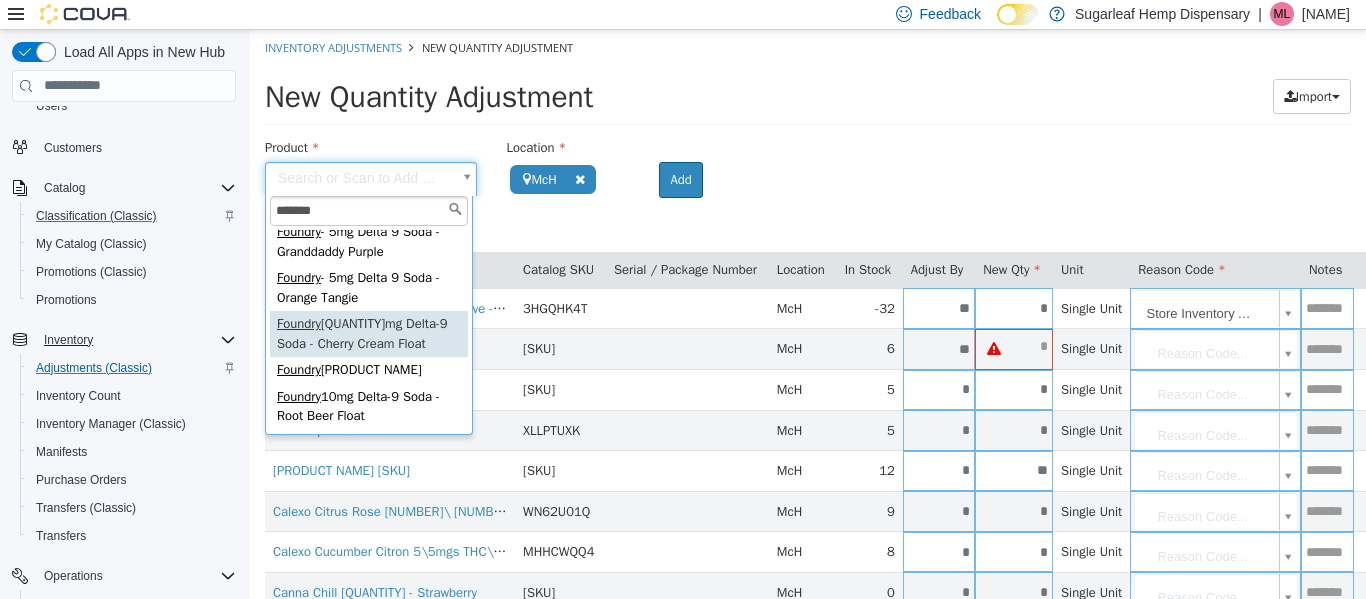 type on "**********" 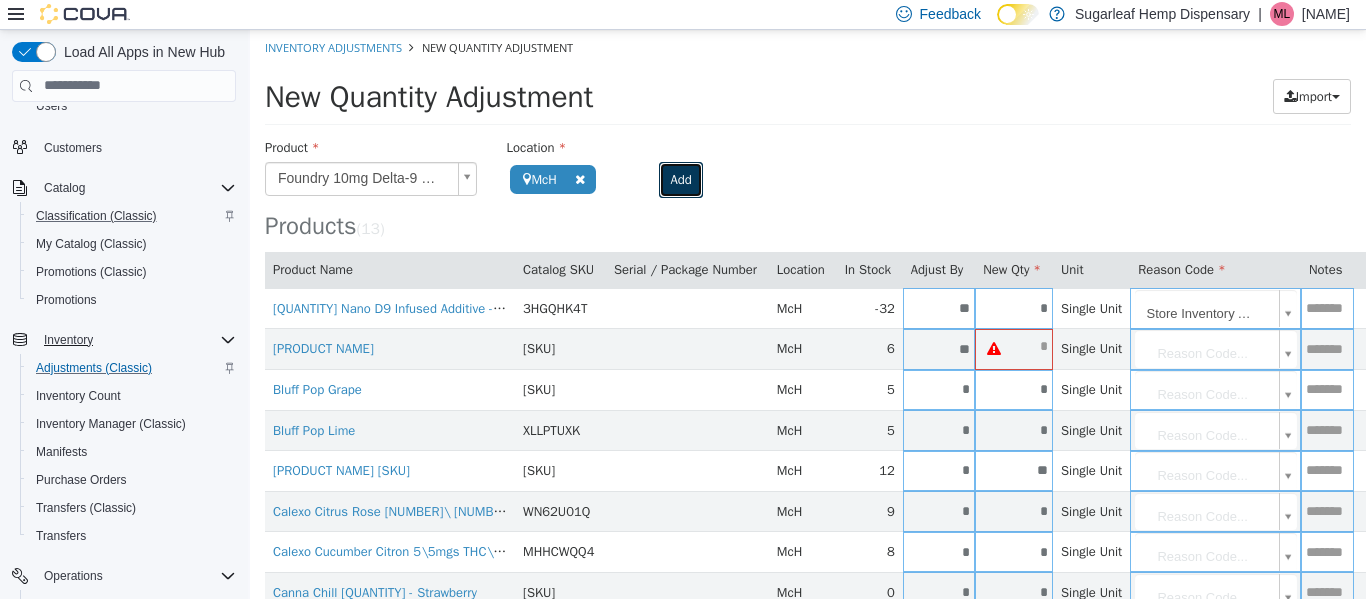 click on "Add" at bounding box center (680, 179) 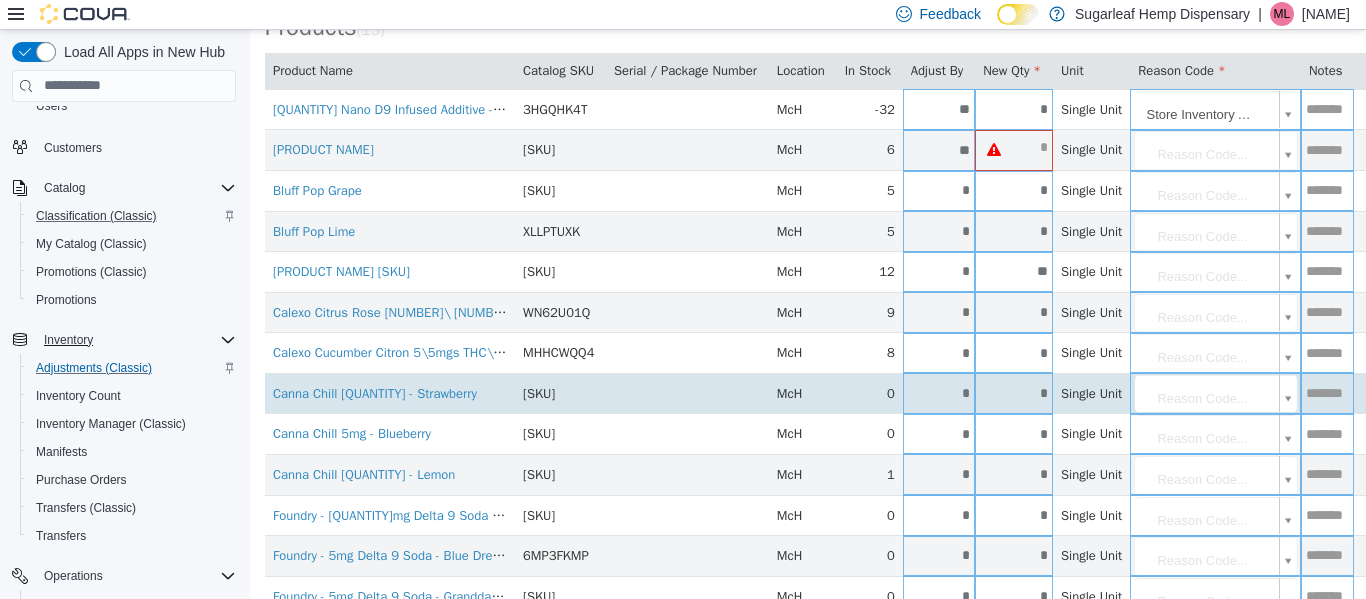scroll, scrollTop: 289, scrollLeft: 0, axis: vertical 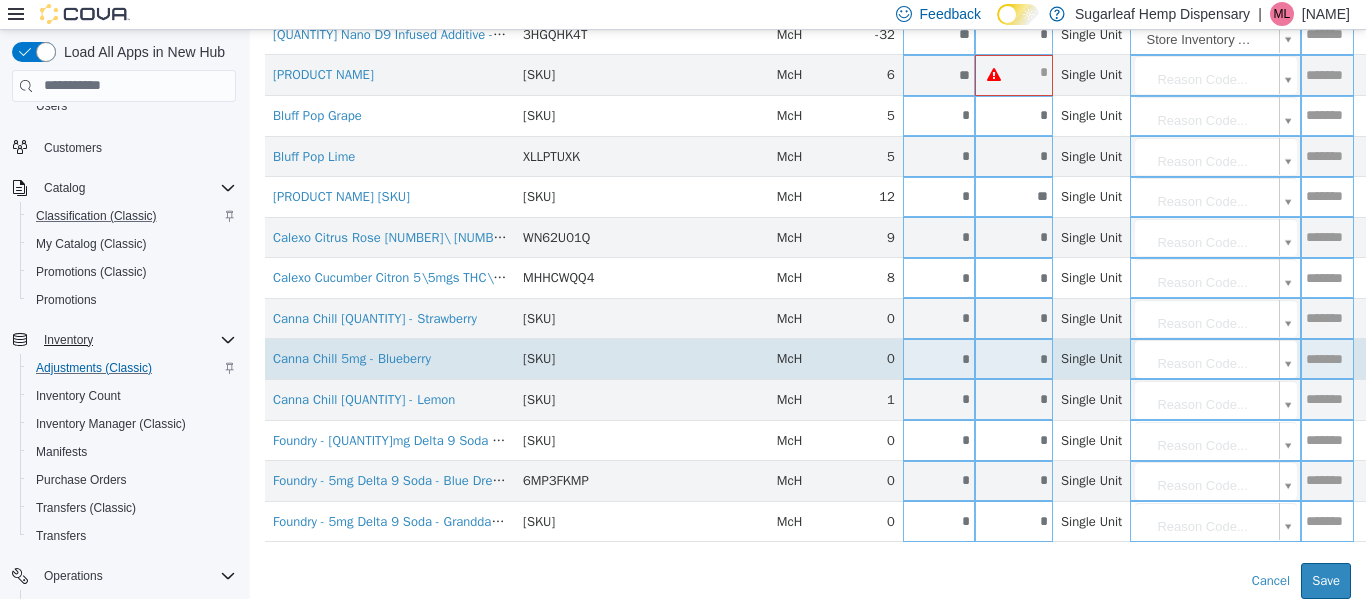 type 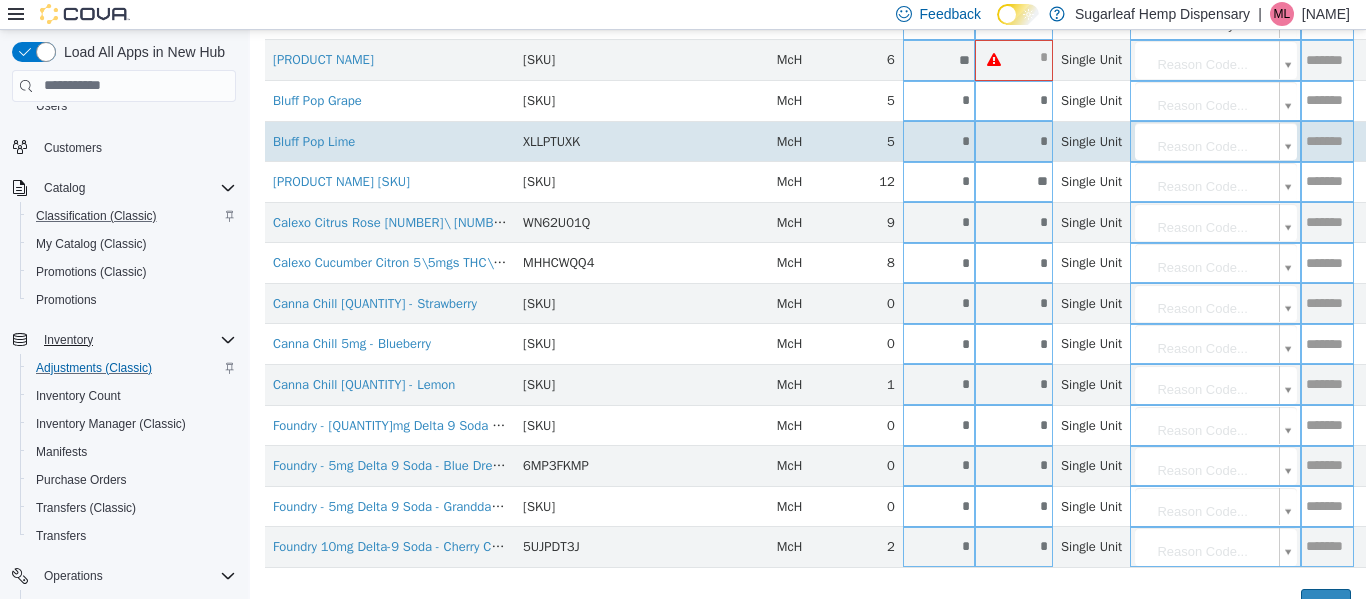 scroll, scrollTop: 0, scrollLeft: 0, axis: both 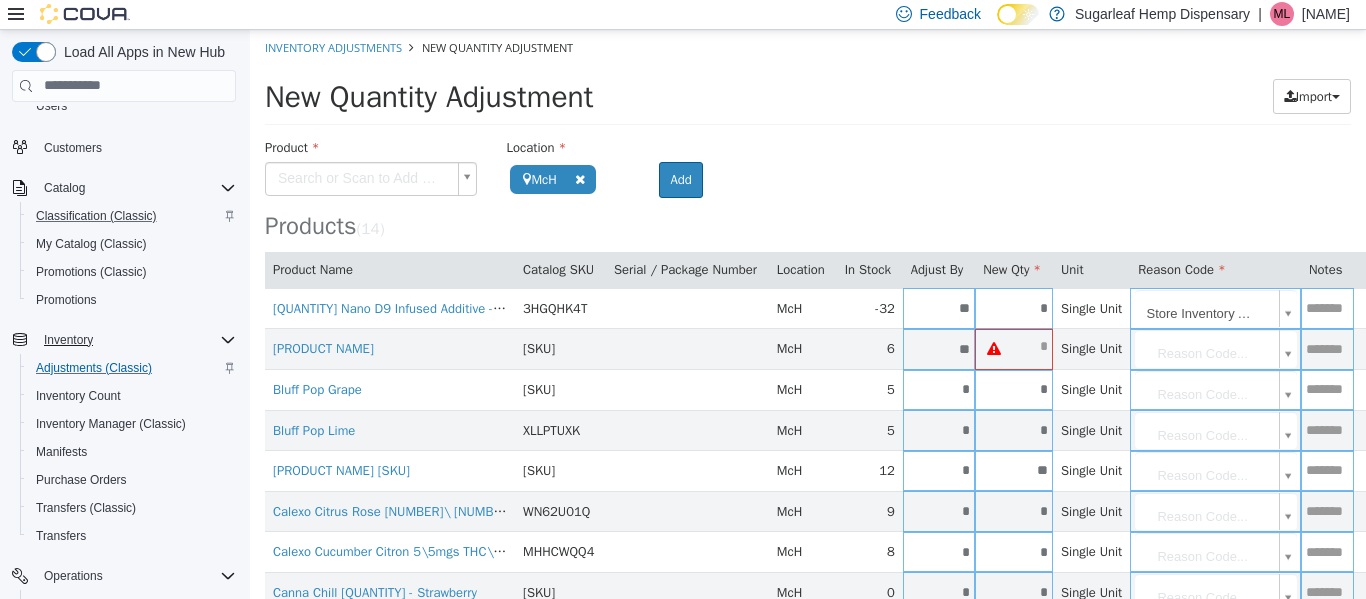click on "**********" at bounding box center (808, 470) 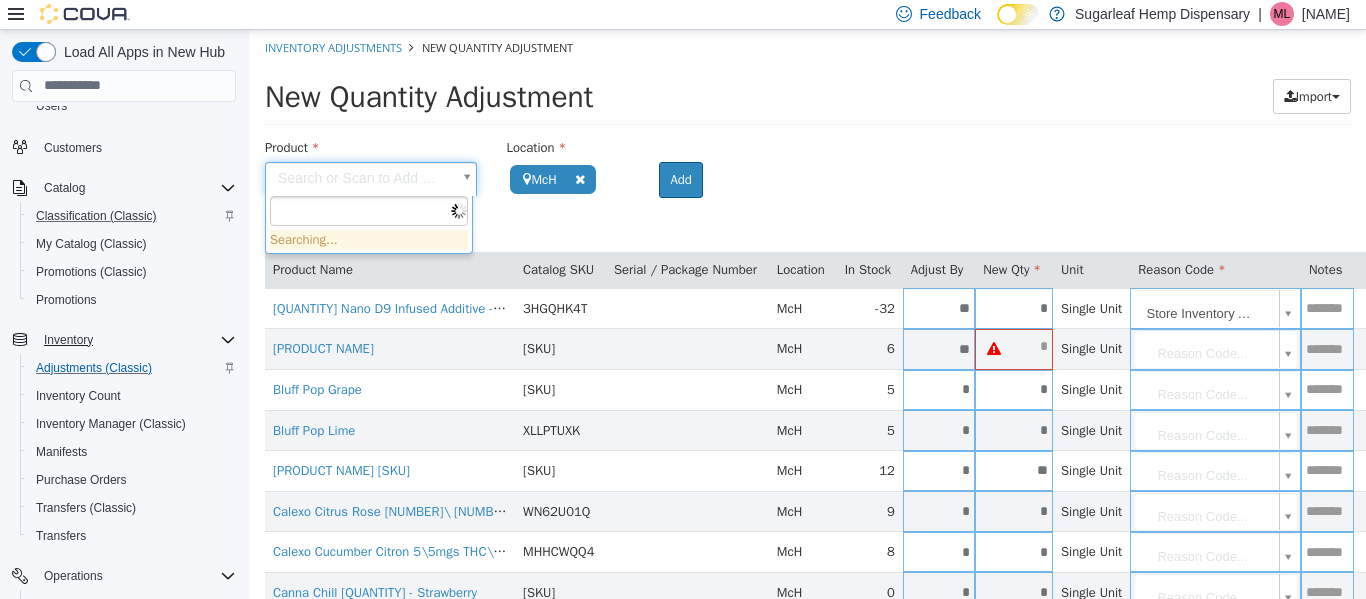 scroll, scrollTop: 0, scrollLeft: 0, axis: both 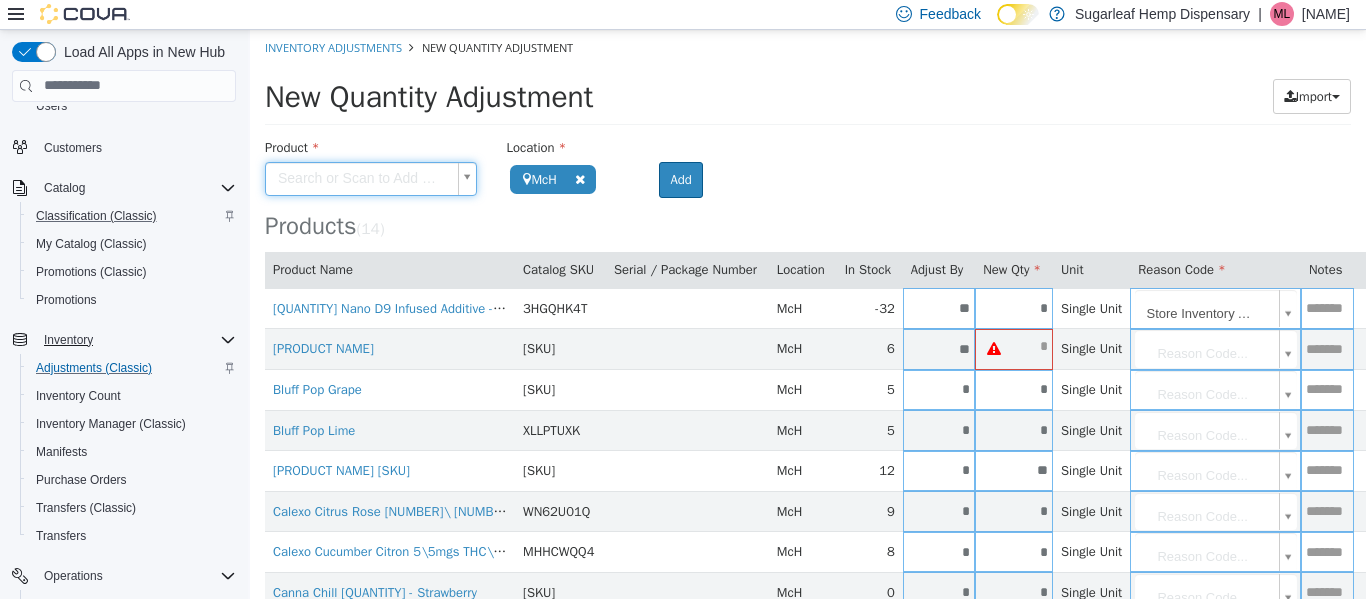 click on "**********" at bounding box center (808, 470) 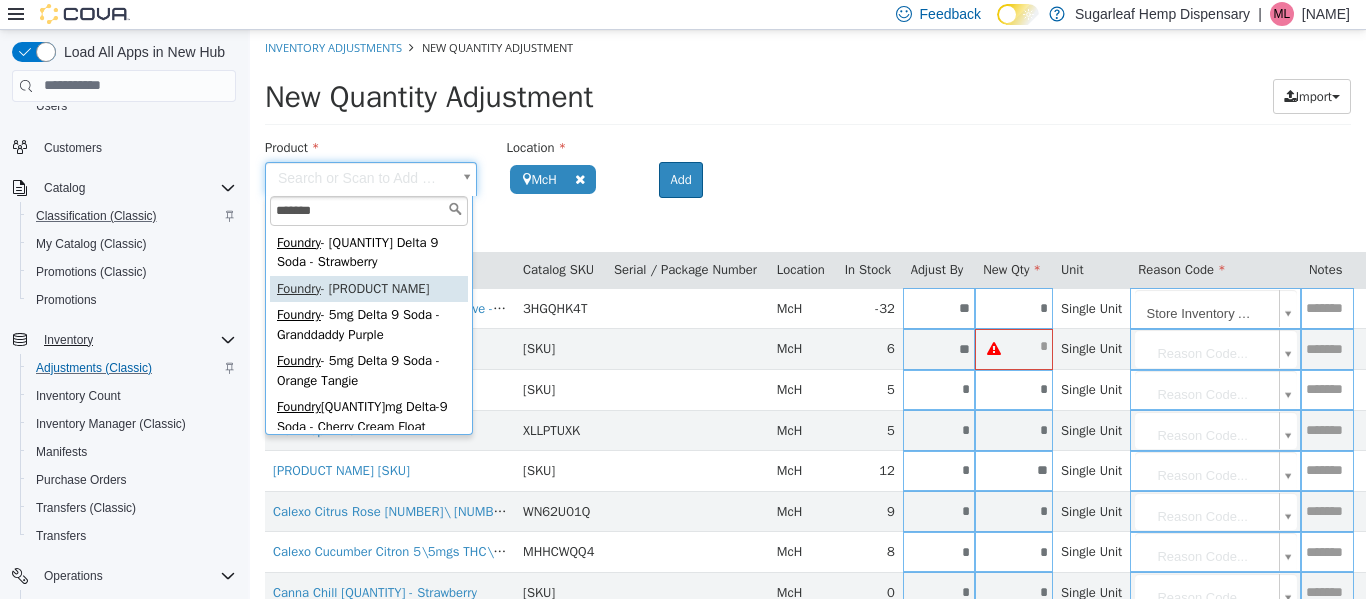 scroll, scrollTop: 100, scrollLeft: 0, axis: vertical 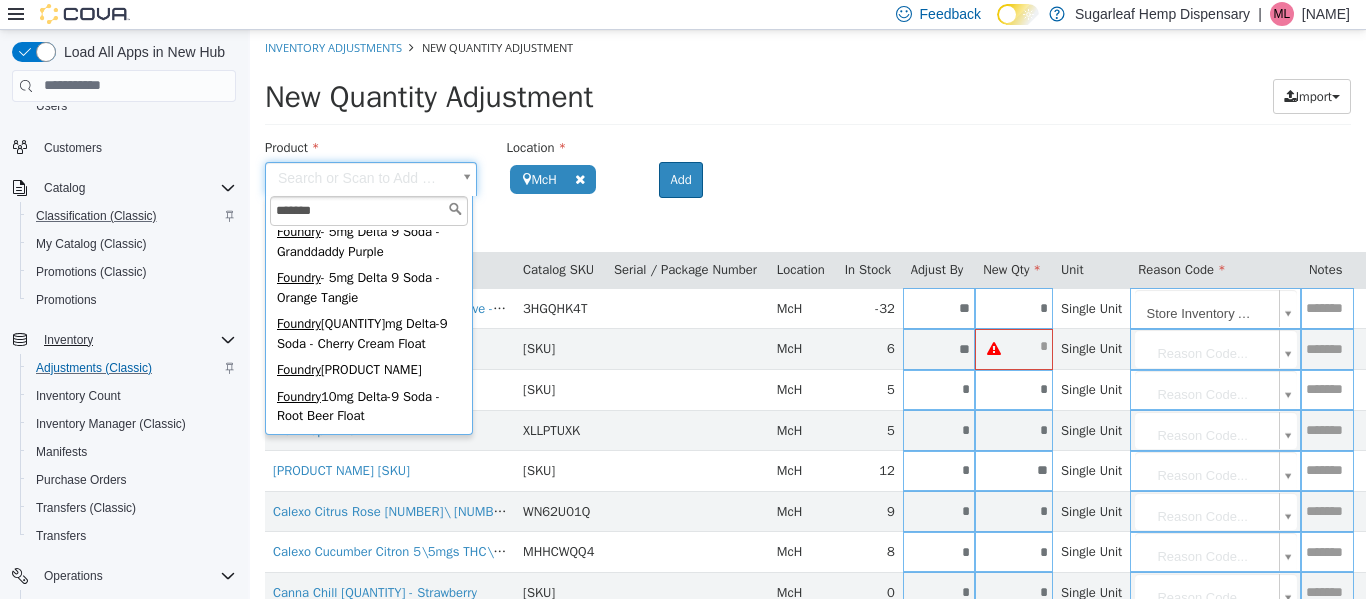 type on "*******" 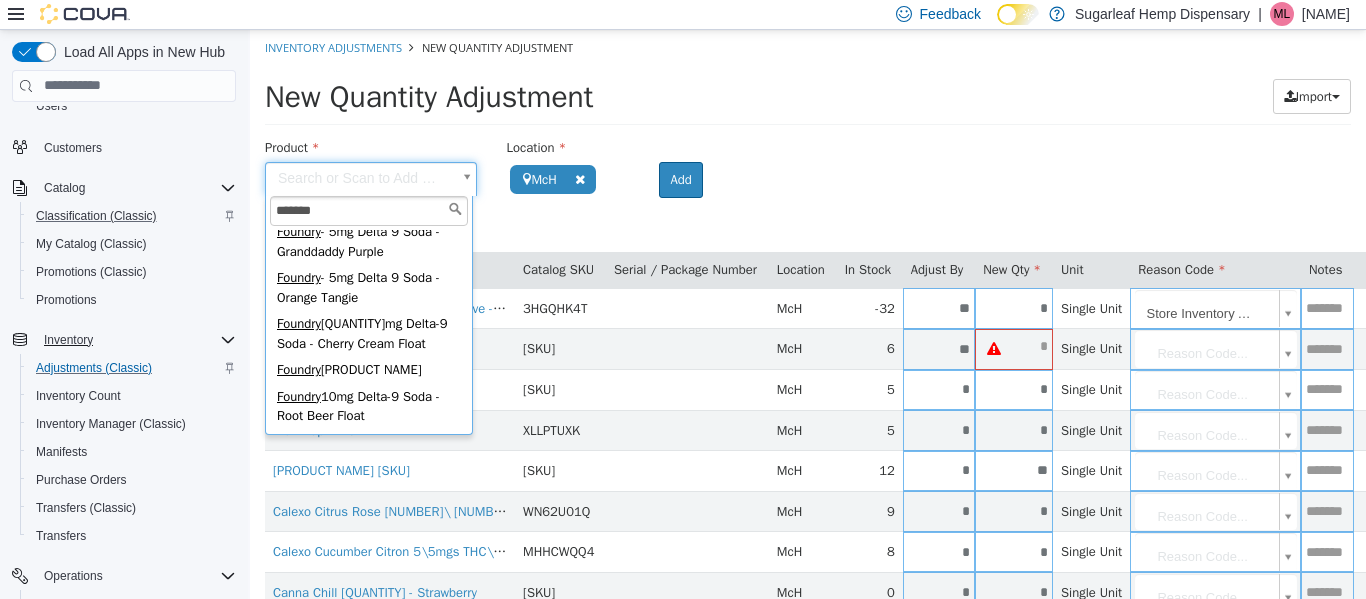 type on "**********" 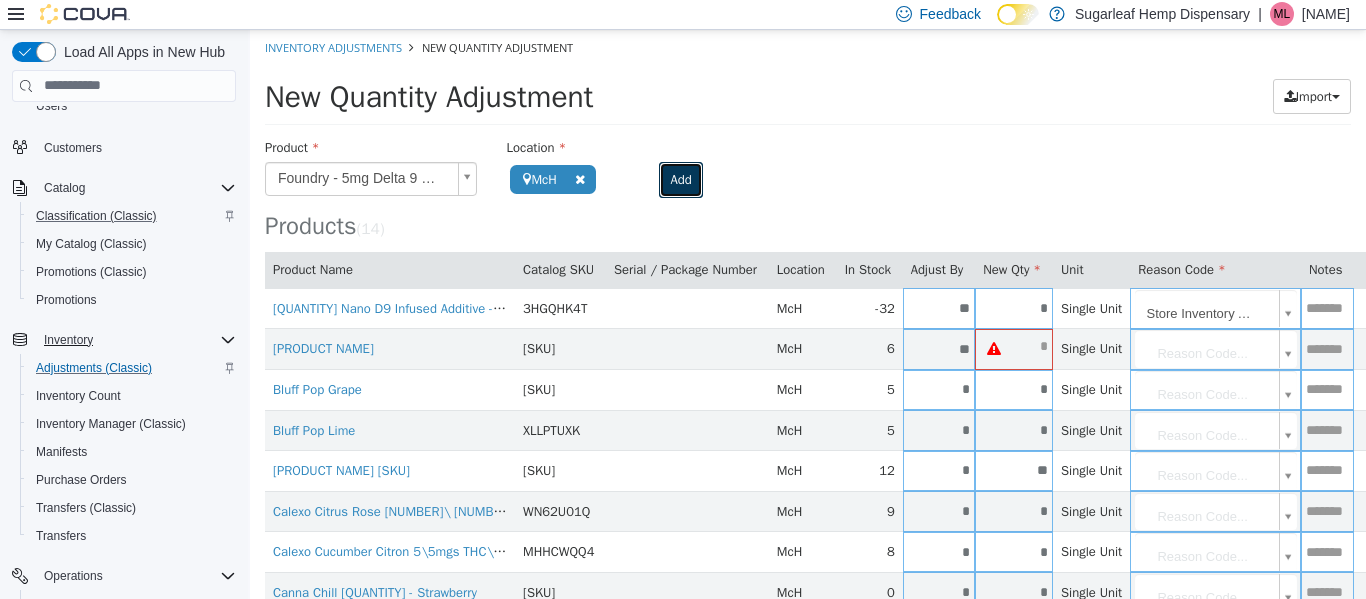 click on "Add" at bounding box center [680, 179] 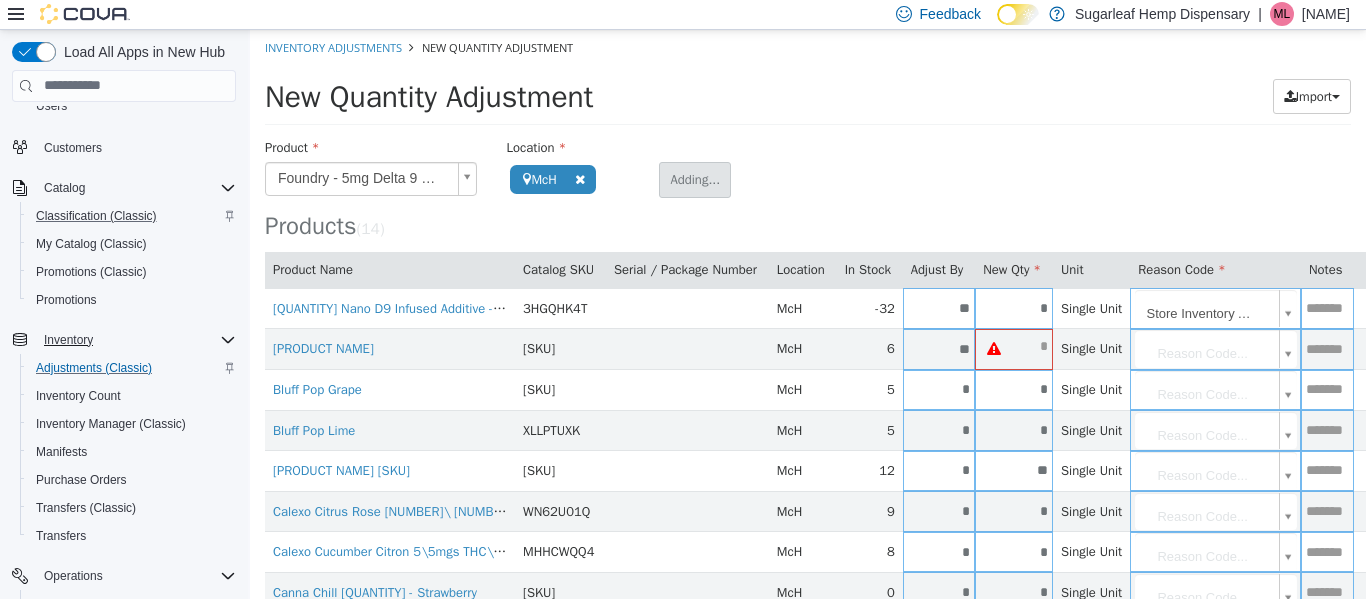 type 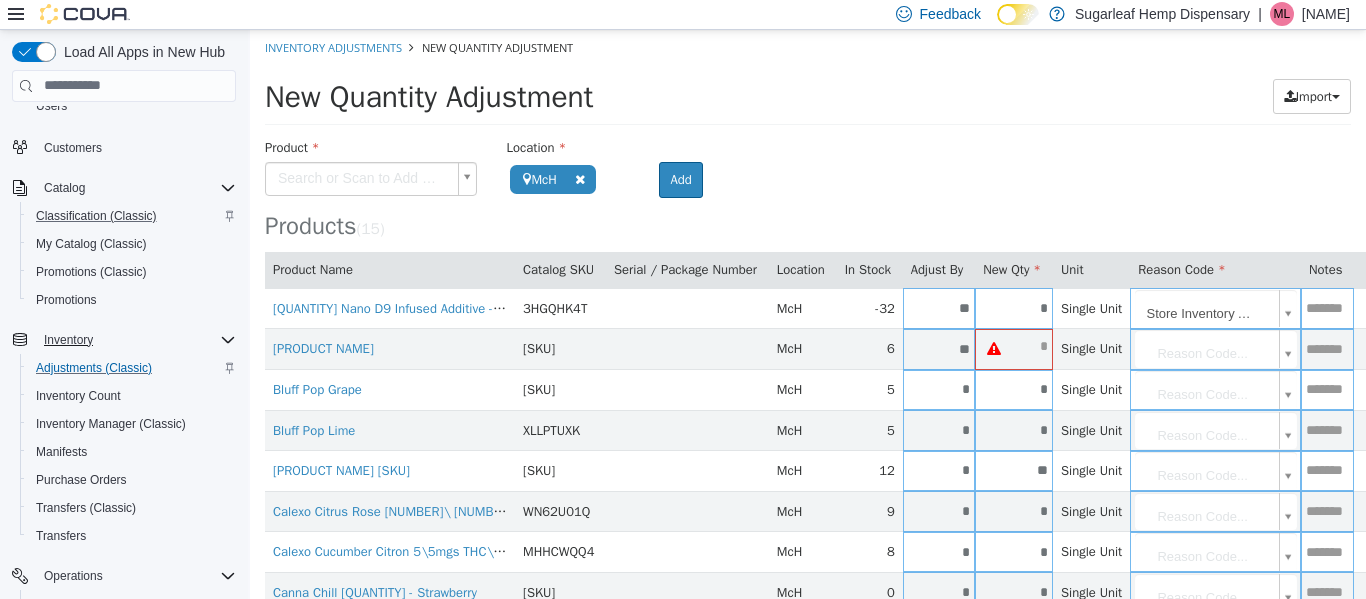 scroll, scrollTop: 0, scrollLeft: 0, axis: both 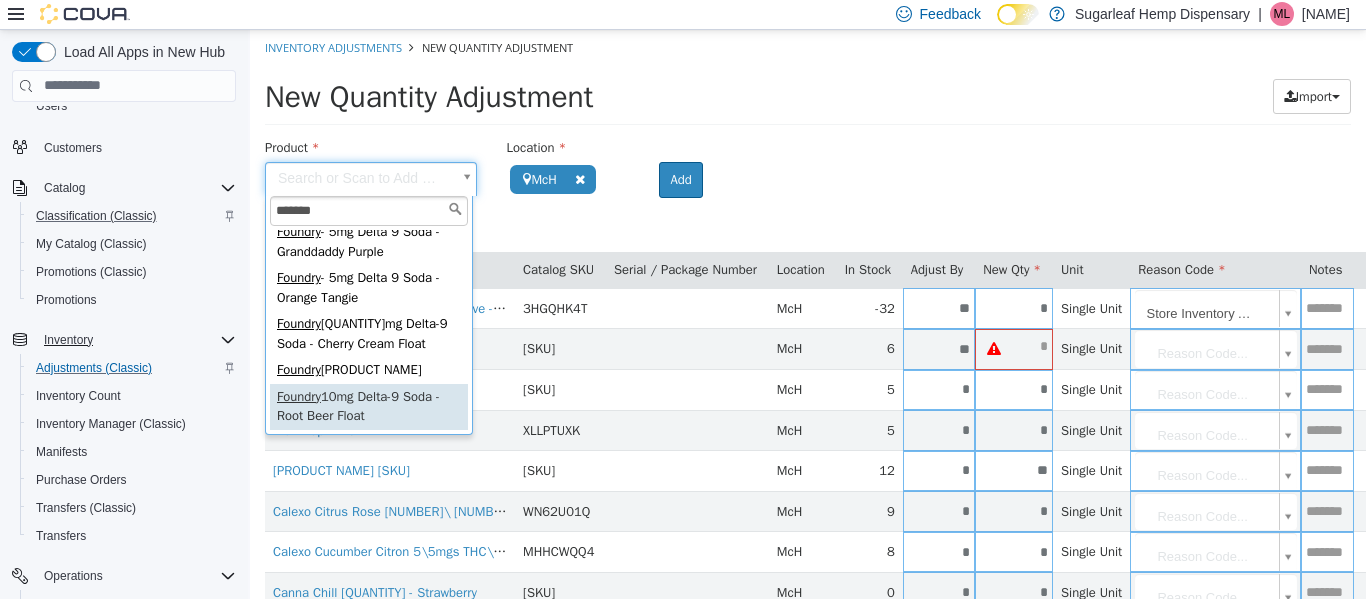 click on "*******         Foundry  - 5mg Delta 9 Soda - Strawberry Foundry  - 5mg Delta 9 Soda - Blue Dream Foundry  - 5mg Delta 9 Soda - Granddaddy Purple Foundry  - 5mg Delta 9 Soda - Orange Tangie Foundry  10mg Delta-9 Soda - Cherry Cream Float Foundry  10mg Delta-9 Soda - Orange Dream Float Foundry  10mg Delta-9 Soda - Root Beer Float" at bounding box center (369, 314) 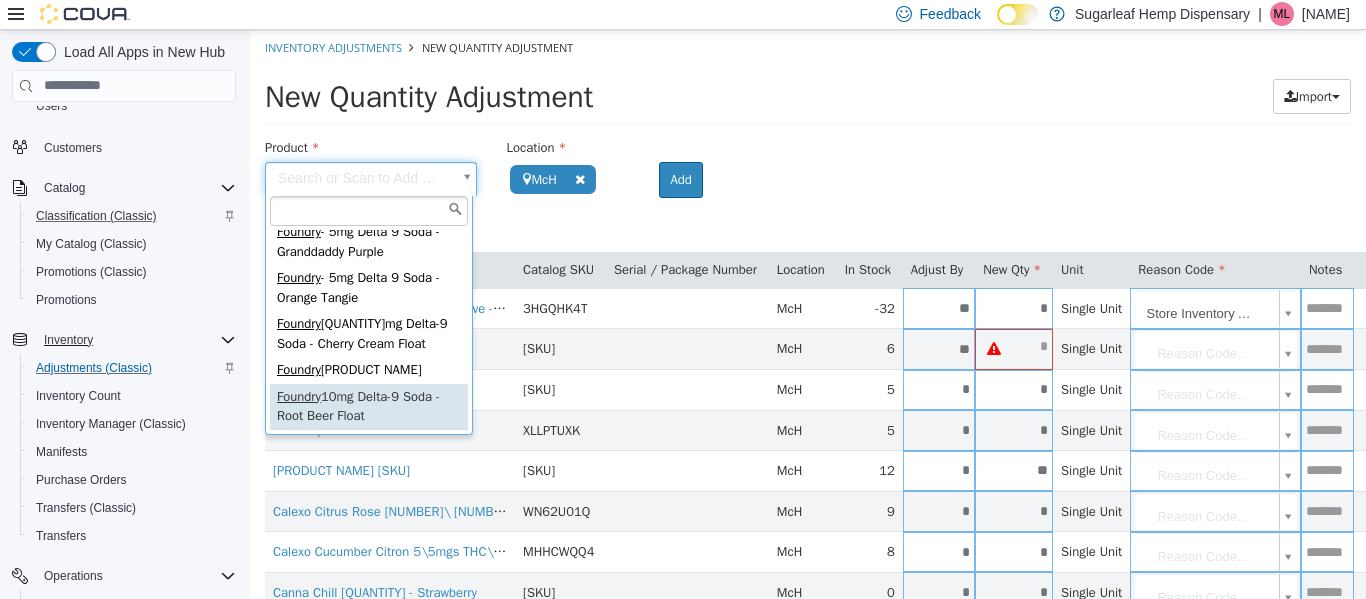click on "**********" at bounding box center [808, 491] 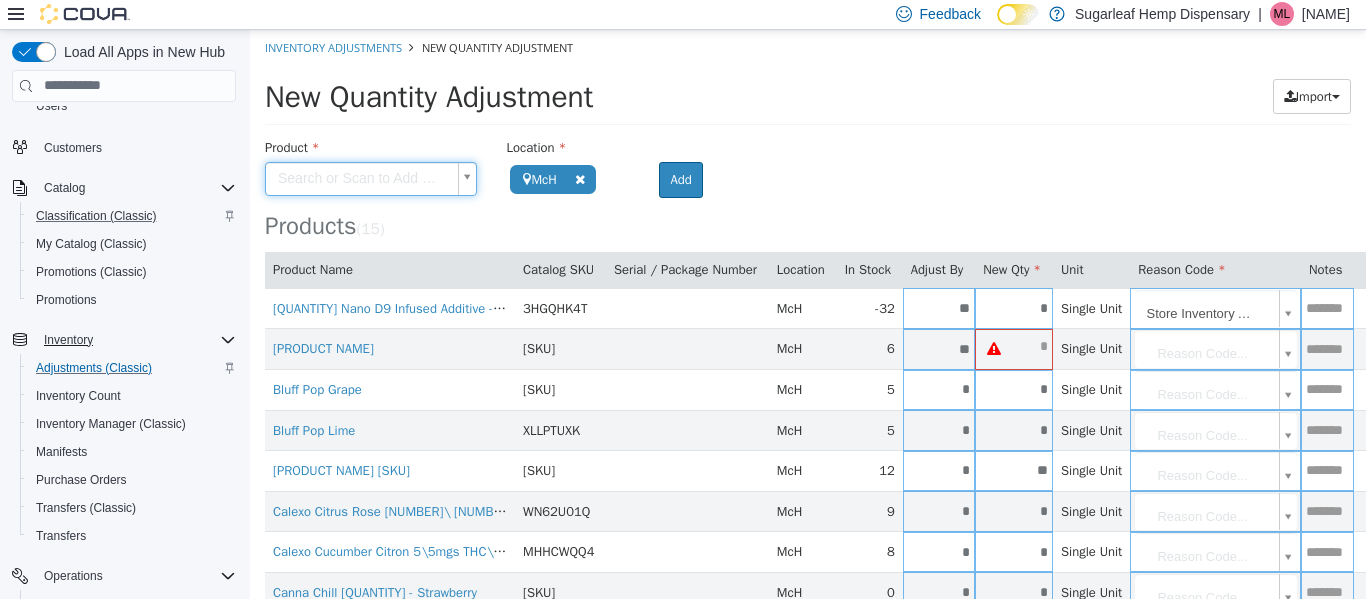 click on "**********" at bounding box center (808, 491) 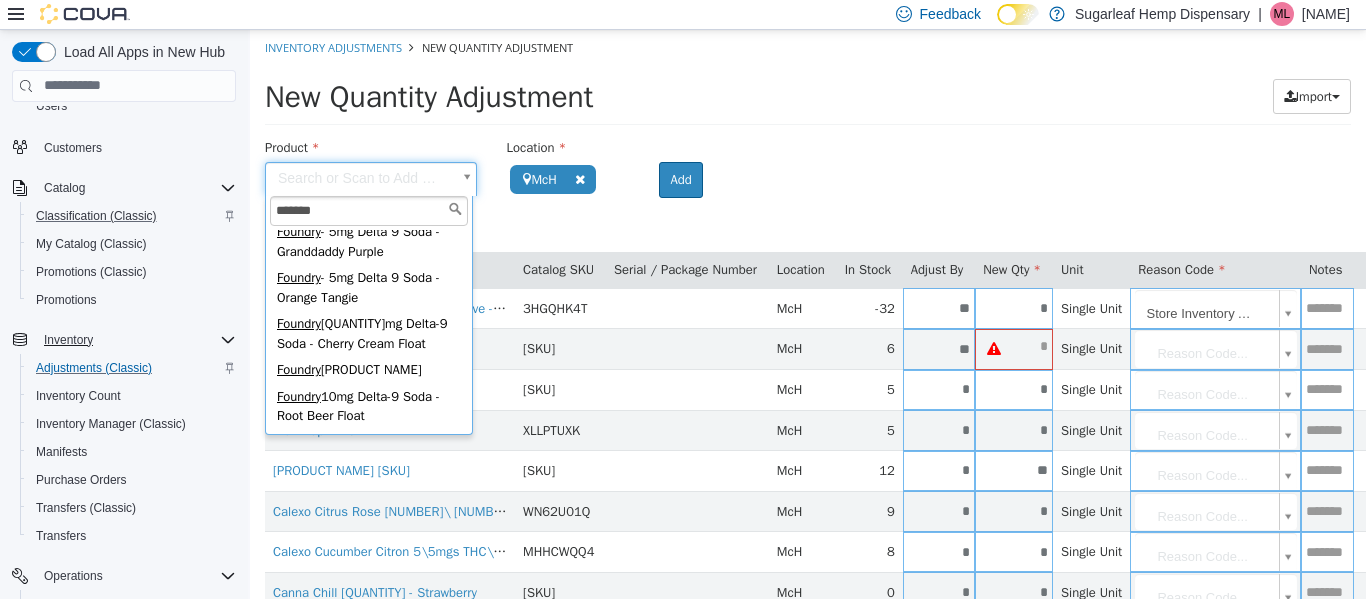 scroll, scrollTop: 122, scrollLeft: 0, axis: vertical 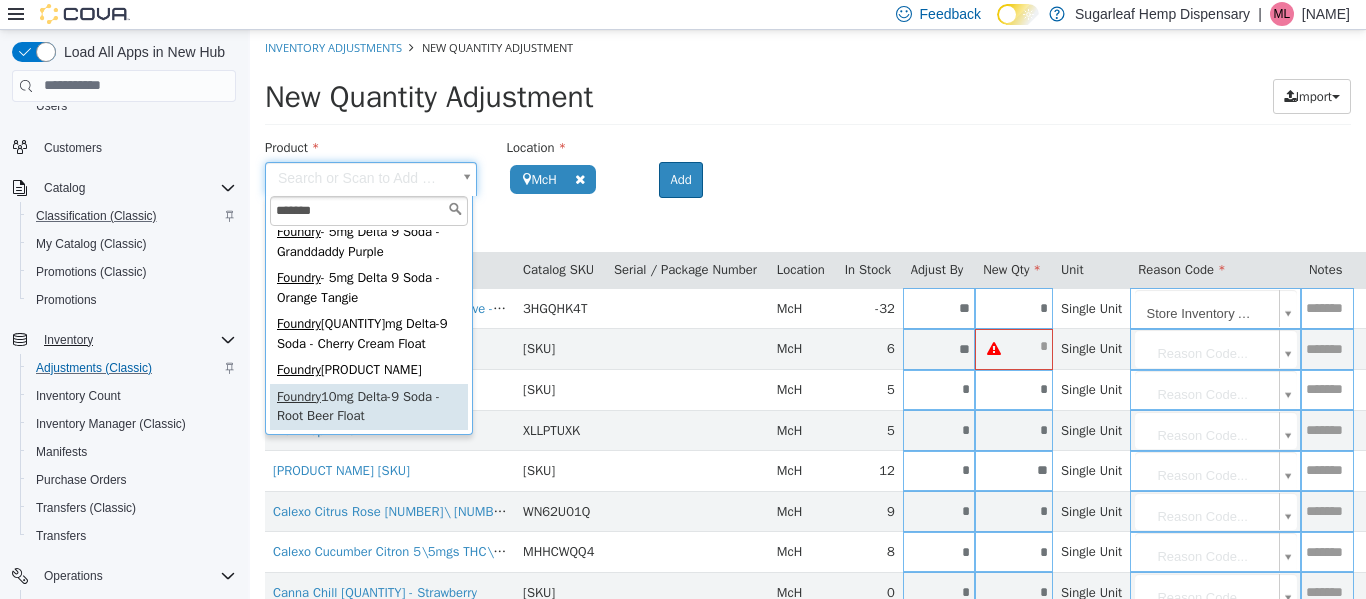 type on "*******" 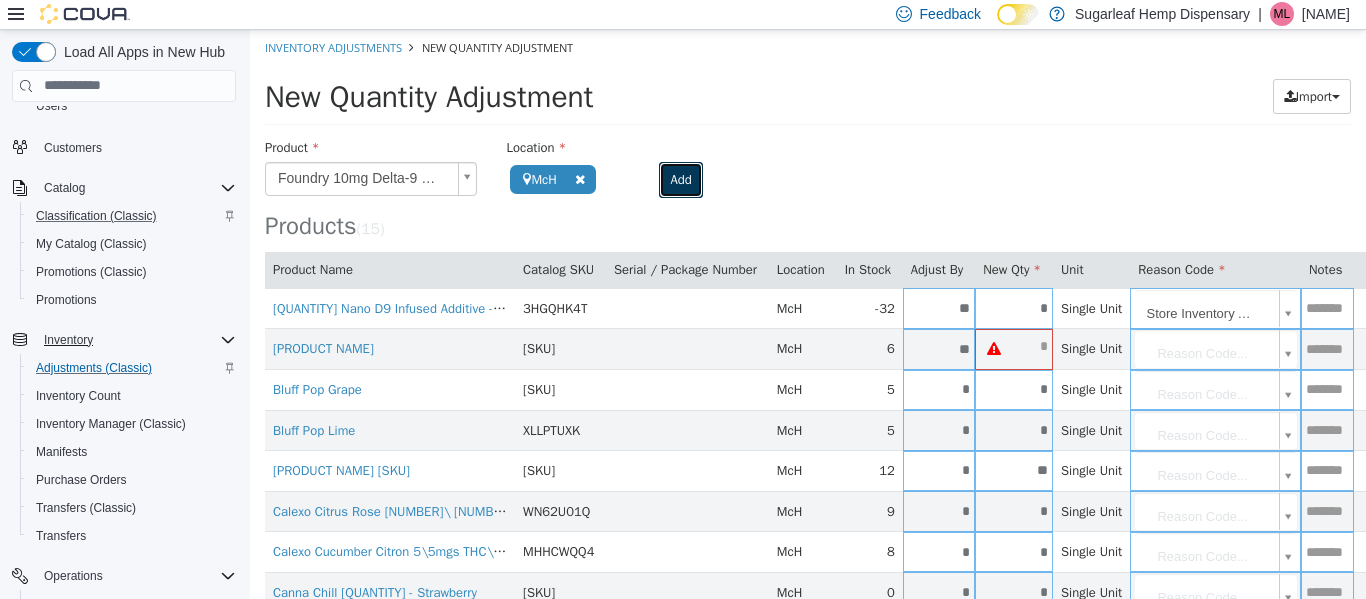 click on "Add" at bounding box center [680, 179] 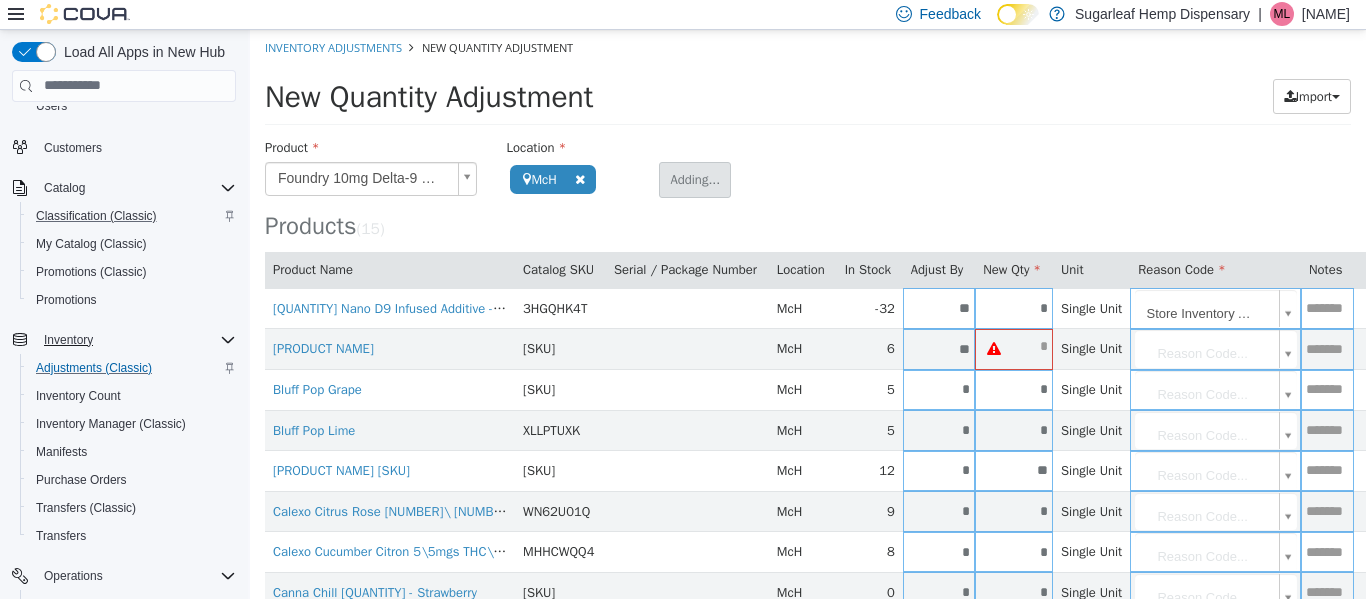 type 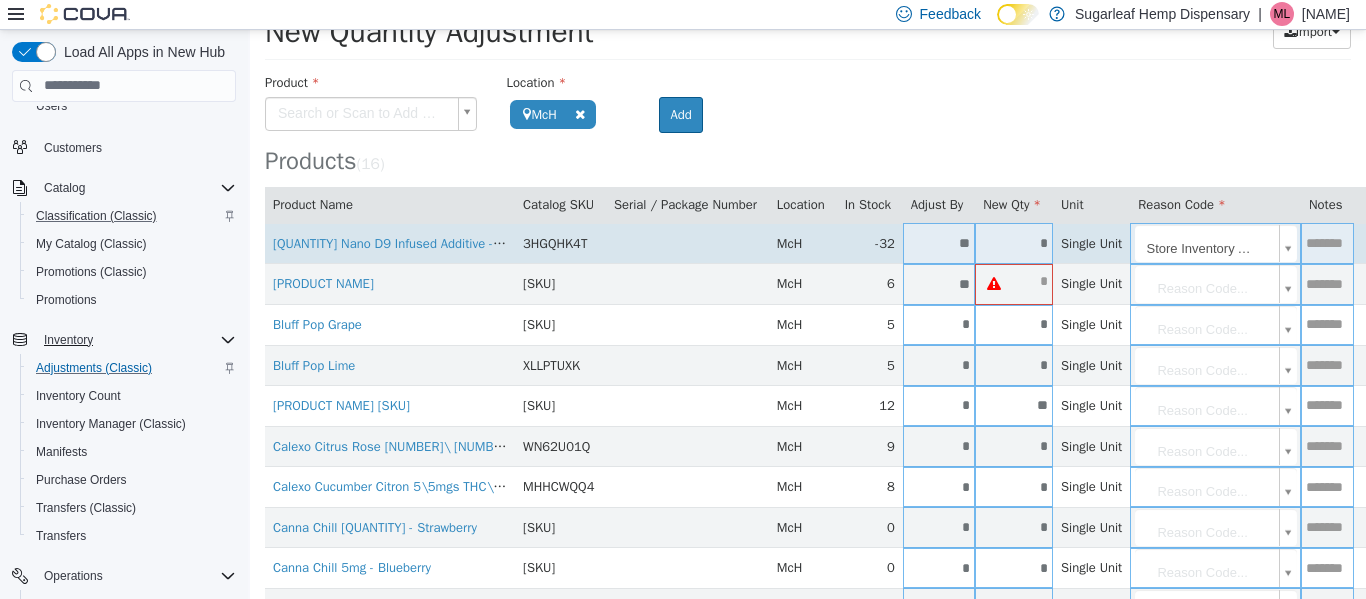 scroll, scrollTop: 100, scrollLeft: 0, axis: vertical 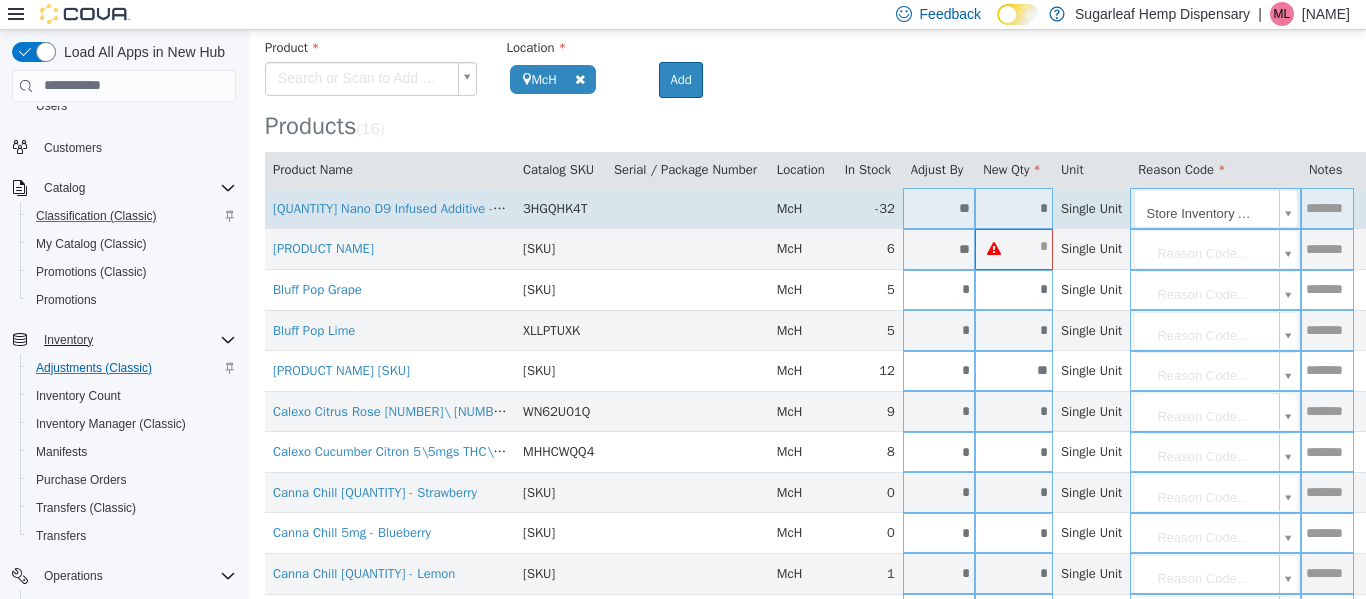 click on "*" at bounding box center [1014, 207] 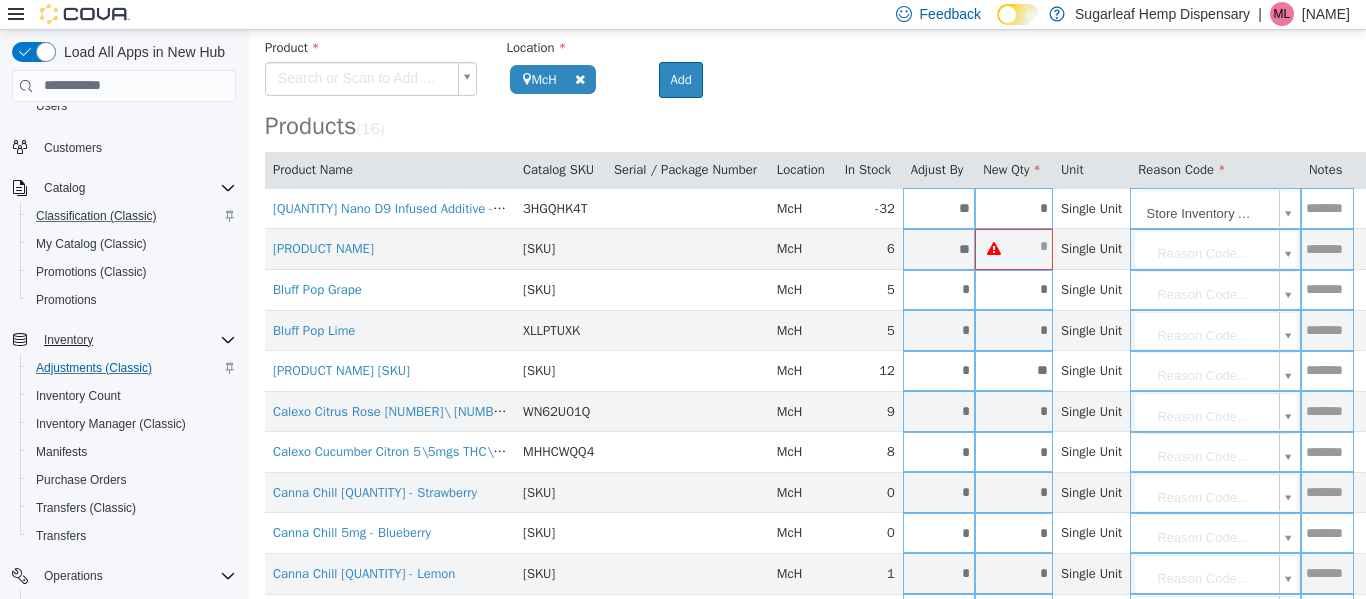 click on "Products  ( 16 )" at bounding box center (808, 125) 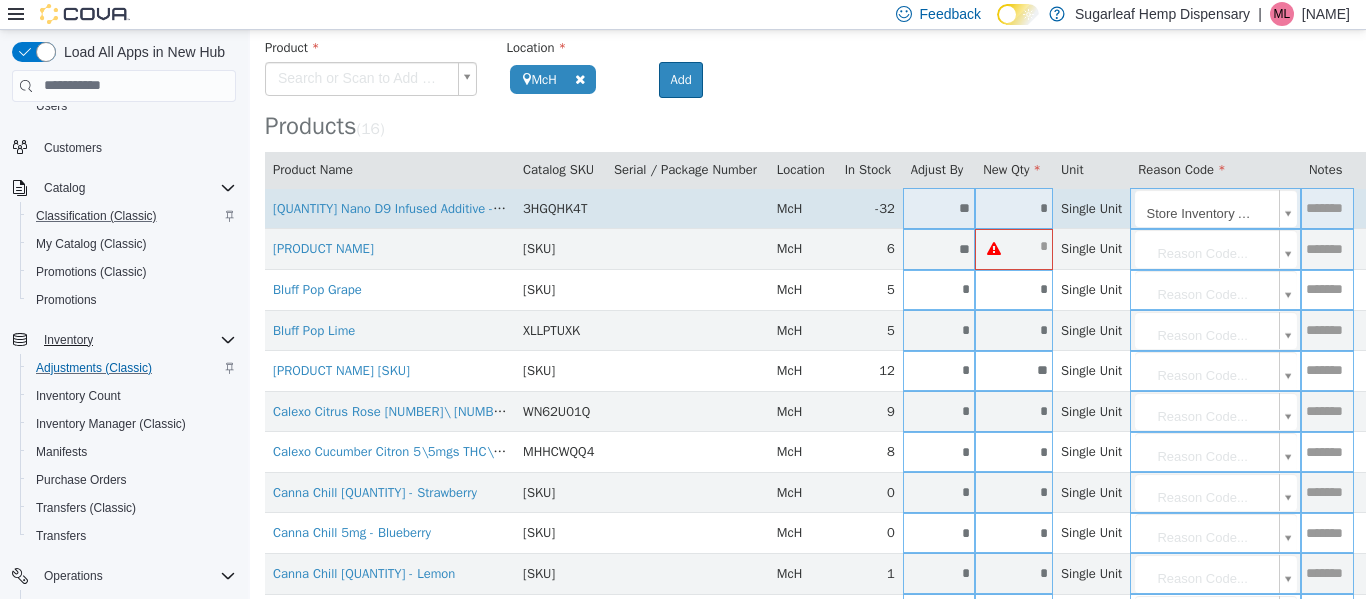 click on "*" at bounding box center [1014, 207] 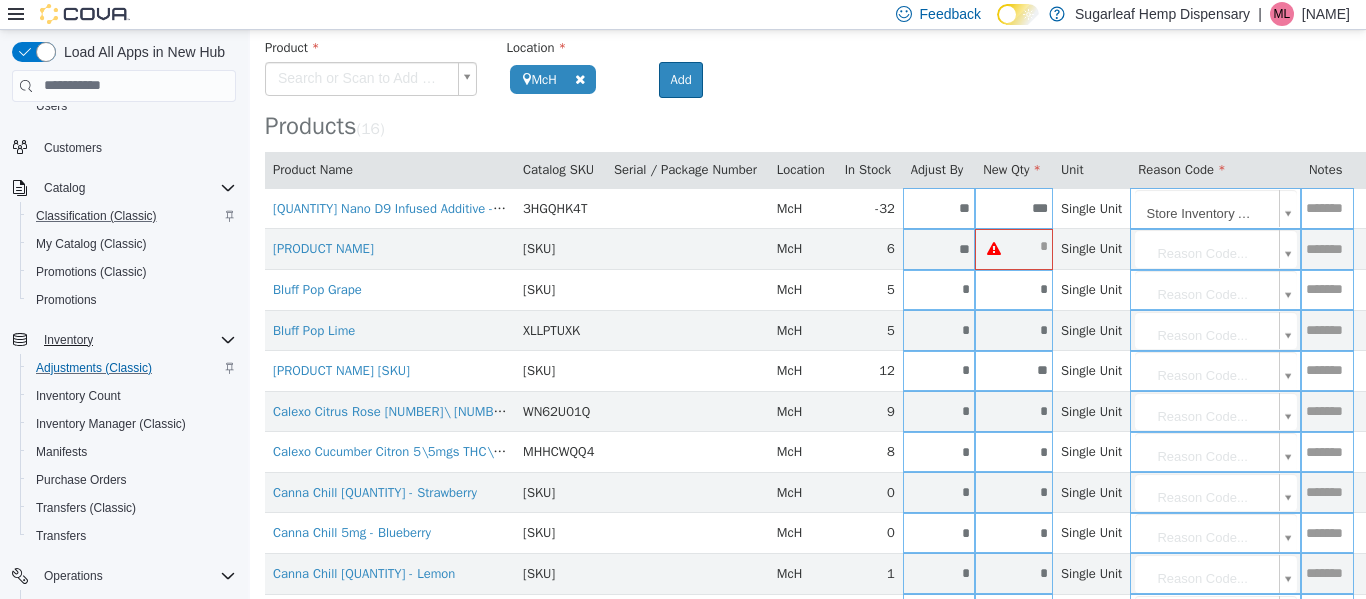 type on "***" 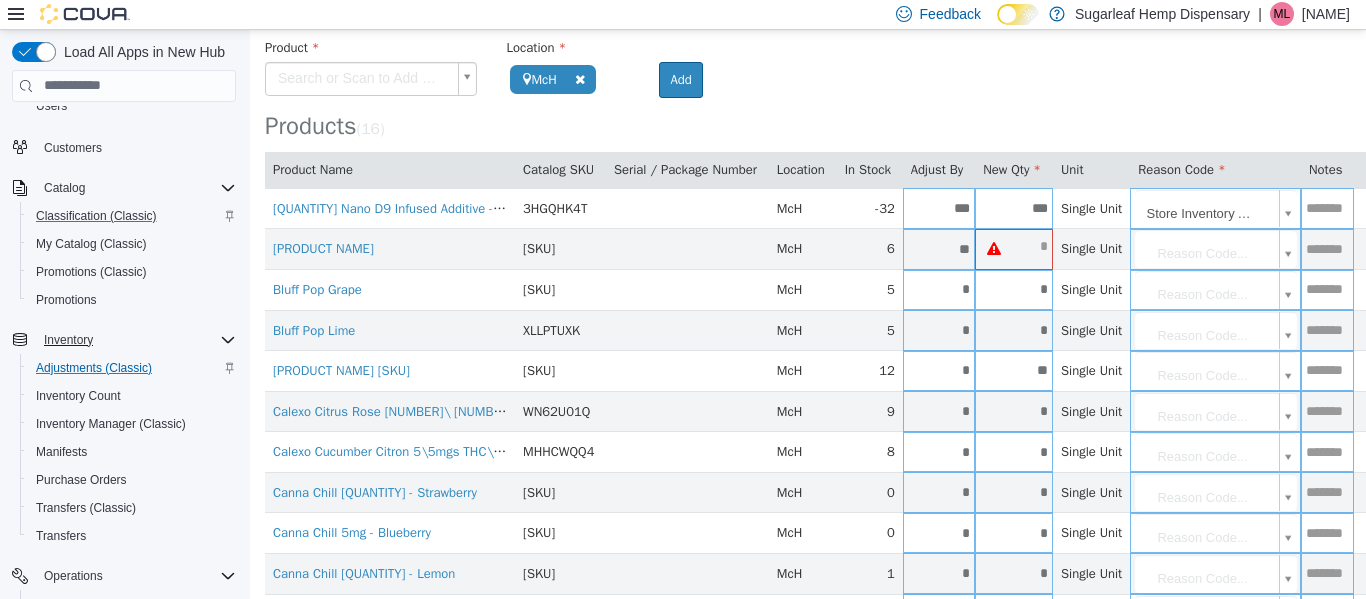 click on "Products  ( 16 )" at bounding box center (808, 125) 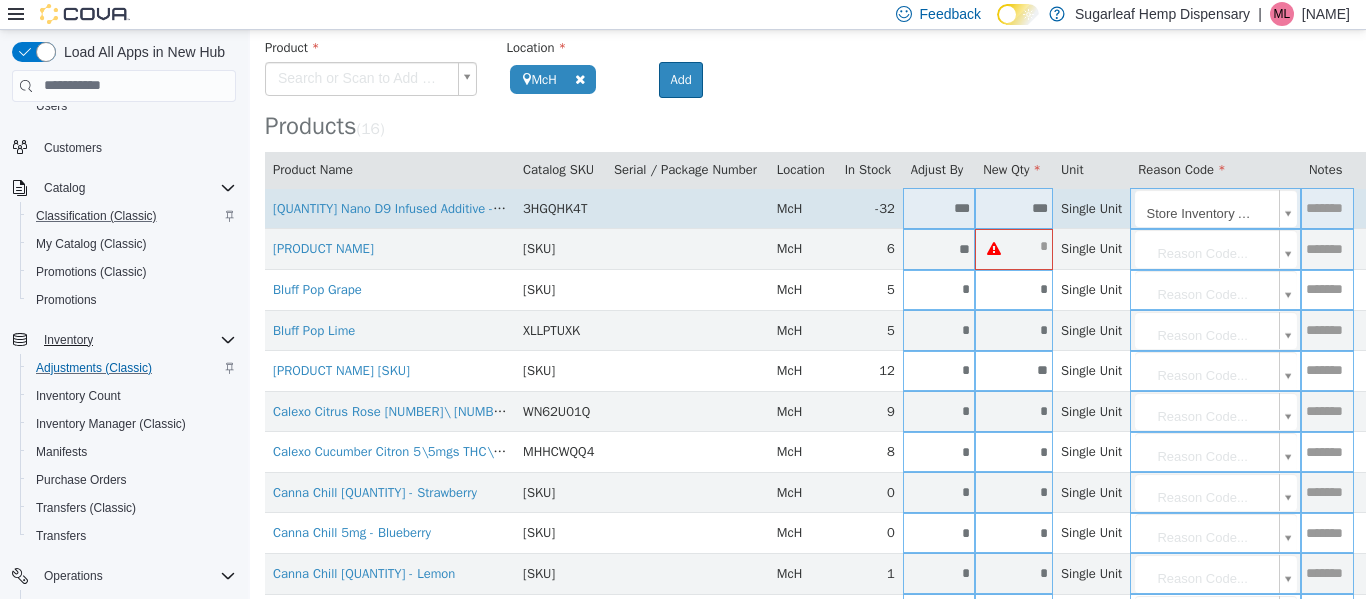 click on "***" at bounding box center (1014, 207) 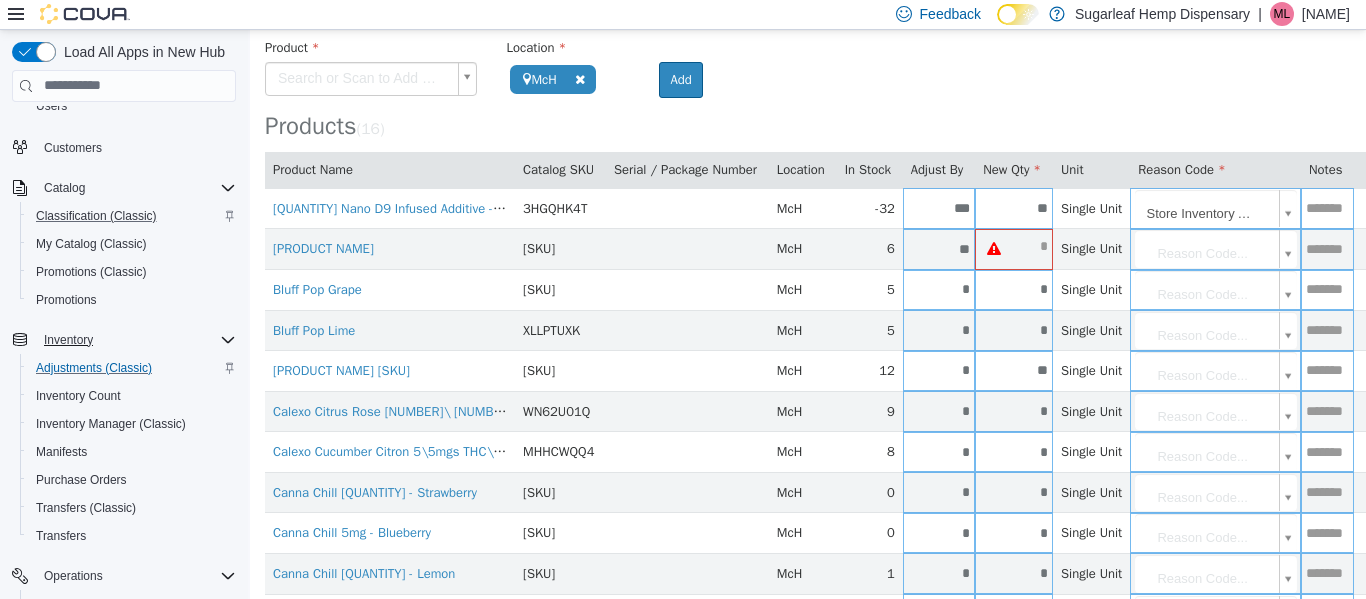 type on "**" 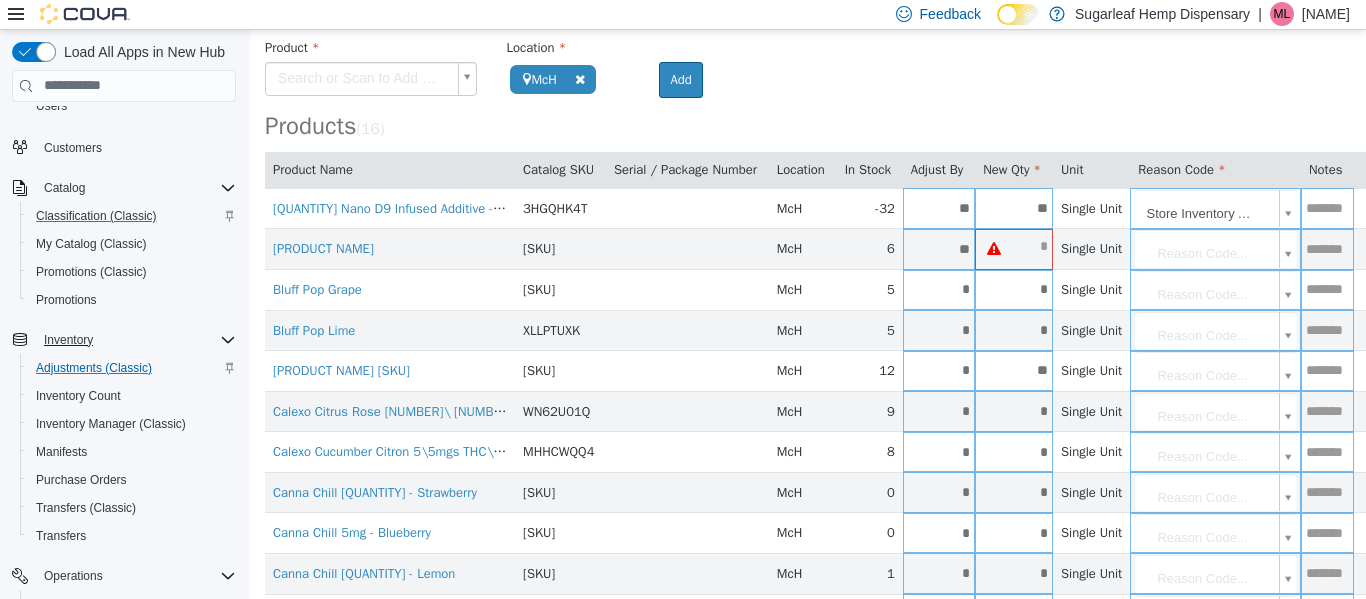 click on "Products  ( 16 )" at bounding box center (808, 88) 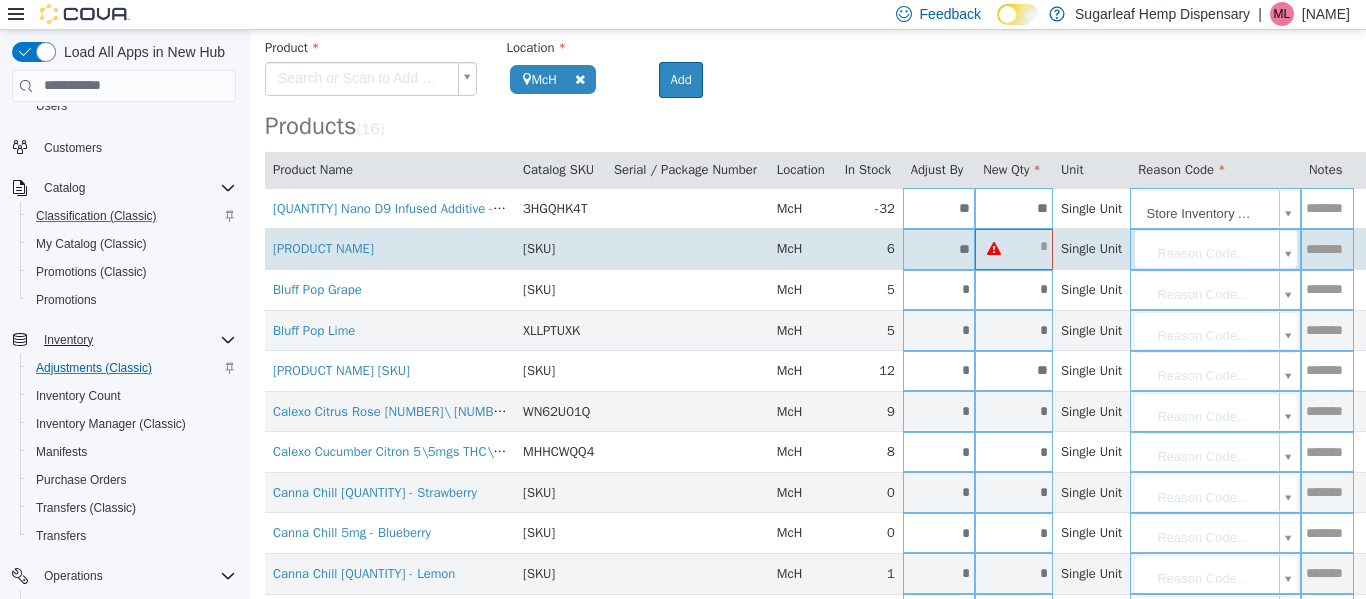 click on "**********" at bounding box center (808, 411) 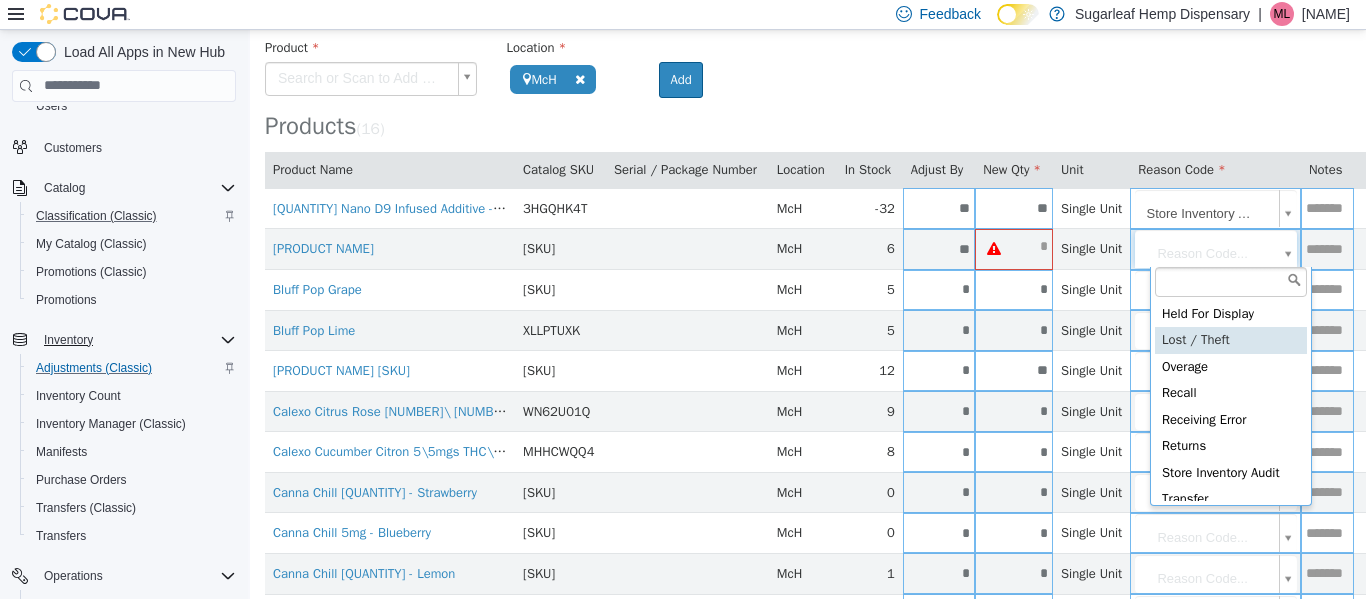 scroll, scrollTop: 82, scrollLeft: 0, axis: vertical 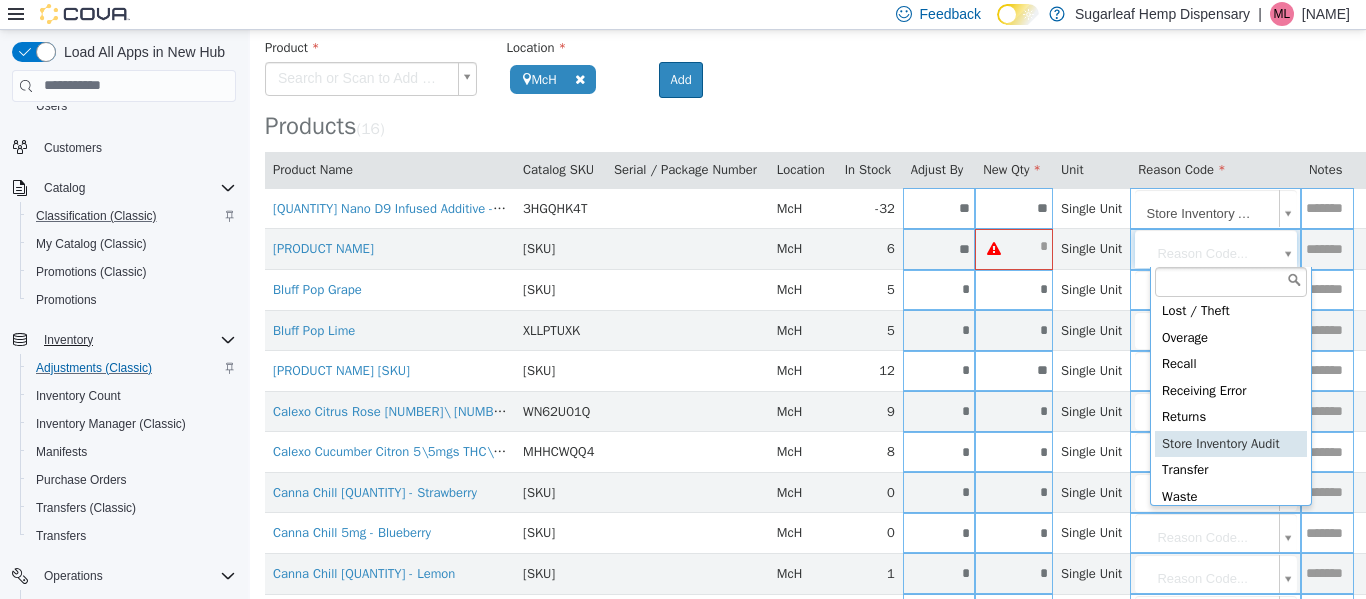 type on "**********" 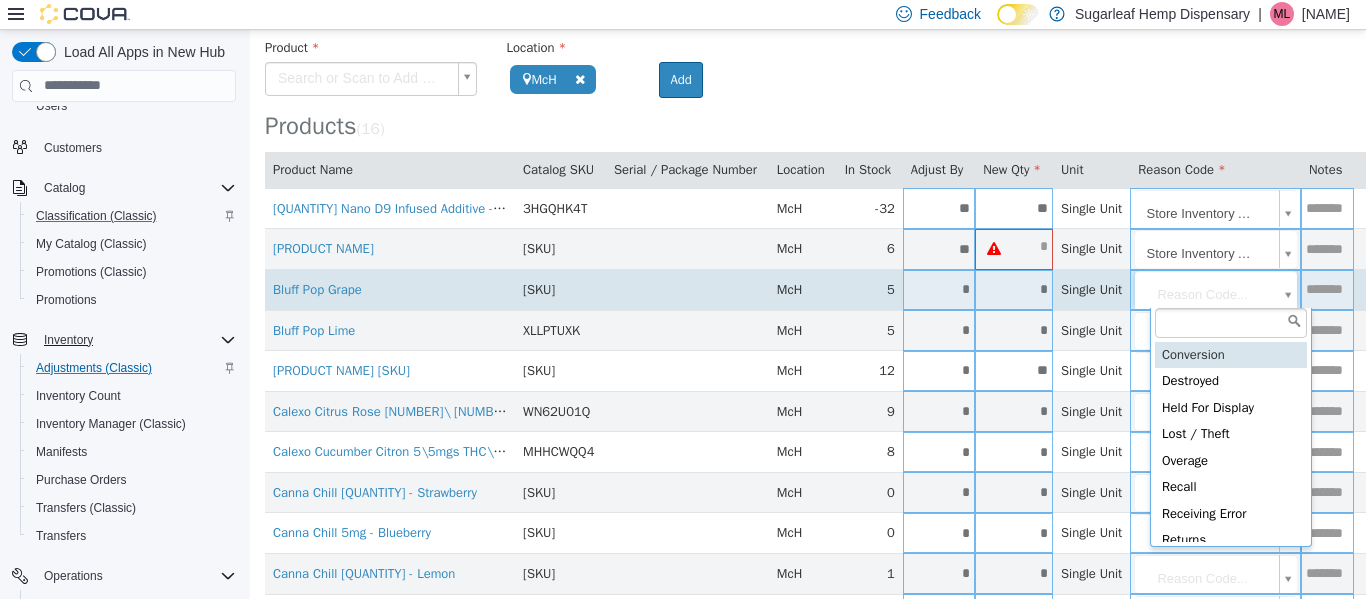 click on "**********" at bounding box center (808, 411) 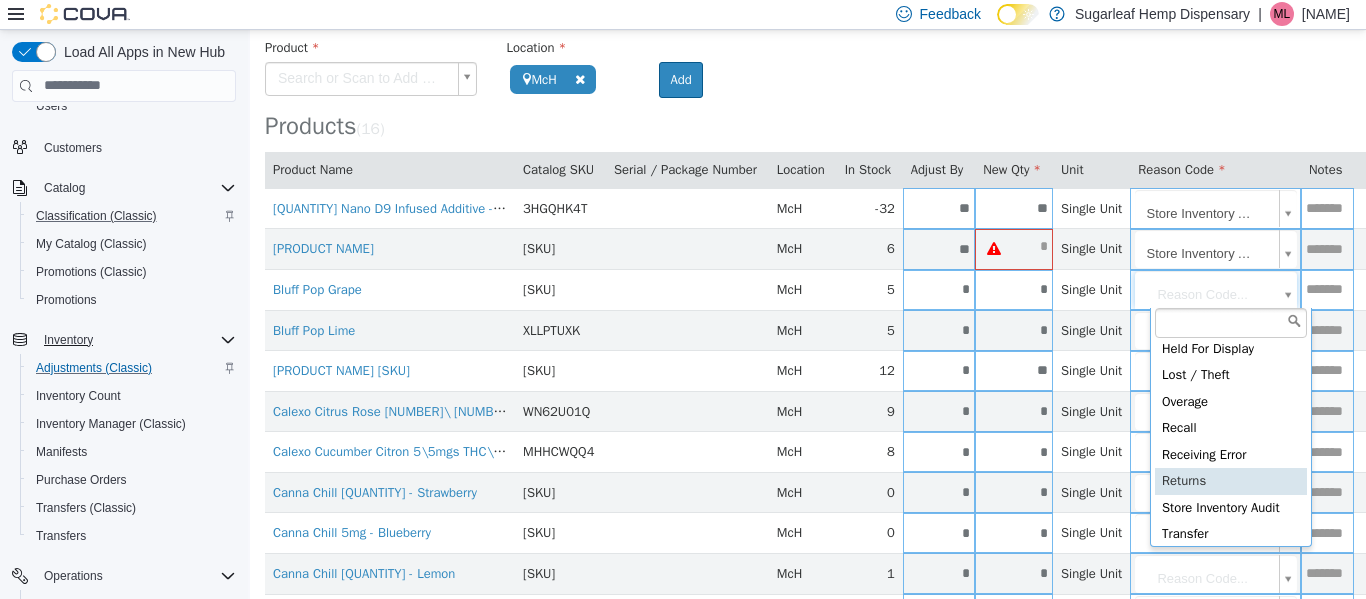scroll, scrollTop: 91, scrollLeft: 0, axis: vertical 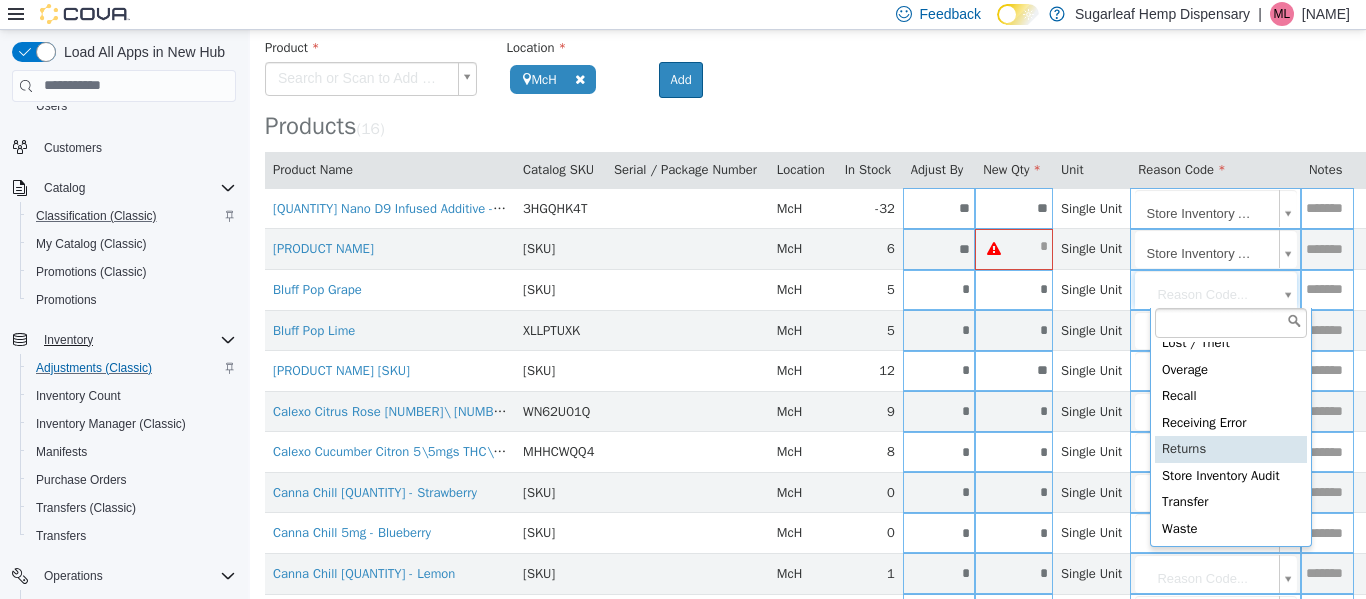 type on "**********" 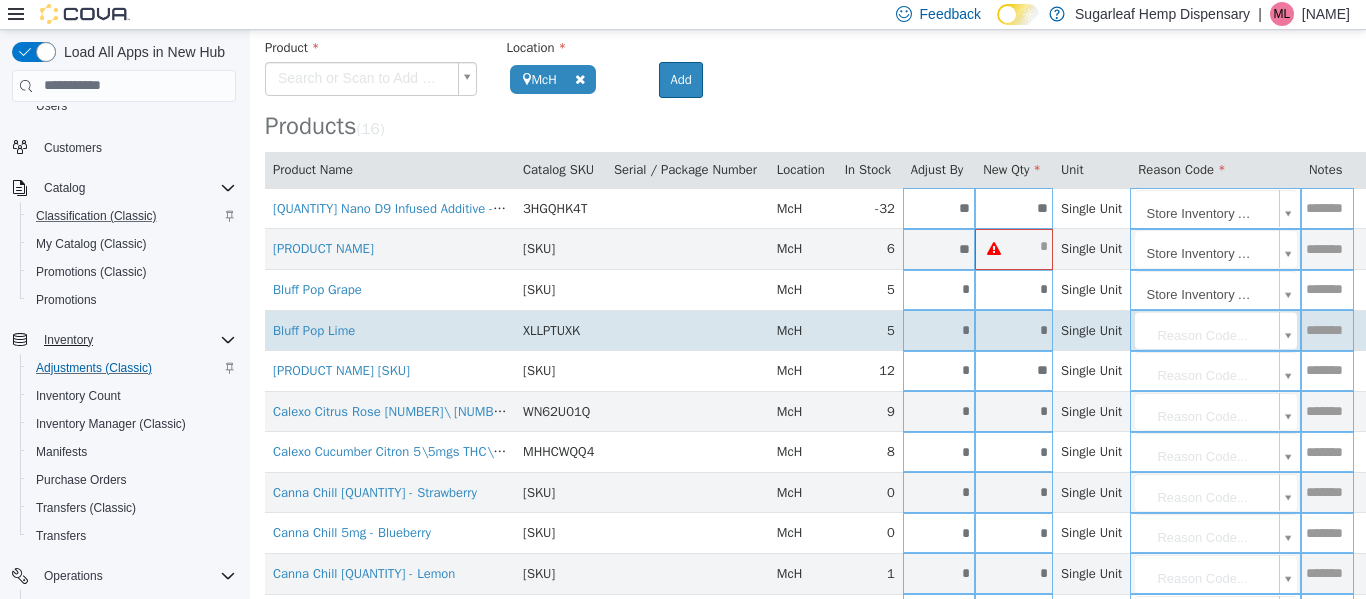 click on "**********" at bounding box center (808, 411) 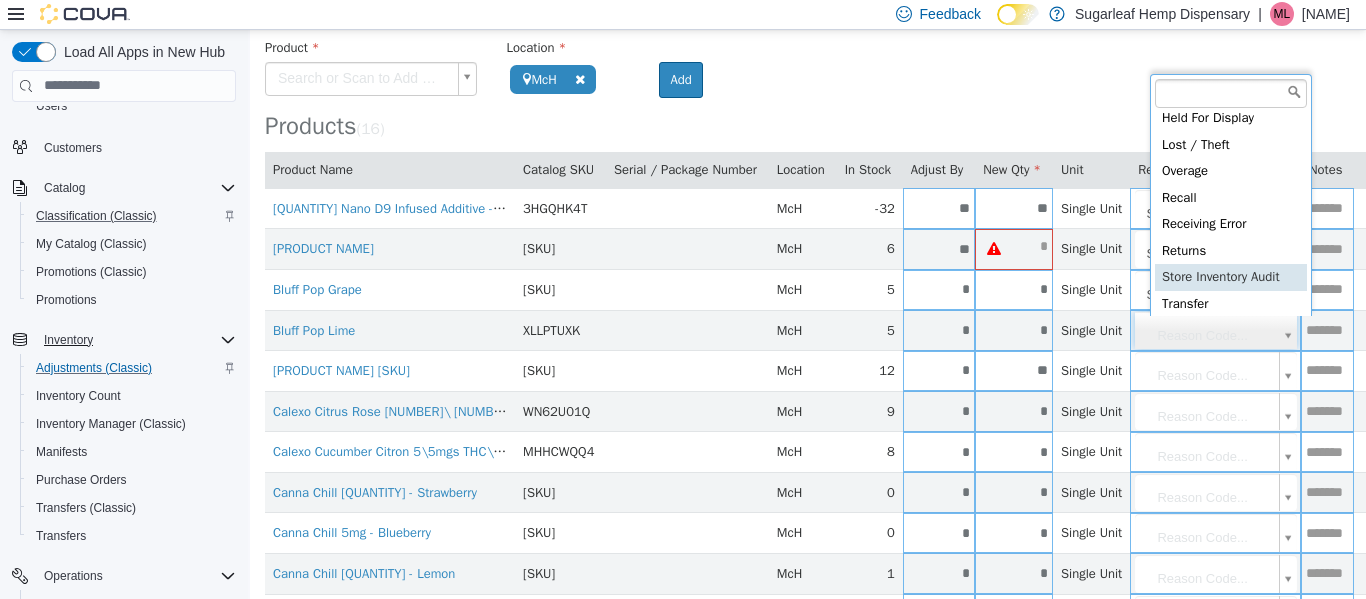 scroll, scrollTop: 92, scrollLeft: 0, axis: vertical 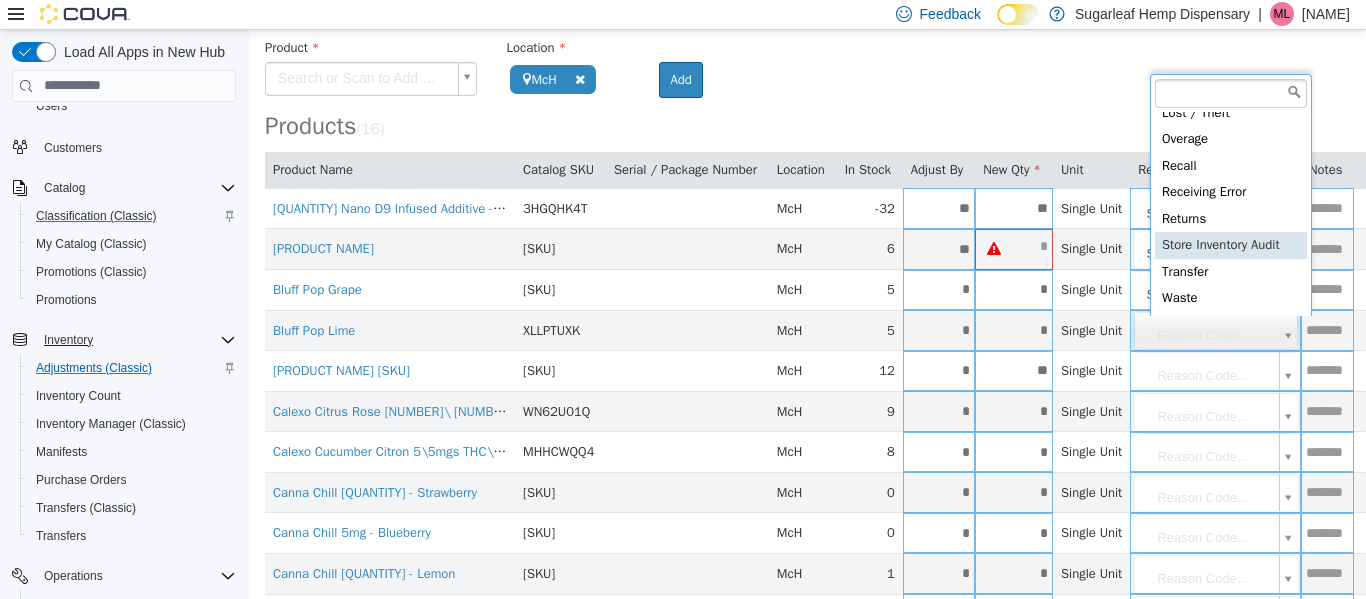 type on "**********" 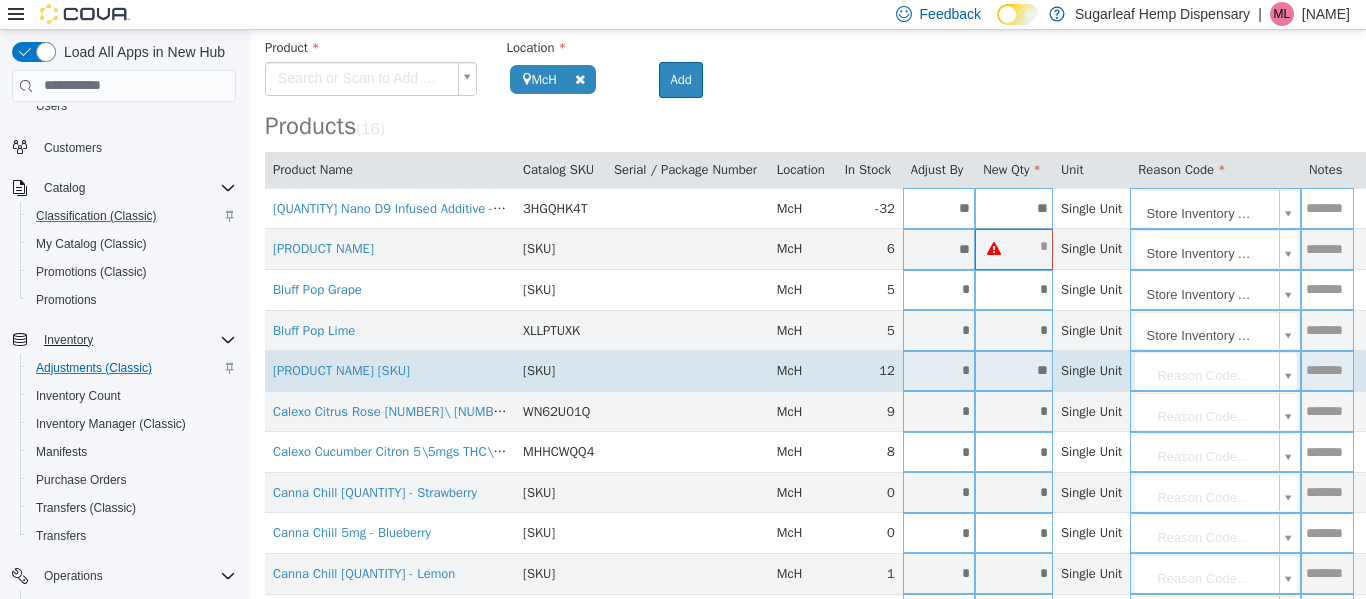click on "**********" at bounding box center [808, 411] 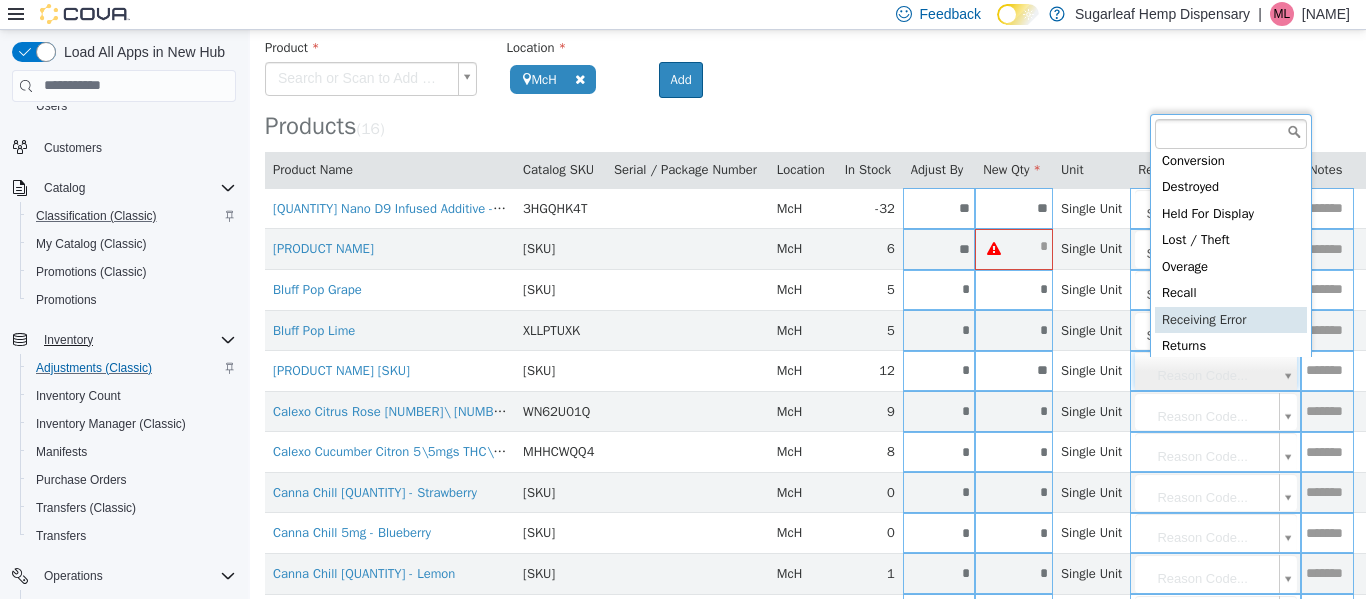 scroll, scrollTop: 91, scrollLeft: 0, axis: vertical 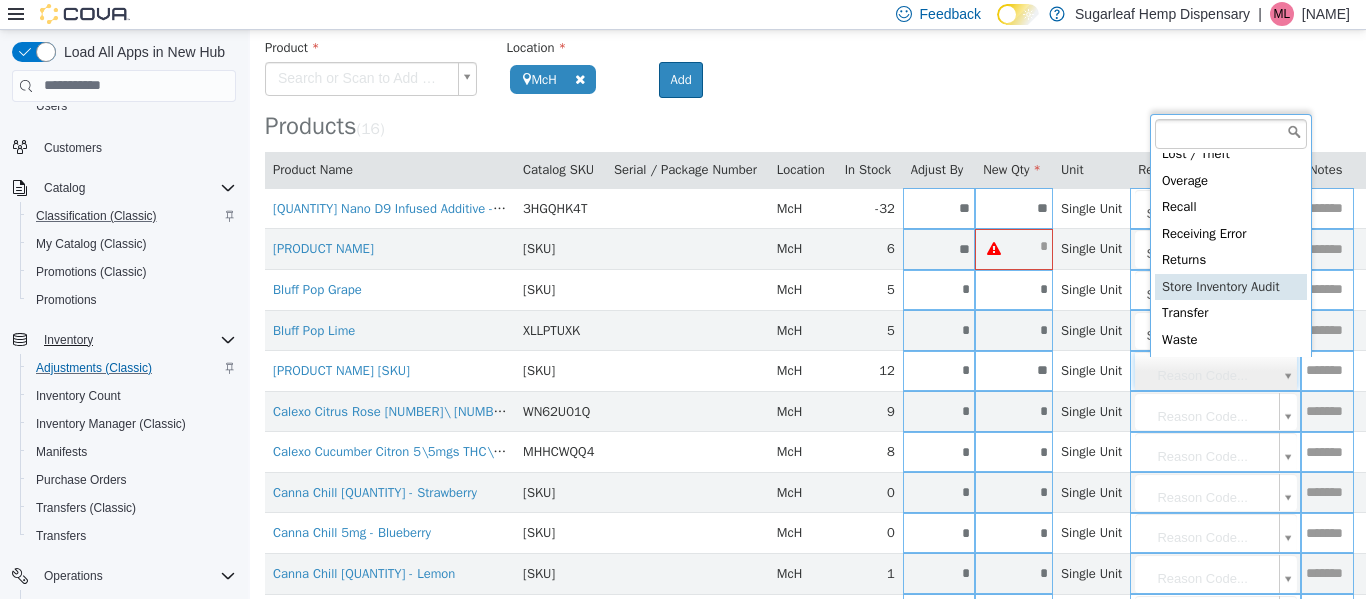 type on "**********" 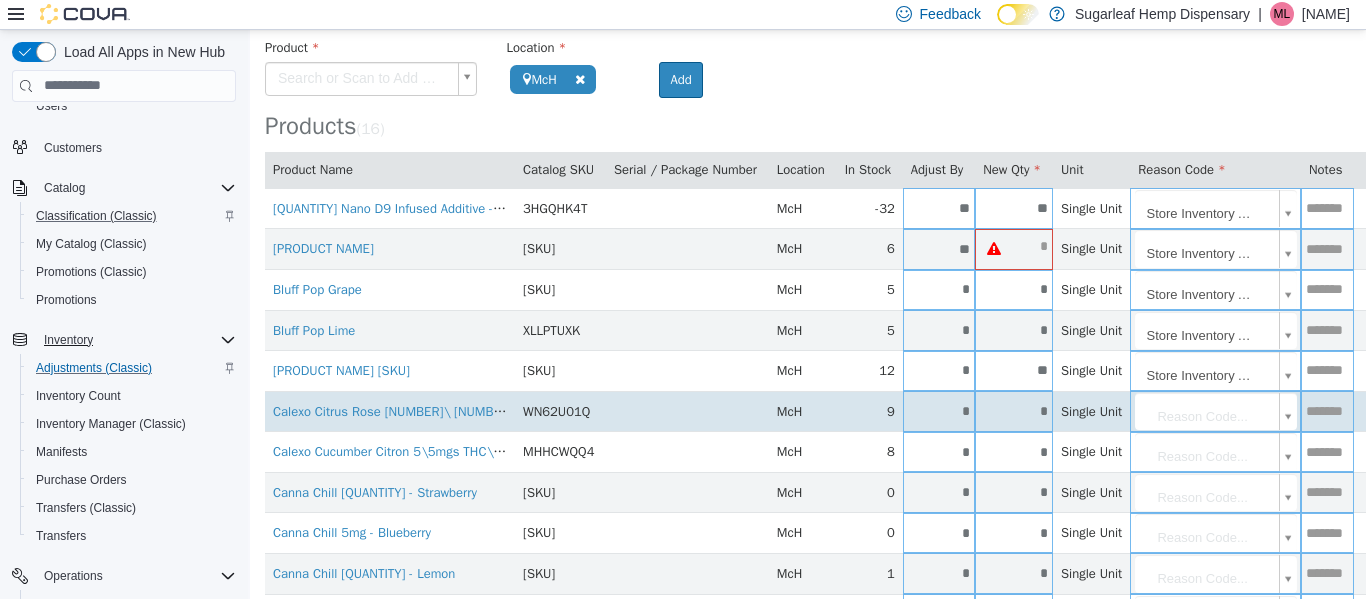 click on "**********" at bounding box center (808, 411) 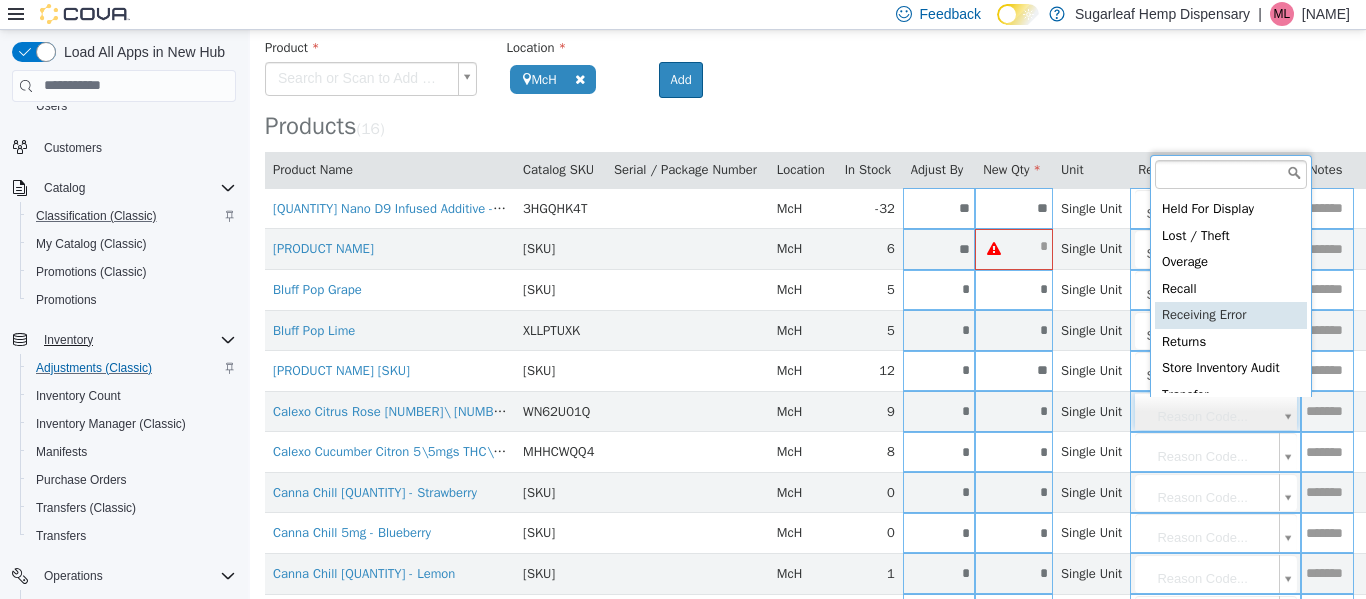 scroll, scrollTop: 92, scrollLeft: 0, axis: vertical 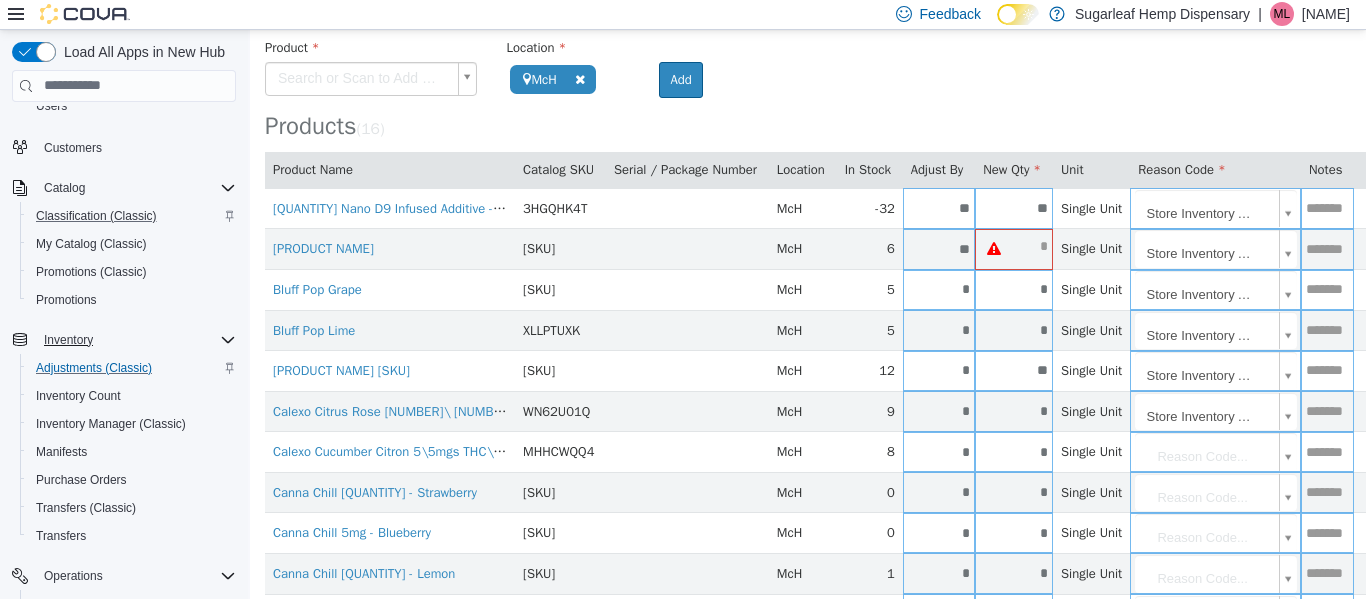 type on "**********" 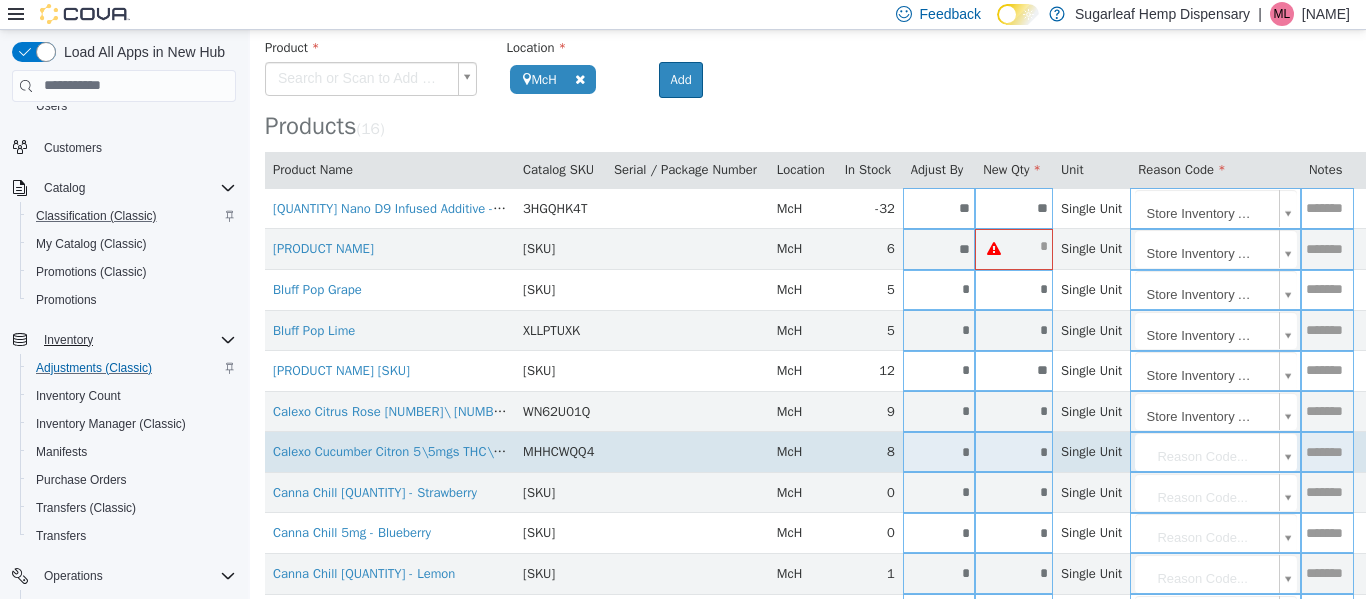 click on "**********" at bounding box center [808, 411] 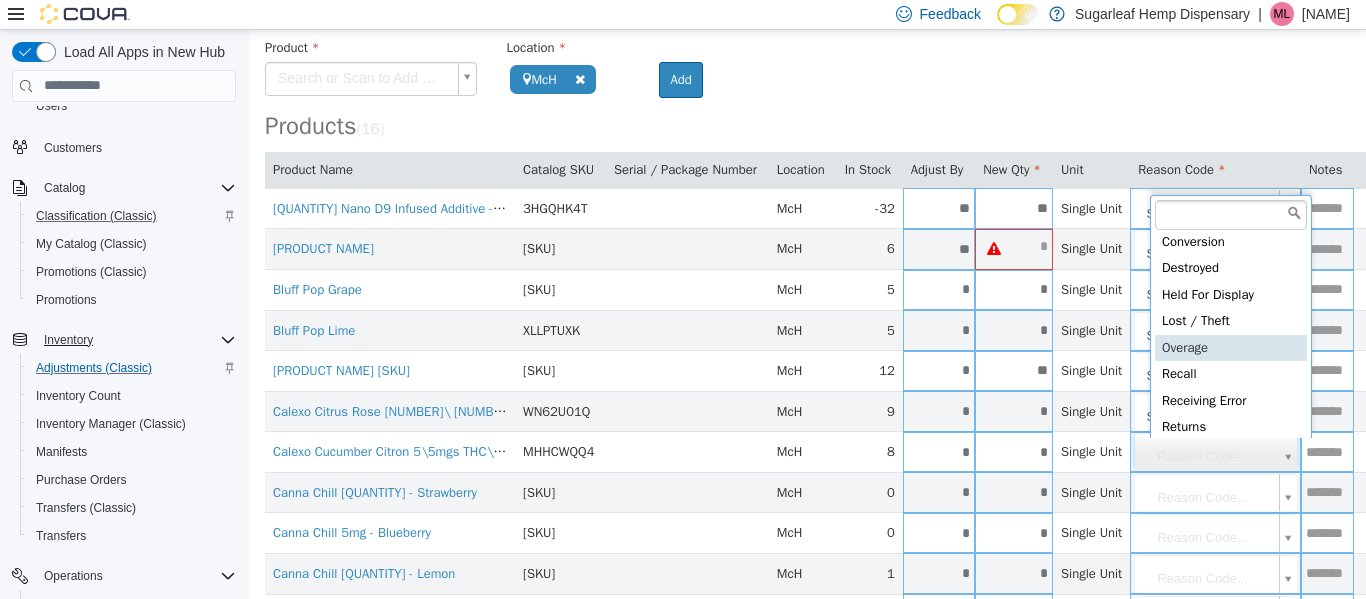 scroll, scrollTop: 91, scrollLeft: 0, axis: vertical 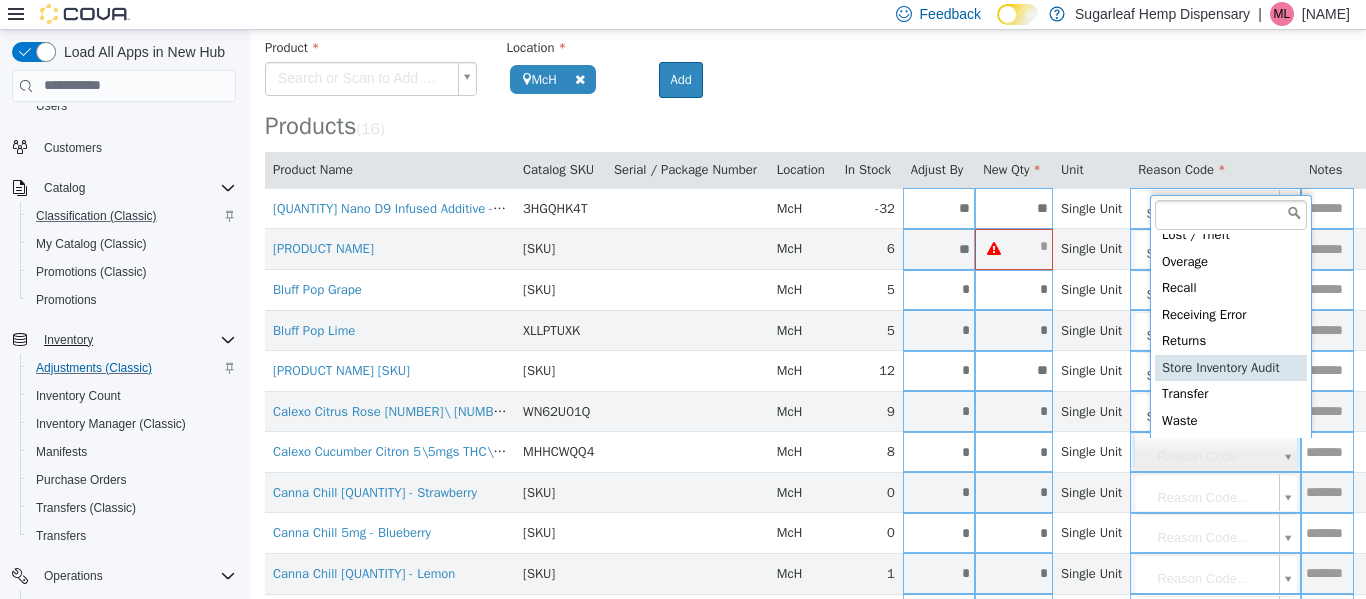 type on "**********" 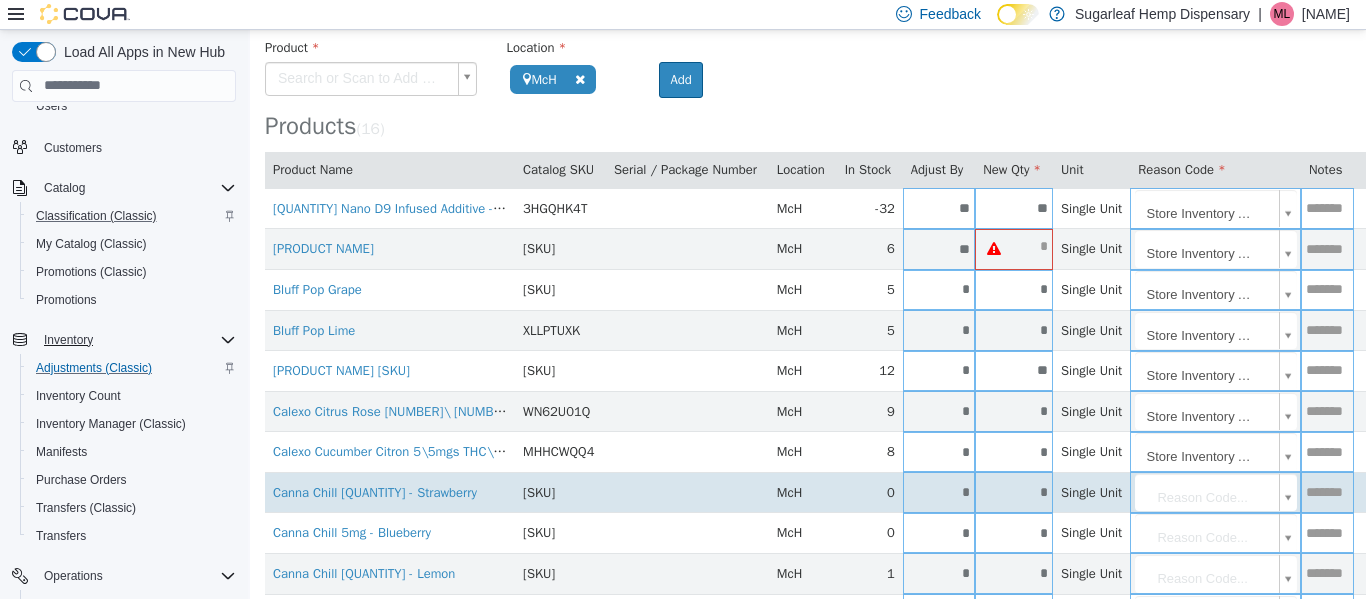click on "**********" at bounding box center [808, 411] 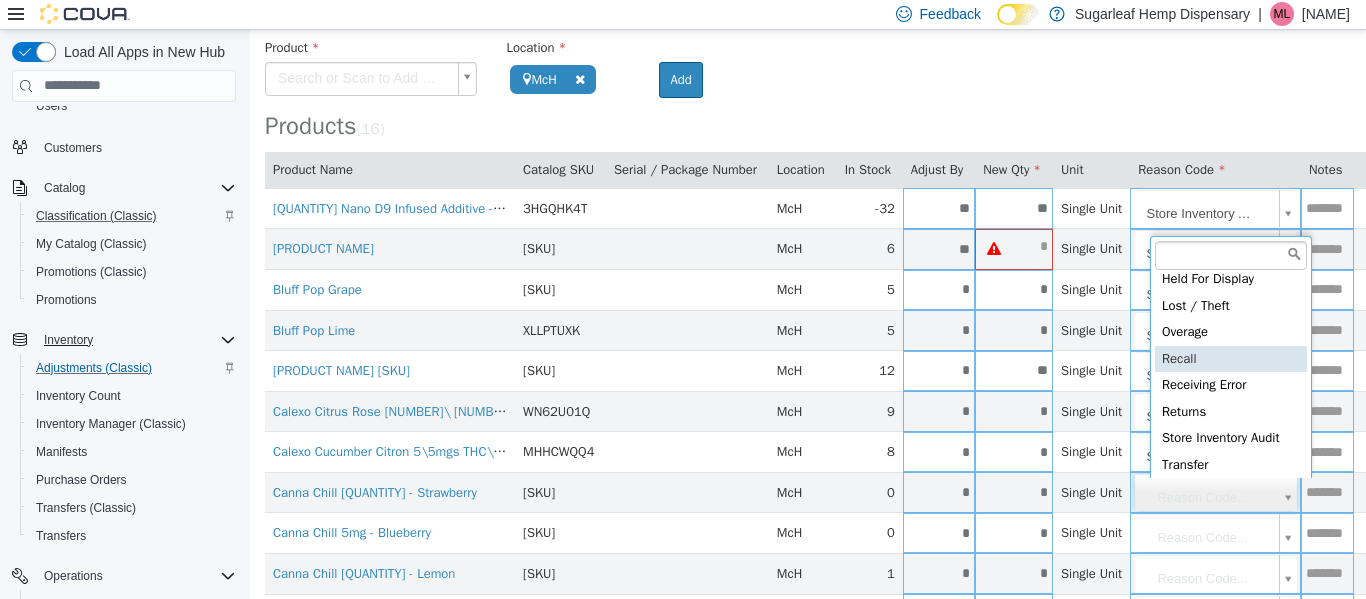 scroll, scrollTop: 92, scrollLeft: 0, axis: vertical 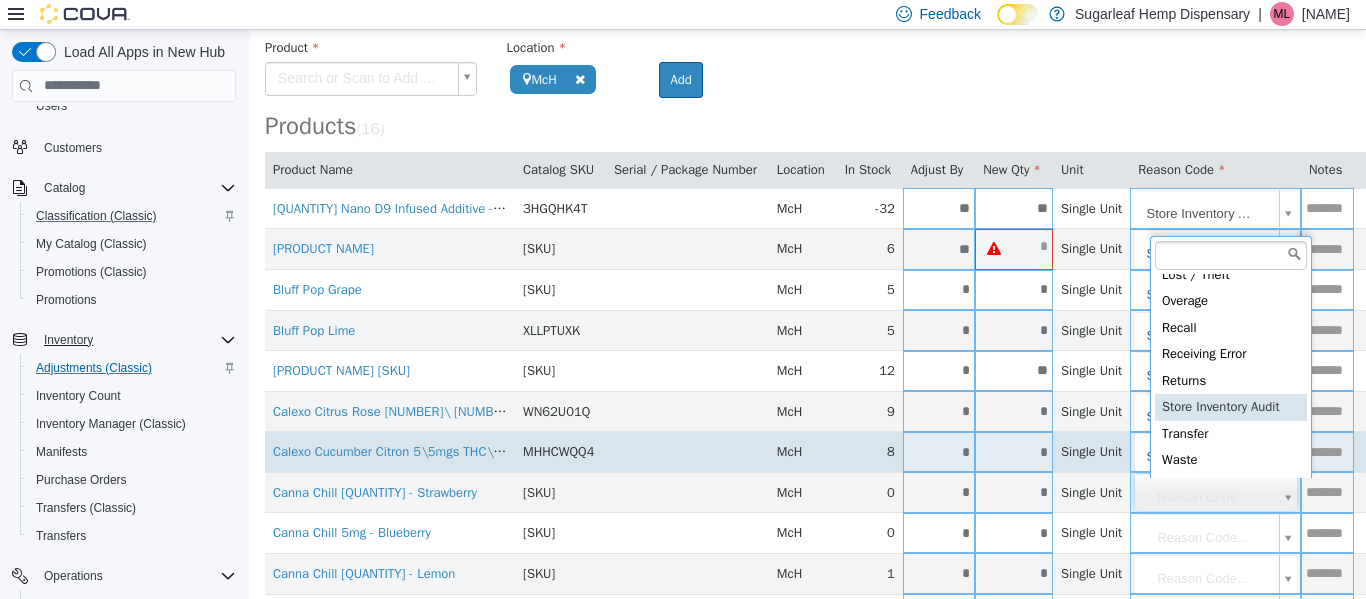type on "**********" 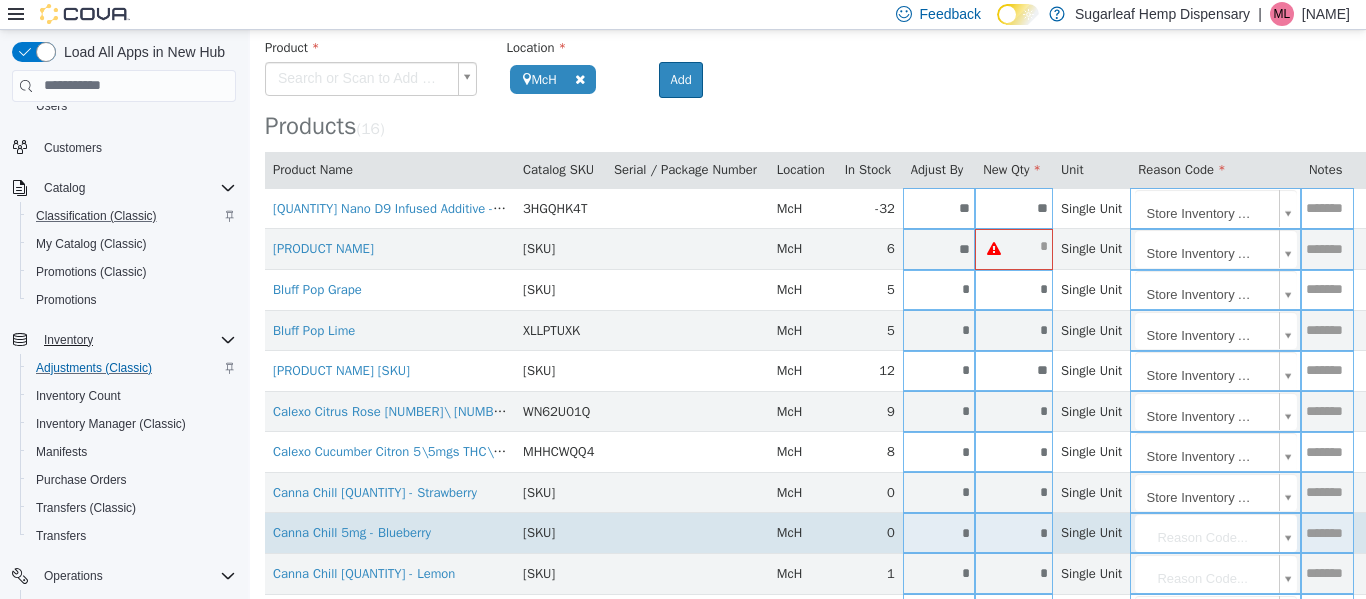 click on "**********" at bounding box center (808, 411) 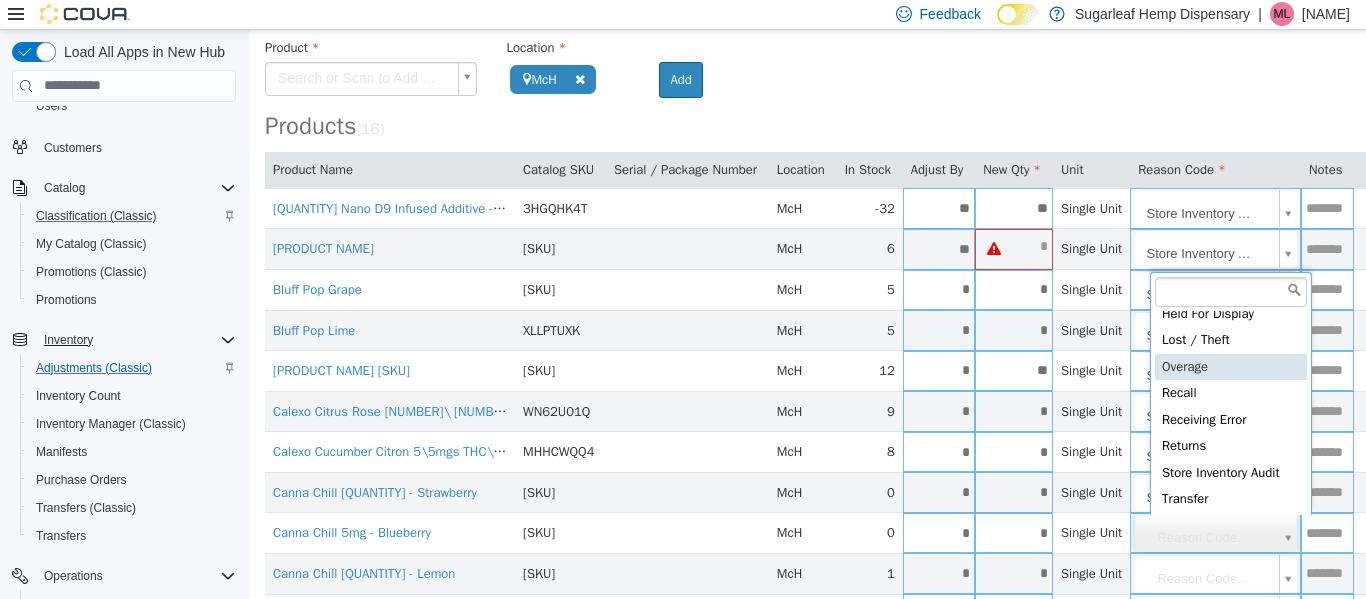scroll, scrollTop: 91, scrollLeft: 0, axis: vertical 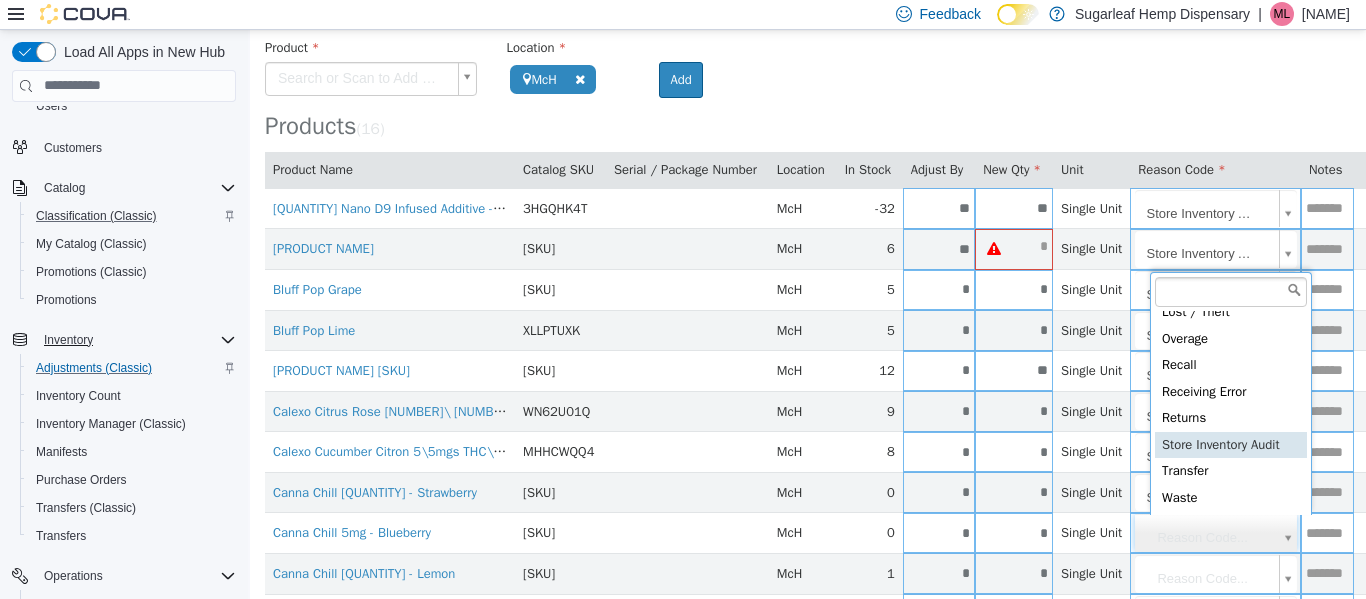 type on "**********" 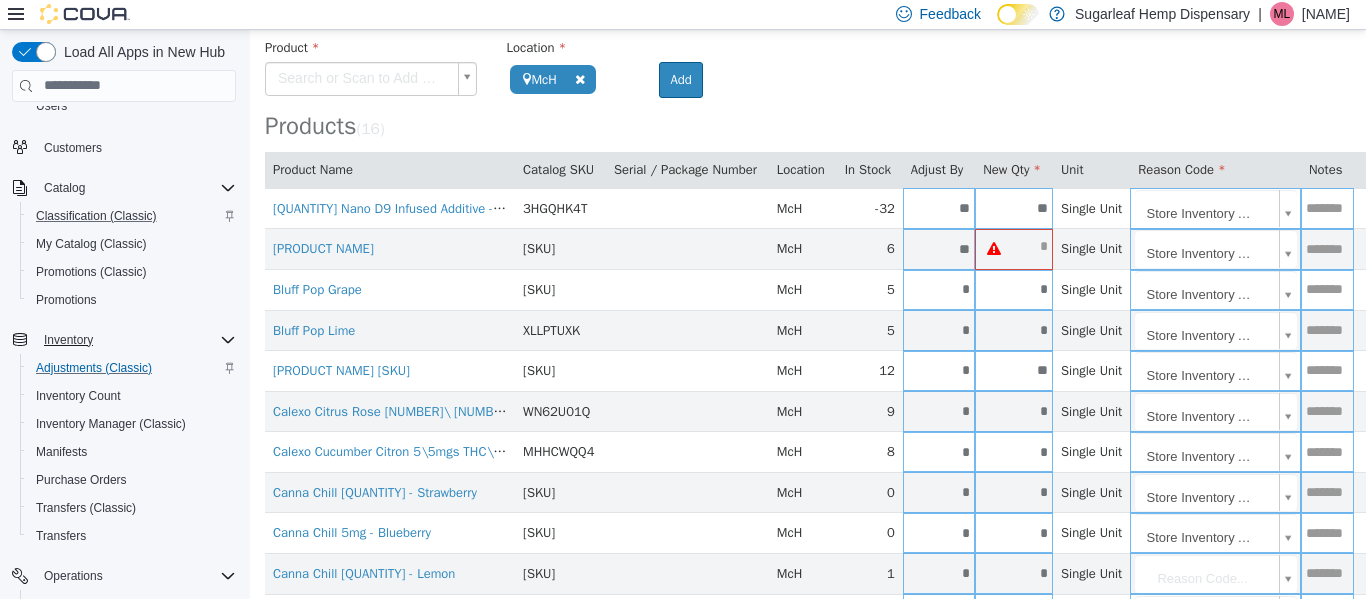 click on "**********" at bounding box center [808, 411] 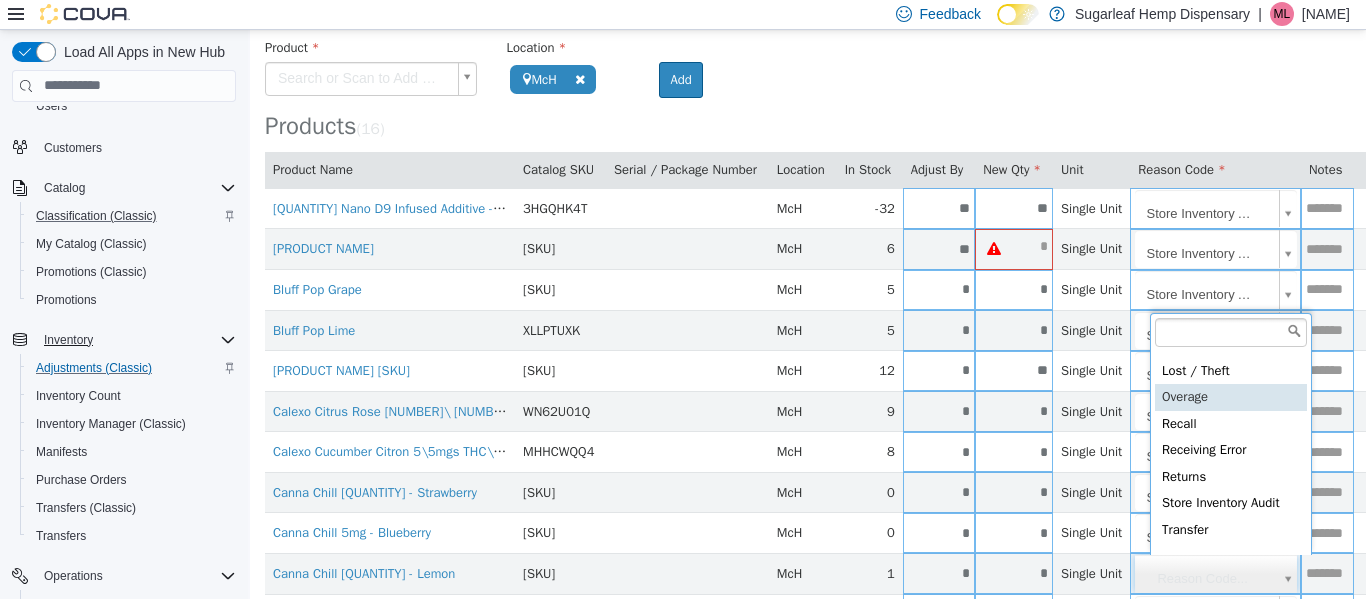 scroll, scrollTop: 92, scrollLeft: 0, axis: vertical 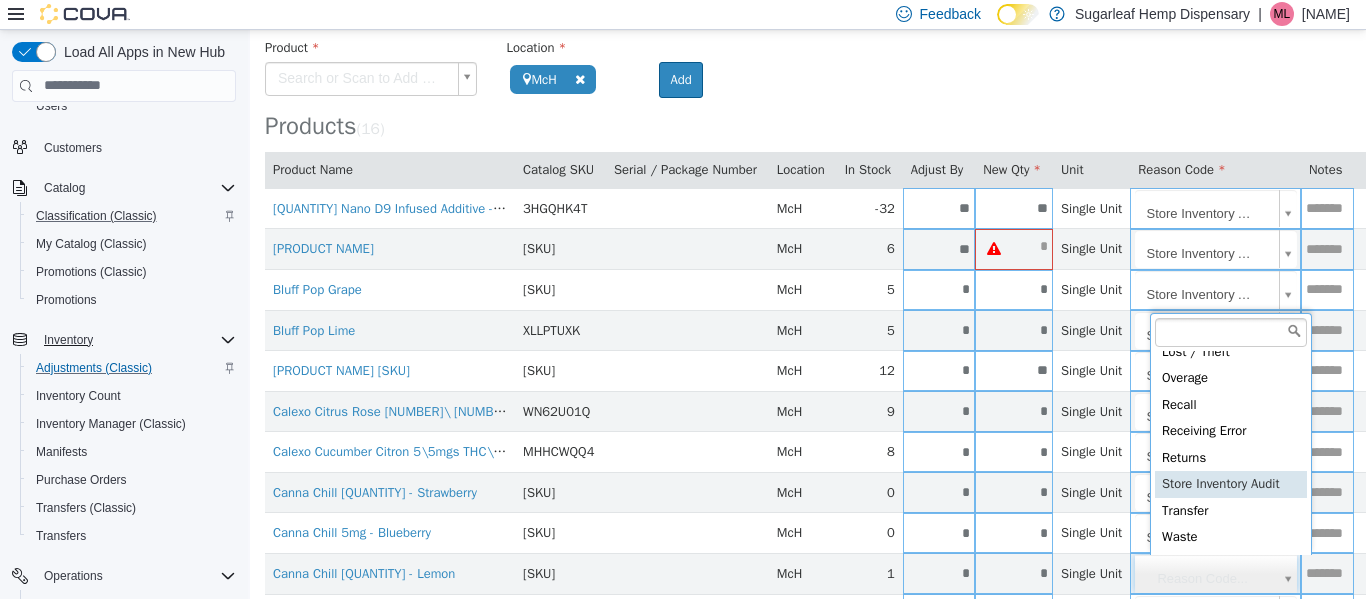 type on "**********" 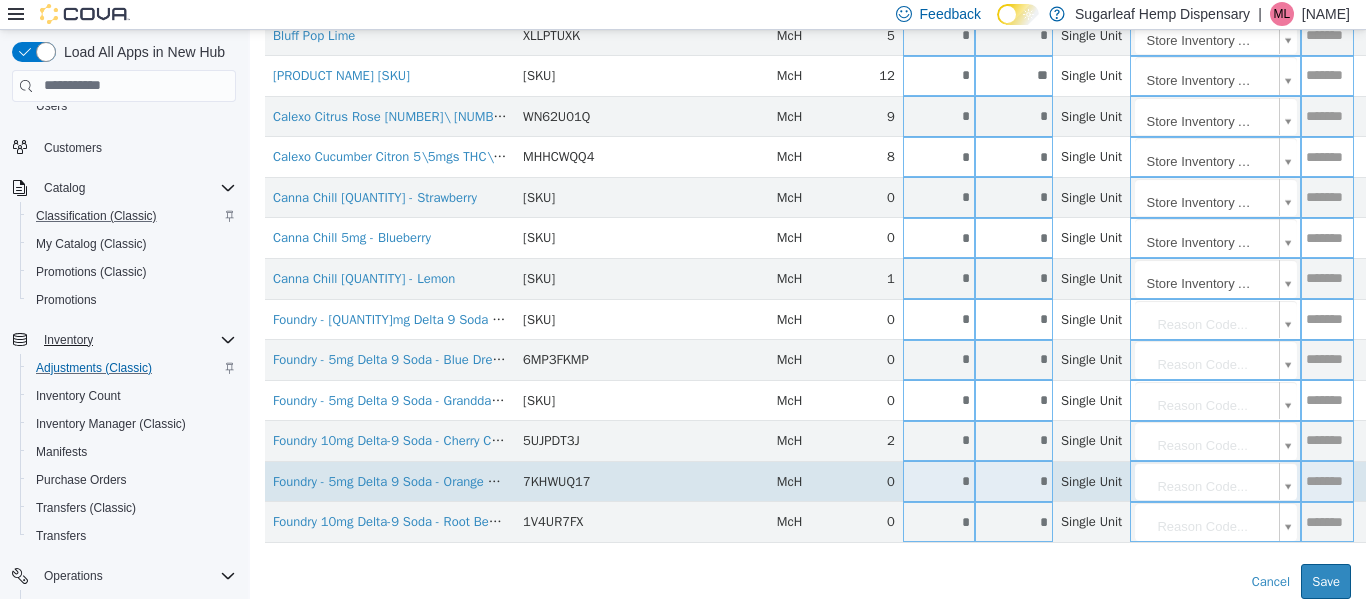 scroll, scrollTop: 410, scrollLeft: 0, axis: vertical 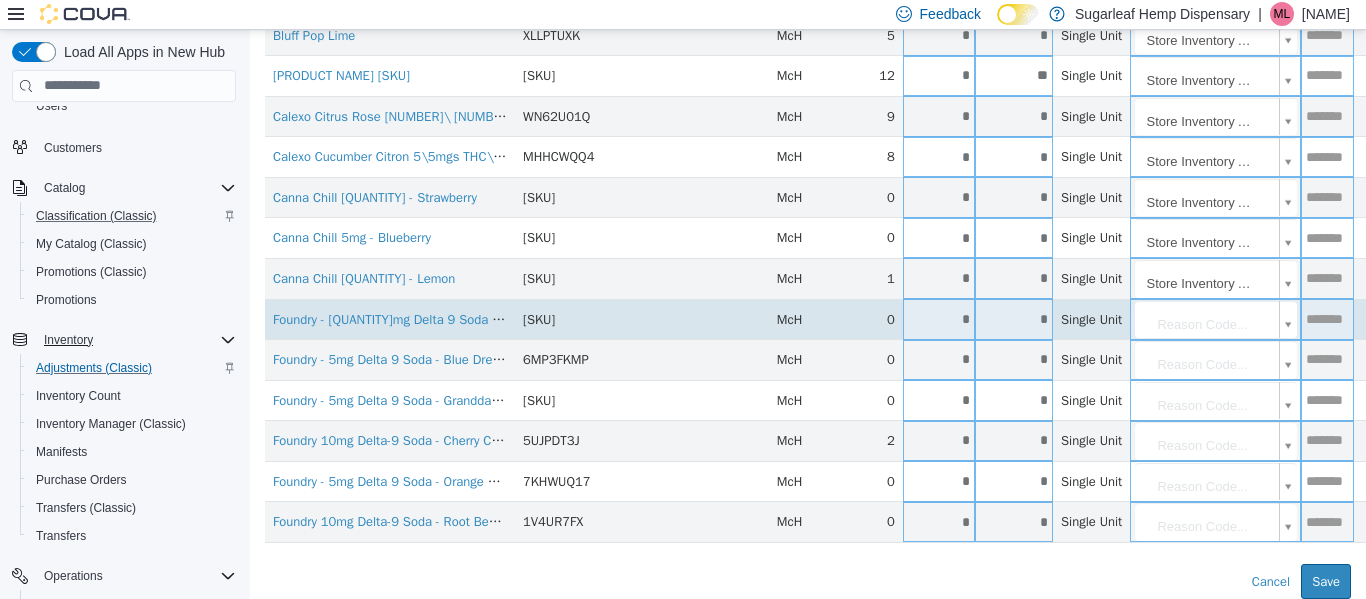 click on "**********" at bounding box center (808, 116) 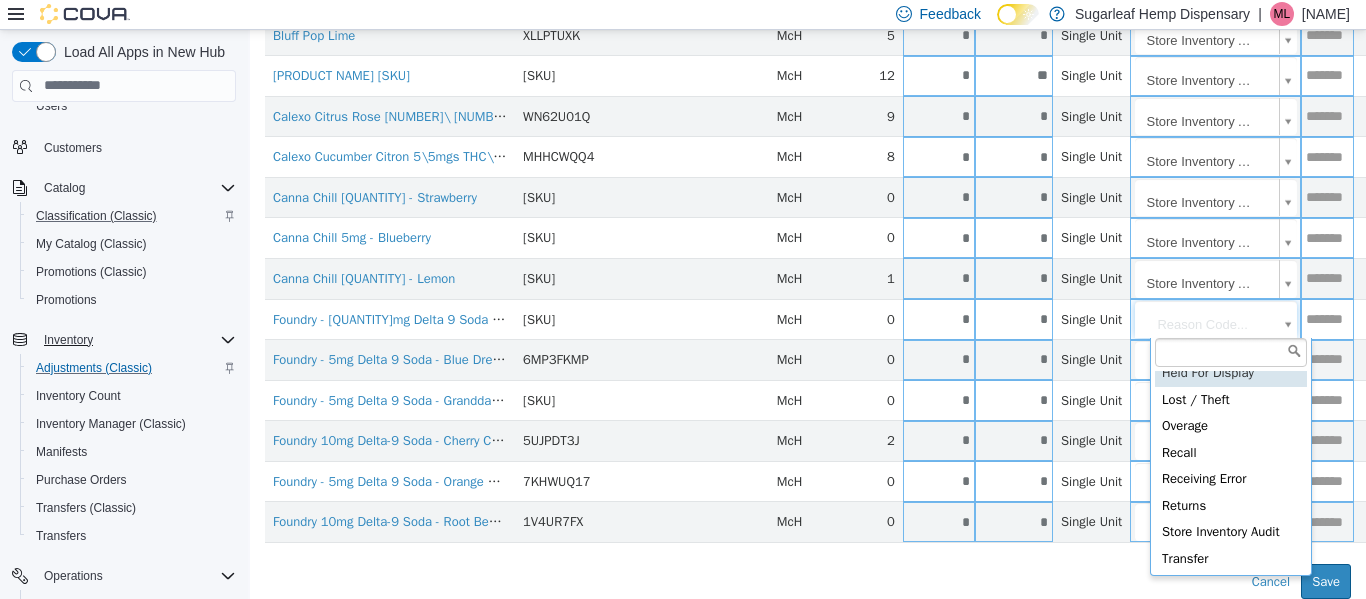 scroll, scrollTop: 92, scrollLeft: 0, axis: vertical 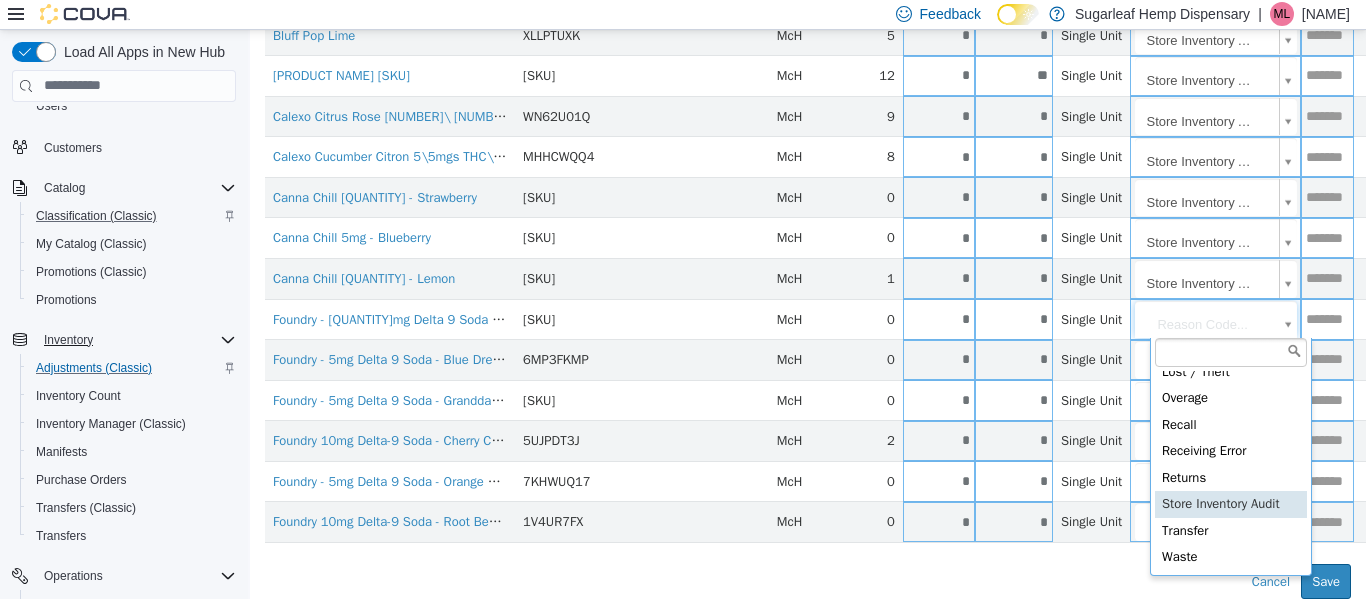 type on "**********" 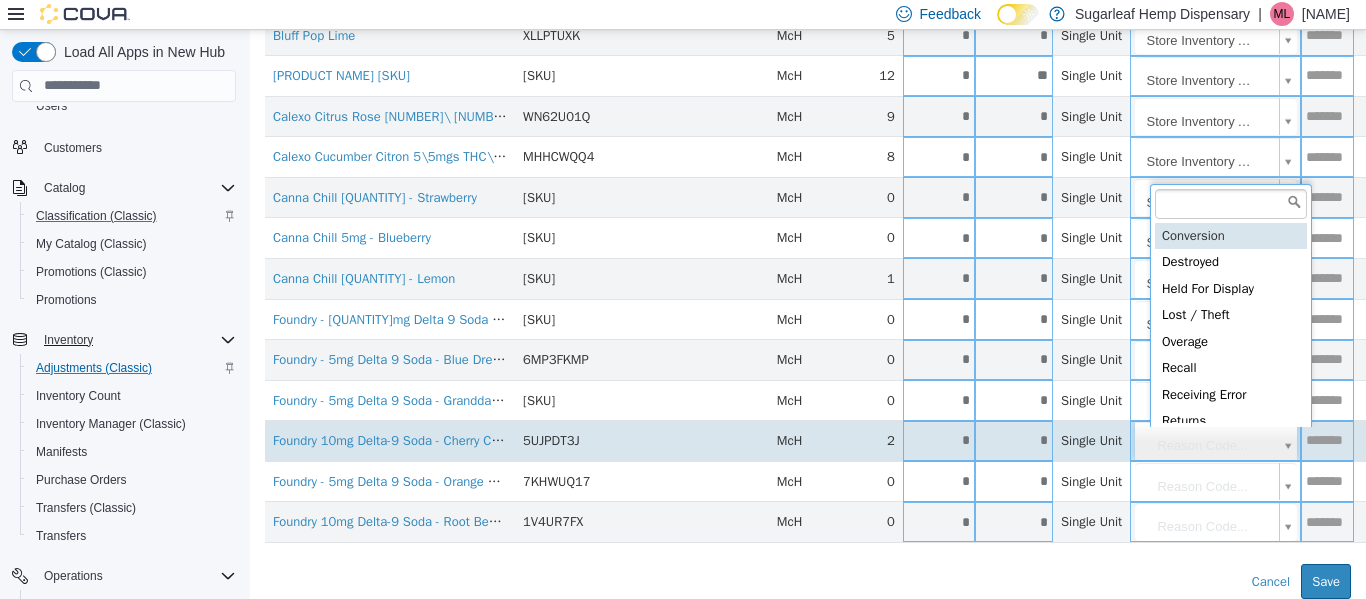 click on "**********" at bounding box center [808, 116] 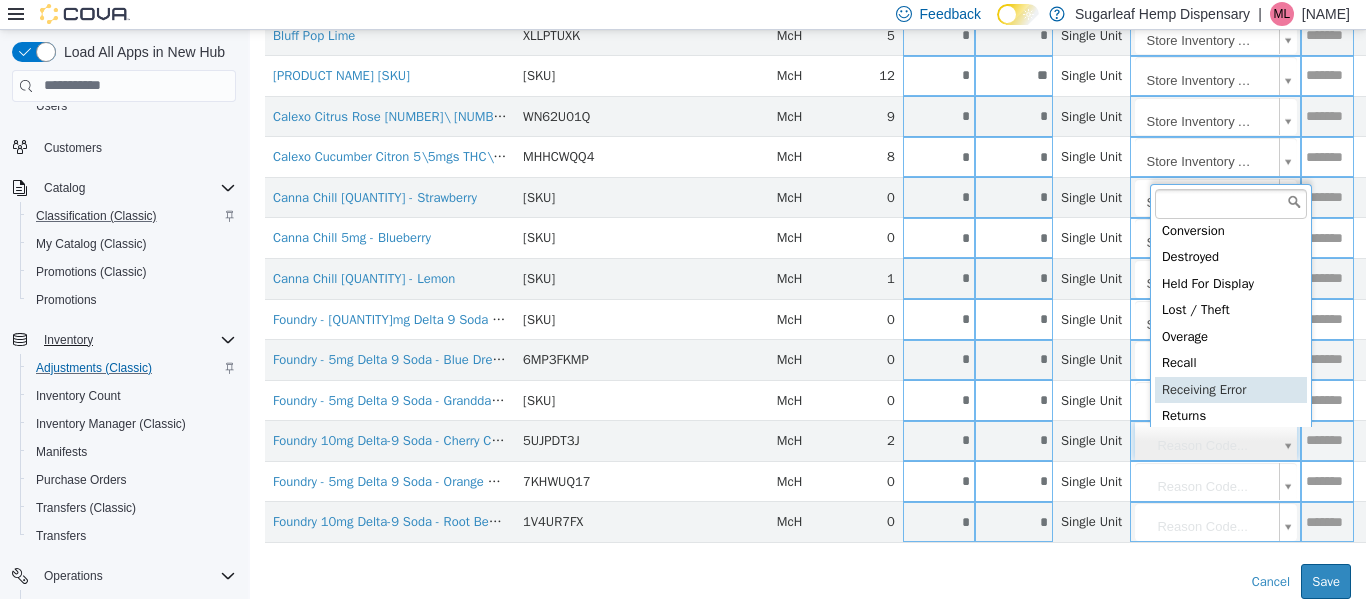 scroll, scrollTop: 91, scrollLeft: 0, axis: vertical 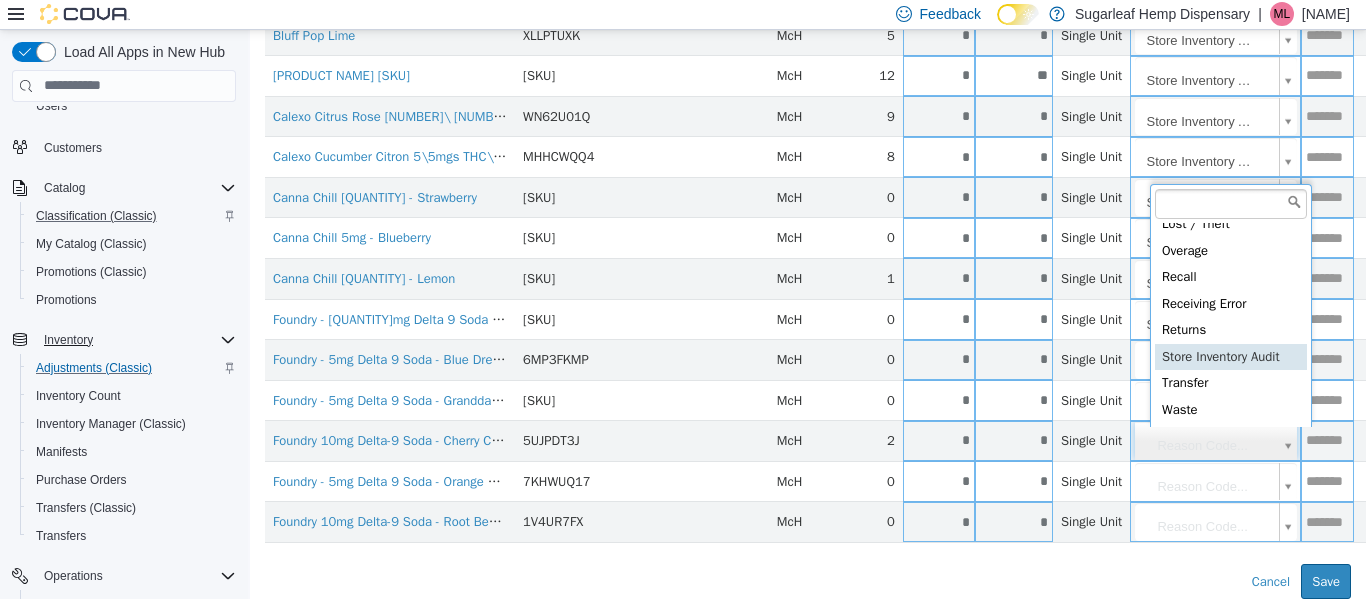 type on "**********" 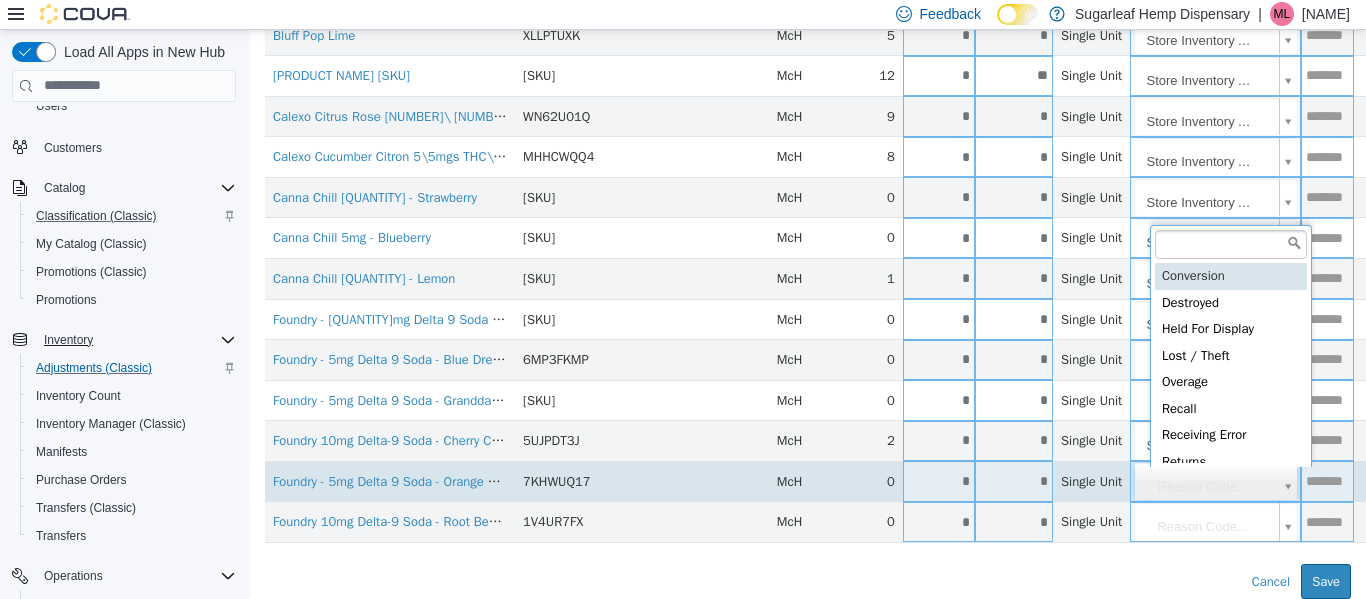 click on "**********" at bounding box center (808, 116) 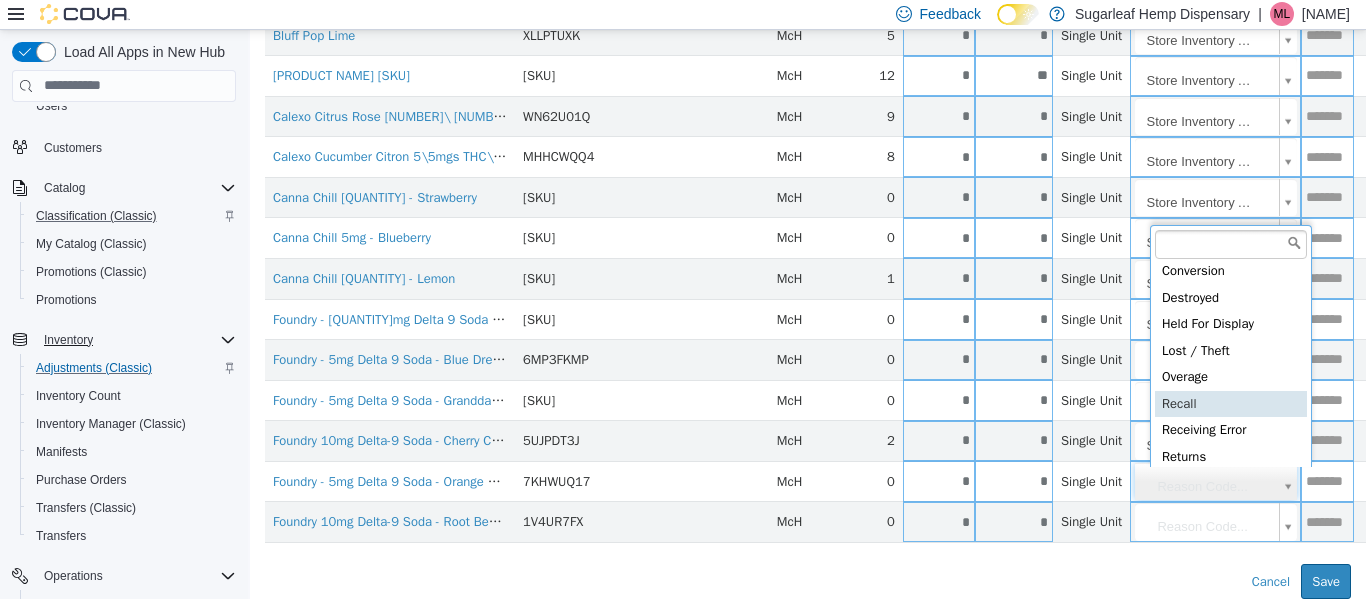 scroll, scrollTop: 92, scrollLeft: 0, axis: vertical 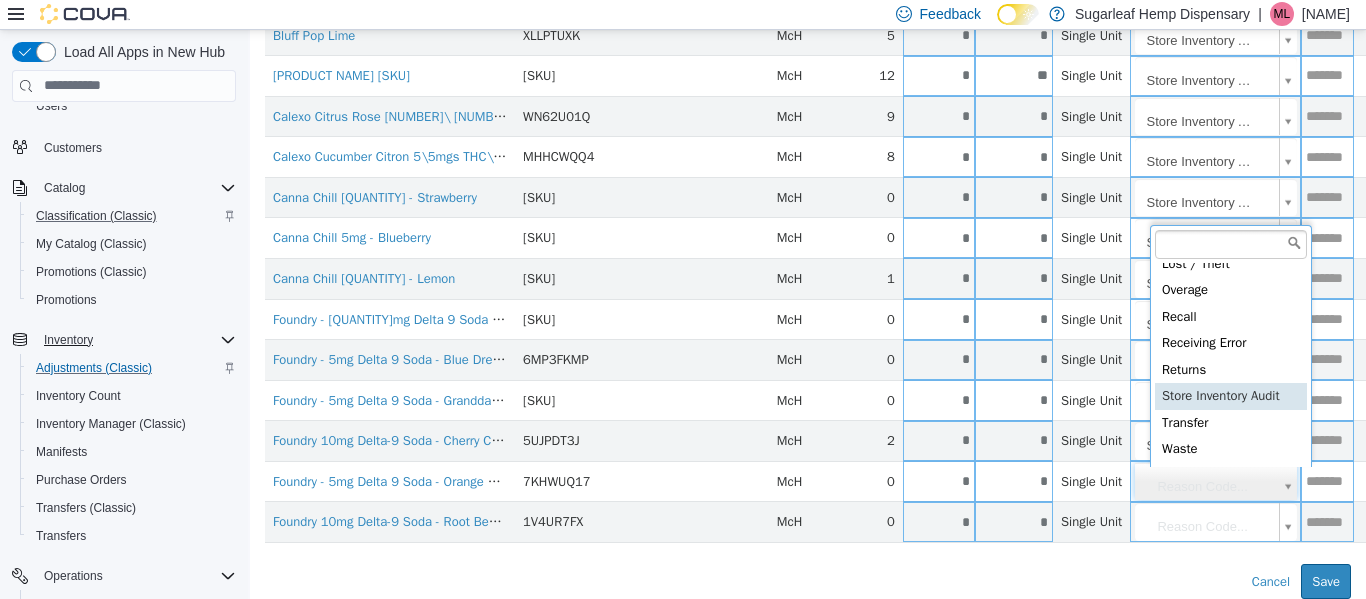 type on "**********" 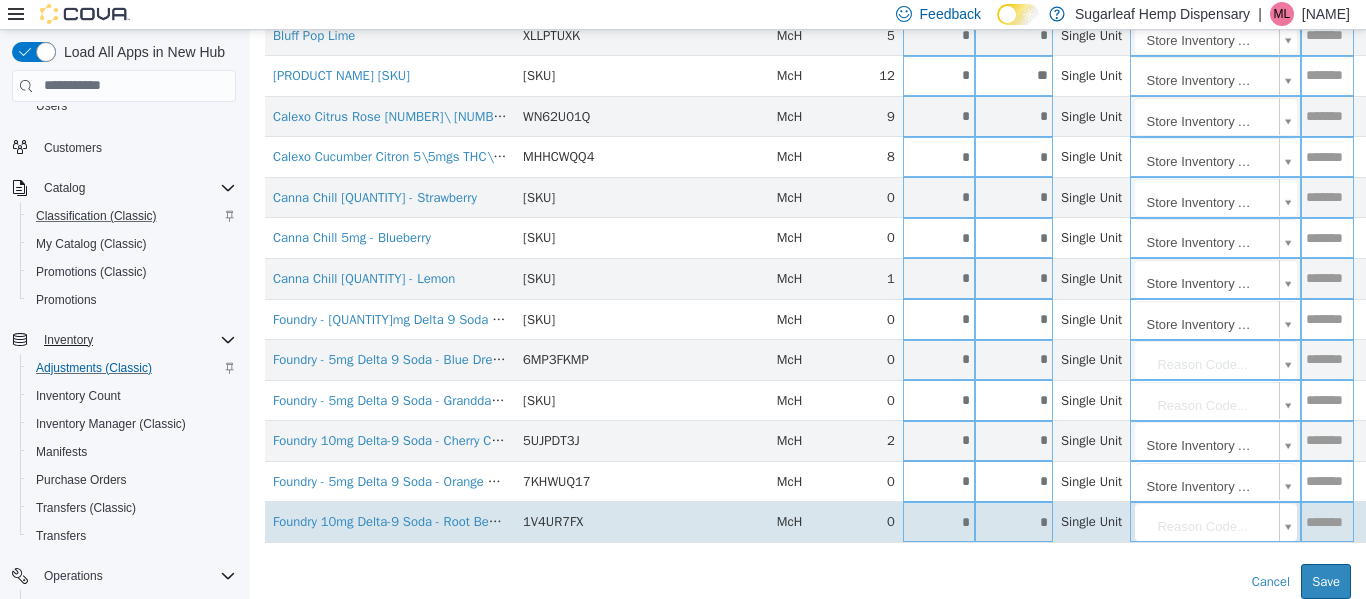 click on "**********" at bounding box center [808, 116] 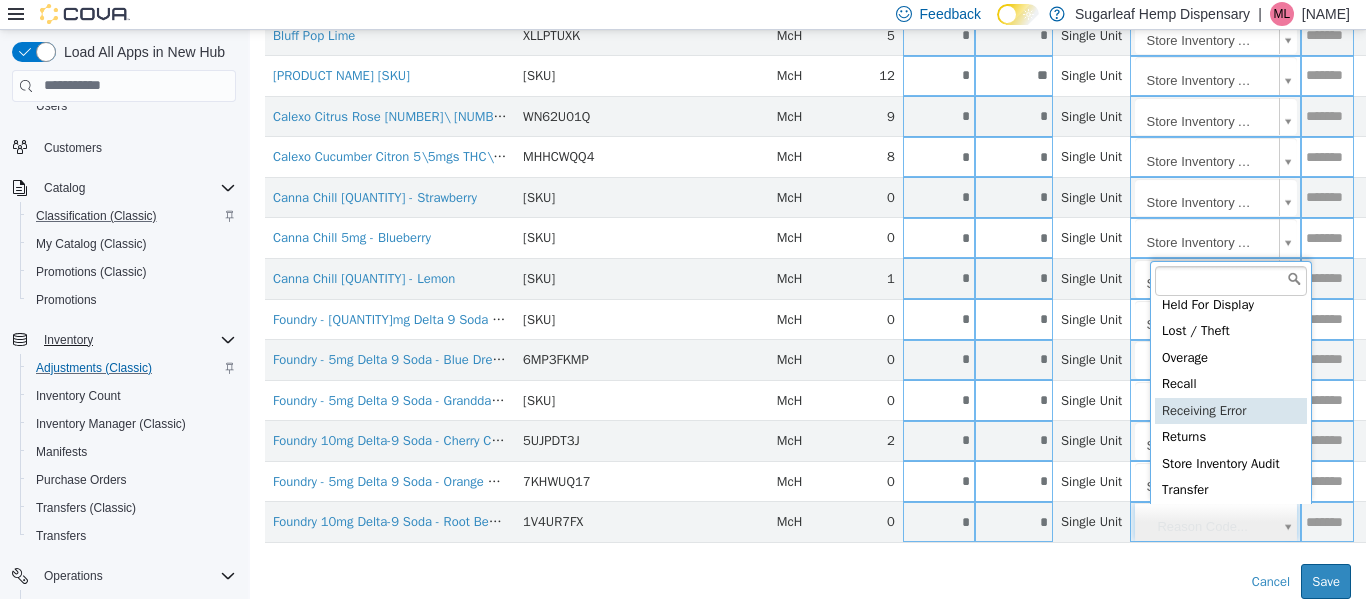 scroll, scrollTop: 91, scrollLeft: 0, axis: vertical 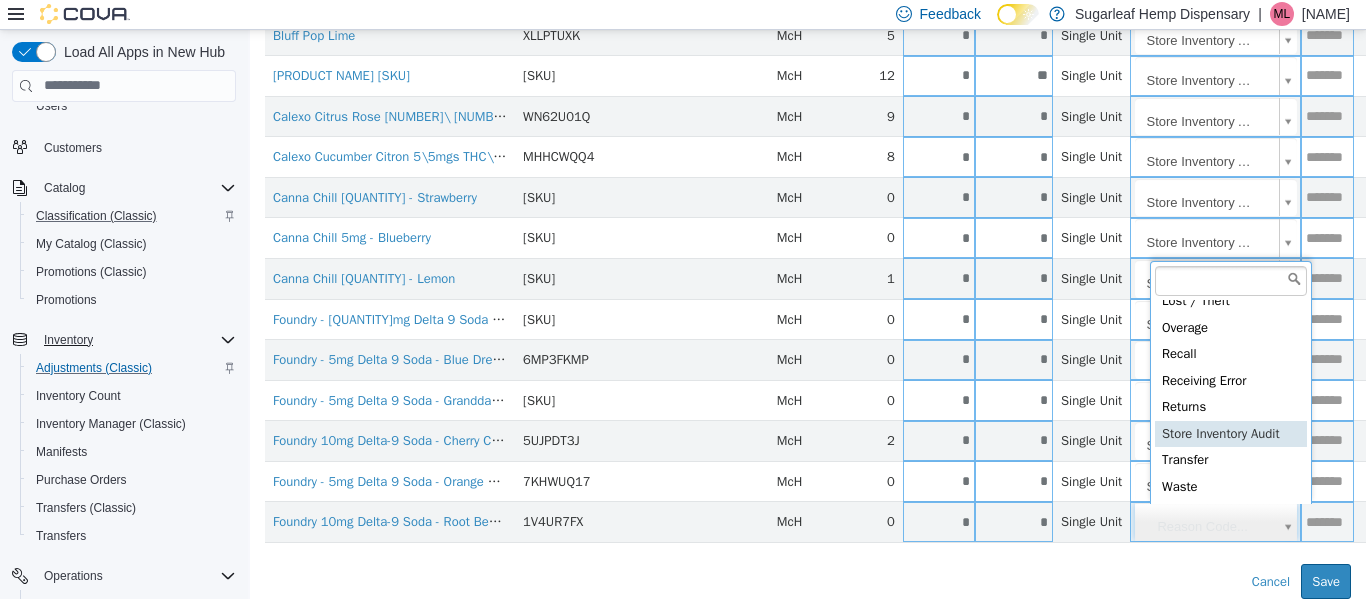 type on "**********" 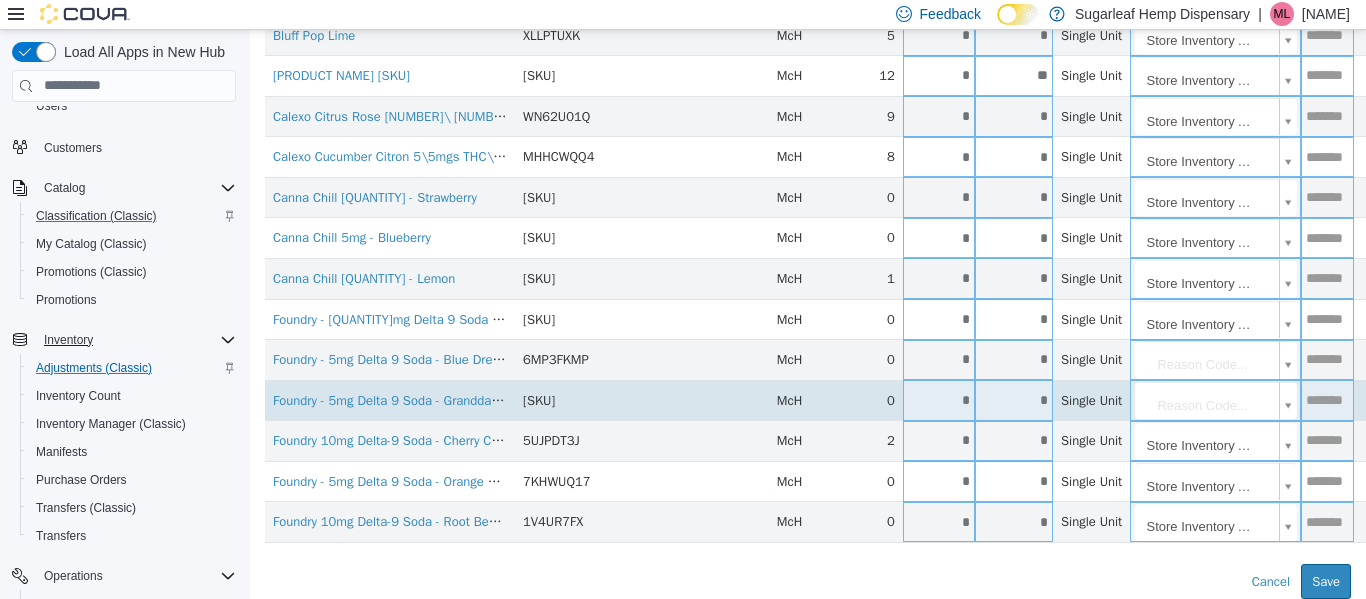 click on "**********" at bounding box center [808, 116] 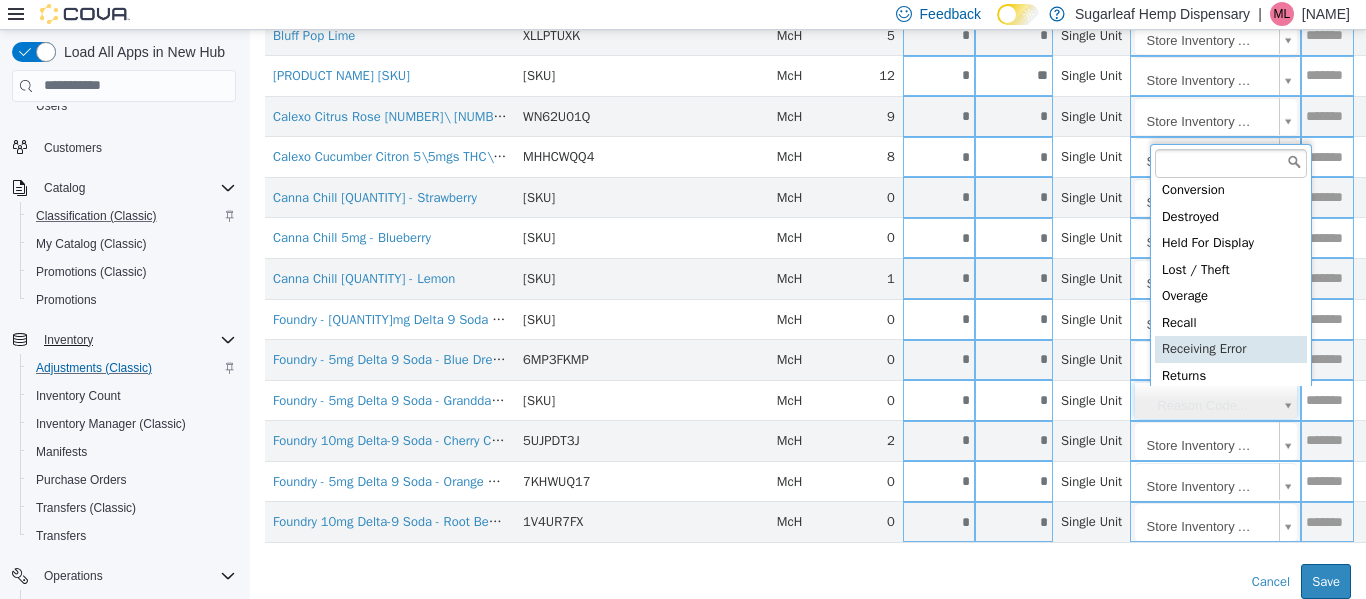 scroll, scrollTop: 92, scrollLeft: 0, axis: vertical 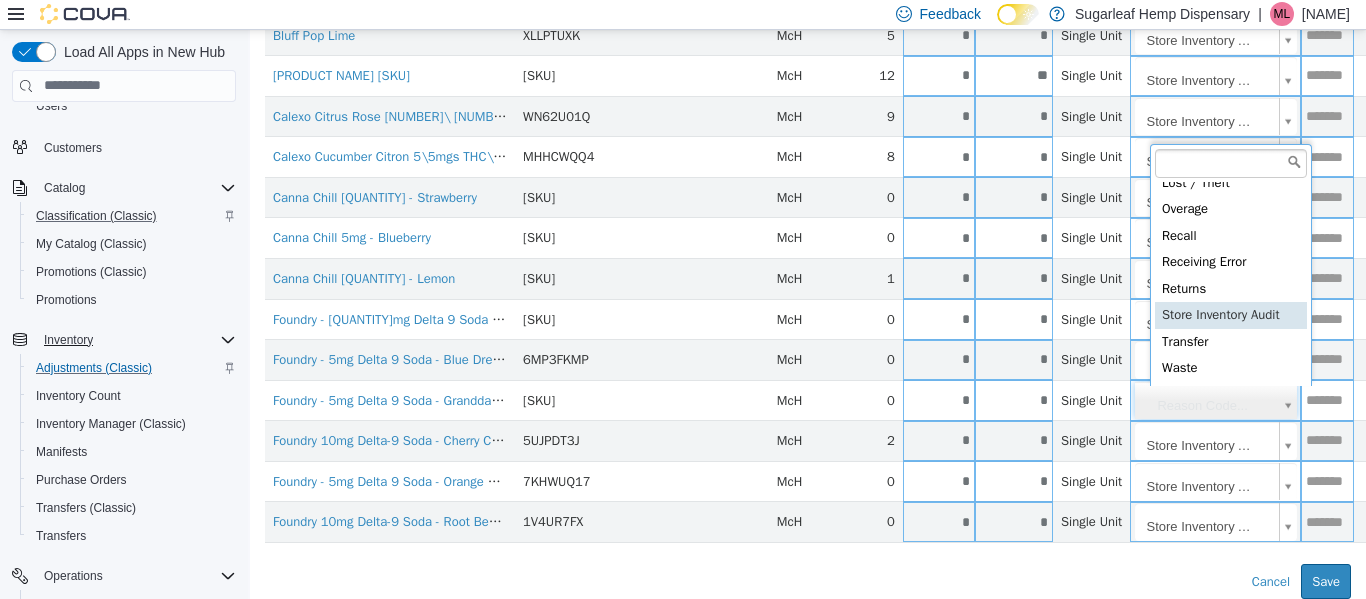 type on "**********" 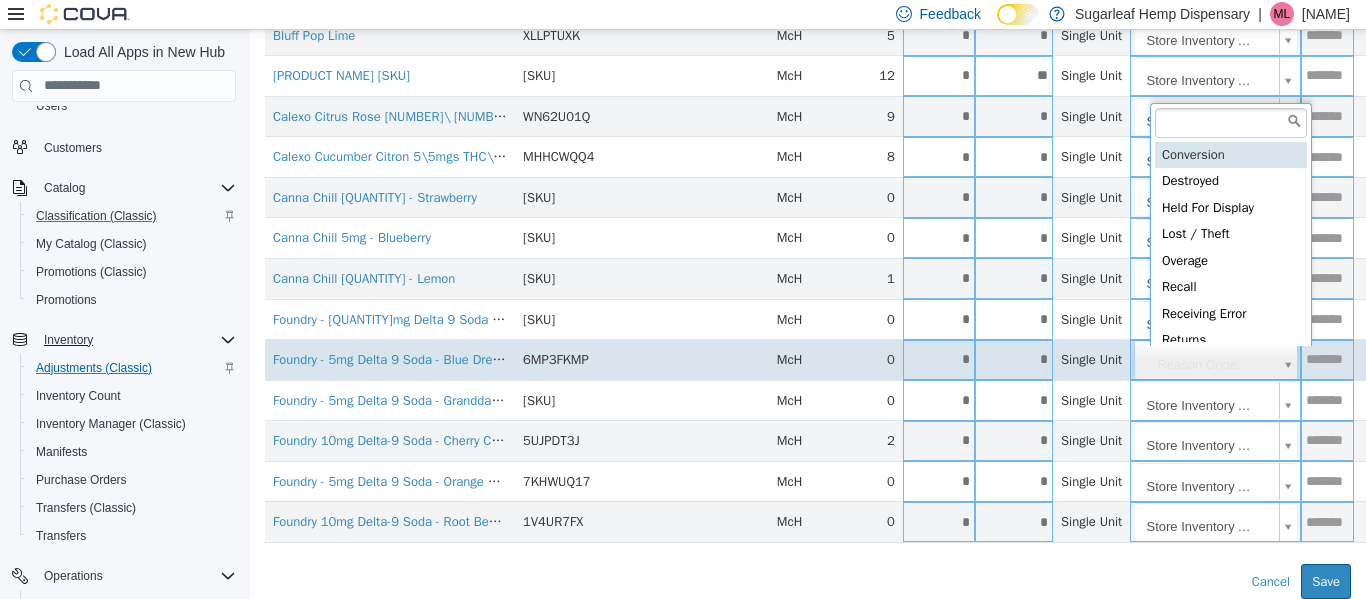 click on "**********" at bounding box center [808, 116] 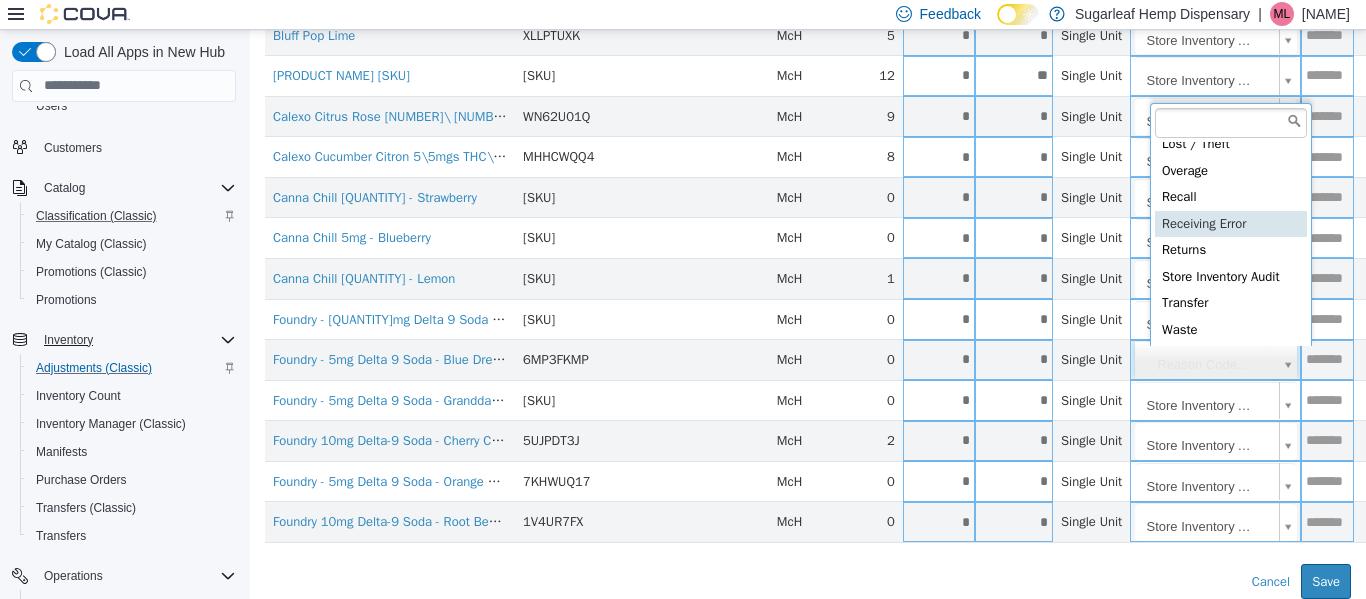 scroll, scrollTop: 91, scrollLeft: 0, axis: vertical 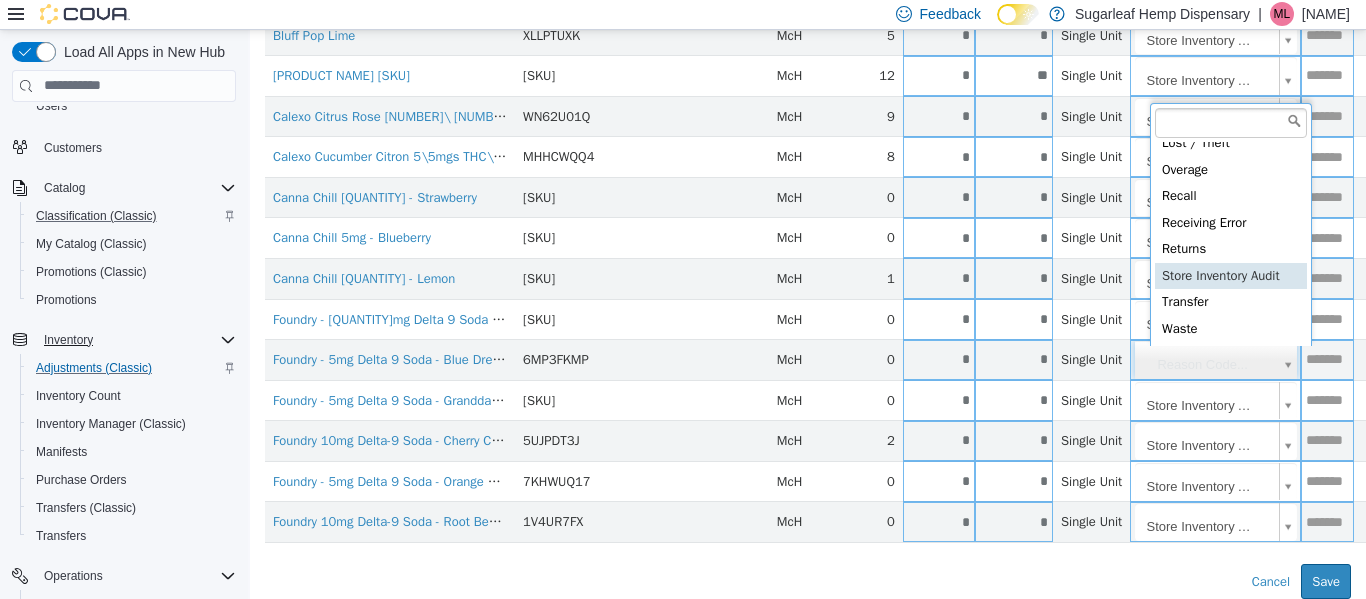 type on "**********" 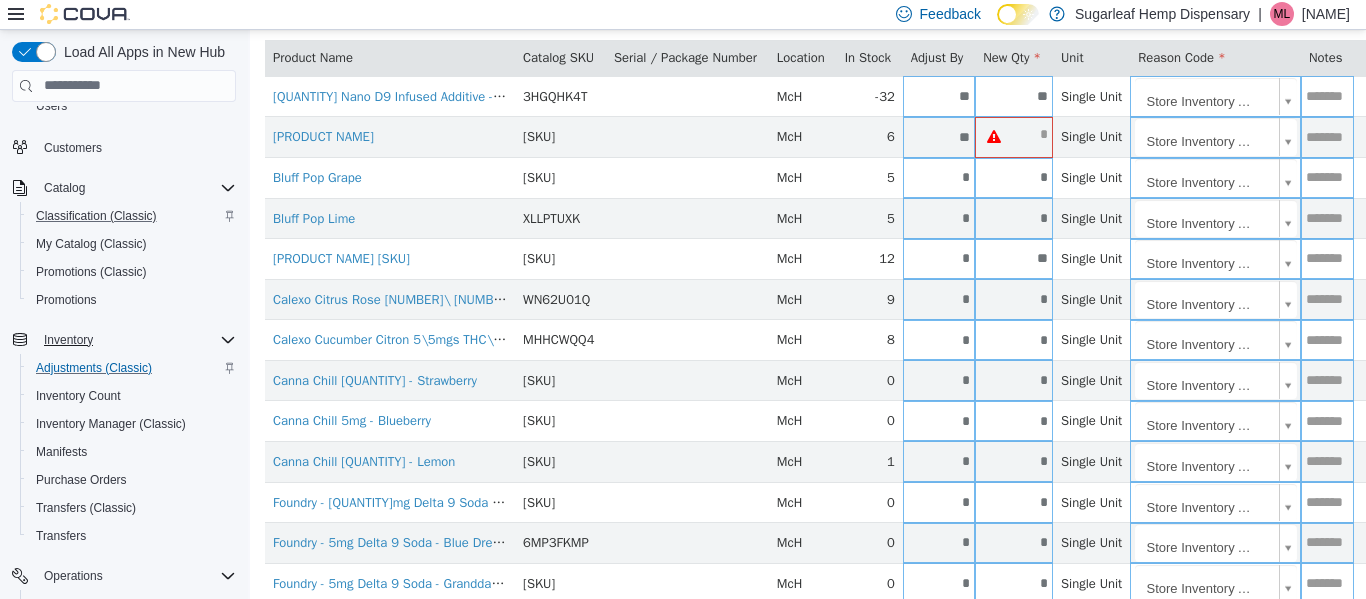 scroll, scrollTop: 110, scrollLeft: 0, axis: vertical 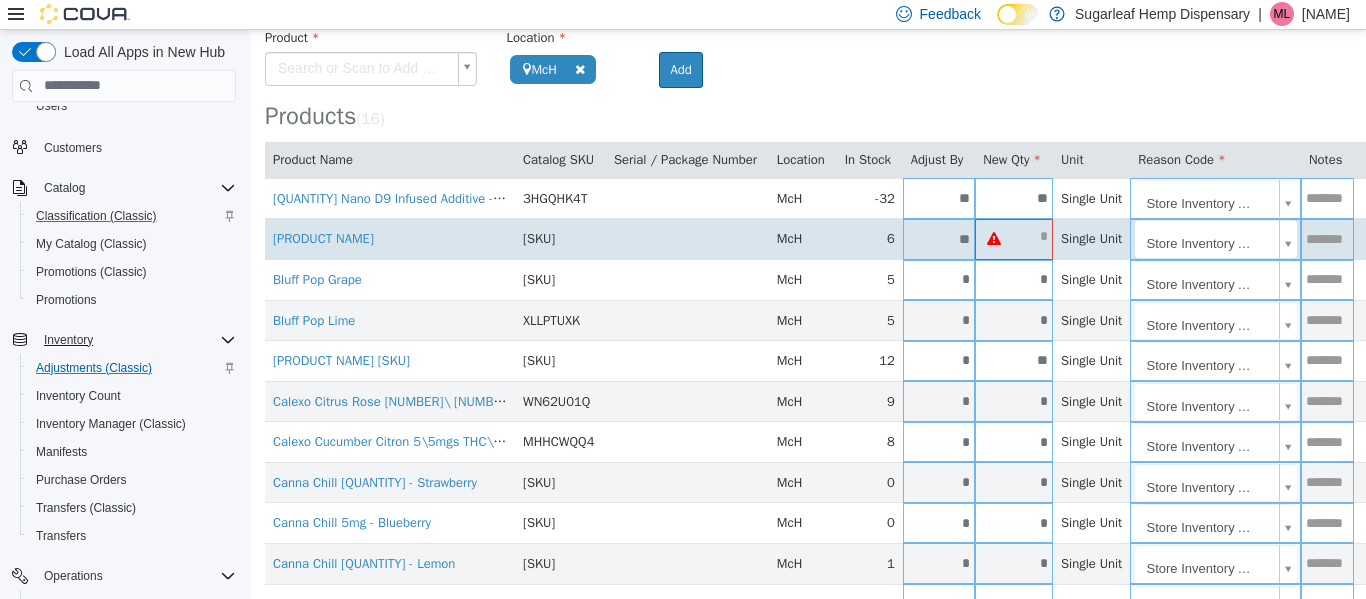 click at bounding box center [1033, 235] 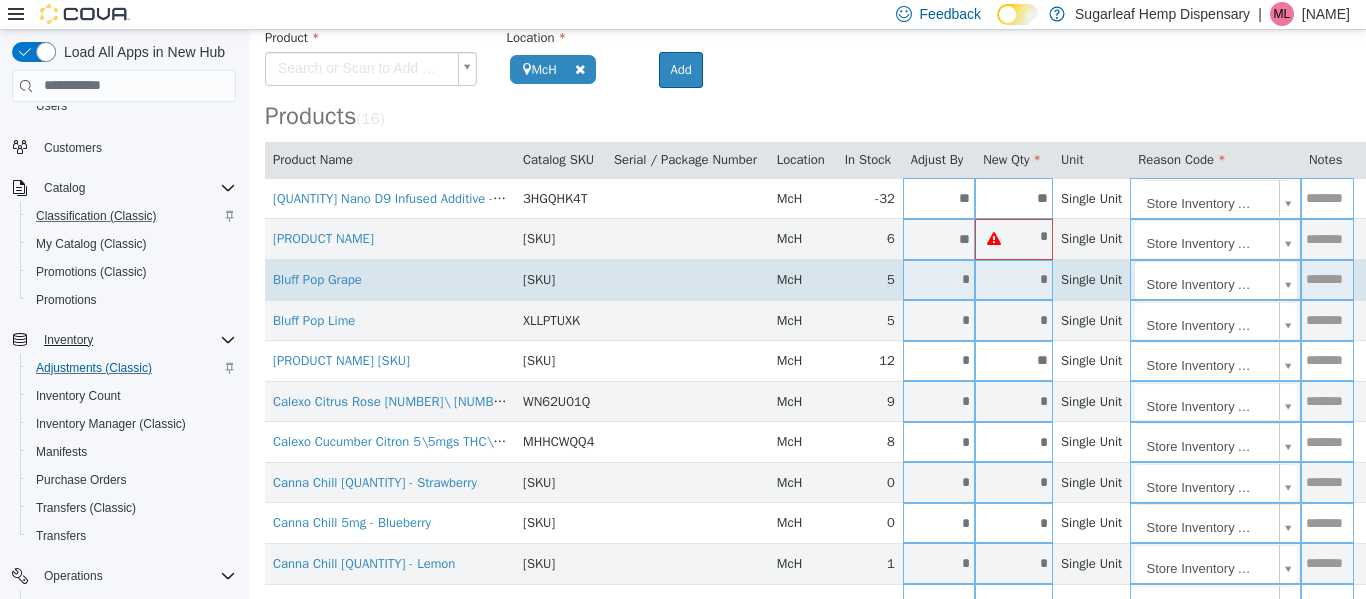 type on "*" 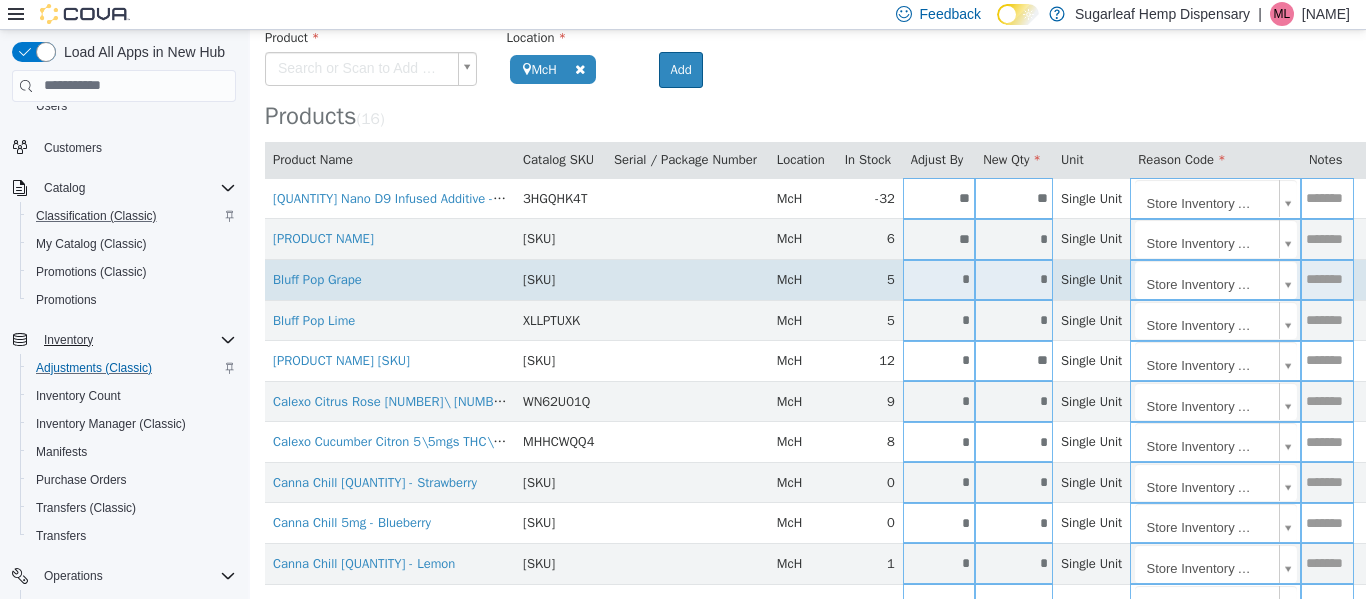 click on "*" at bounding box center [1014, 278] 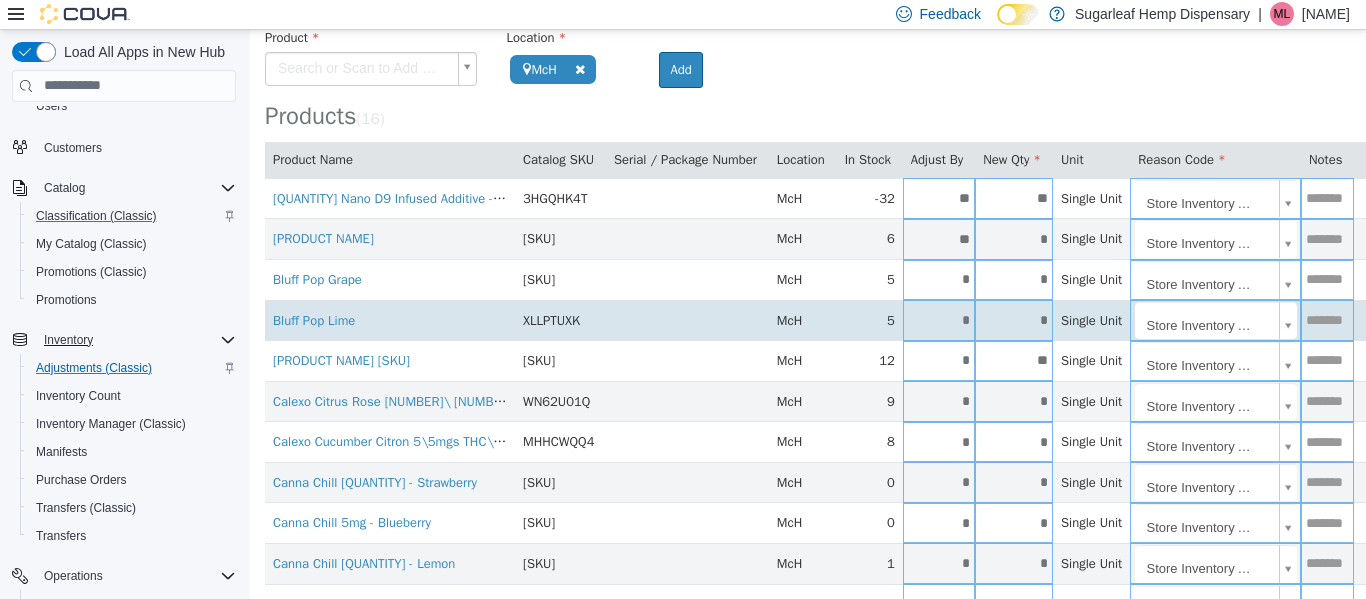 type on "*" 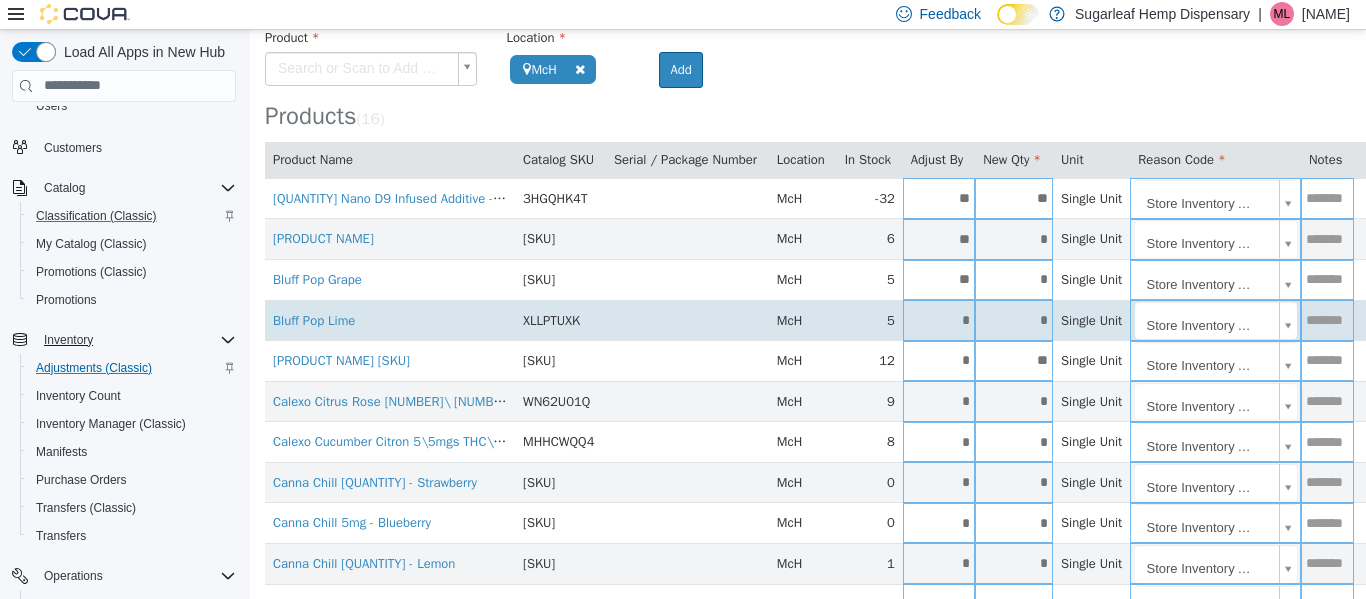 click on "*" at bounding box center [1014, 319] 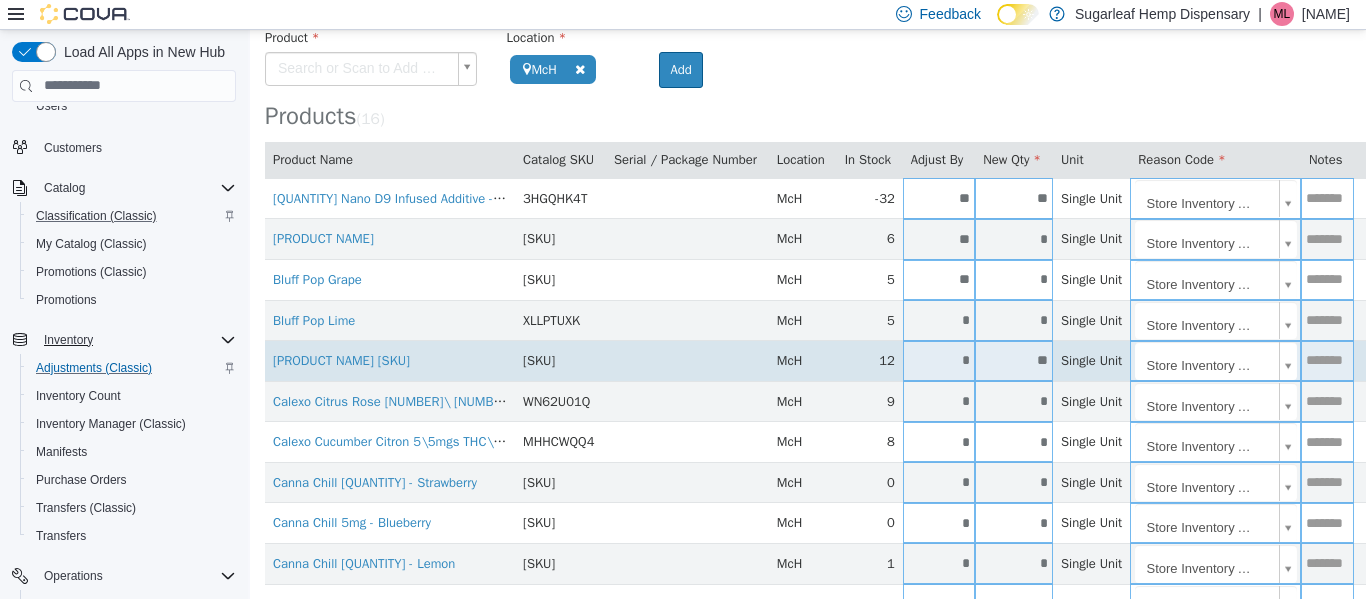 type on "*" 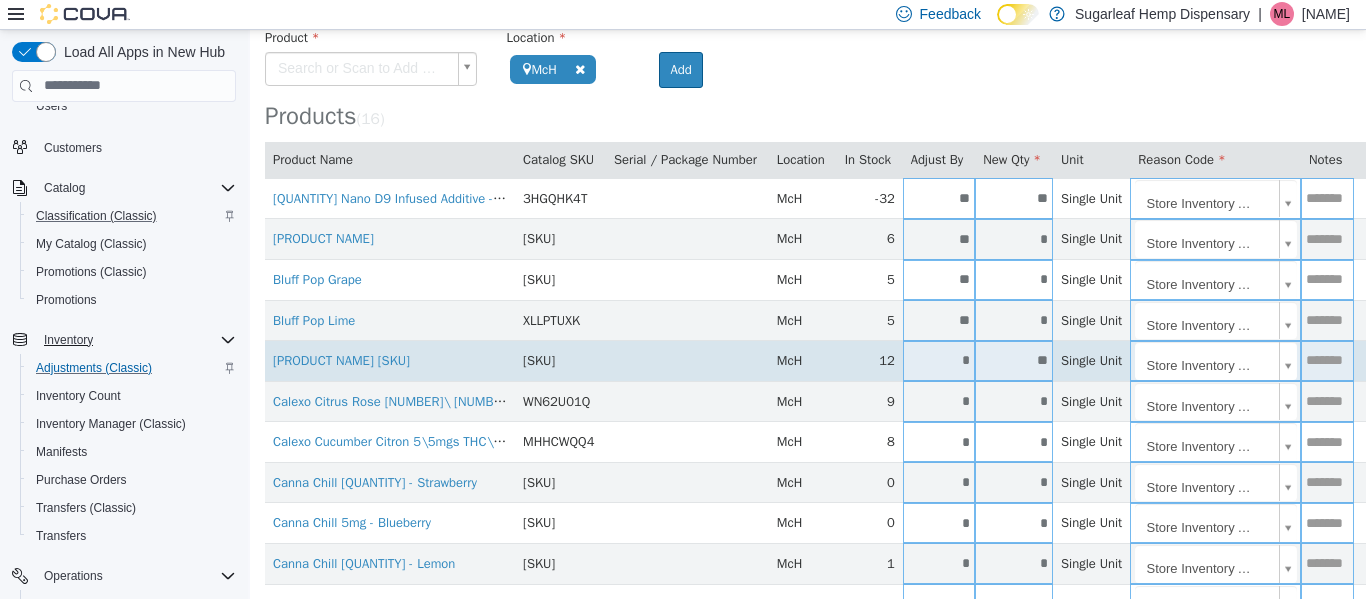 click on "**" at bounding box center [1014, 359] 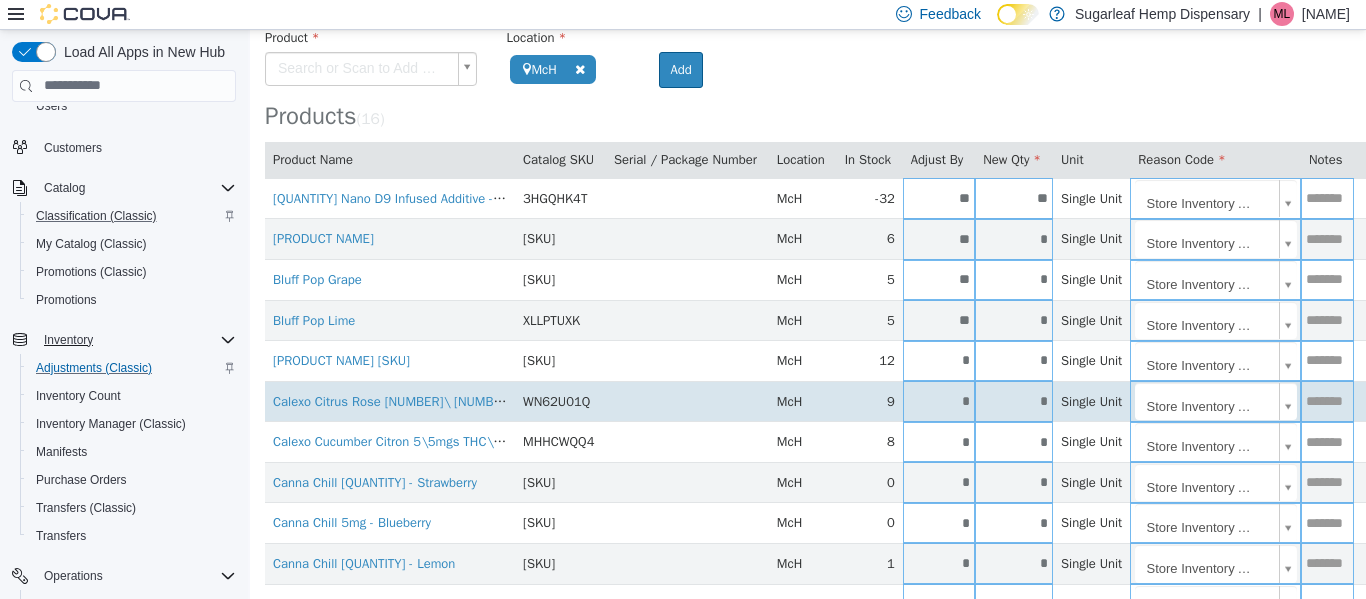 type on "*" 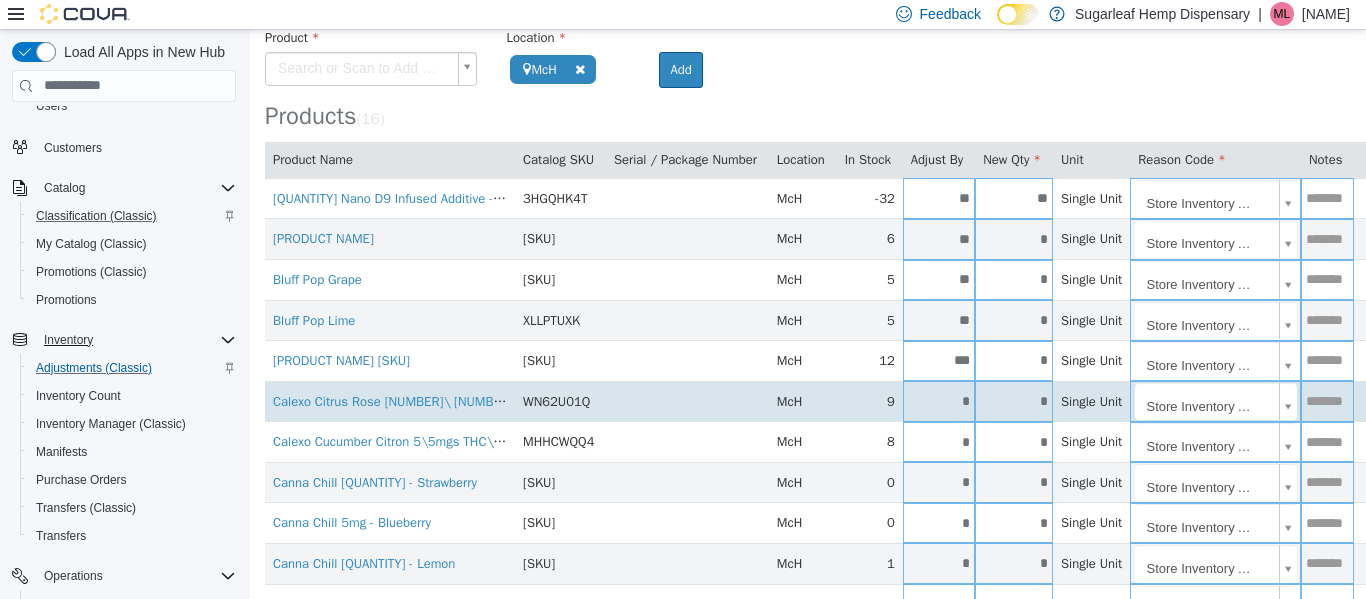 click on "*" at bounding box center (1014, 400) 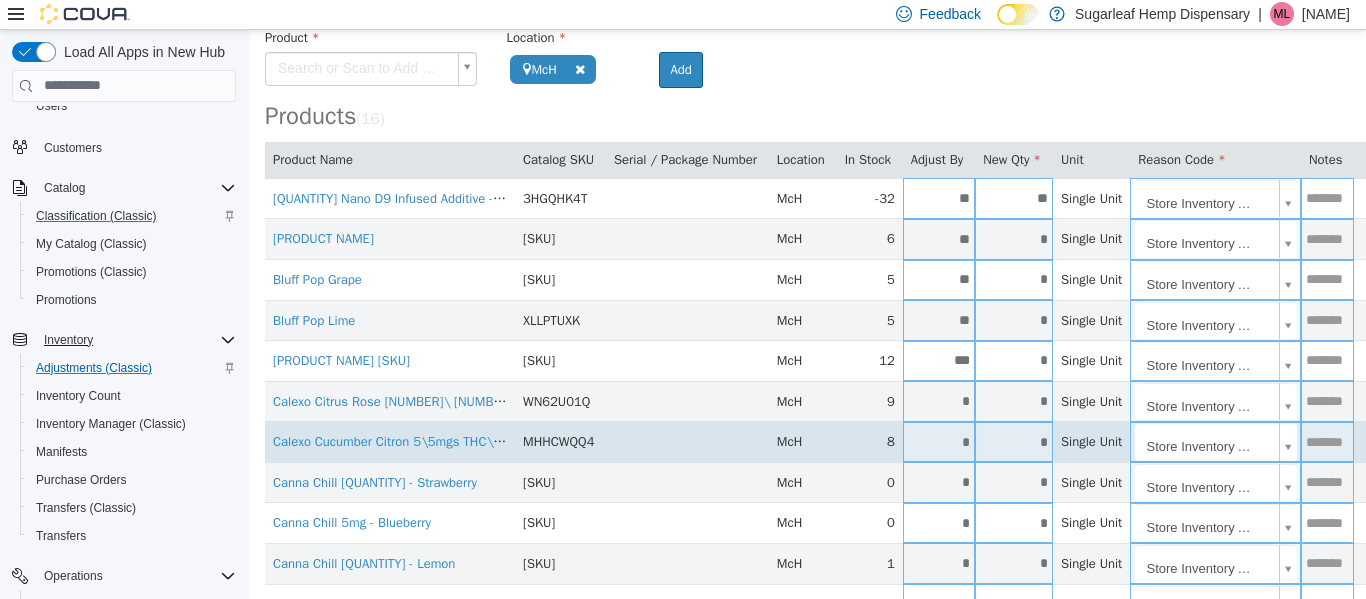 type on "*" 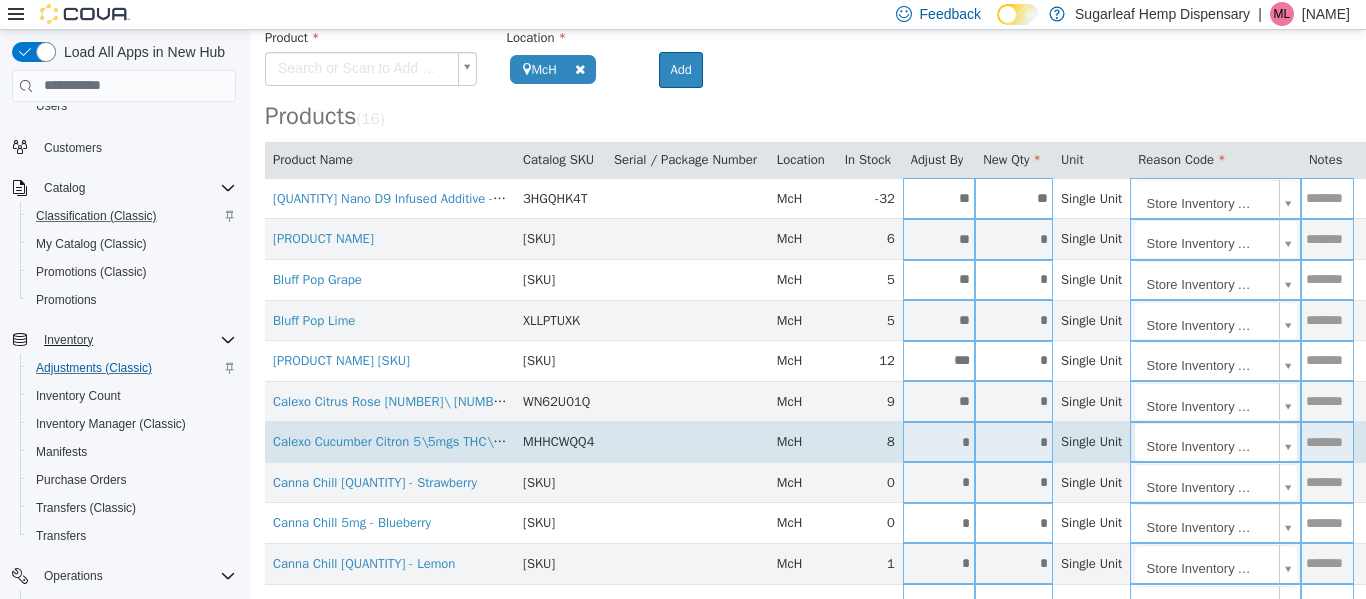 click on "*" at bounding box center (1014, 441) 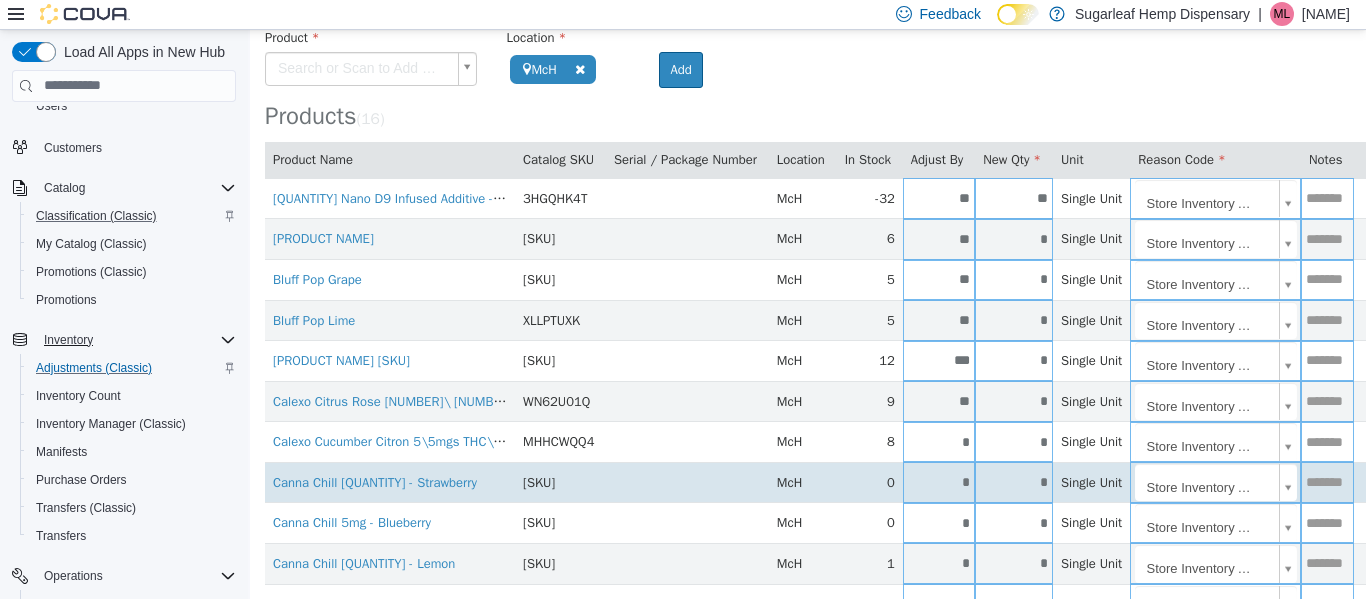 type on "*" 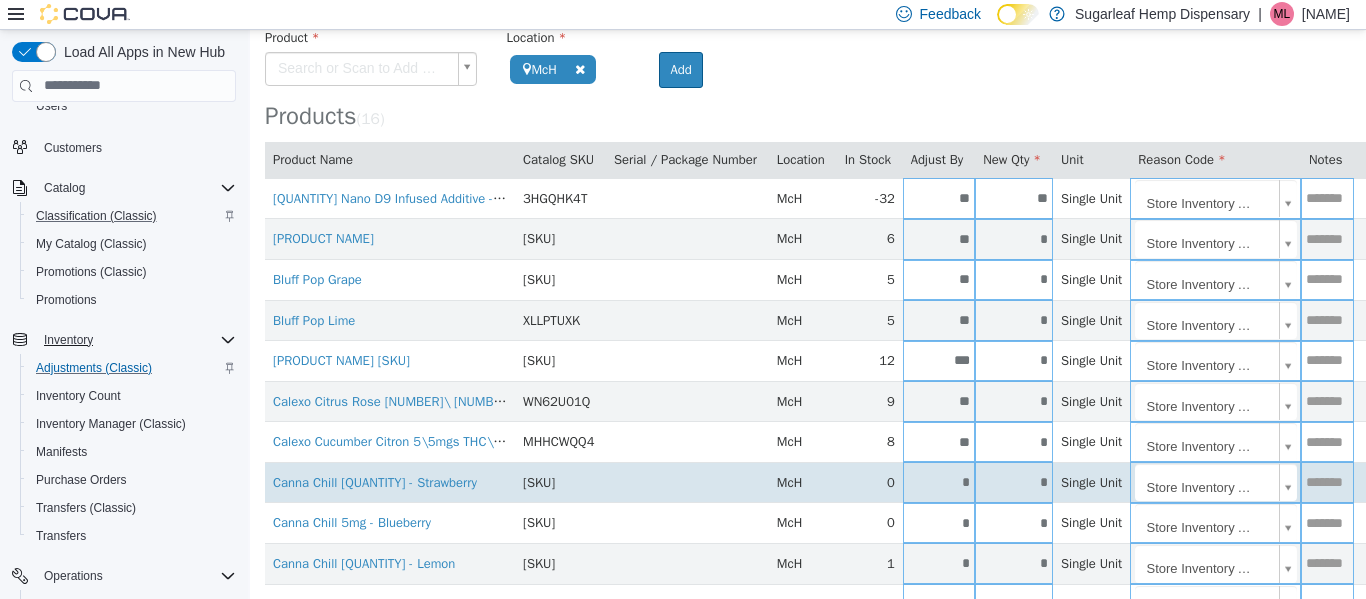 click on "*" at bounding box center (1014, 481) 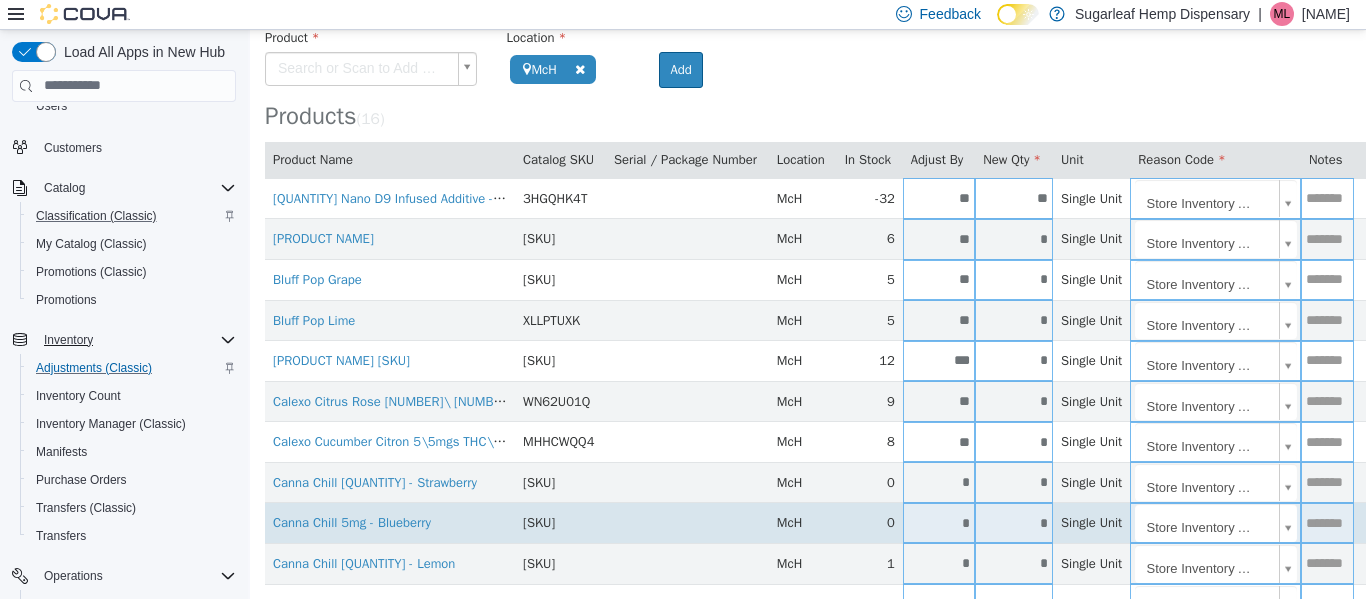 click on "*" at bounding box center [1014, 522] 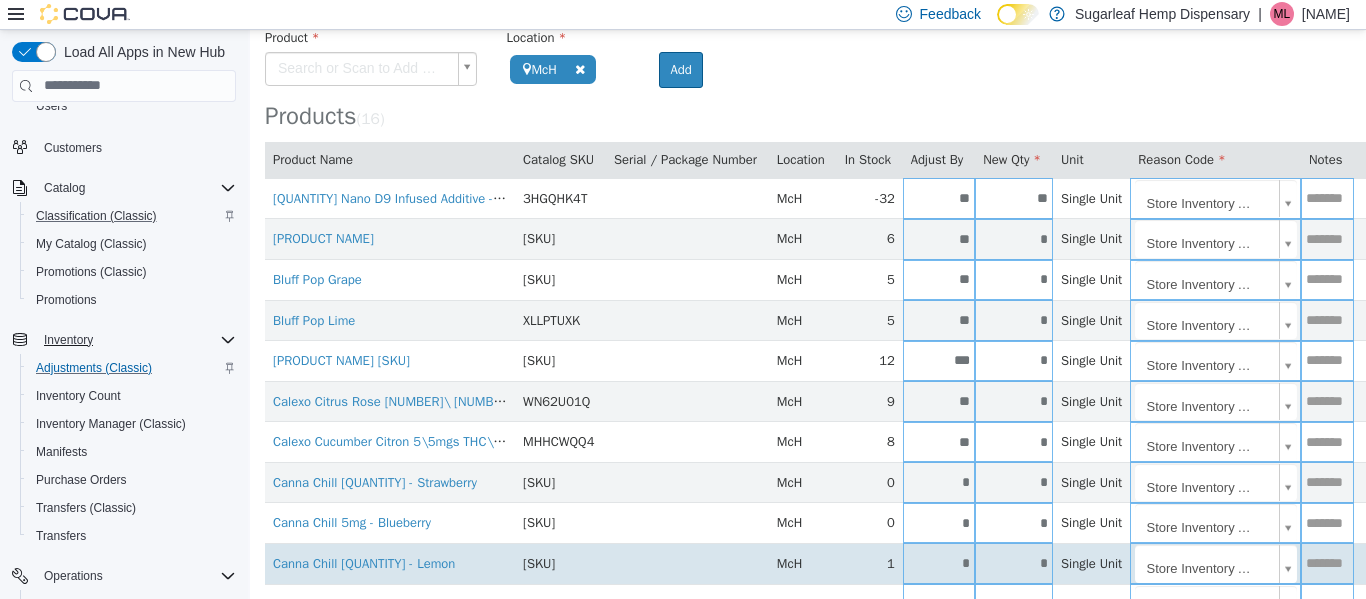 click on "*" at bounding box center [1014, 562] 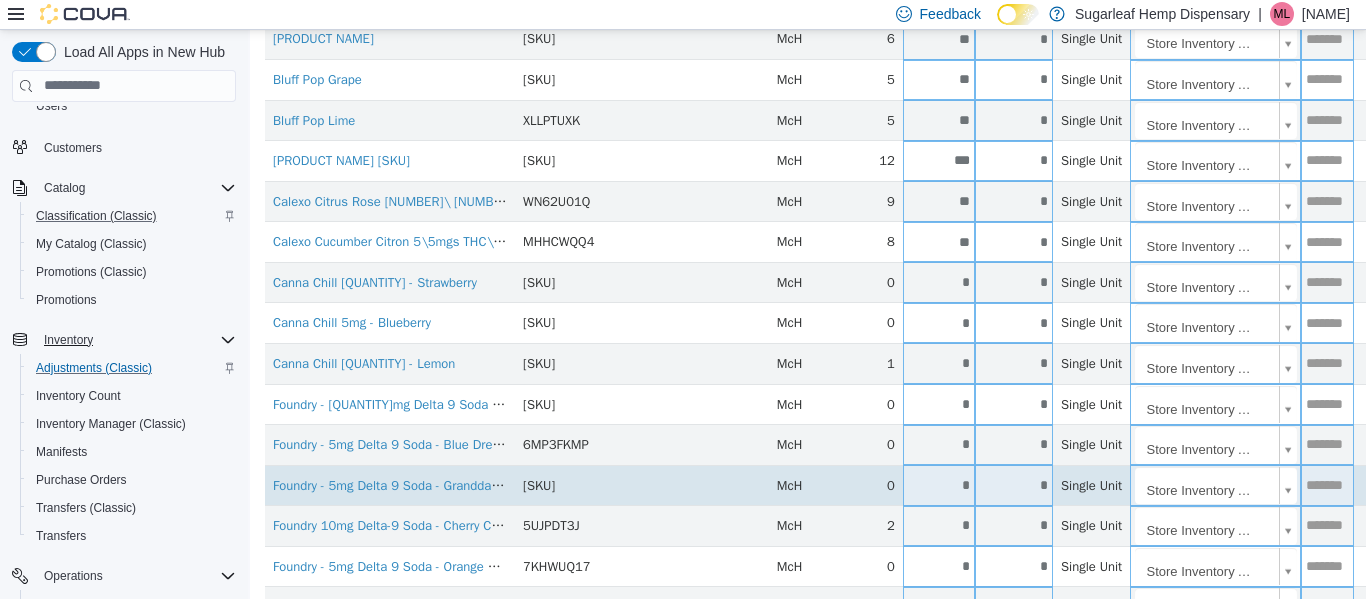 scroll, scrollTop: 410, scrollLeft: 0, axis: vertical 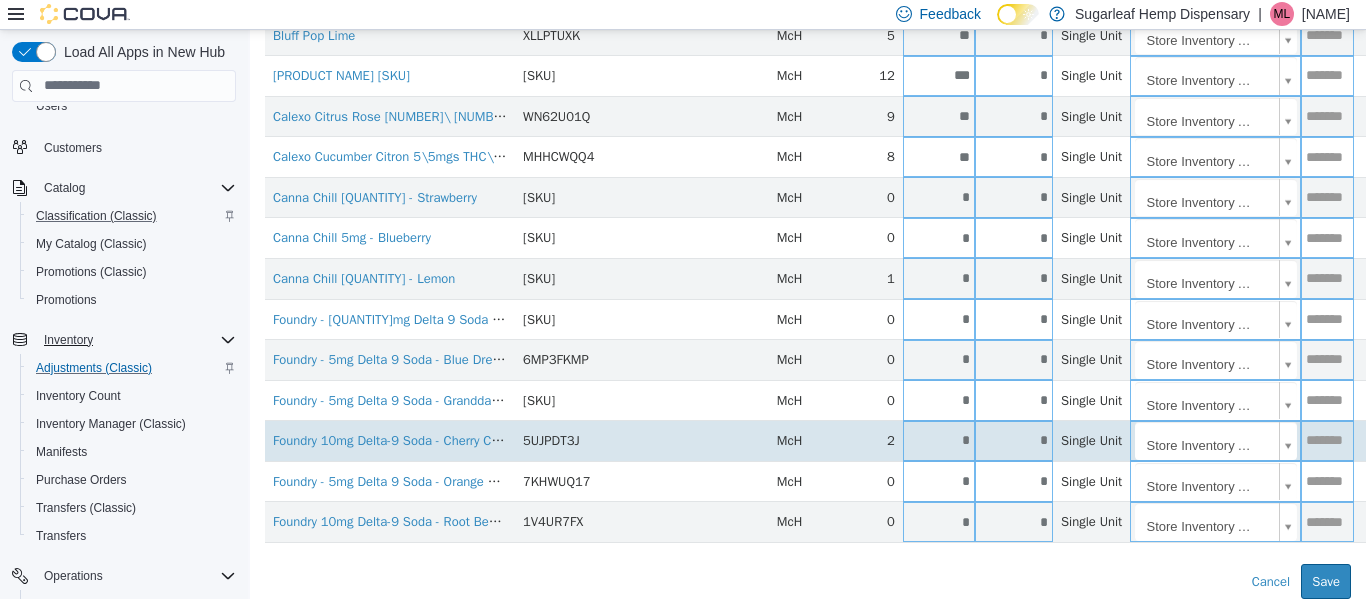 type on "*" 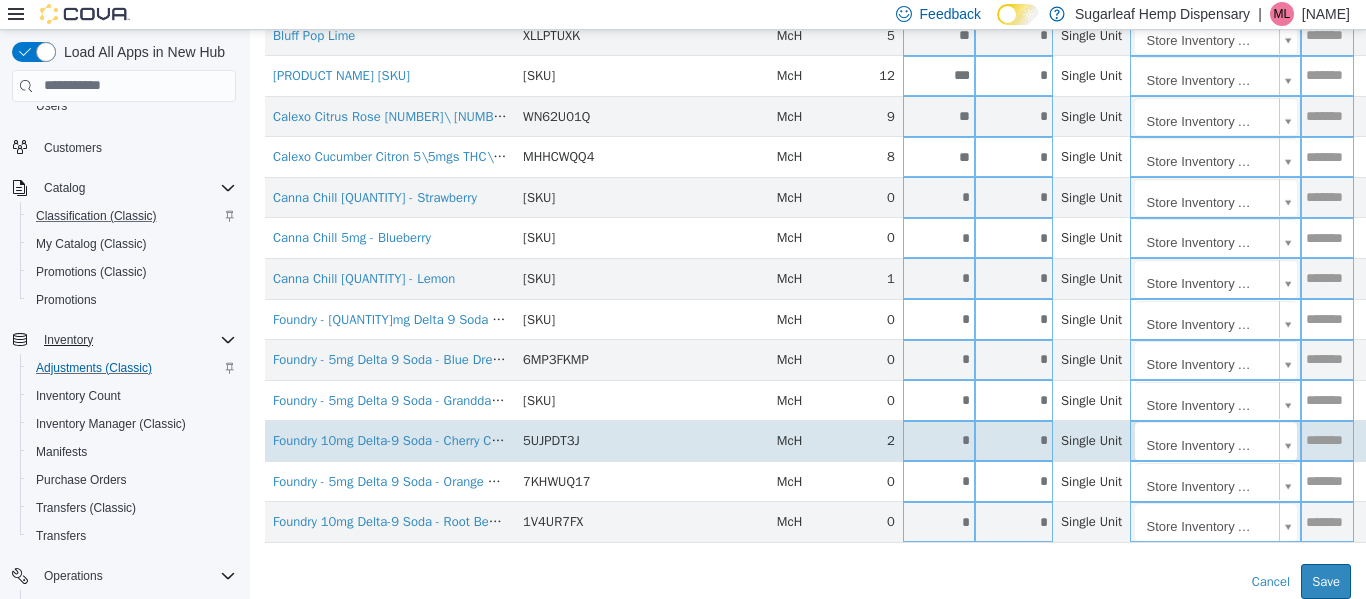 type on "**" 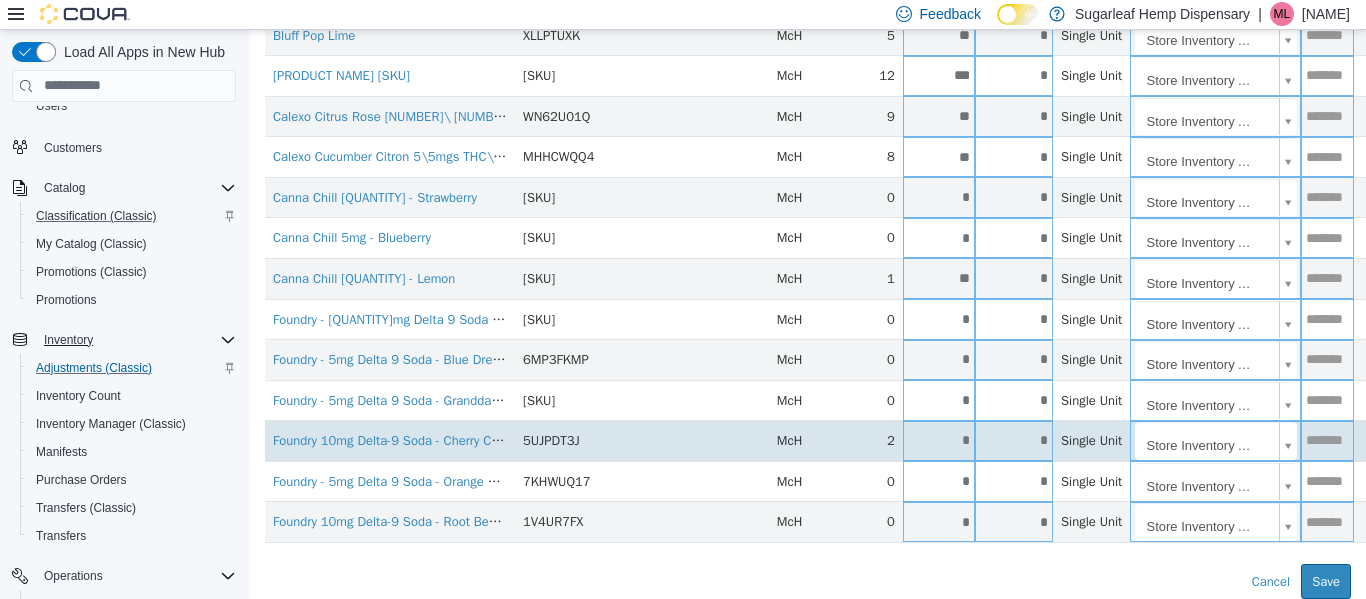 click on "*" at bounding box center (1014, 440) 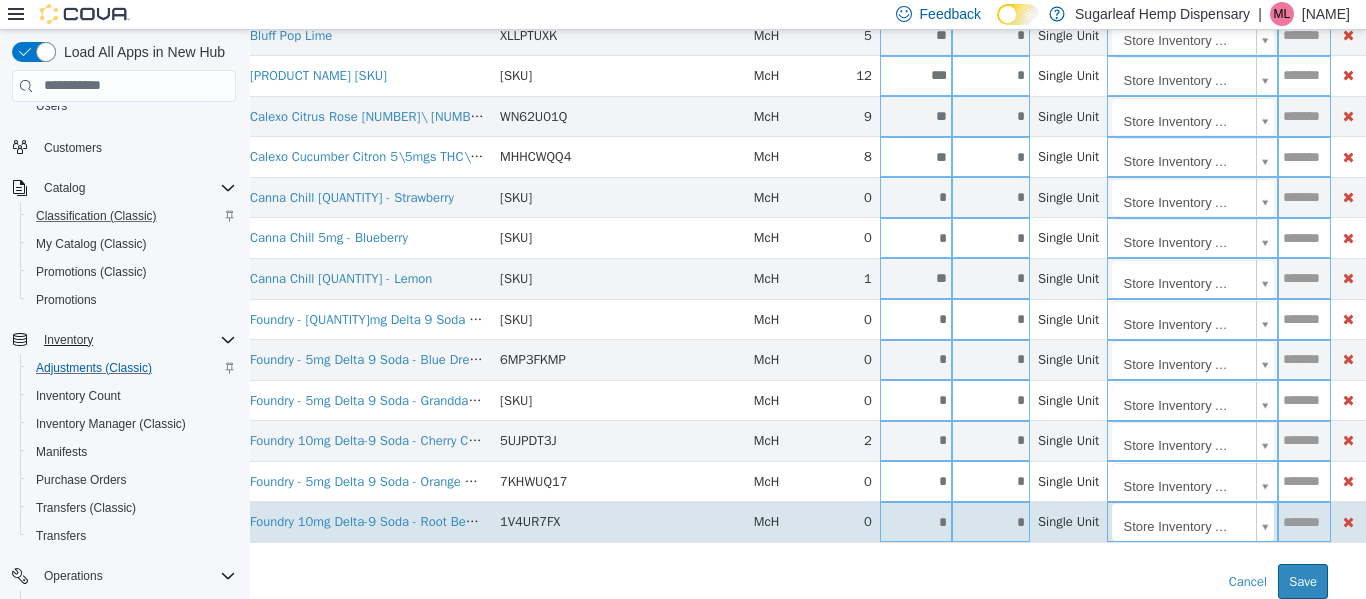 type on "*" 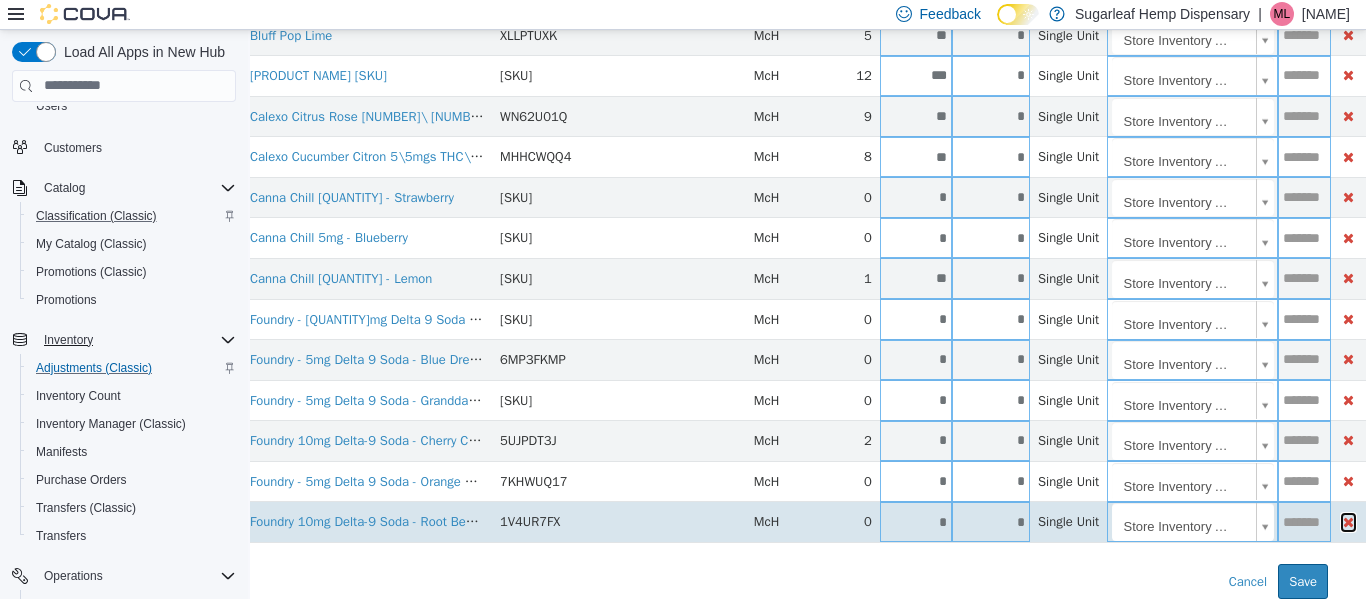 type on "**" 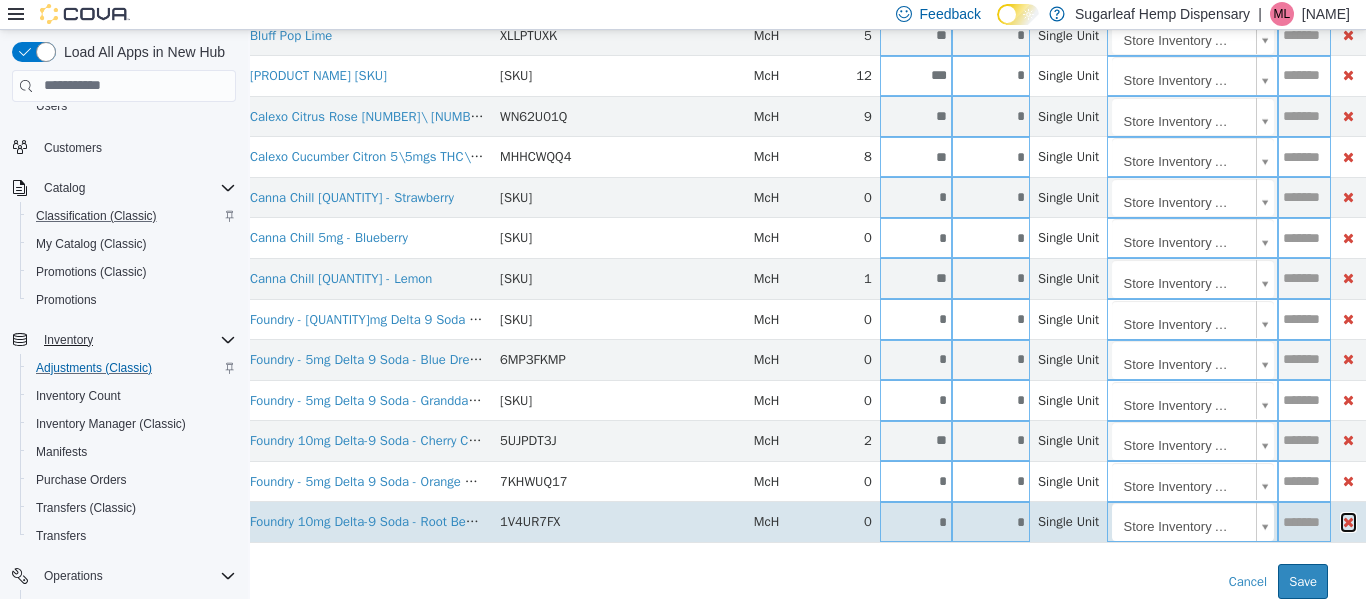 click at bounding box center [1348, 521] 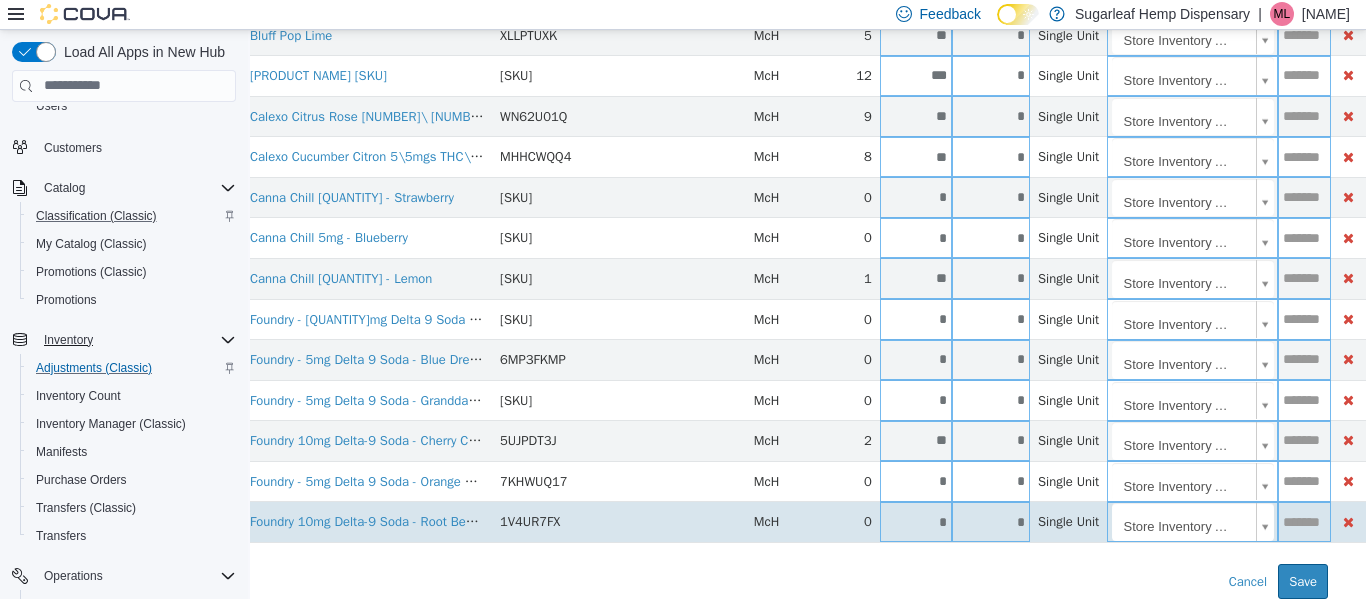 scroll, scrollTop: 370, scrollLeft: 55, axis: both 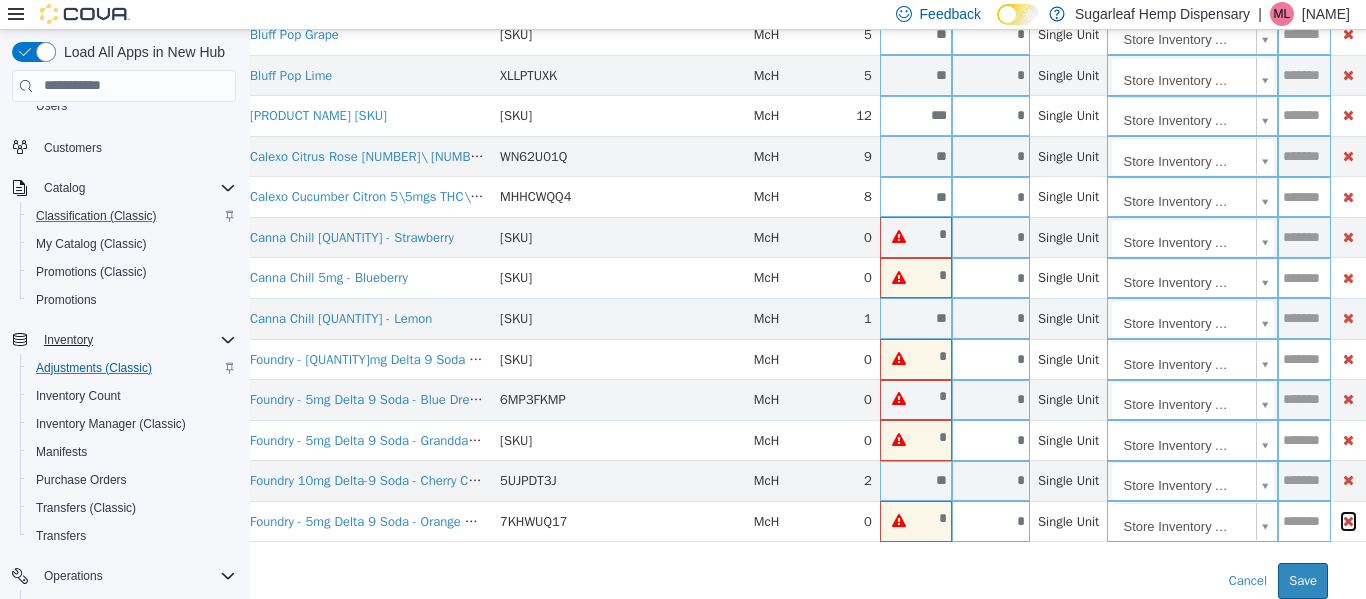 click at bounding box center (1348, 520) 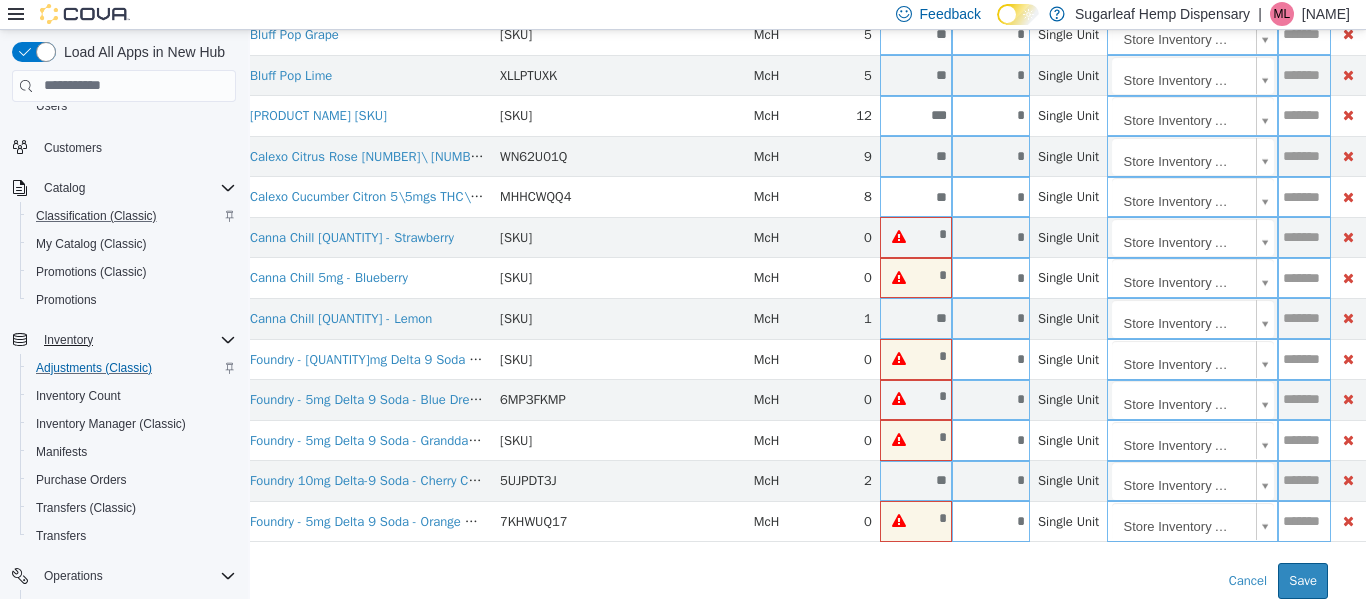 scroll, scrollTop: 329, scrollLeft: 55, axis: both 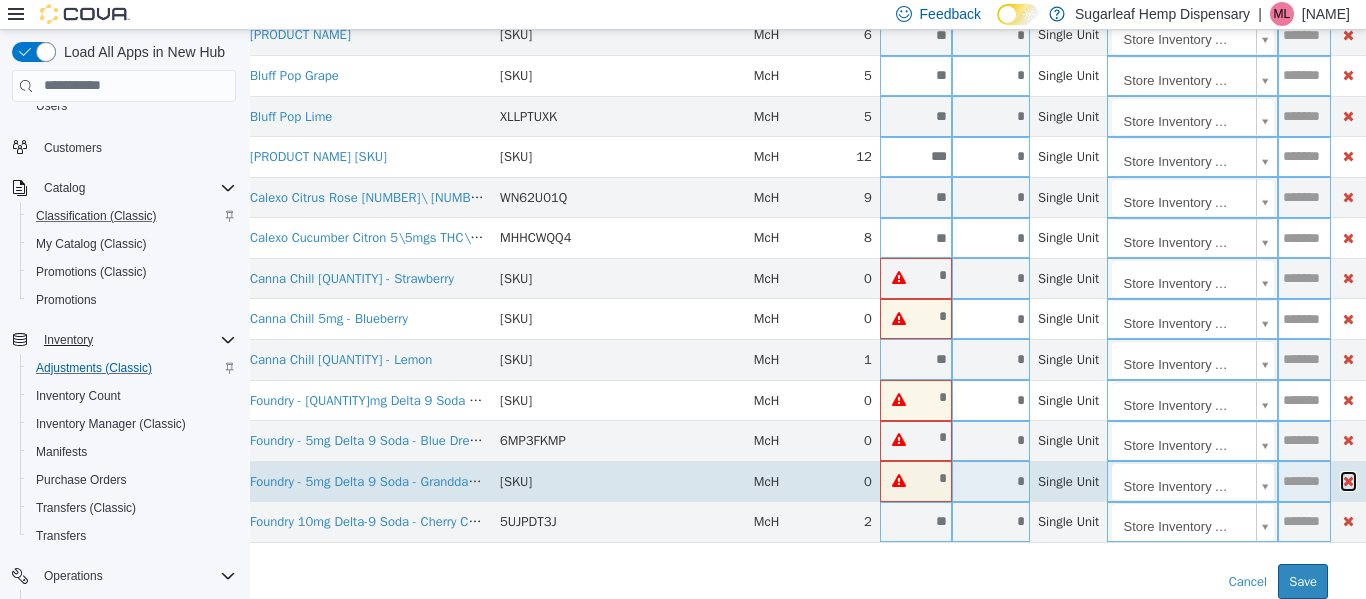 click at bounding box center (1348, 480) 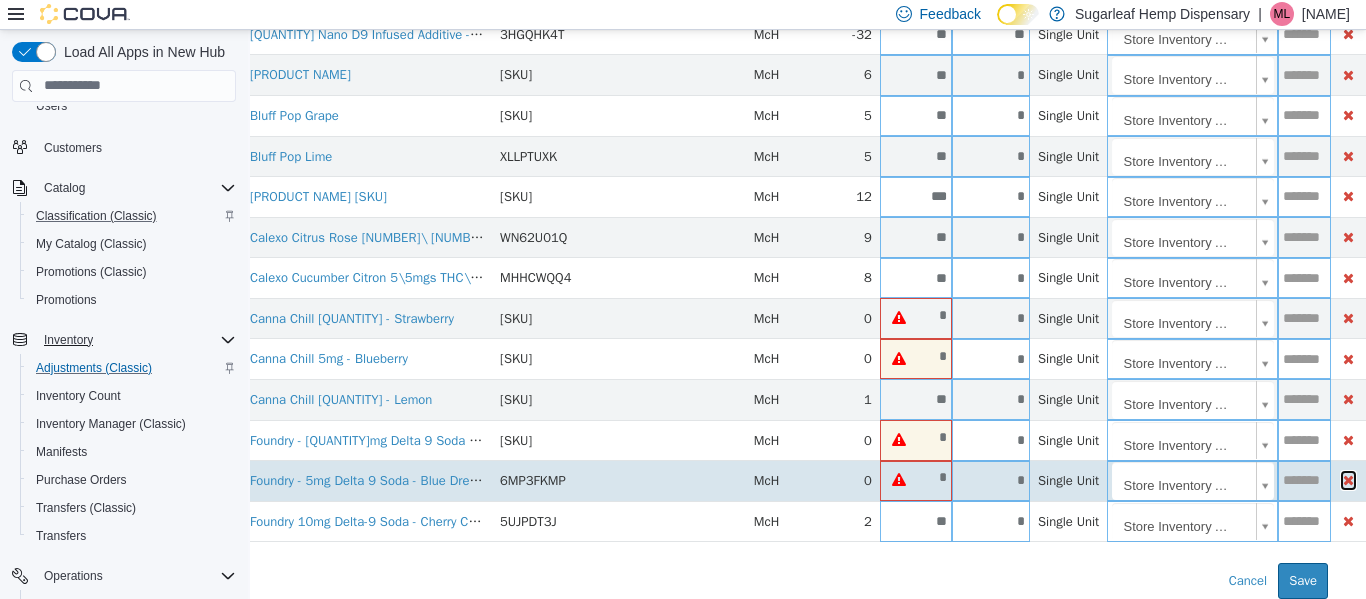 click at bounding box center [1348, 479] 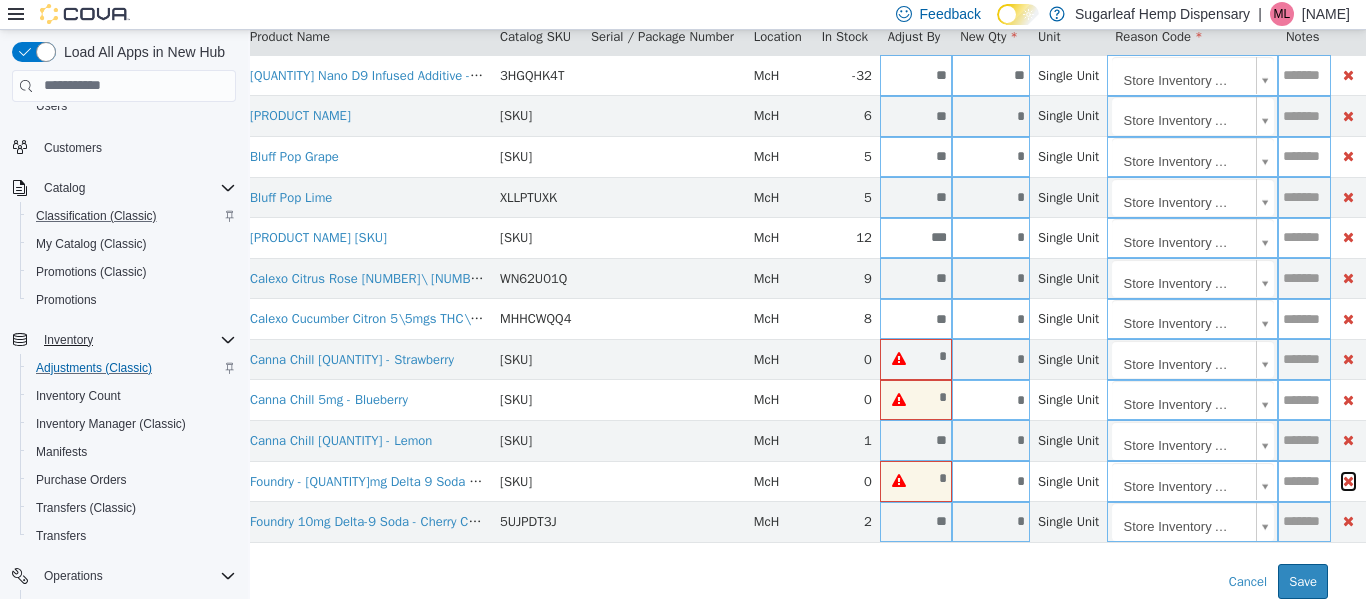 click at bounding box center [1348, 480] 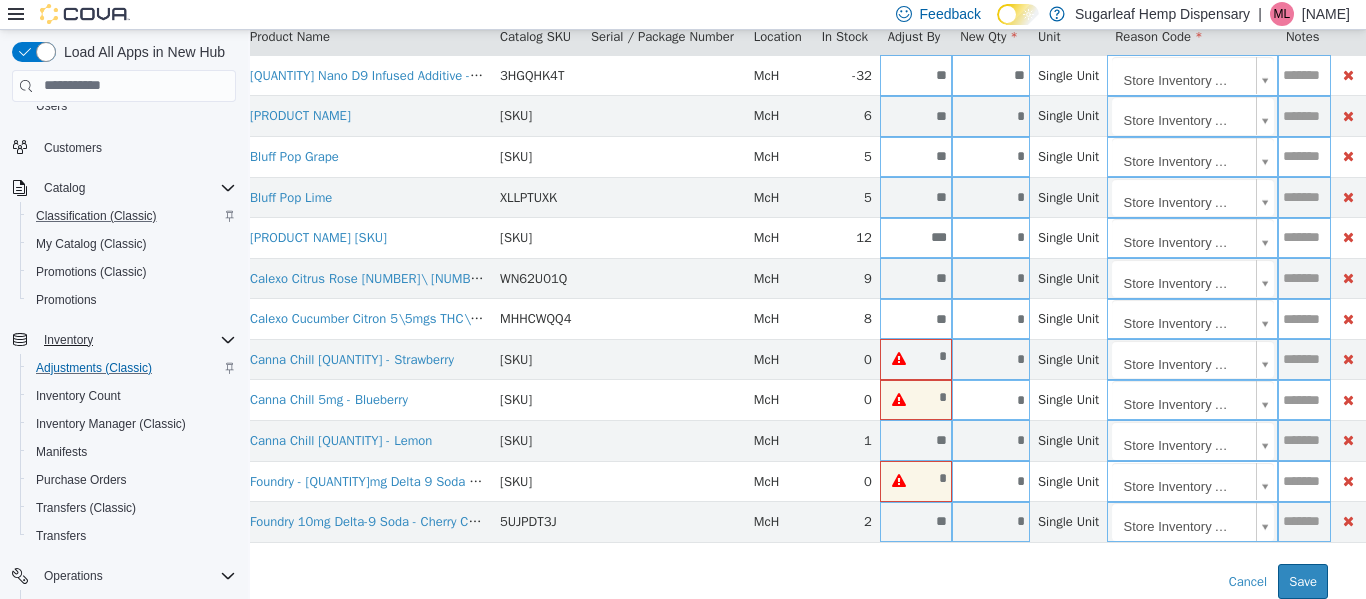 scroll, scrollTop: 208, scrollLeft: 55, axis: both 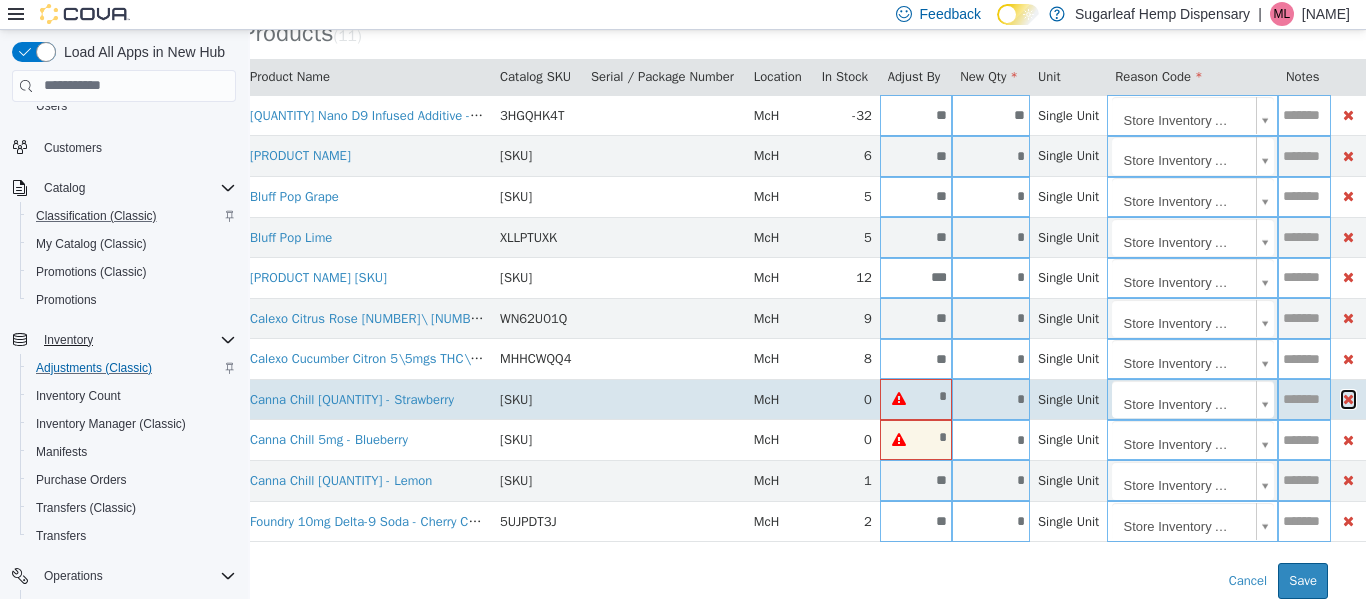 click at bounding box center [1348, 398] 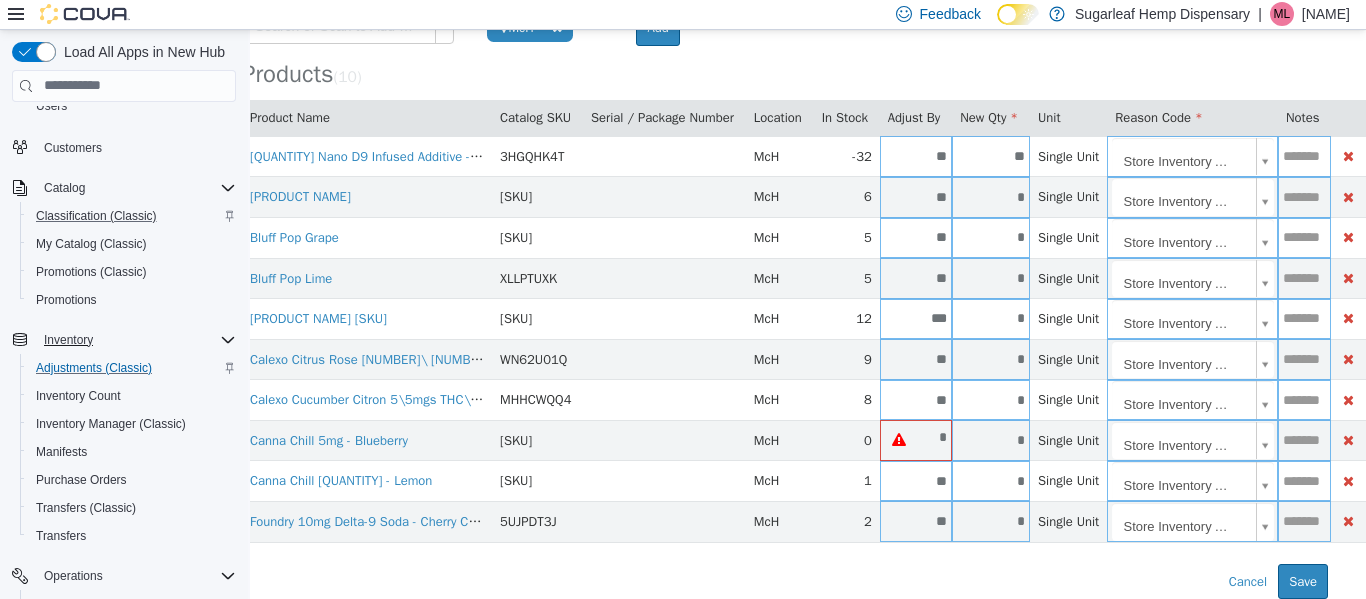scroll, scrollTop: 167, scrollLeft: 55, axis: both 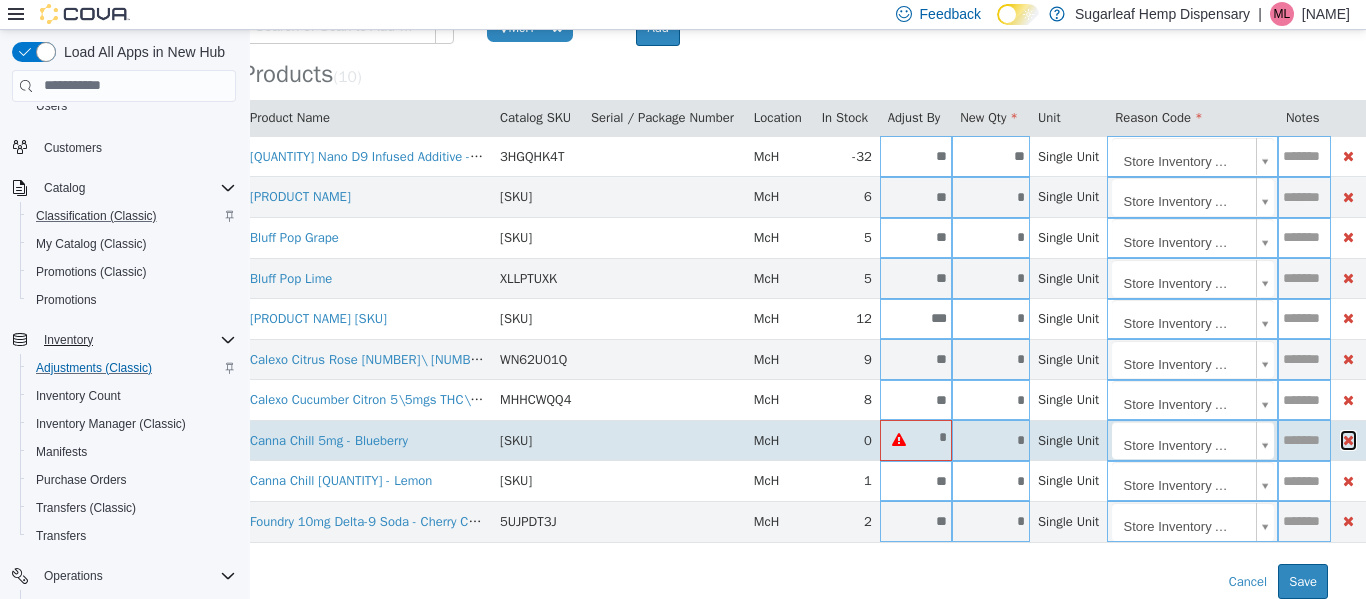 click at bounding box center (1348, 439) 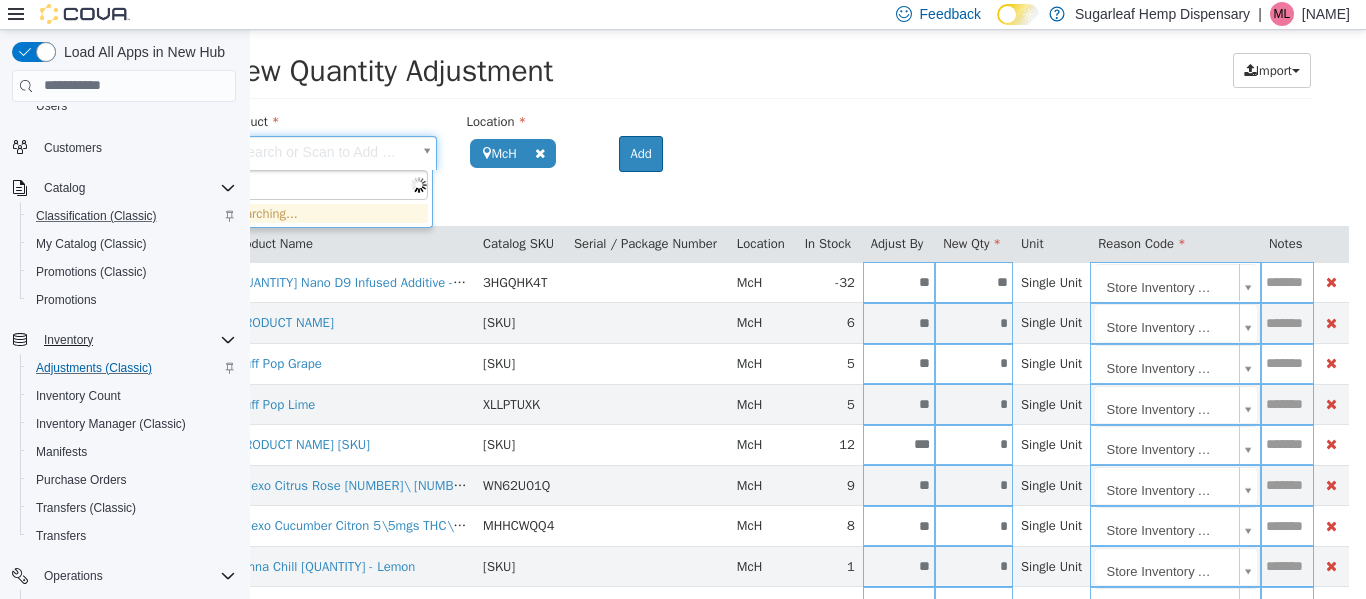 scroll, scrollTop: 26, scrollLeft: 20, axis: both 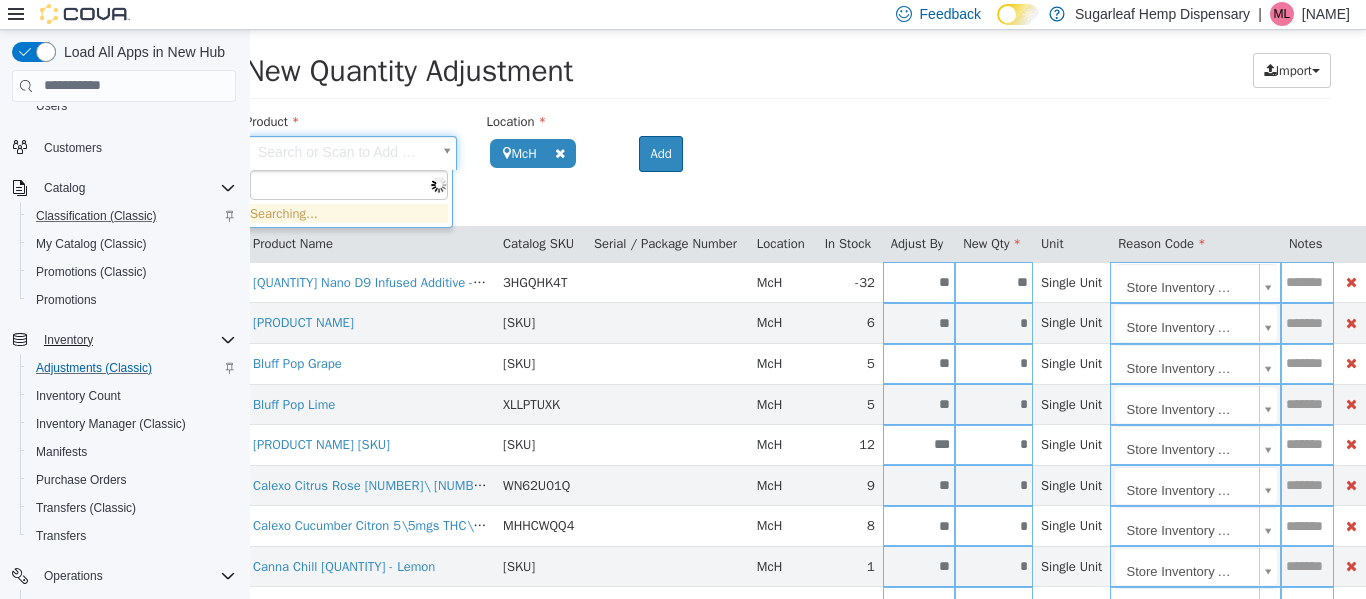 click on "**********" at bounding box center [788, 343] 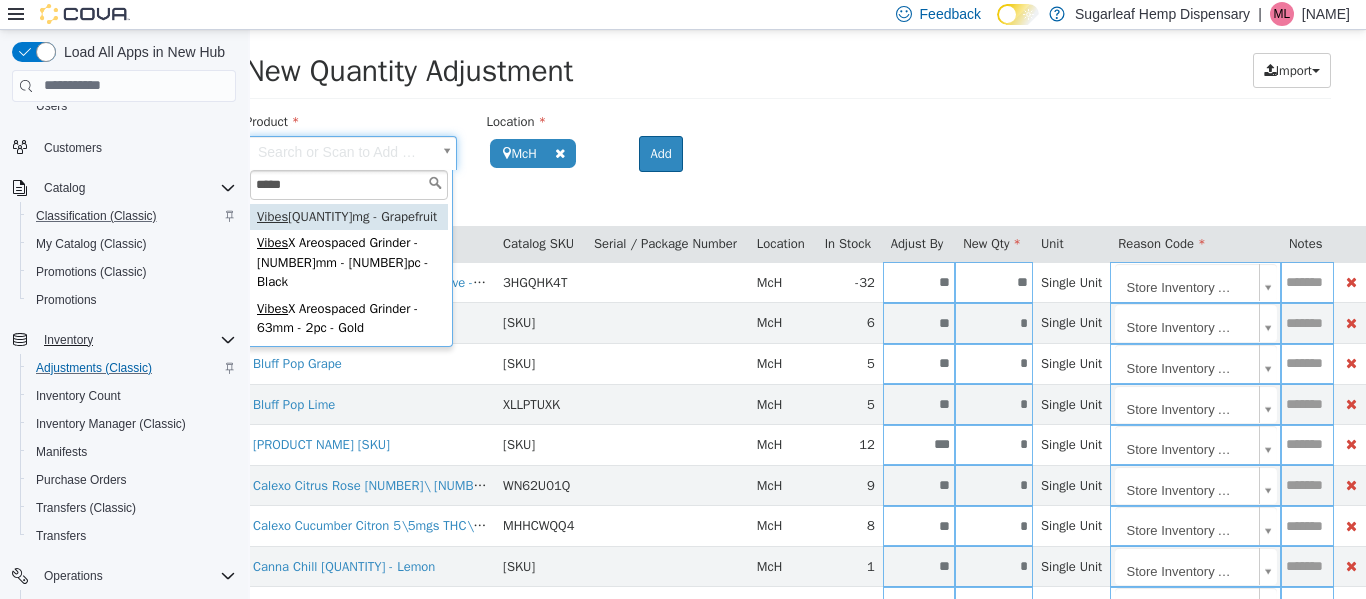 type on "*****" 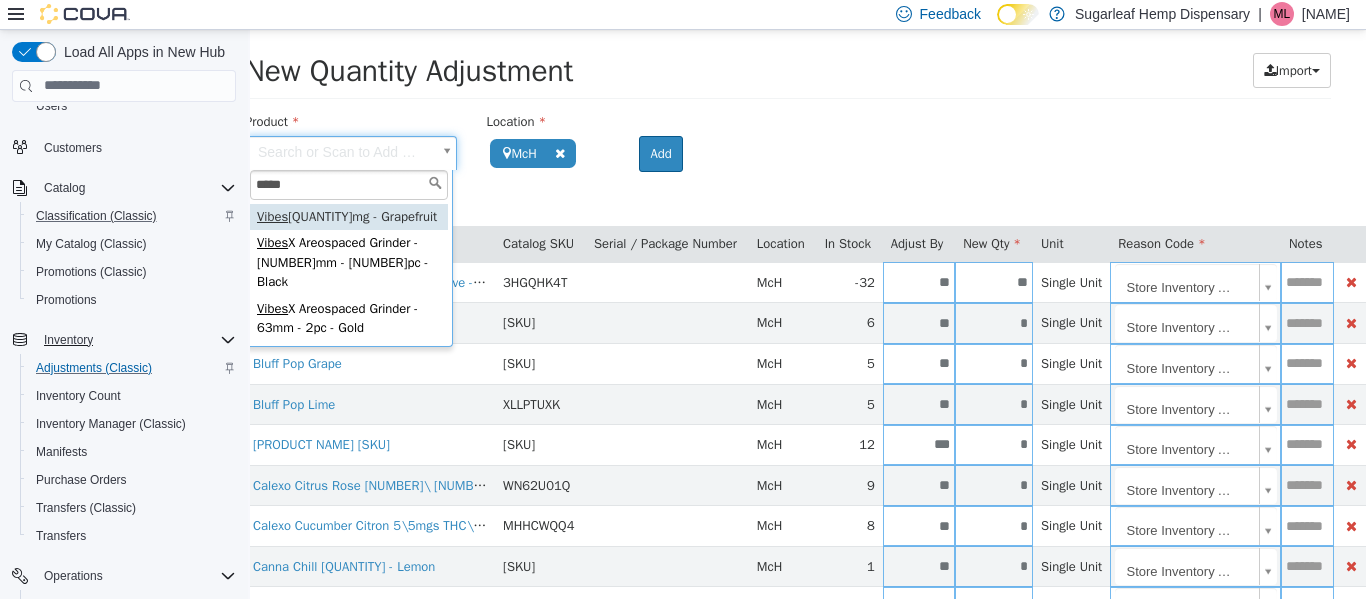 type on "**********" 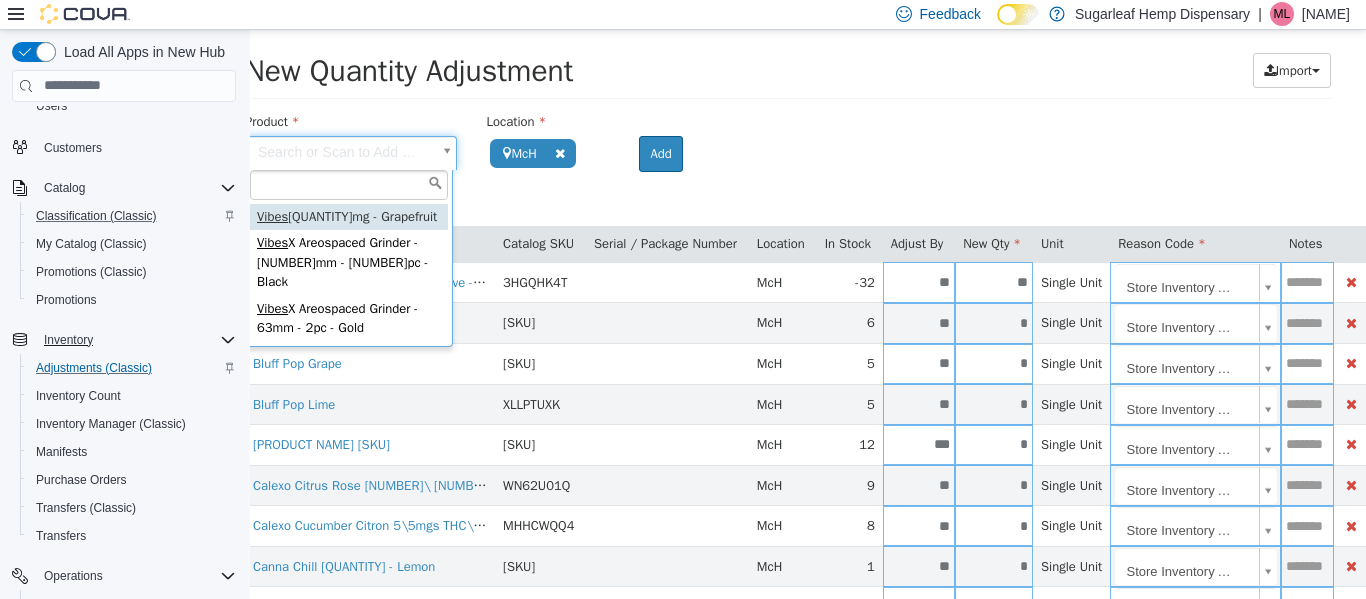 scroll, scrollTop: 26, scrollLeft: 0, axis: vertical 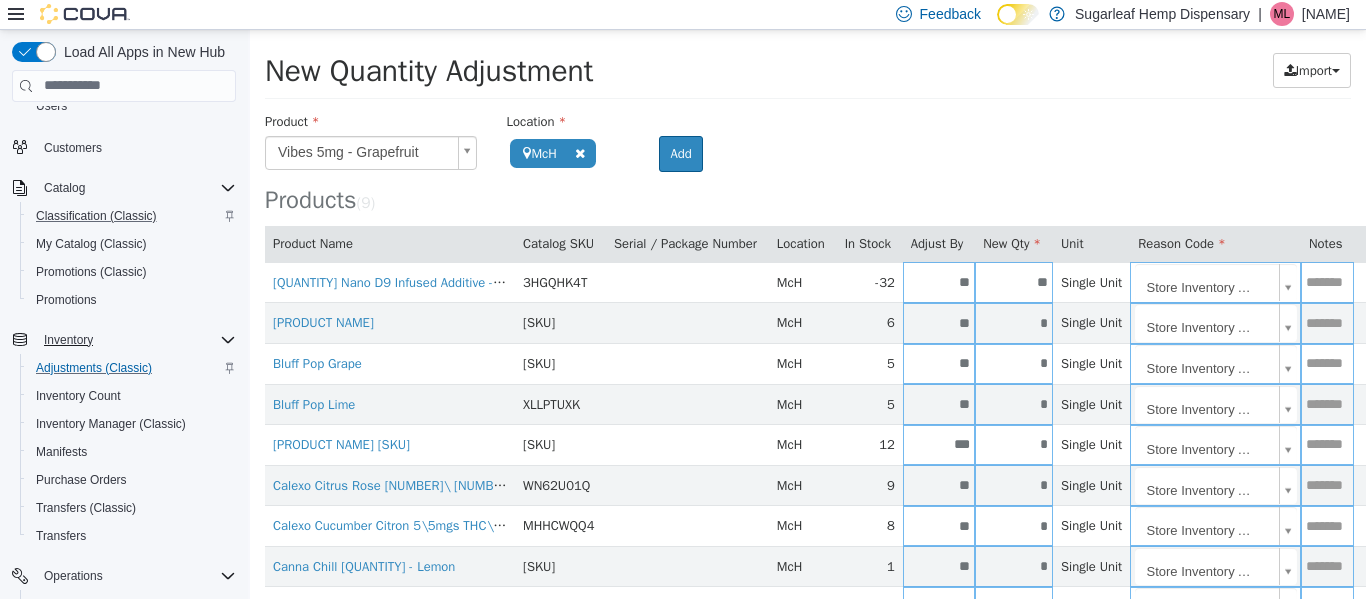 click on "Products  ( 9 )" at bounding box center [808, 162] 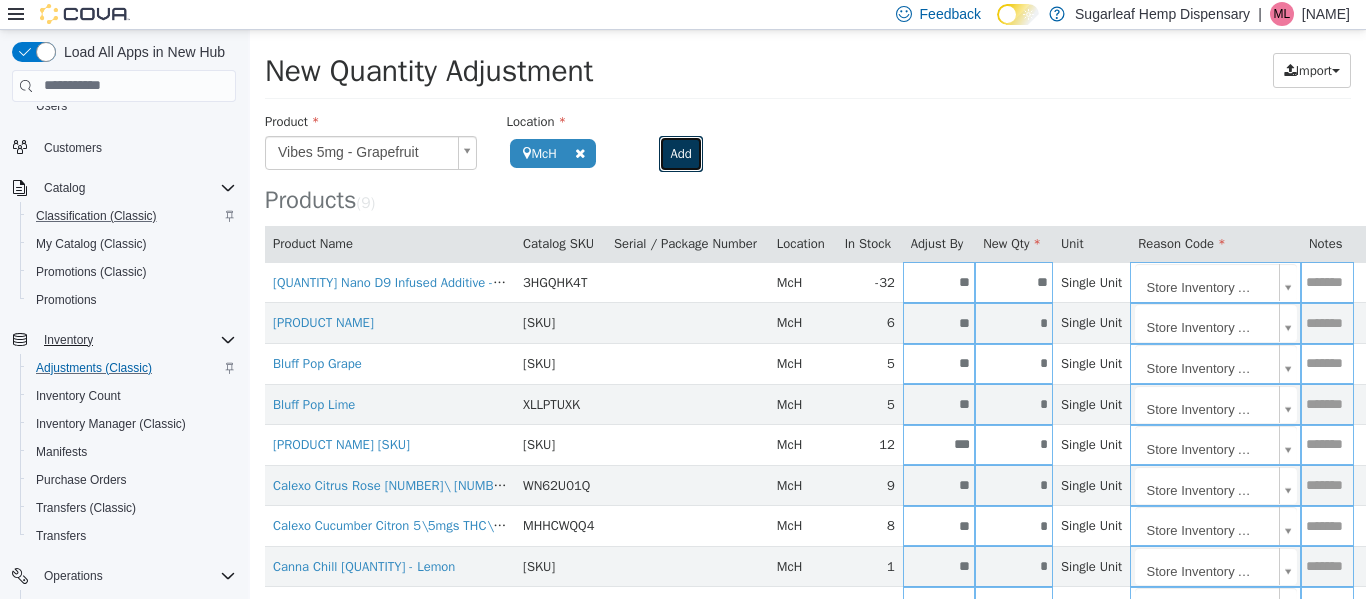 click on "Add" at bounding box center [680, 153] 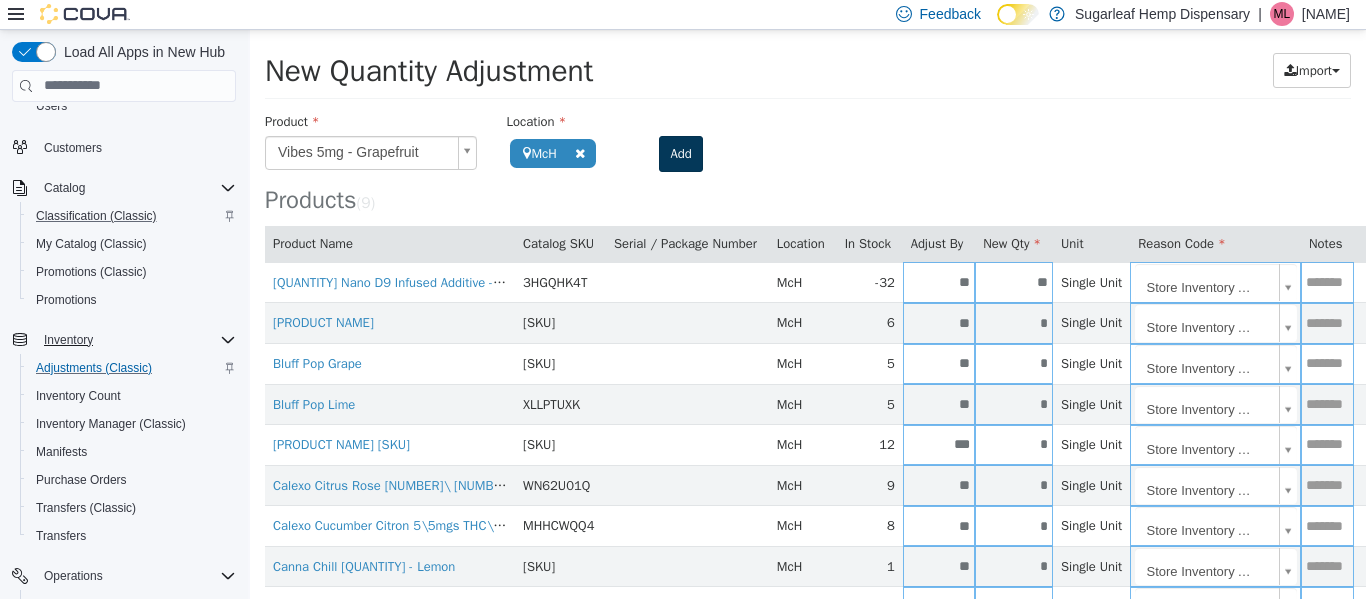 type 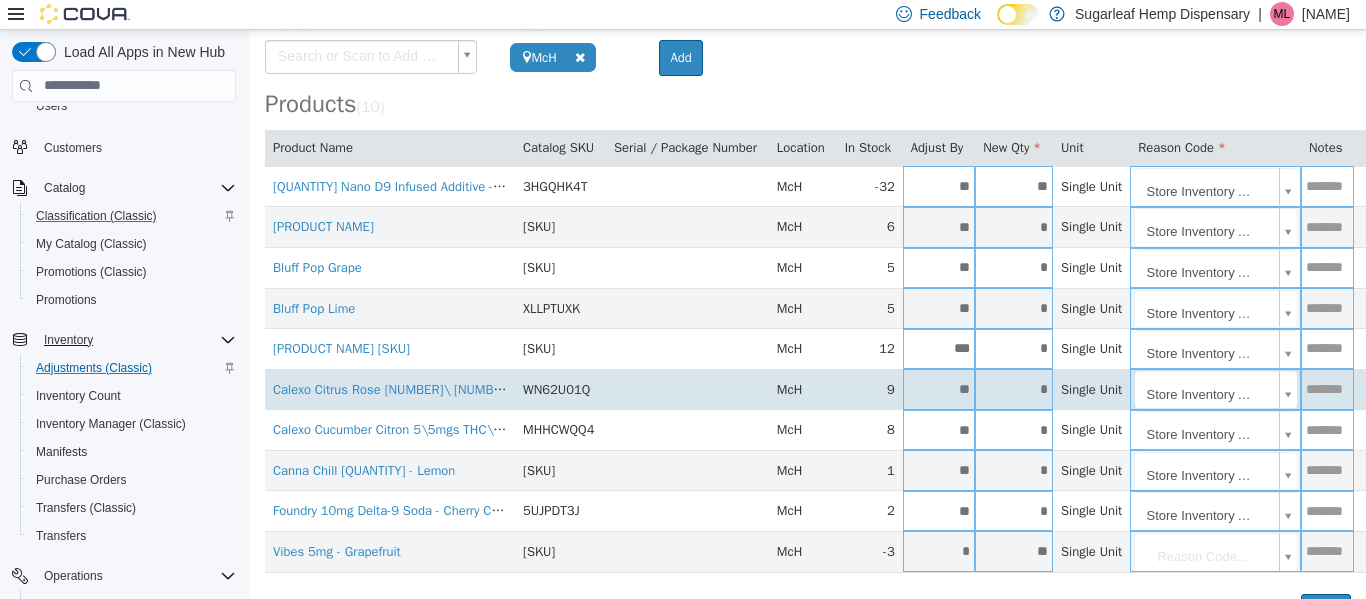 scroll, scrollTop: 167, scrollLeft: 0, axis: vertical 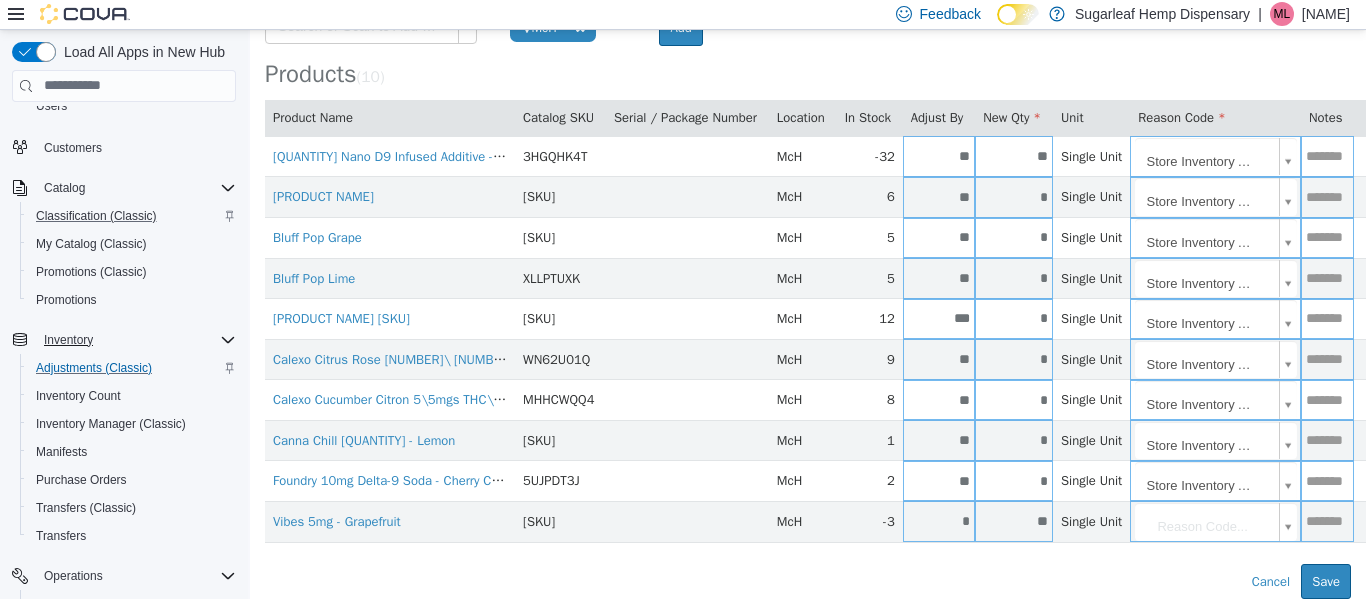 click on "**********" at bounding box center (808, 237) 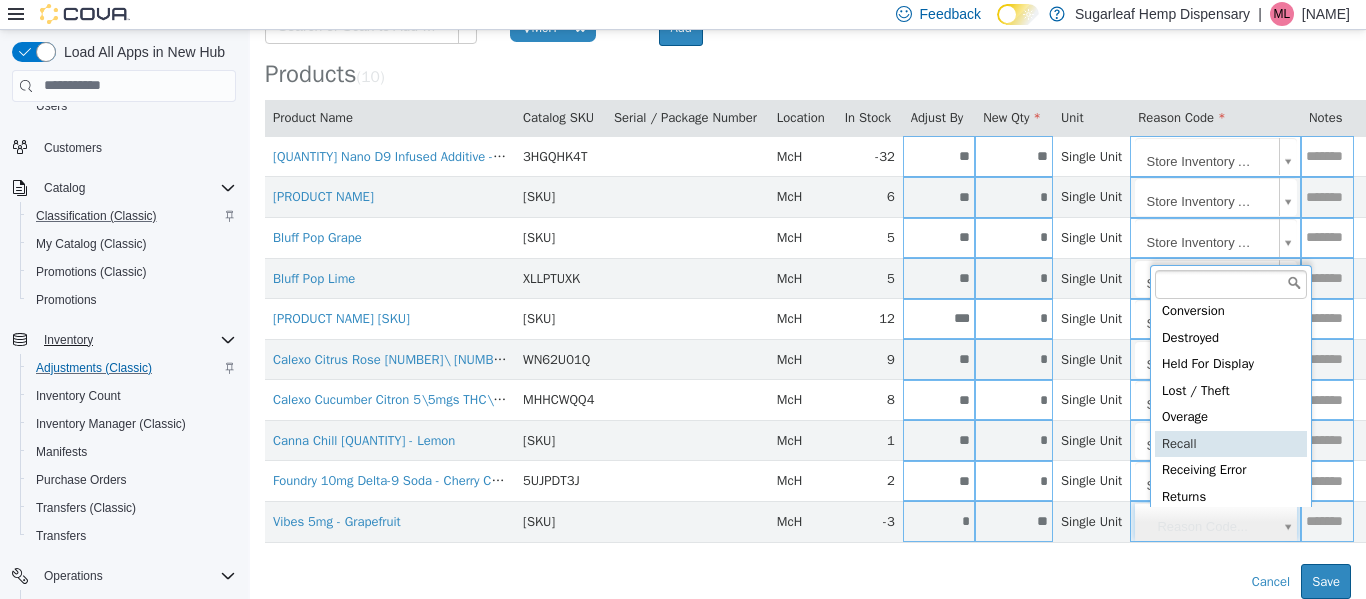 scroll, scrollTop: 92, scrollLeft: 0, axis: vertical 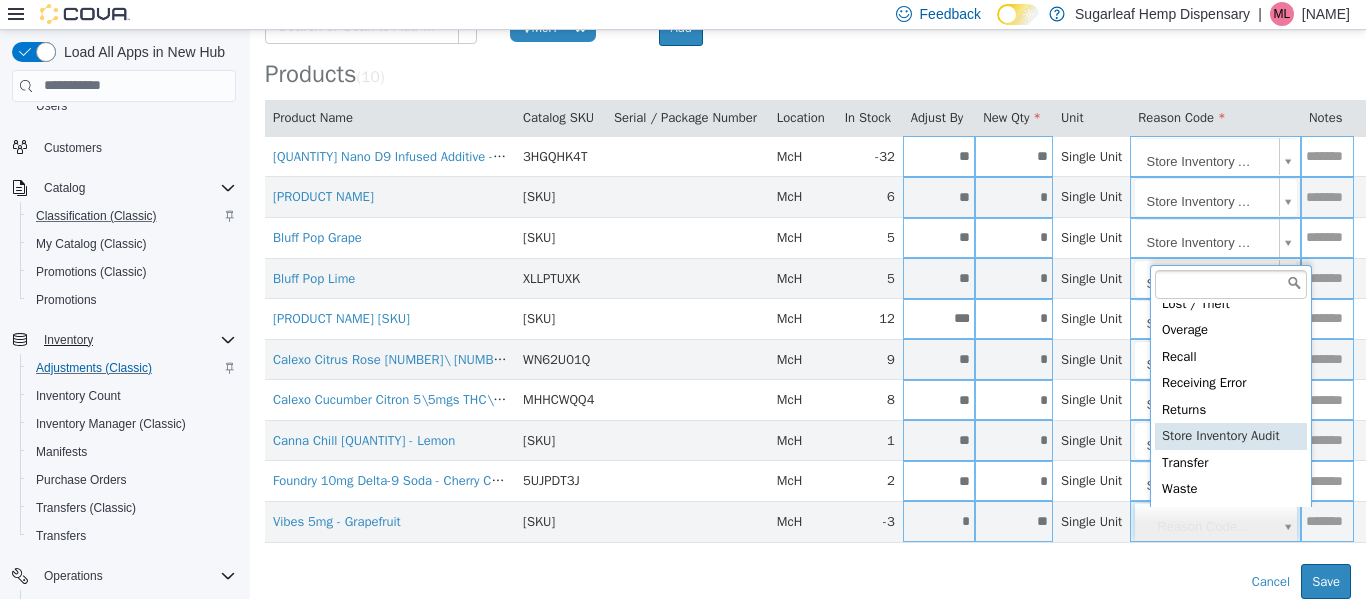 type on "**********" 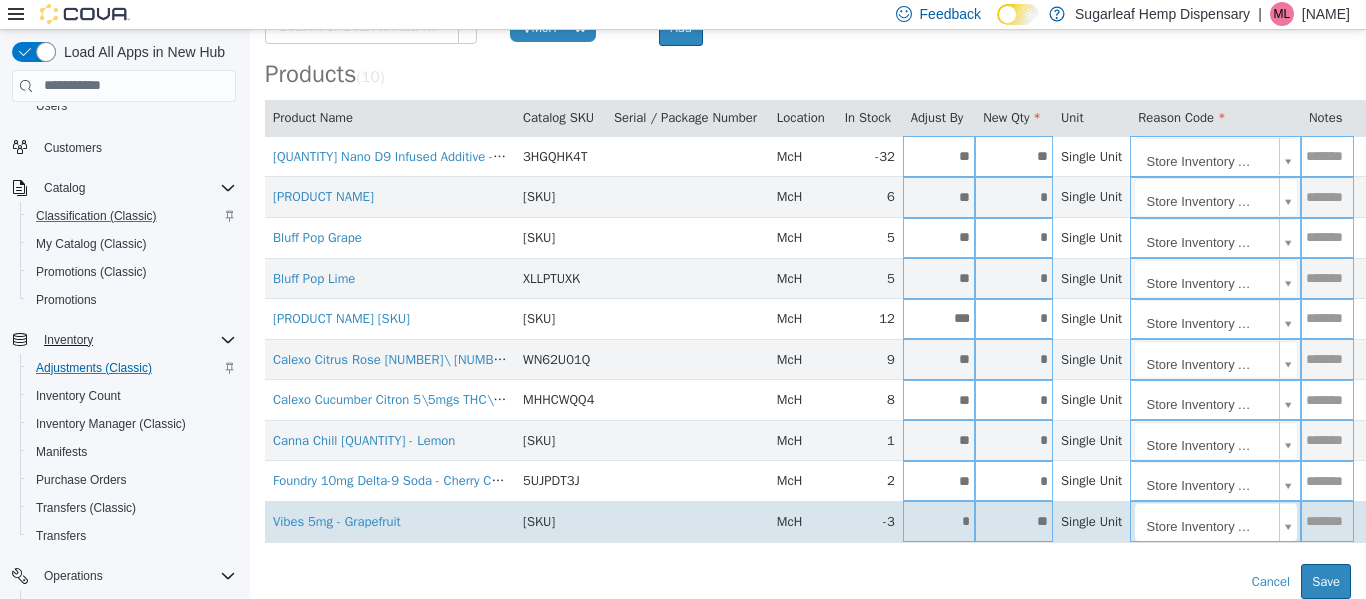 click on "**" at bounding box center [1014, 520] 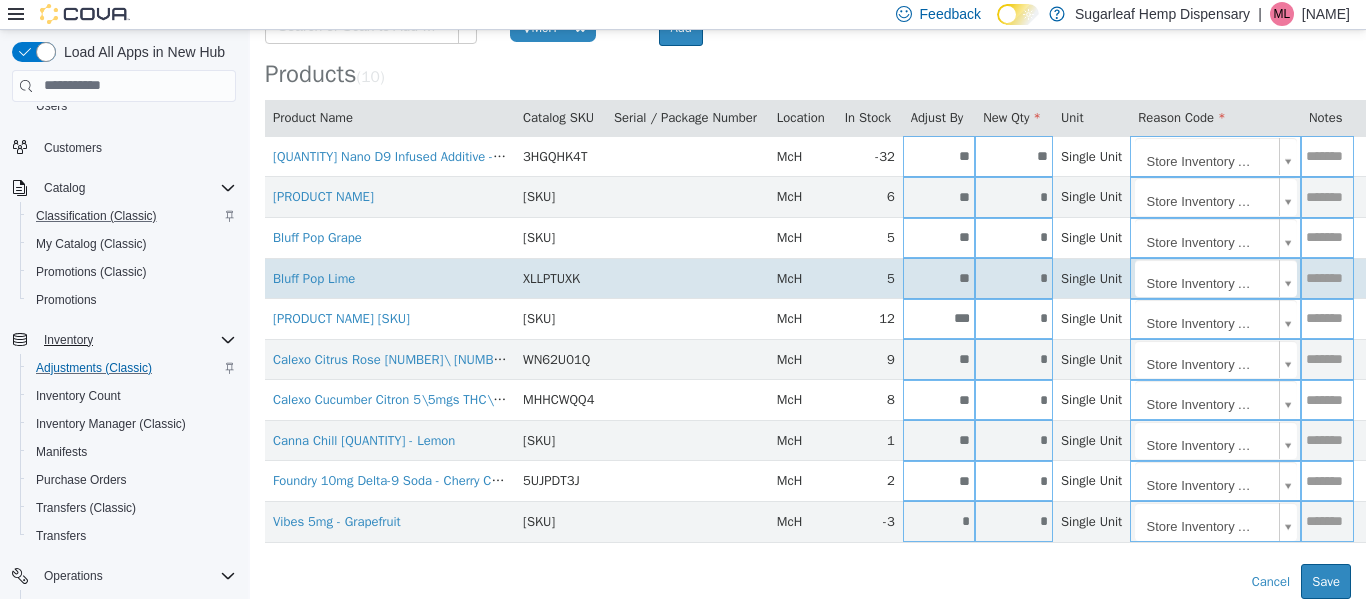 scroll, scrollTop: 0, scrollLeft: 0, axis: both 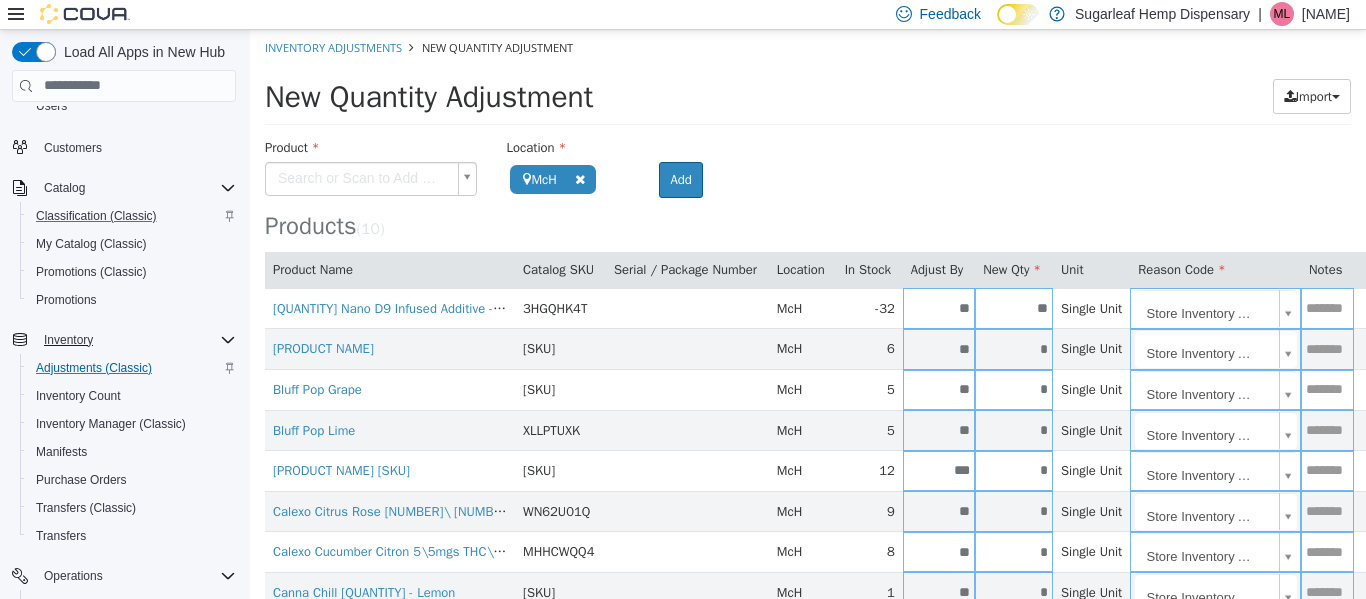 type on "*" 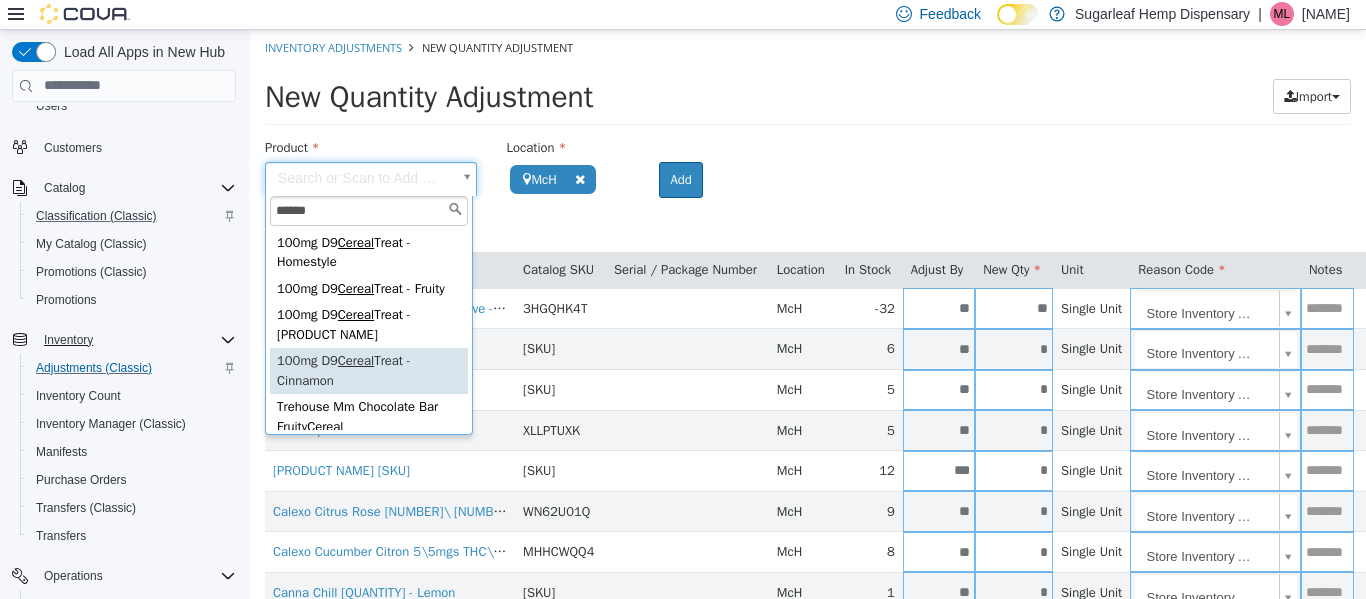 type on "******" 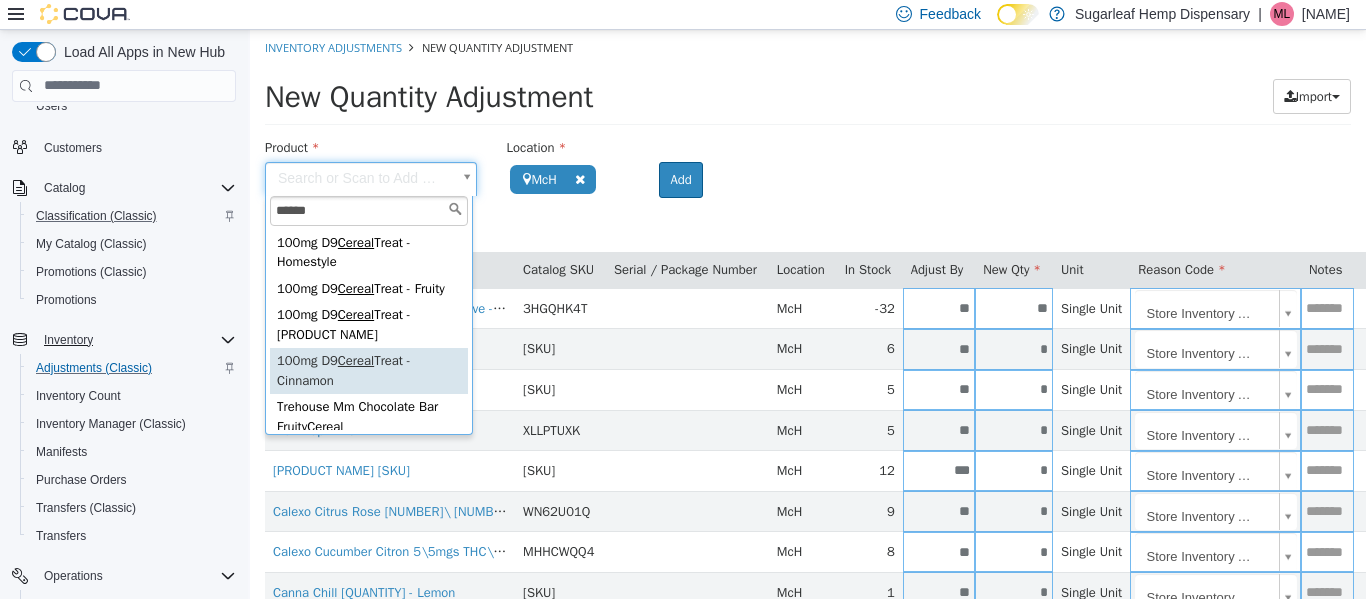 type on "**********" 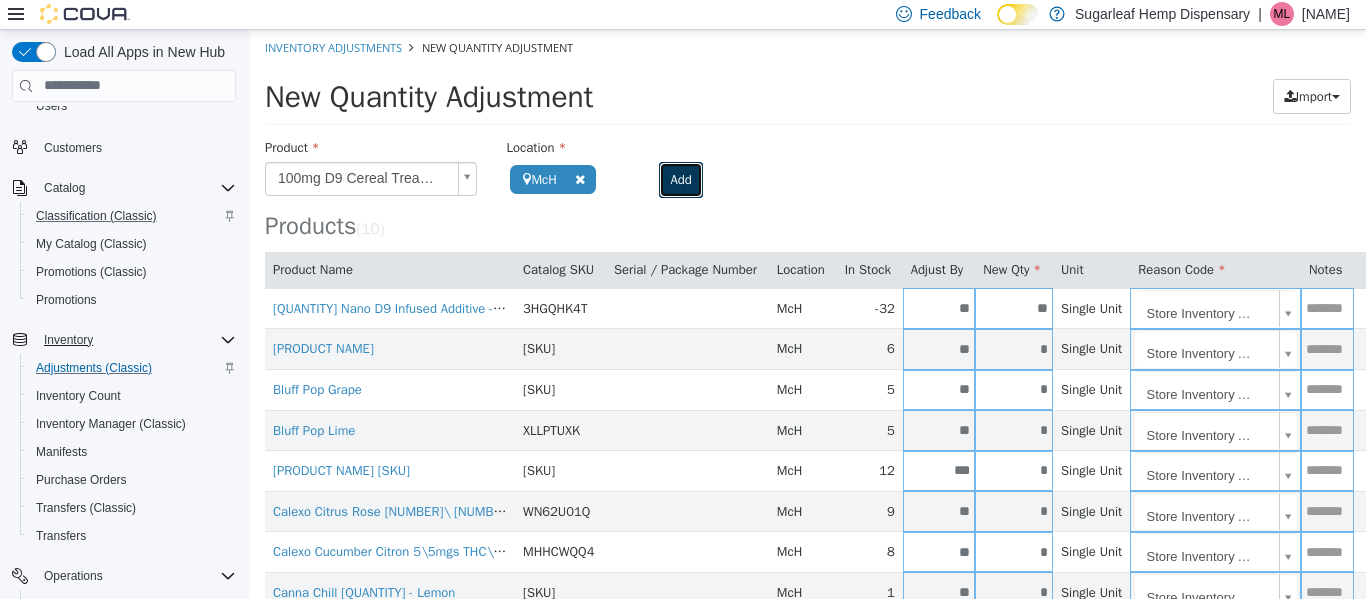 click on "Add" at bounding box center (680, 179) 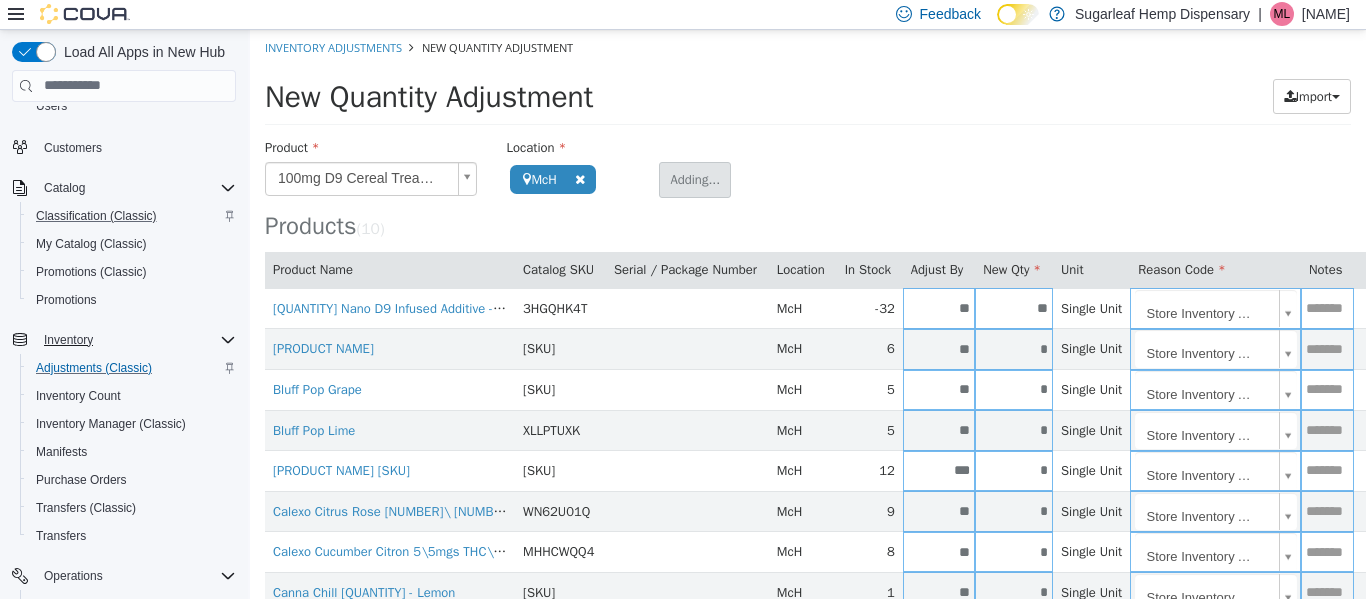 type 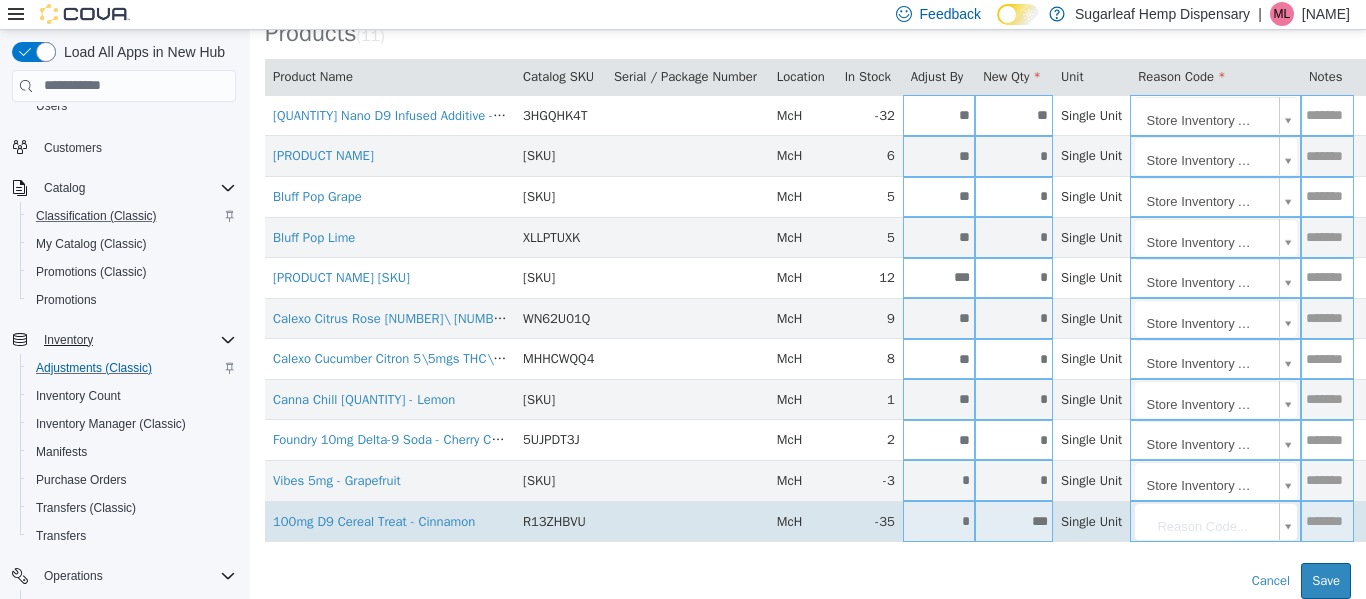 scroll, scrollTop: 208, scrollLeft: 0, axis: vertical 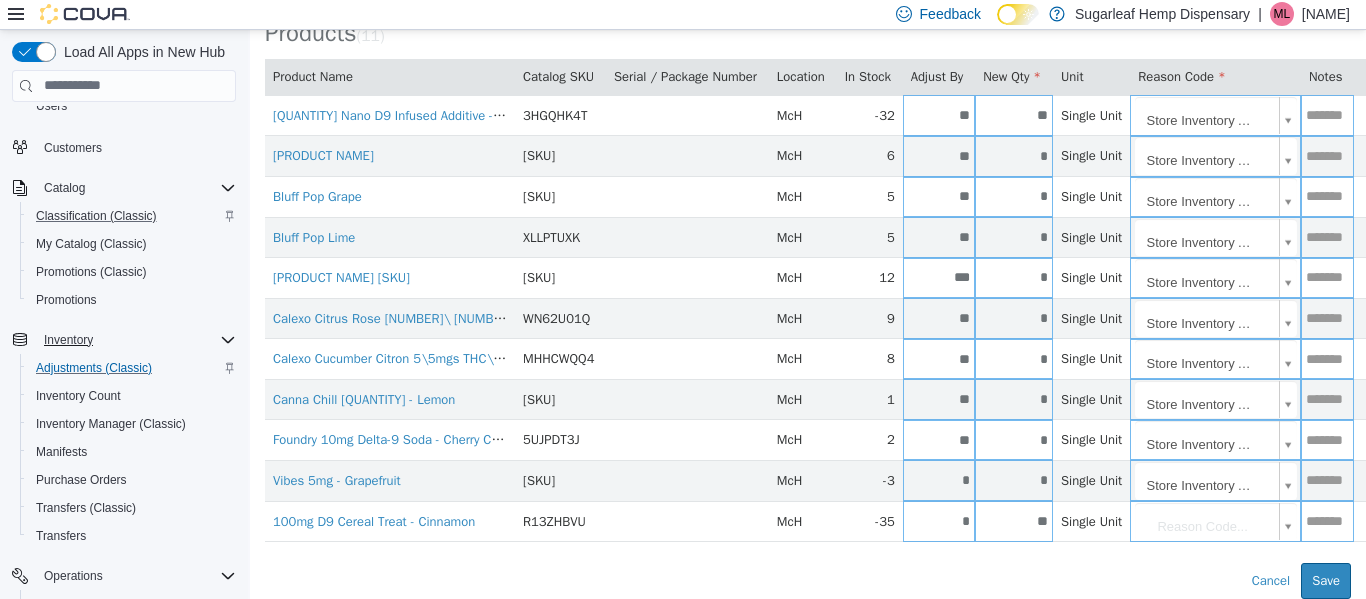 type on "**" 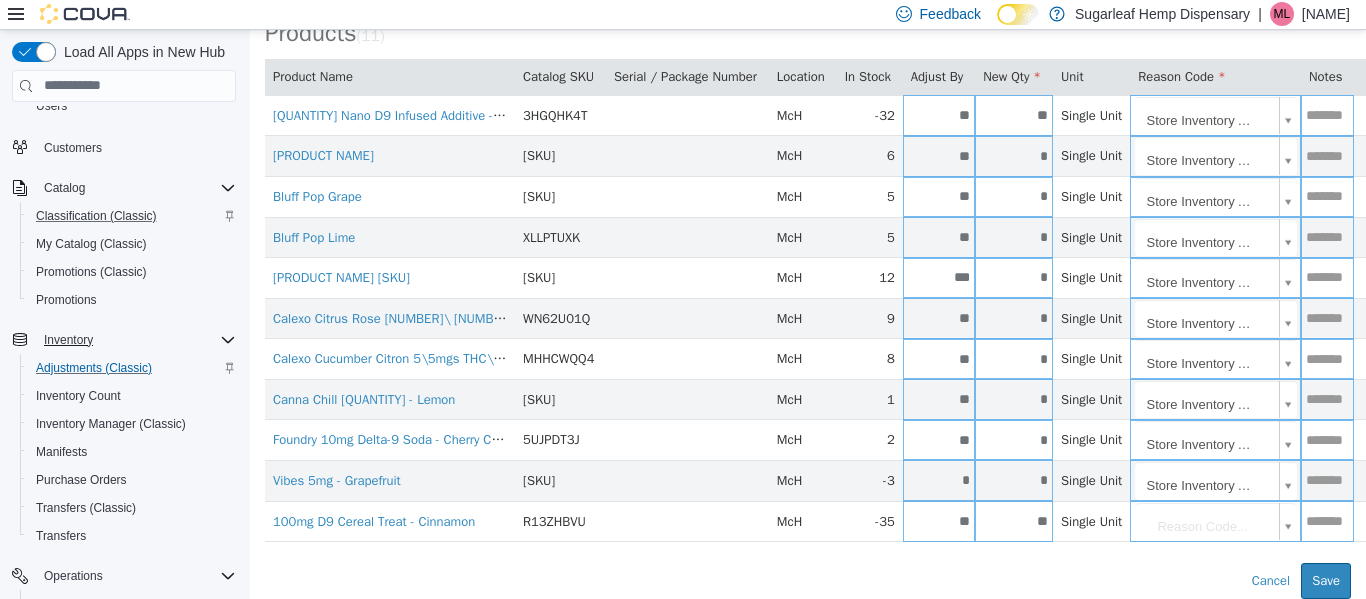 click on "**********" at bounding box center (808, 217) 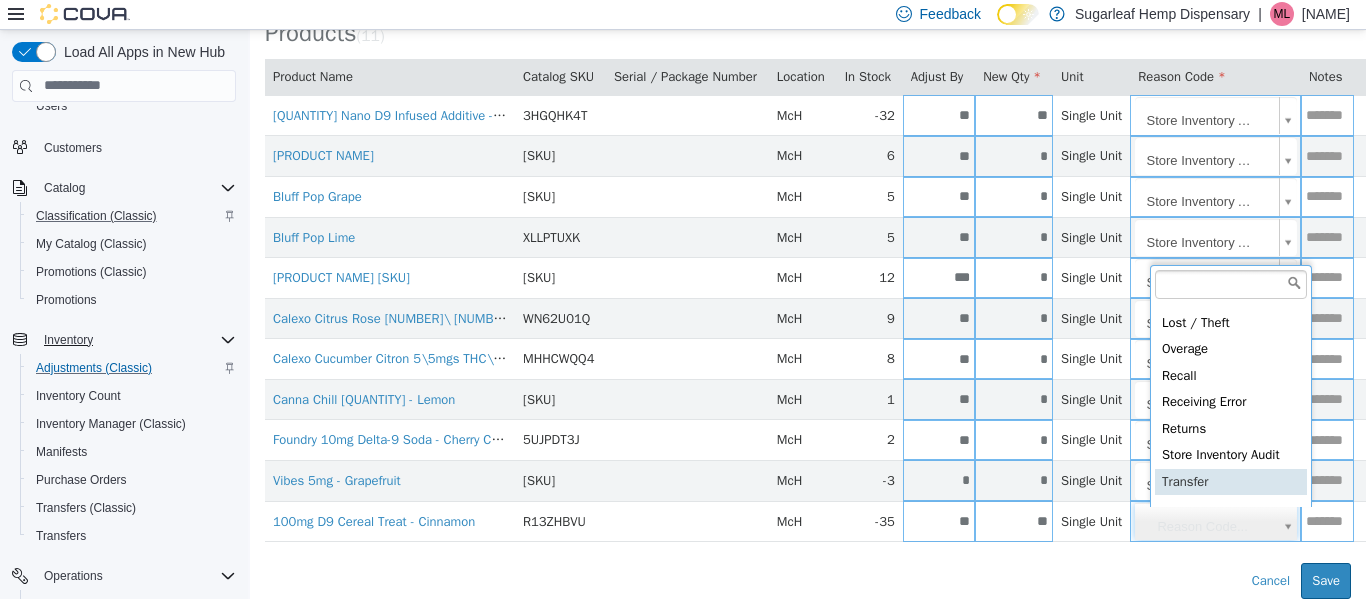 scroll, scrollTop: 92, scrollLeft: 0, axis: vertical 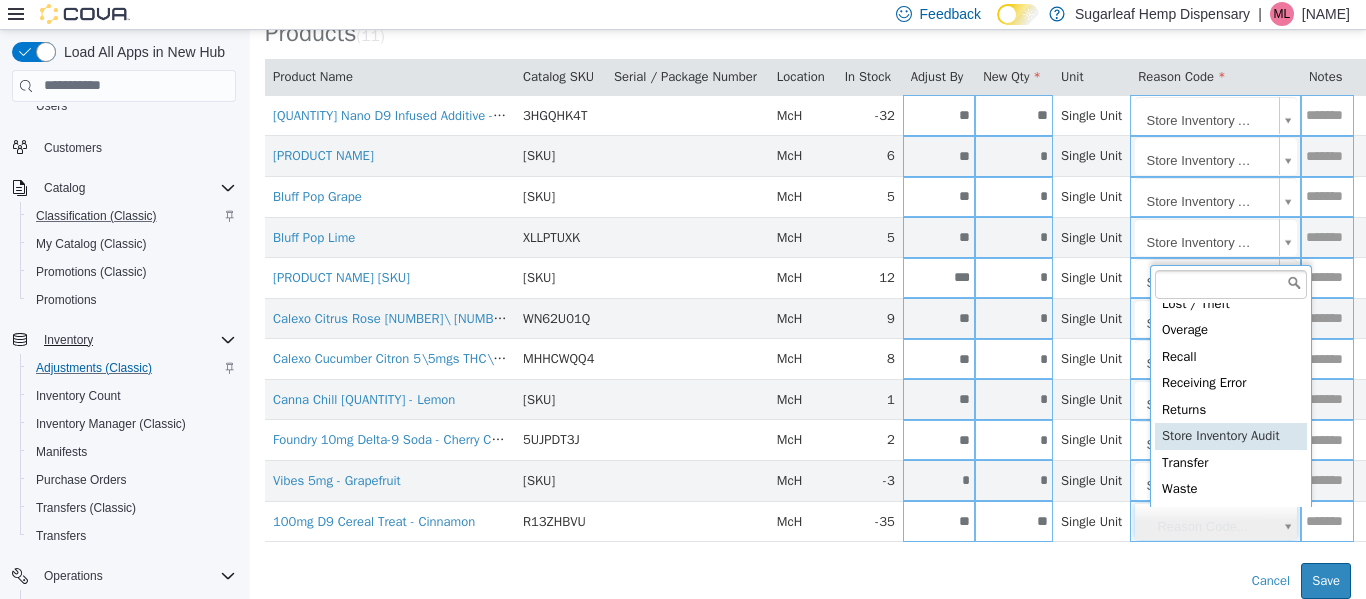 type on "**********" 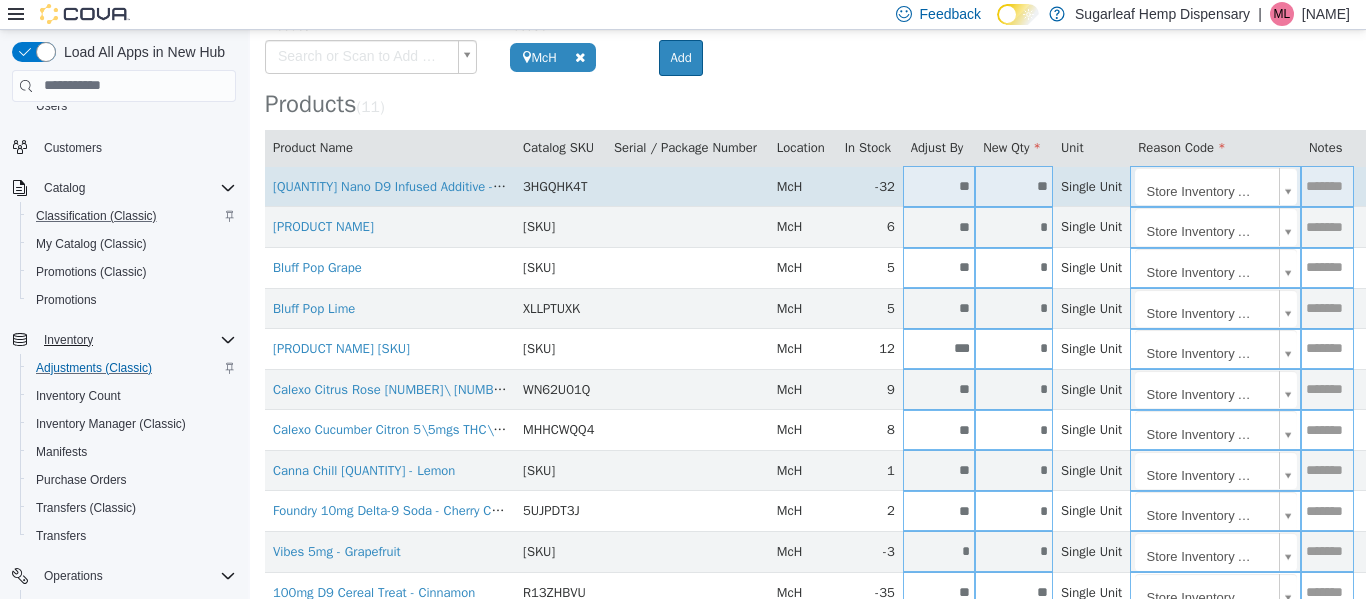 scroll, scrollTop: 8, scrollLeft: 0, axis: vertical 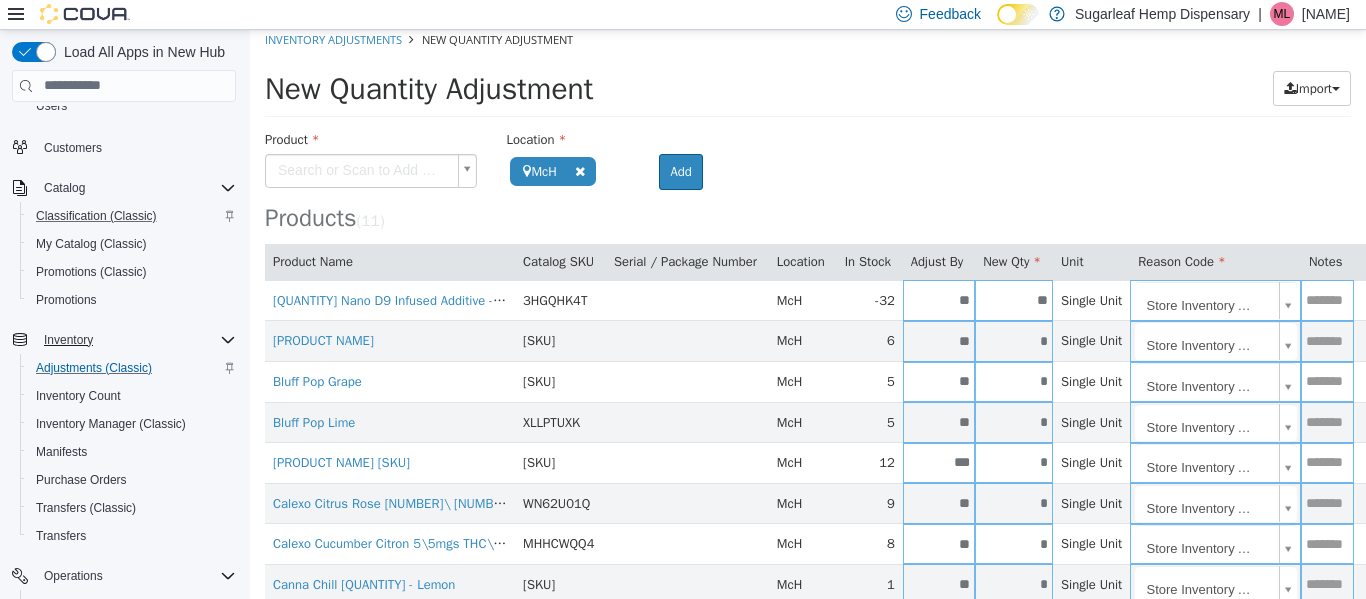 click on "**********" at bounding box center (808, 402) 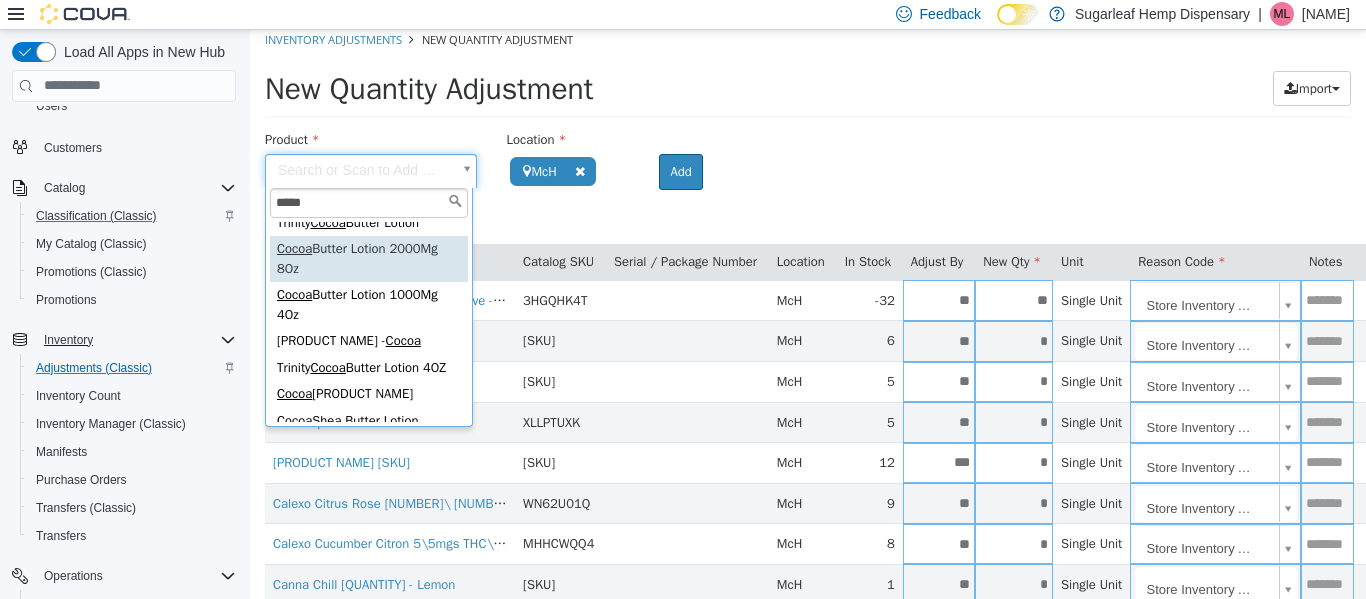 scroll, scrollTop: 100, scrollLeft: 0, axis: vertical 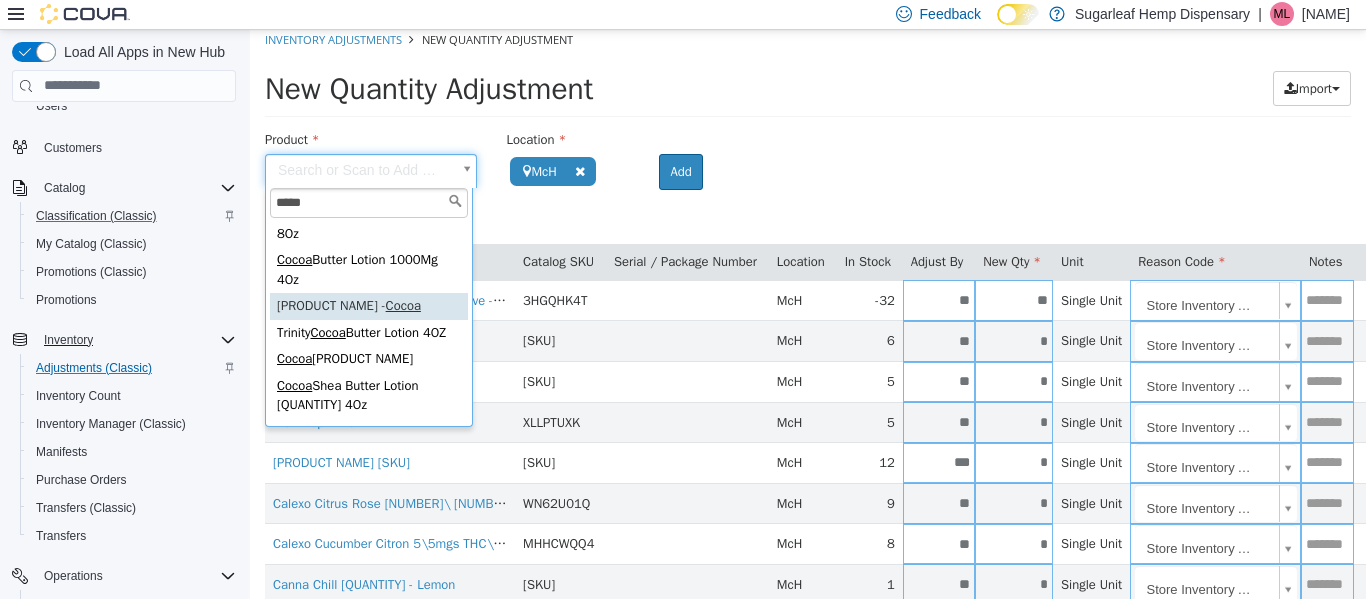 type on "*****" 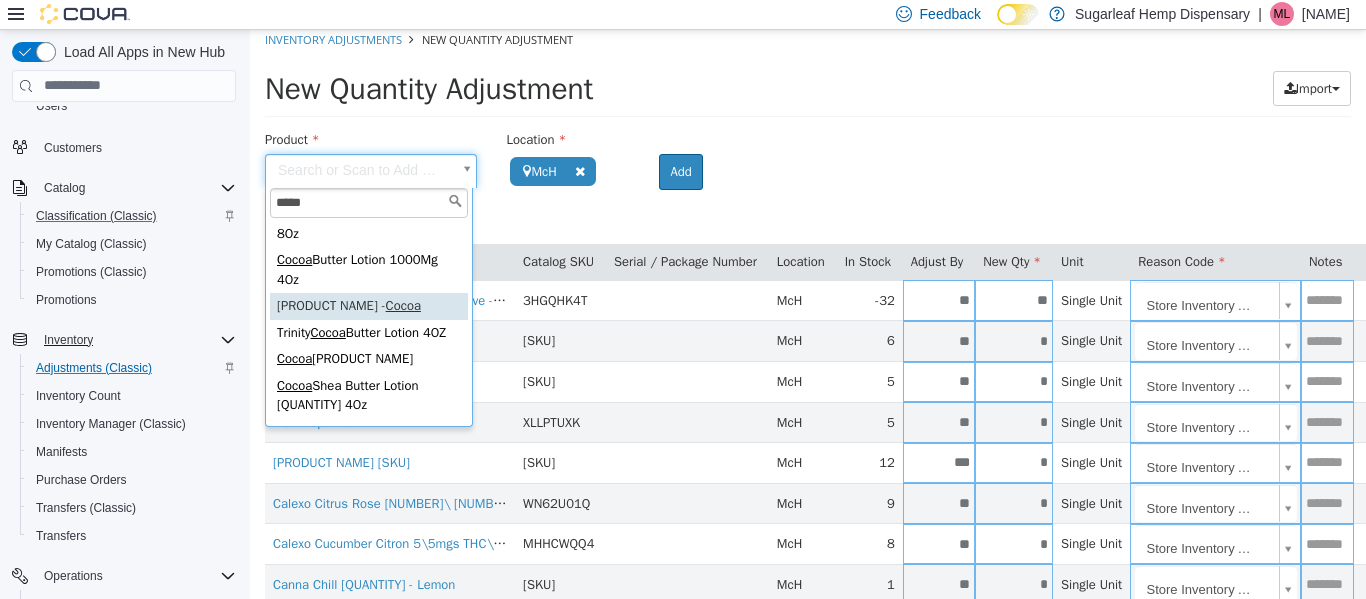 type on "**********" 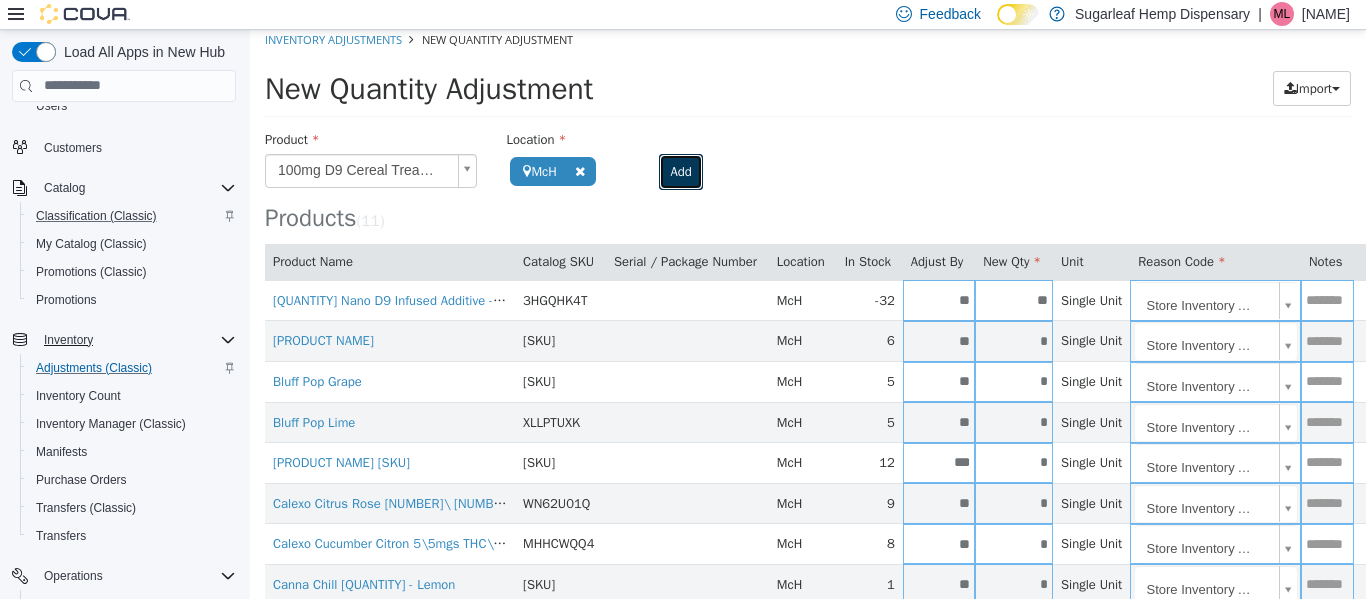 click on "Add" at bounding box center [680, 171] 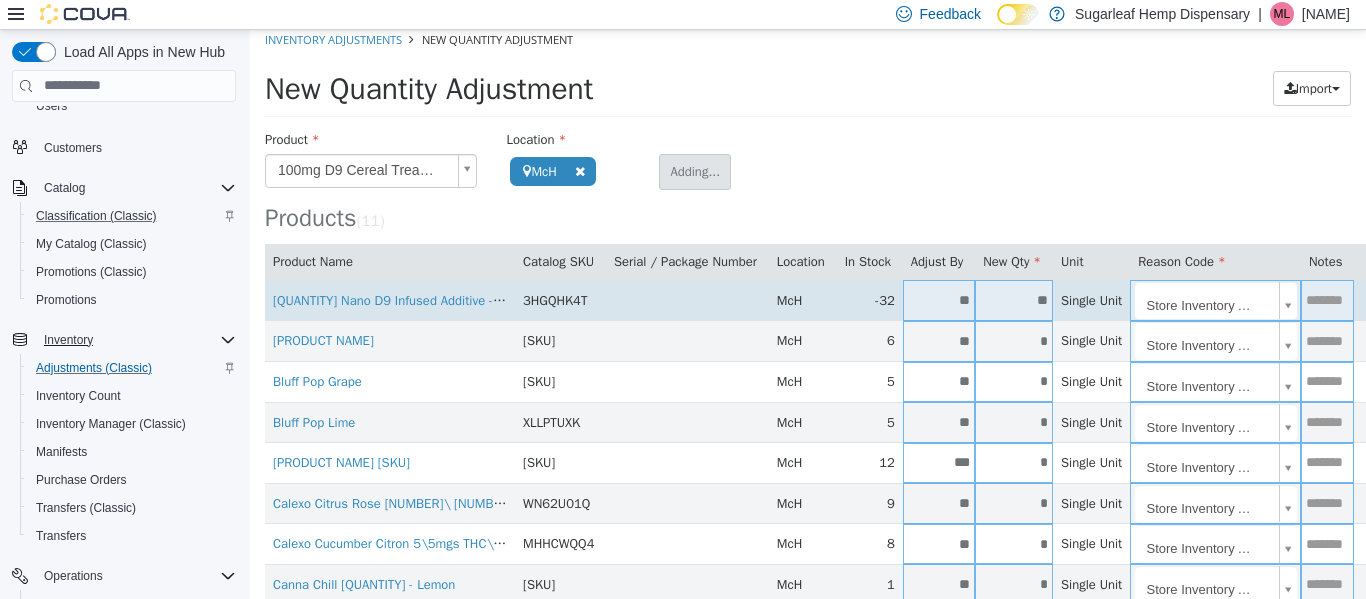 type 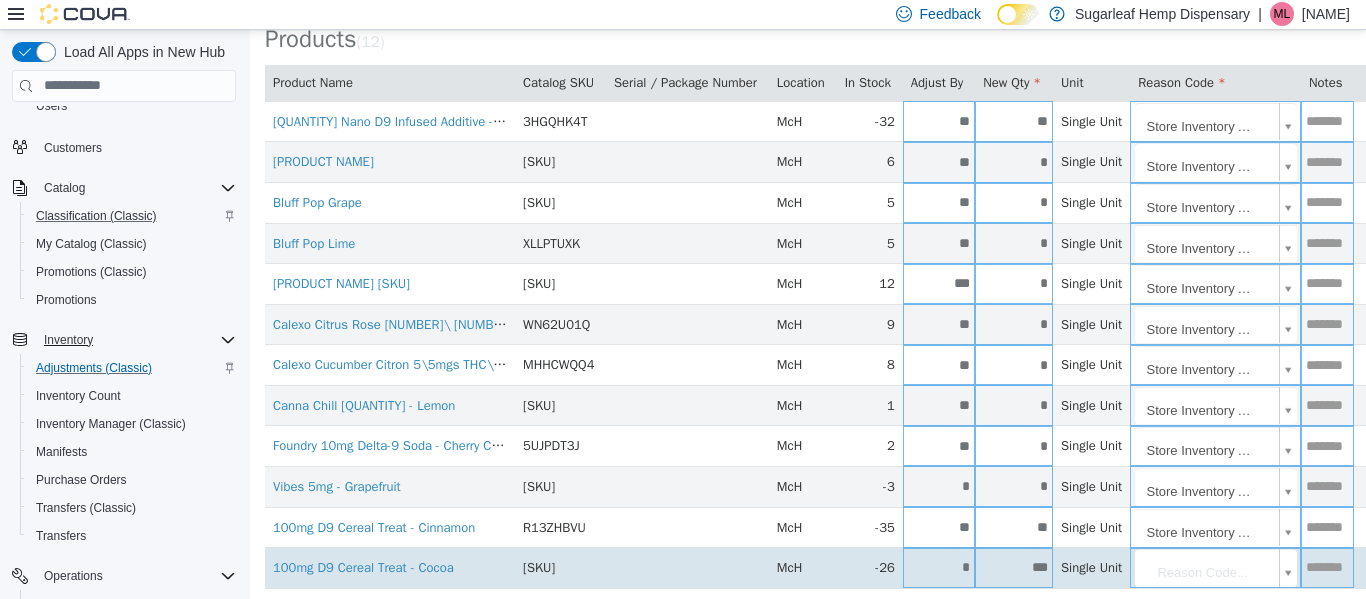 scroll, scrollTop: 248, scrollLeft: 0, axis: vertical 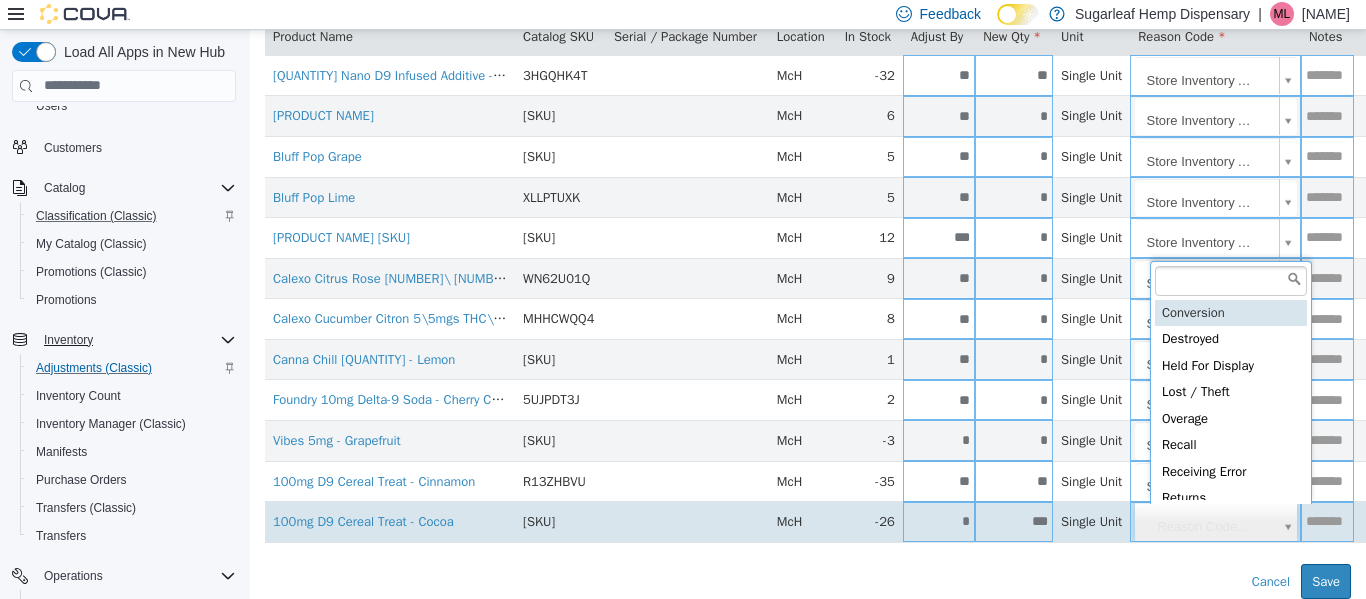 click on "**********" at bounding box center [808, 197] 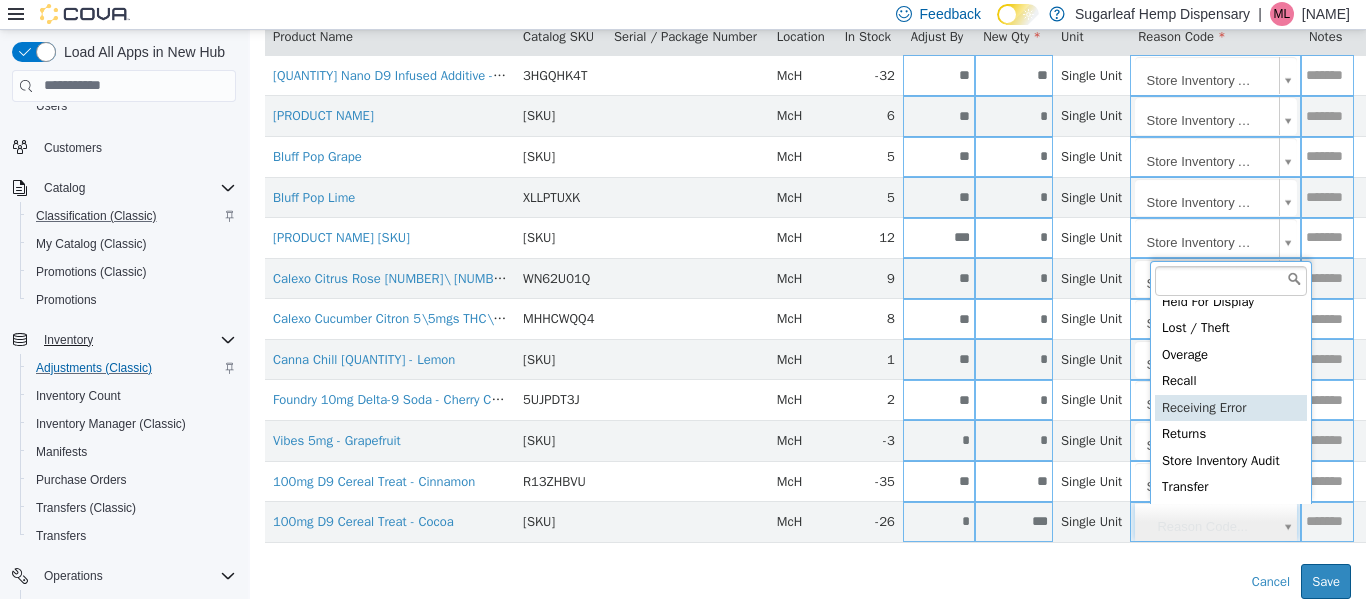 scroll, scrollTop: 91, scrollLeft: 0, axis: vertical 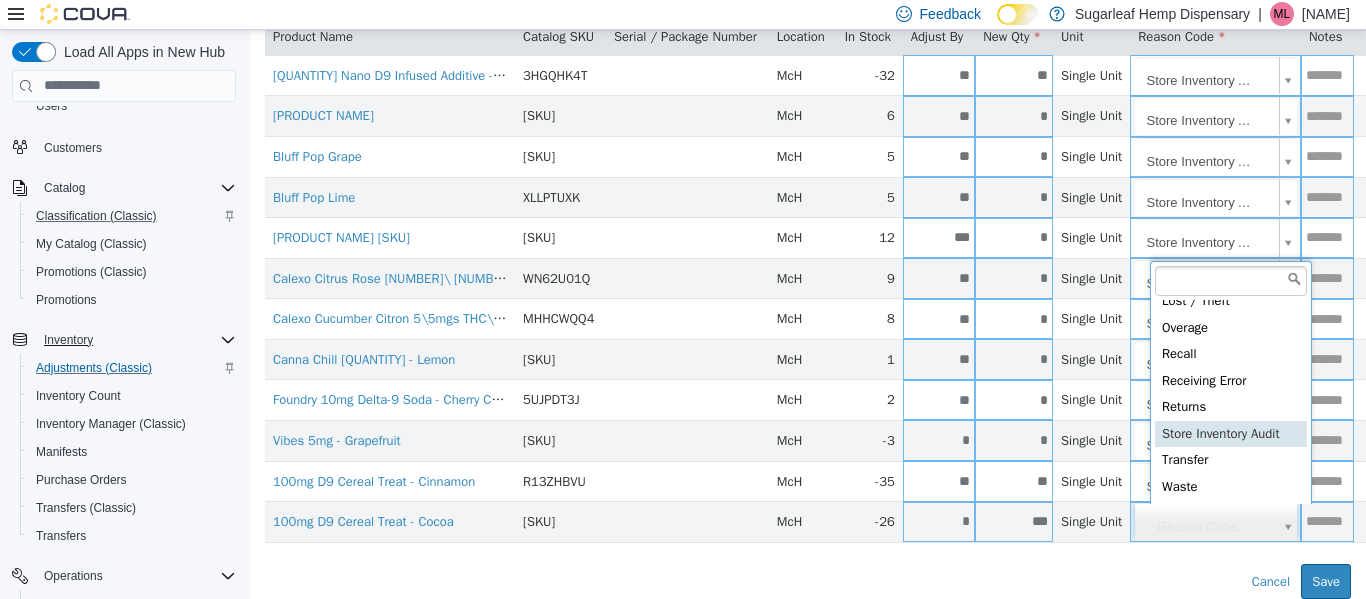 type on "**********" 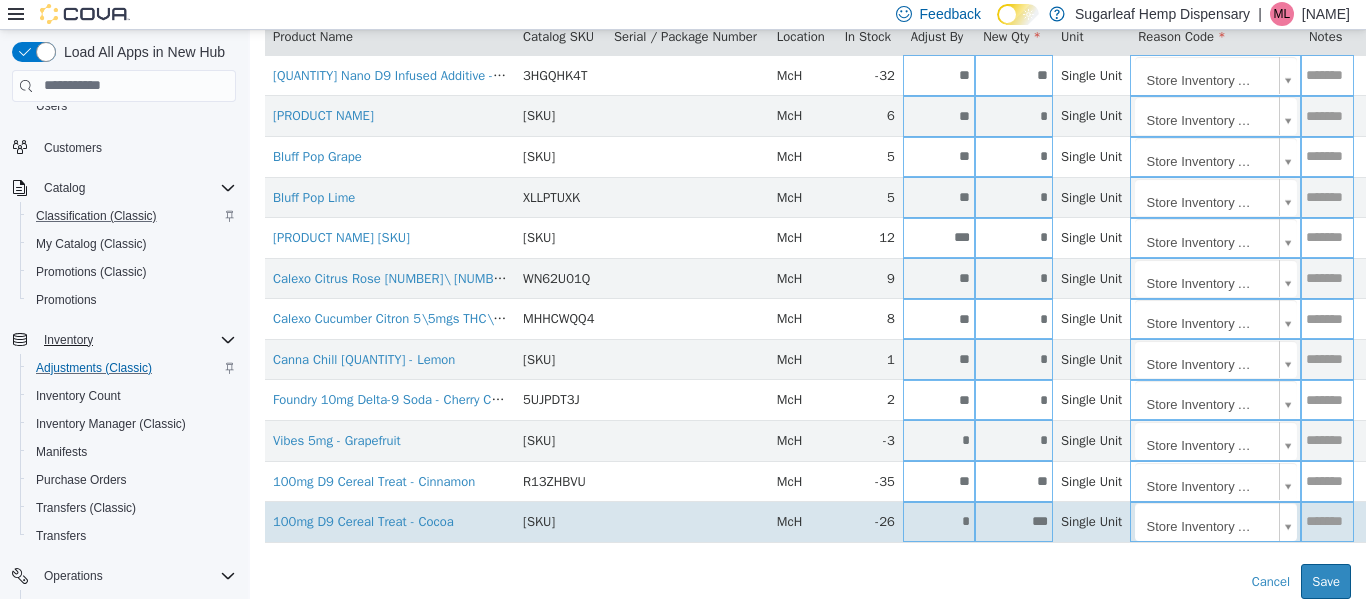 click on "***" at bounding box center [1014, 520] 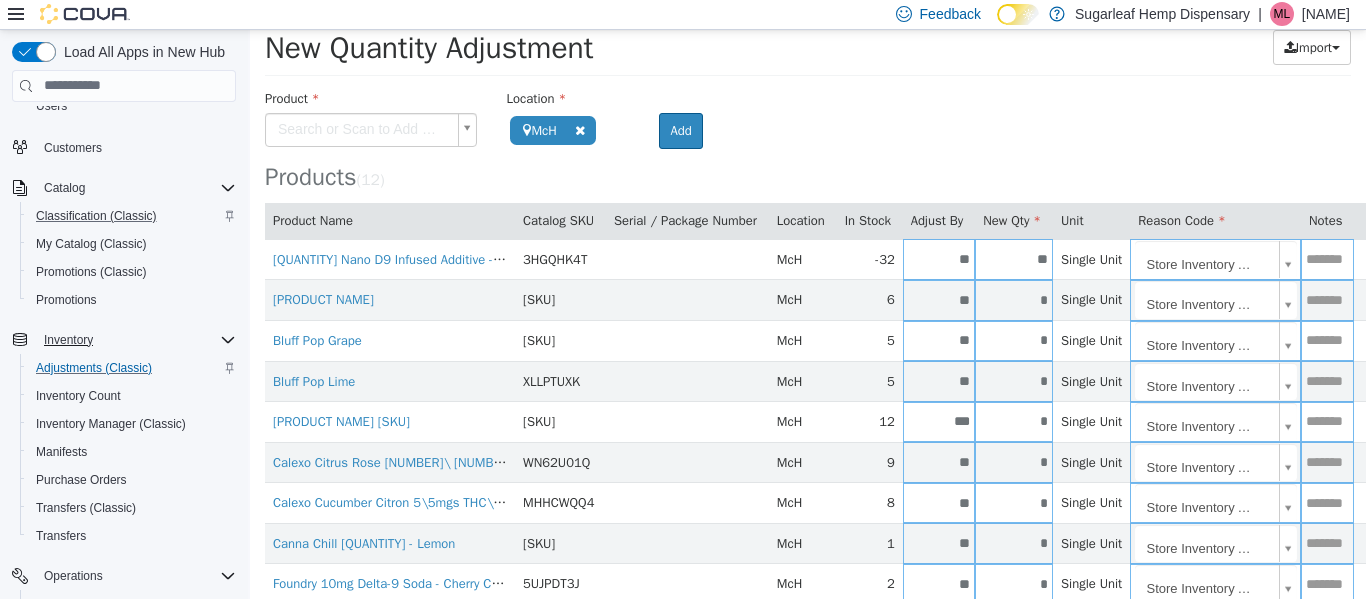 scroll, scrollTop: 48, scrollLeft: 0, axis: vertical 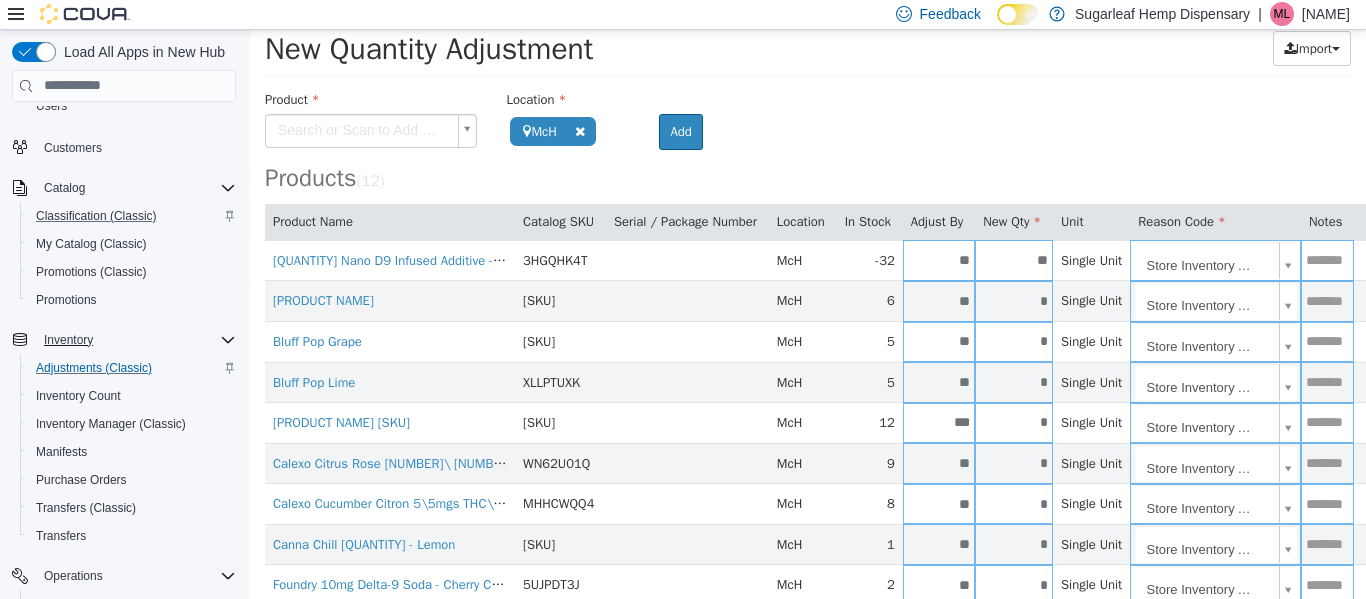 type on "**" 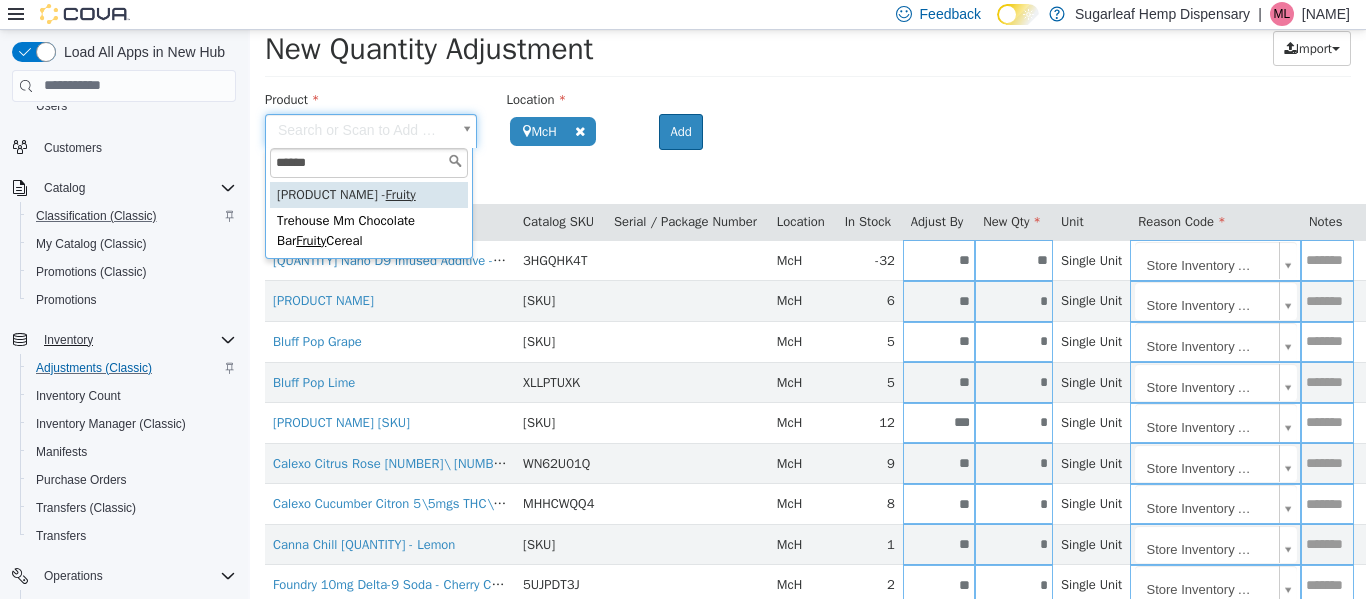 type on "******" 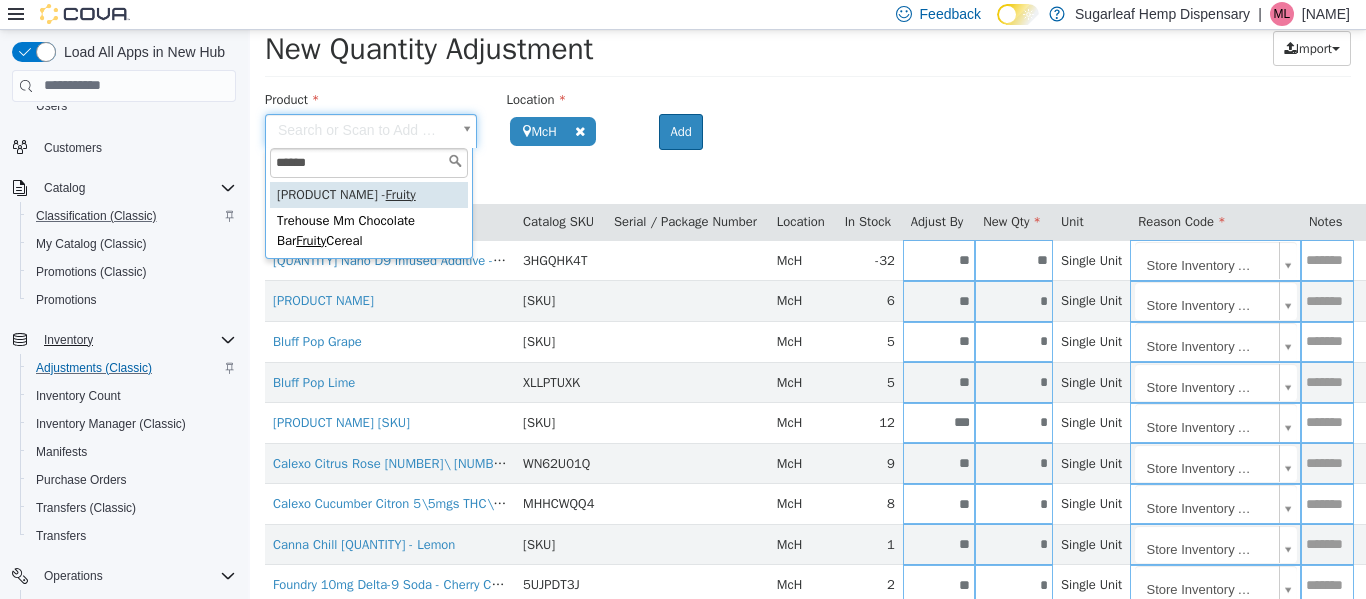 type on "**********" 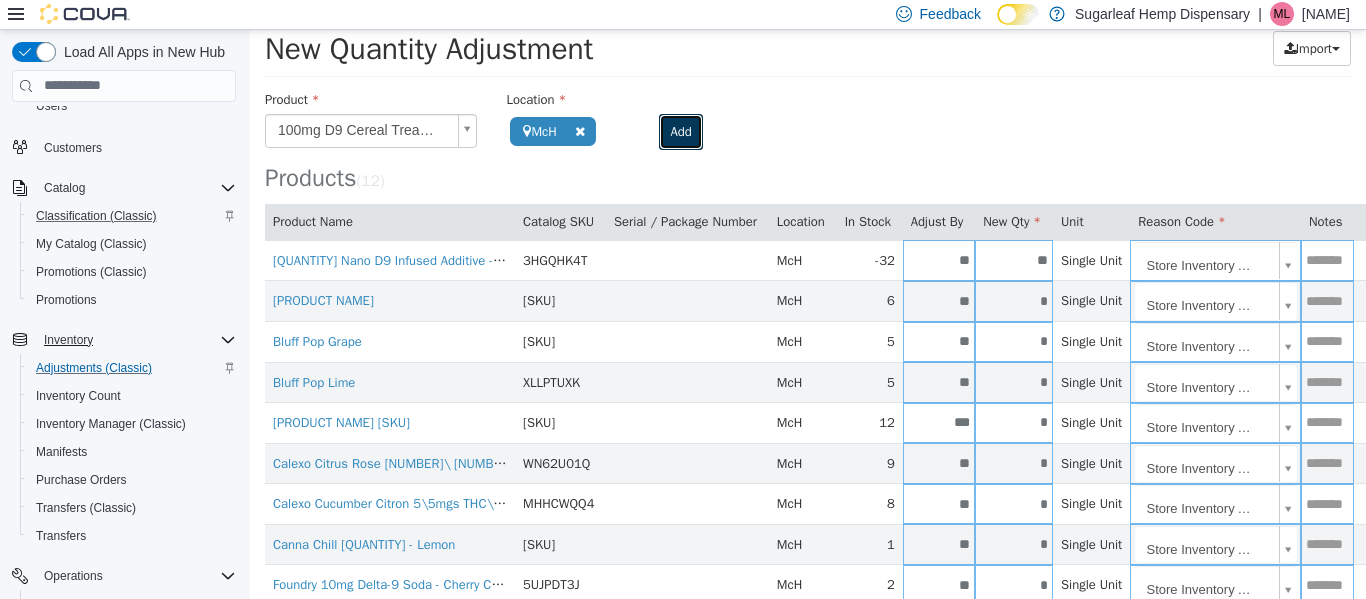 click on "Add" at bounding box center (680, 131) 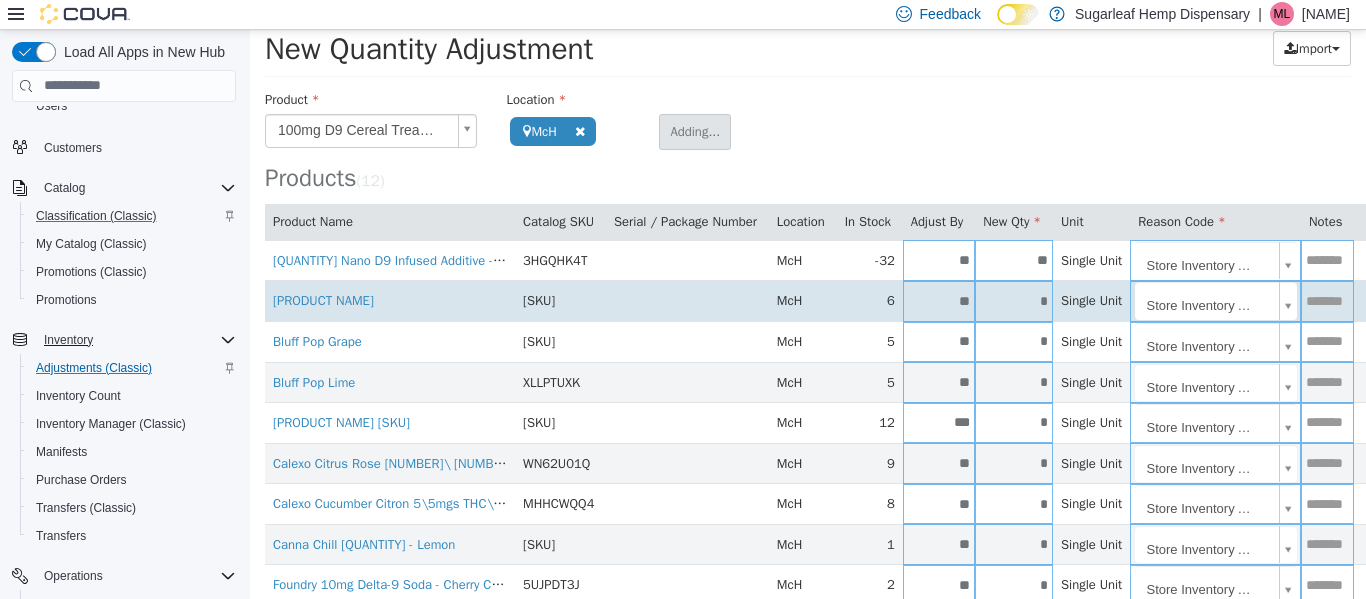 type 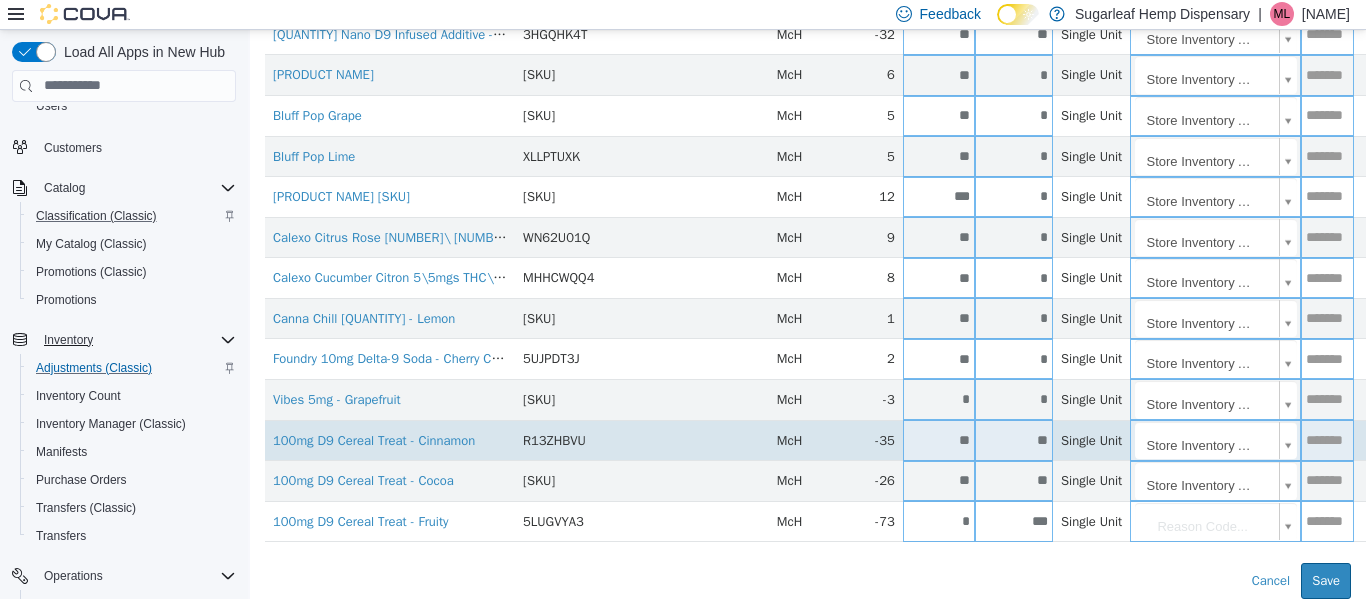 scroll, scrollTop: 289, scrollLeft: 0, axis: vertical 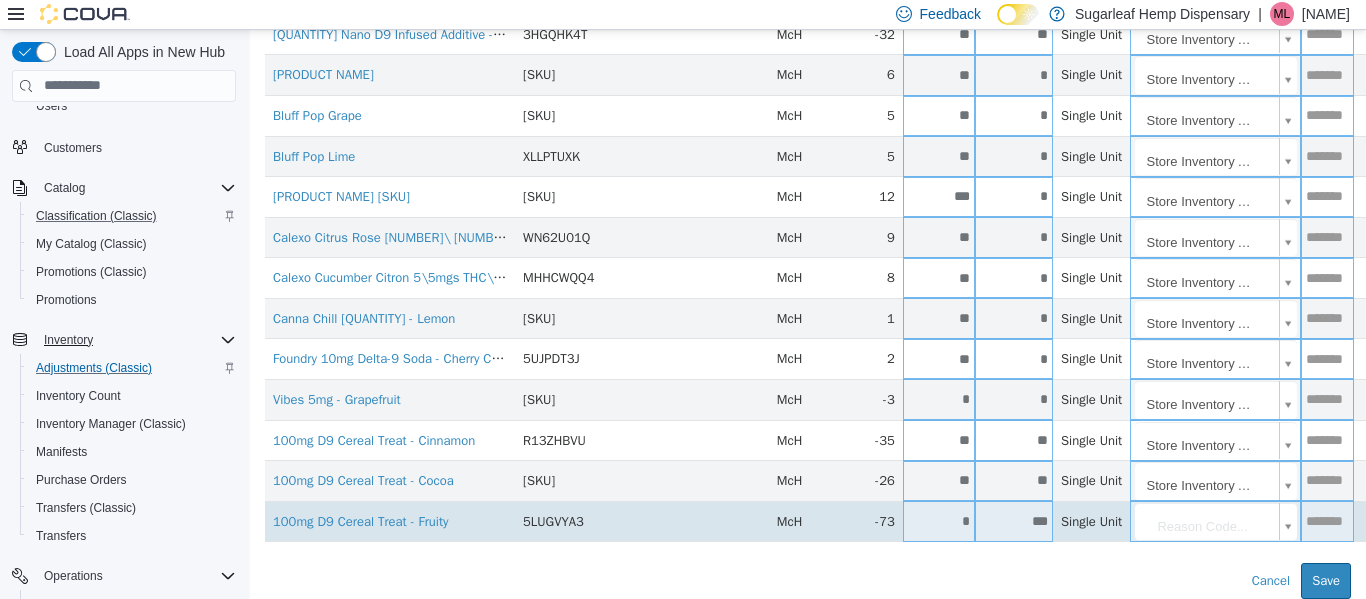click on "***" at bounding box center [1014, 520] 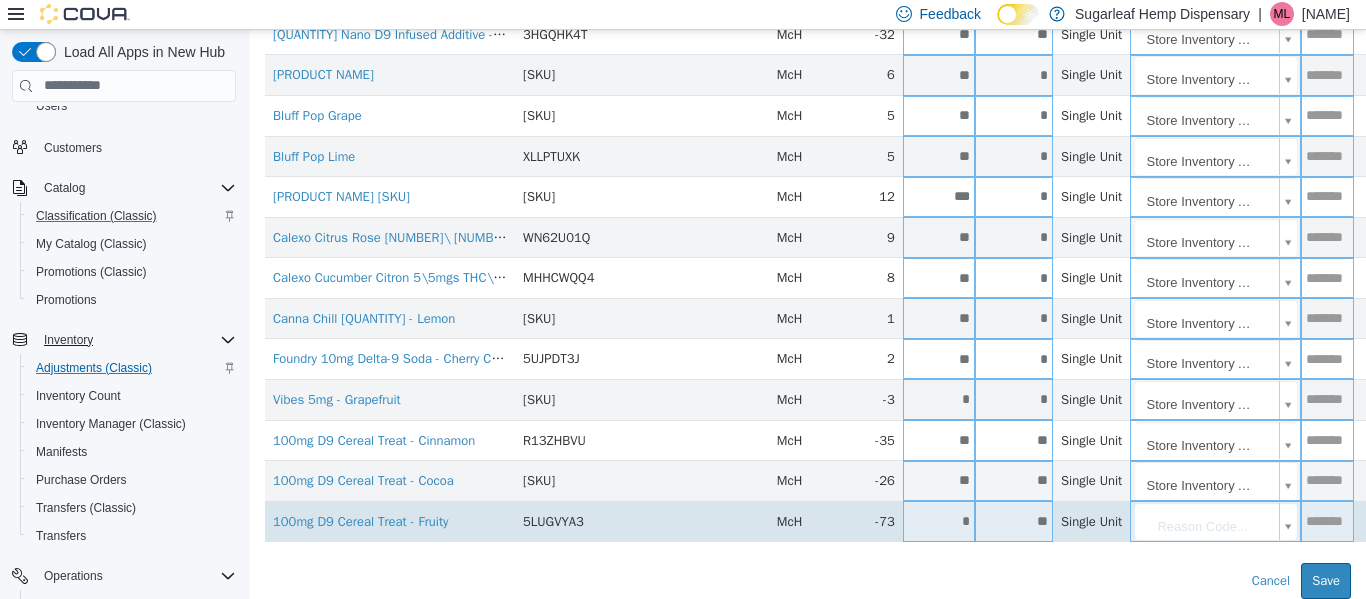type on "**" 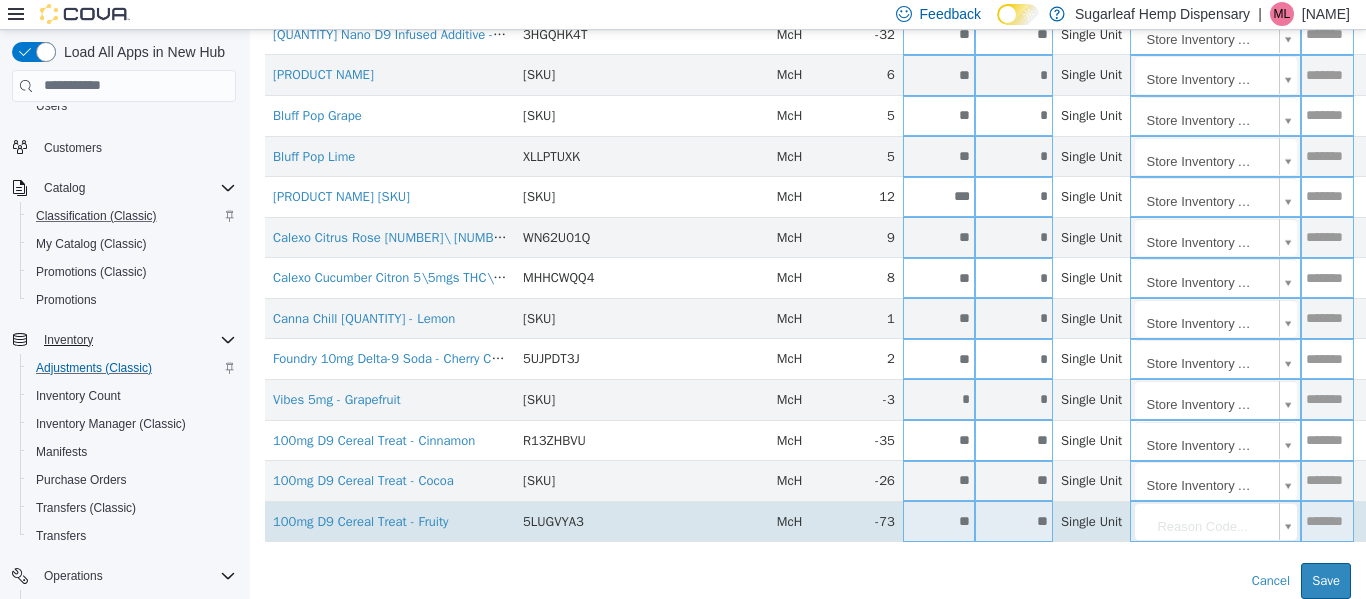 click on "**********" at bounding box center [808, 176] 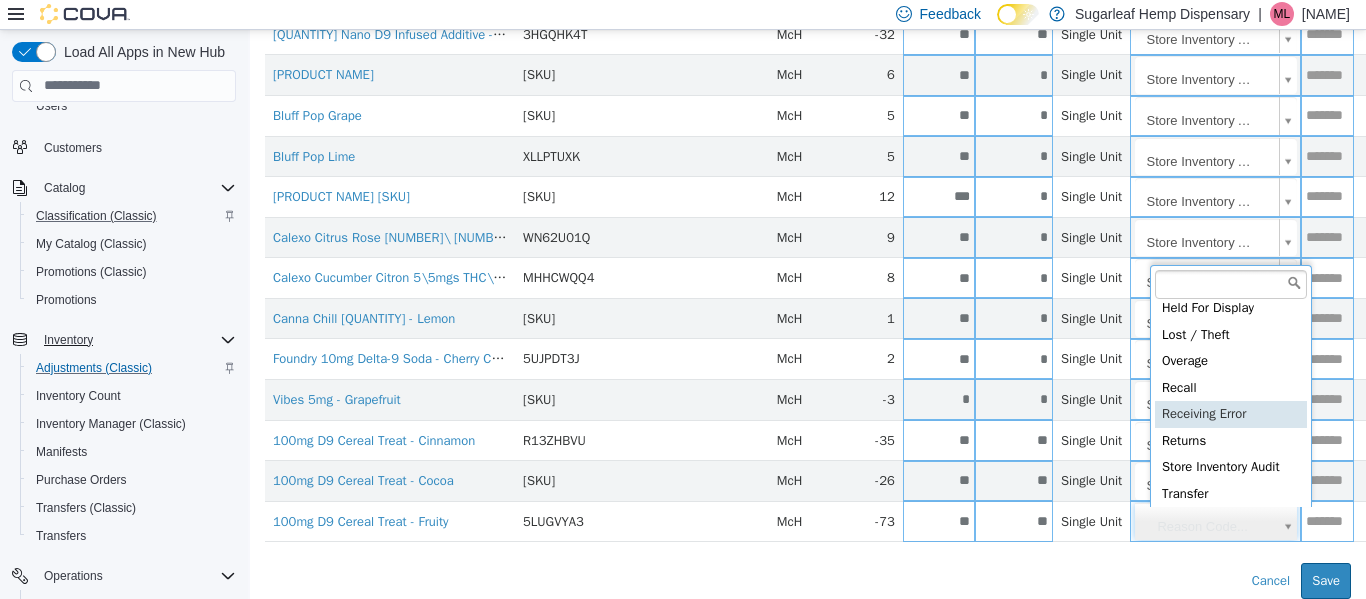 scroll, scrollTop: 92, scrollLeft: 0, axis: vertical 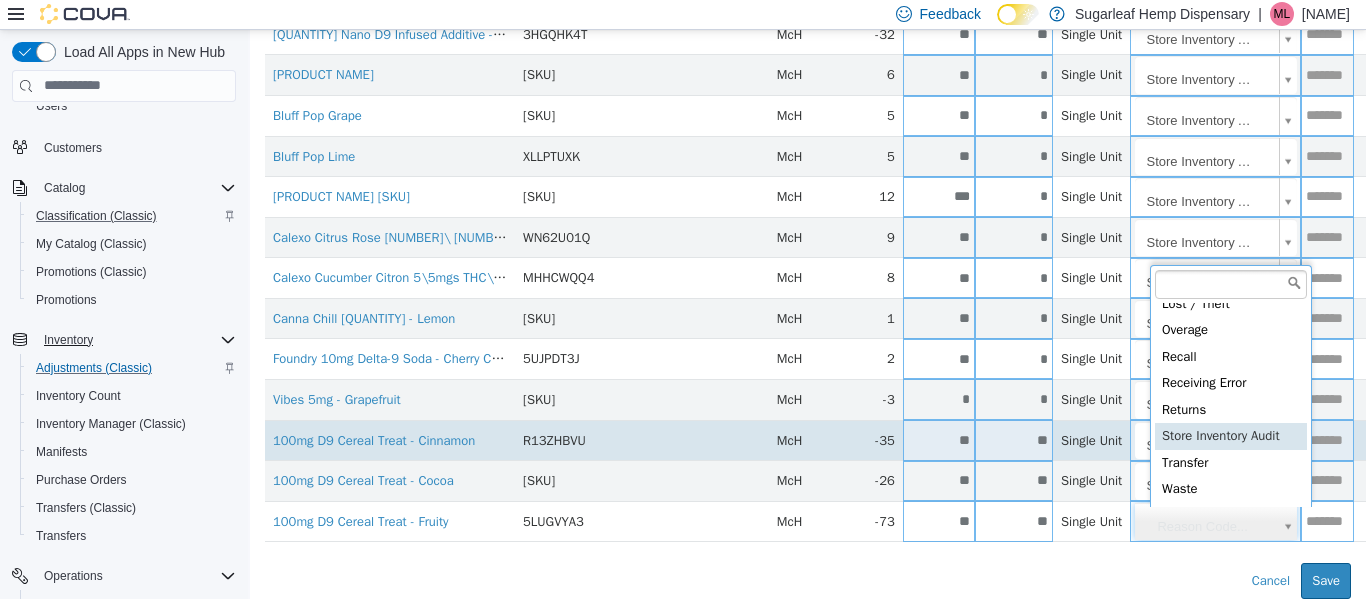 type on "**********" 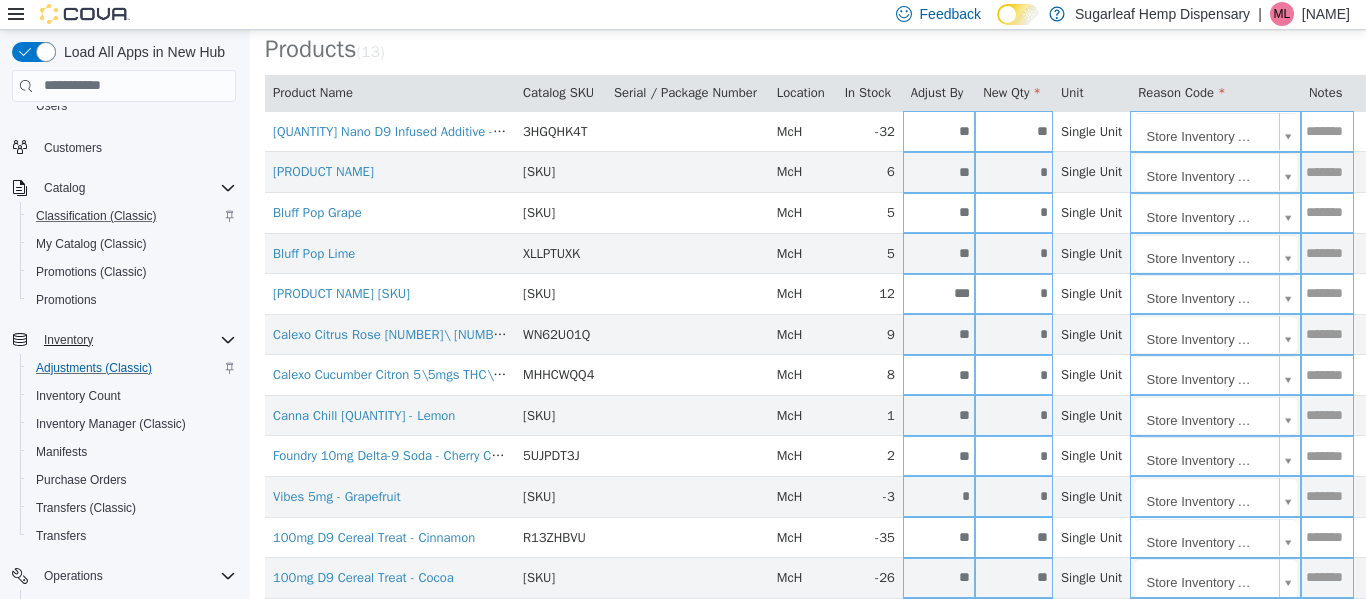 scroll, scrollTop: 0, scrollLeft: 0, axis: both 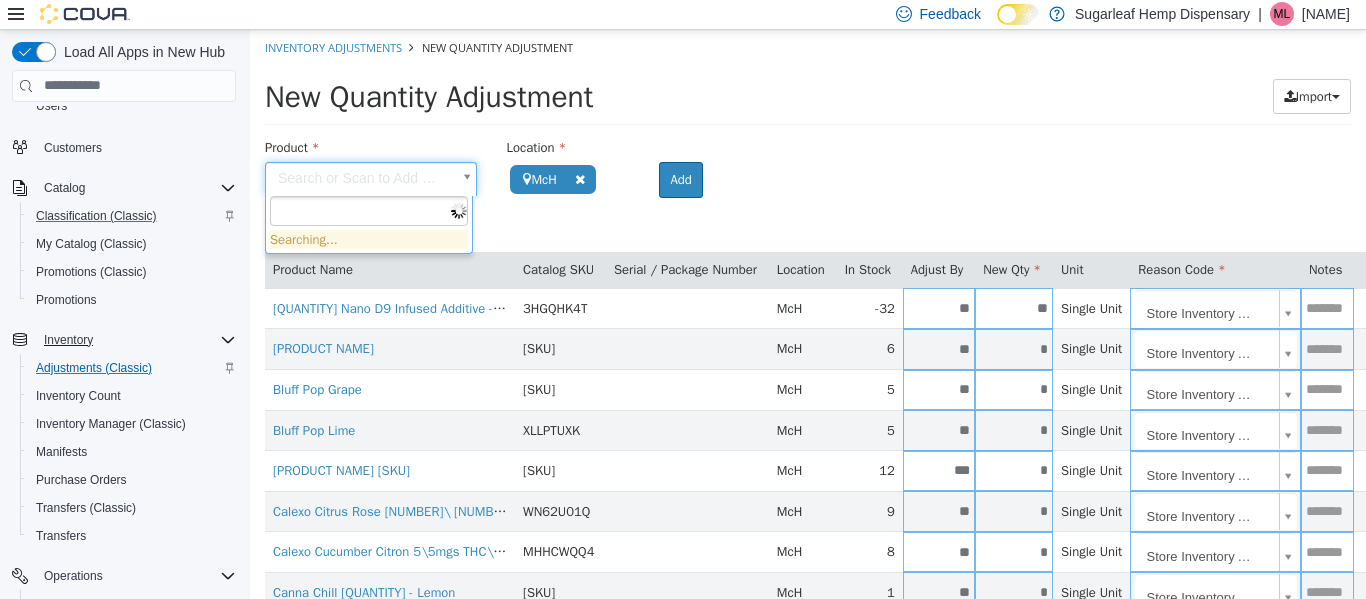 click on "**********" at bounding box center [808, 450] 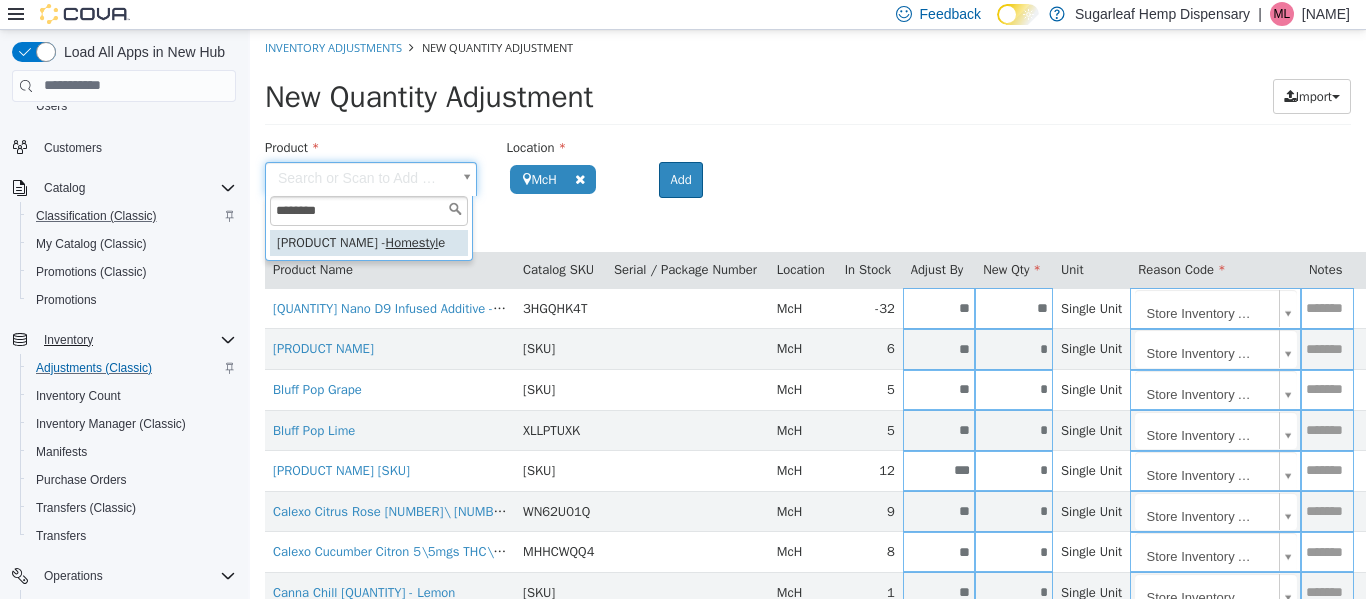 type on "********" 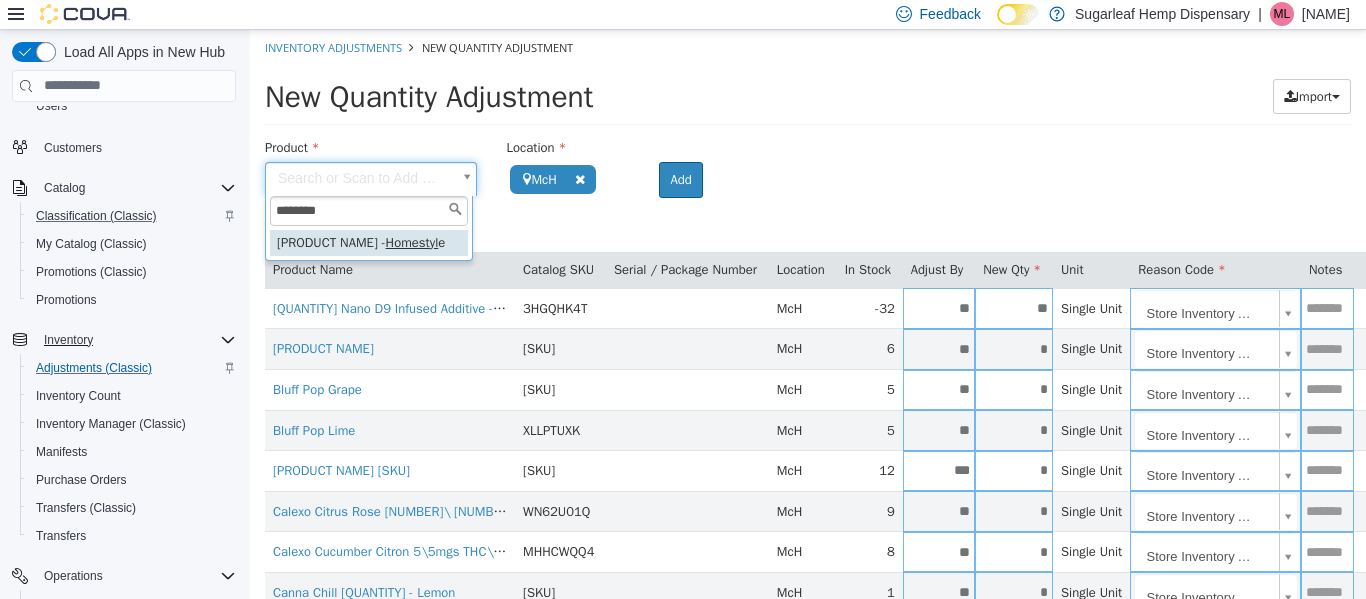 type on "**********" 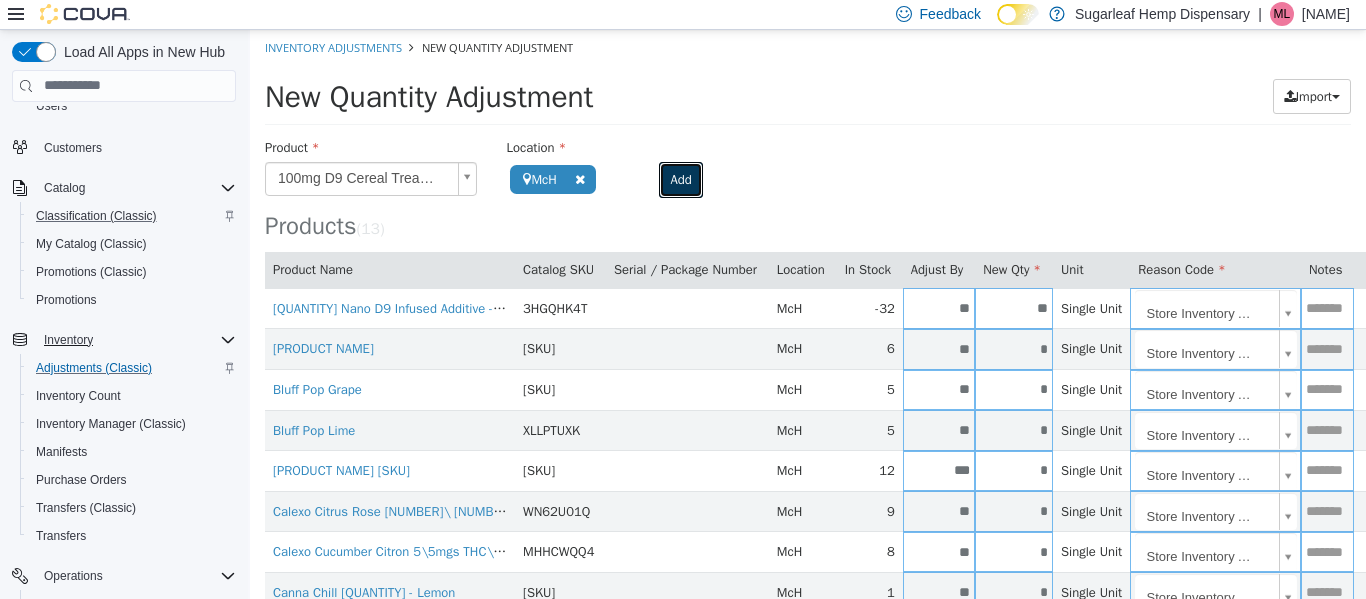 drag, startPoint x: 721, startPoint y: 157, endPoint x: 793, endPoint y: 198, distance: 82.85529 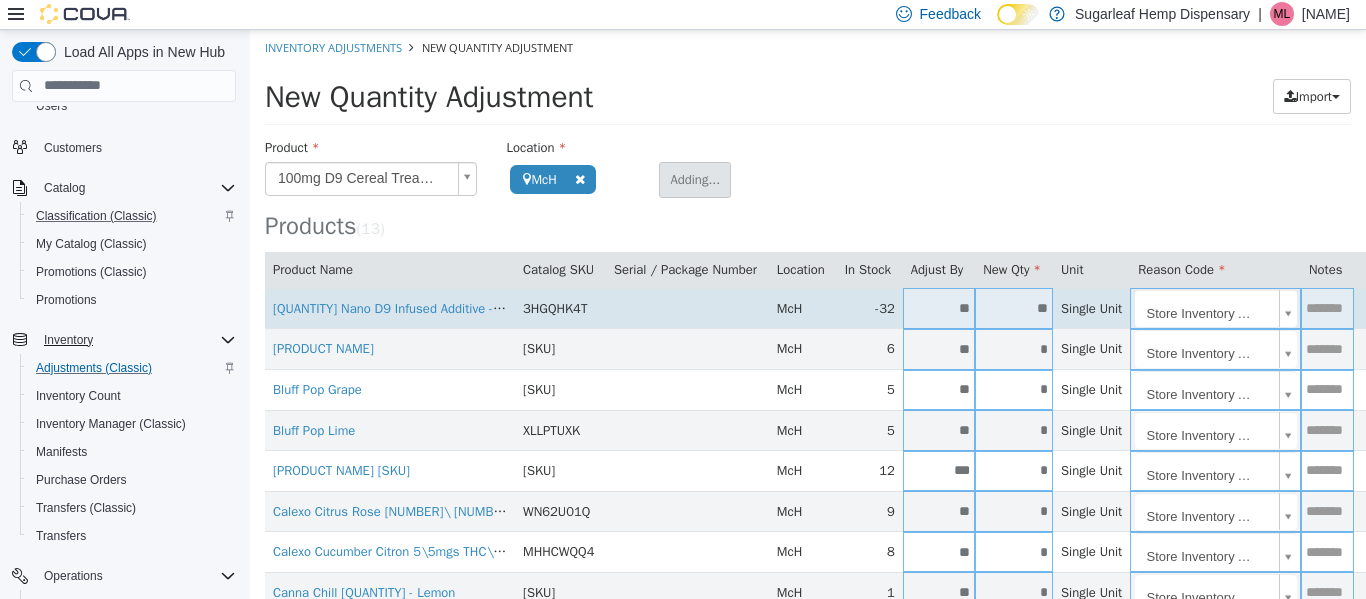type 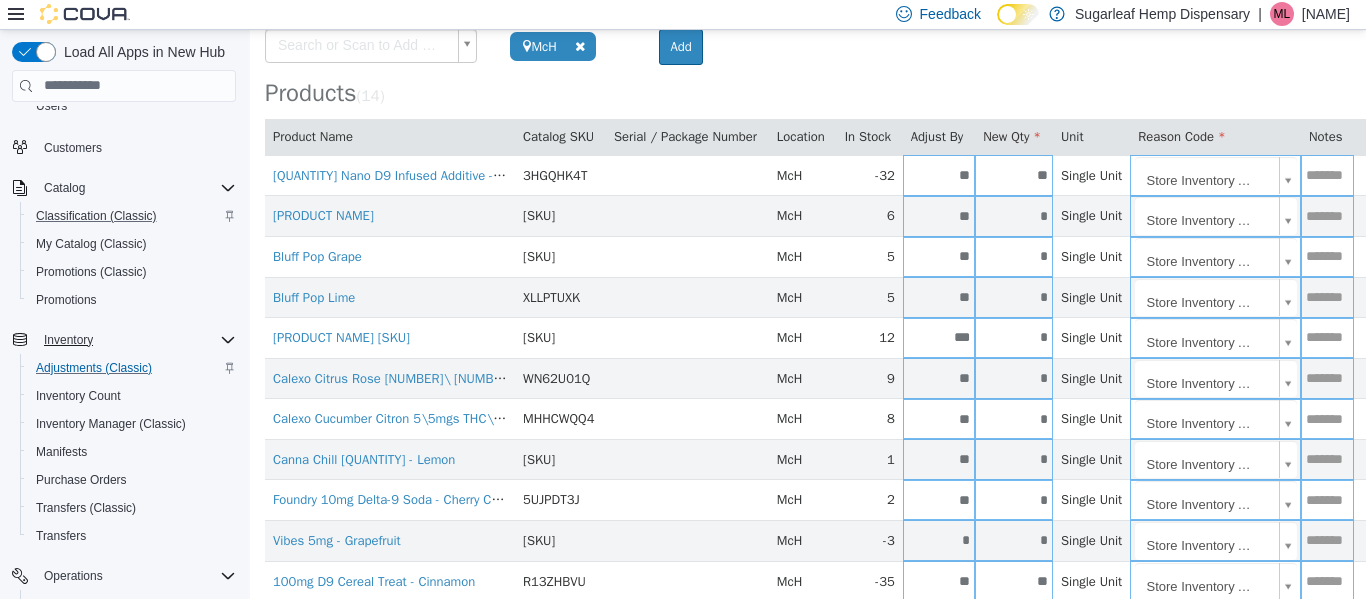 scroll, scrollTop: 329, scrollLeft: 0, axis: vertical 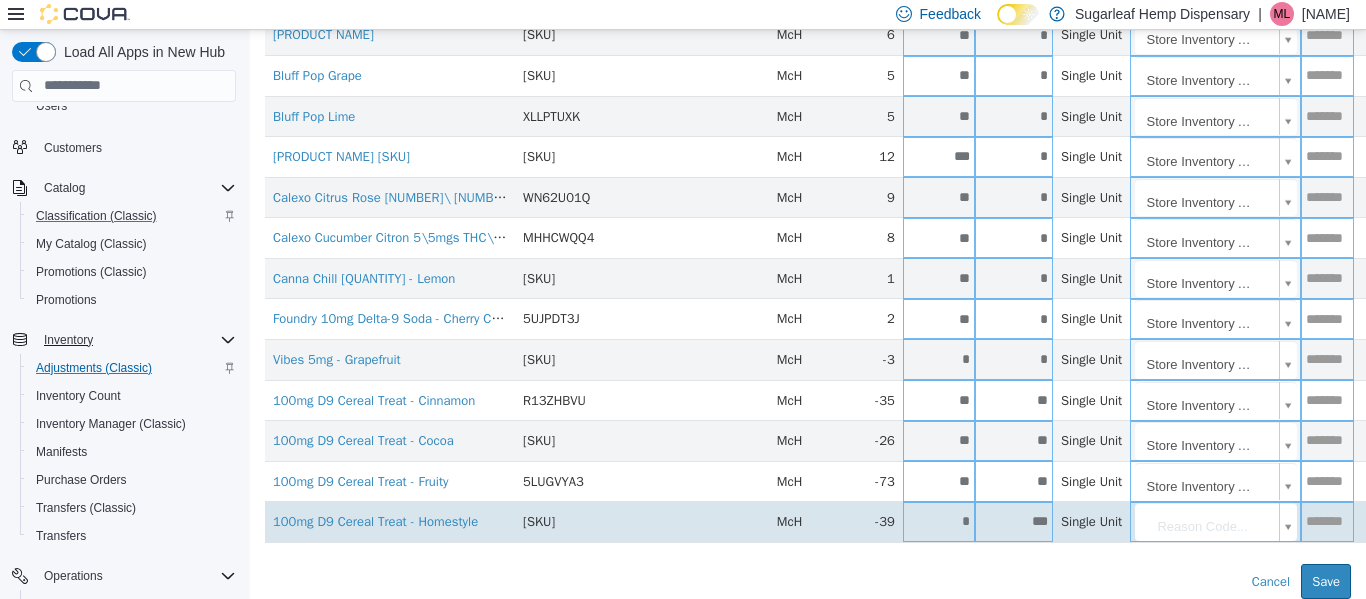 click on "***" at bounding box center (1014, 520) 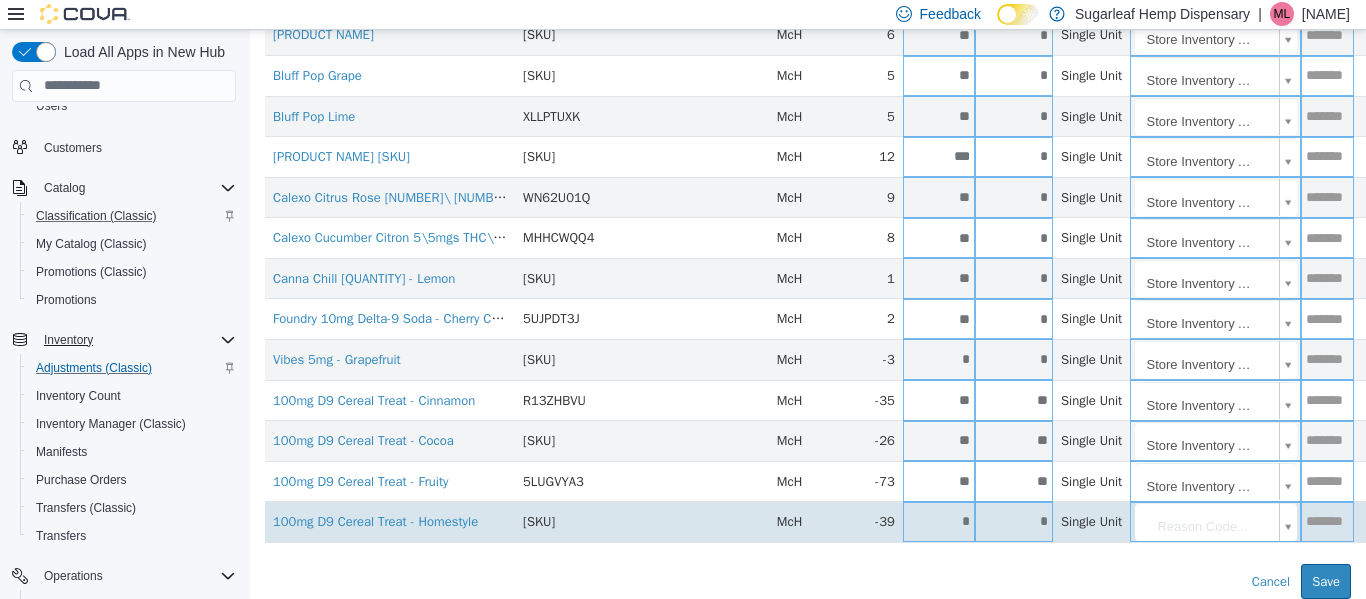 type on "*" 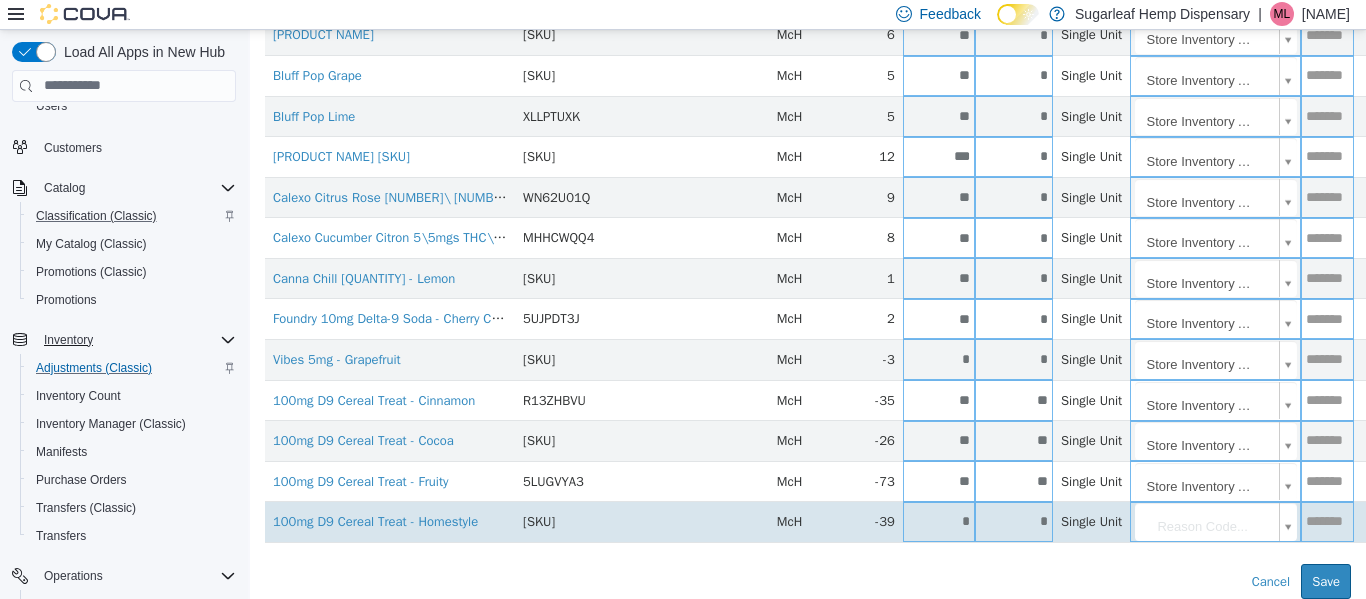 type on "**" 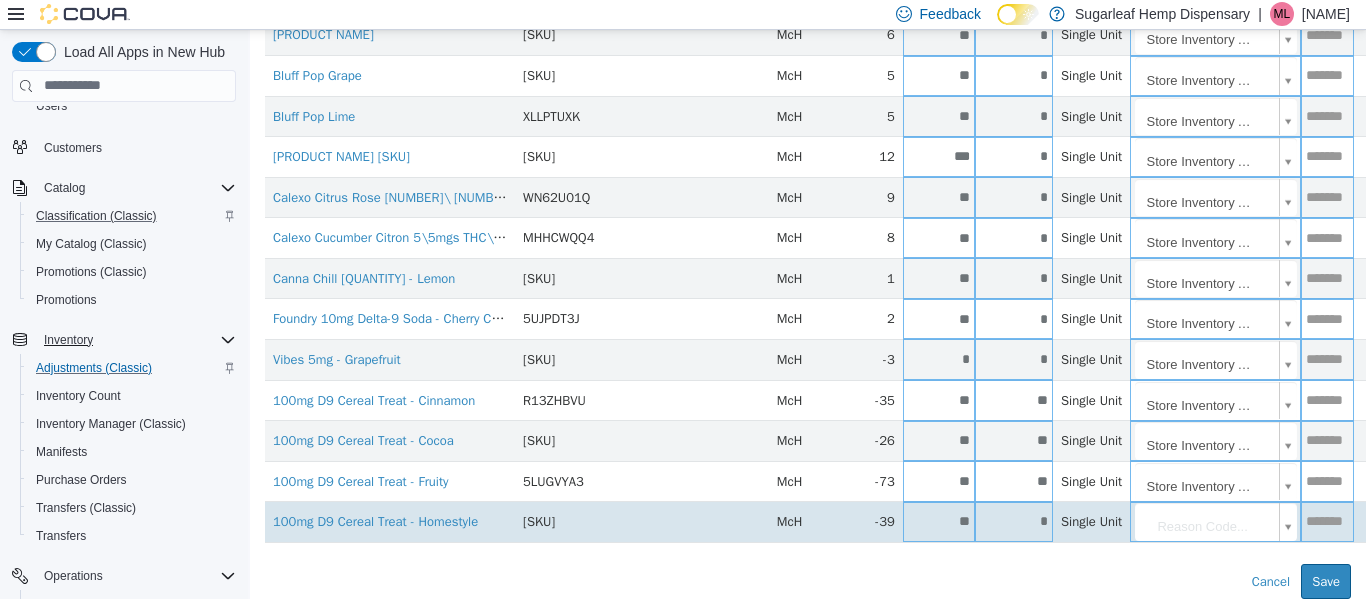click on "**********" at bounding box center (808, 156) 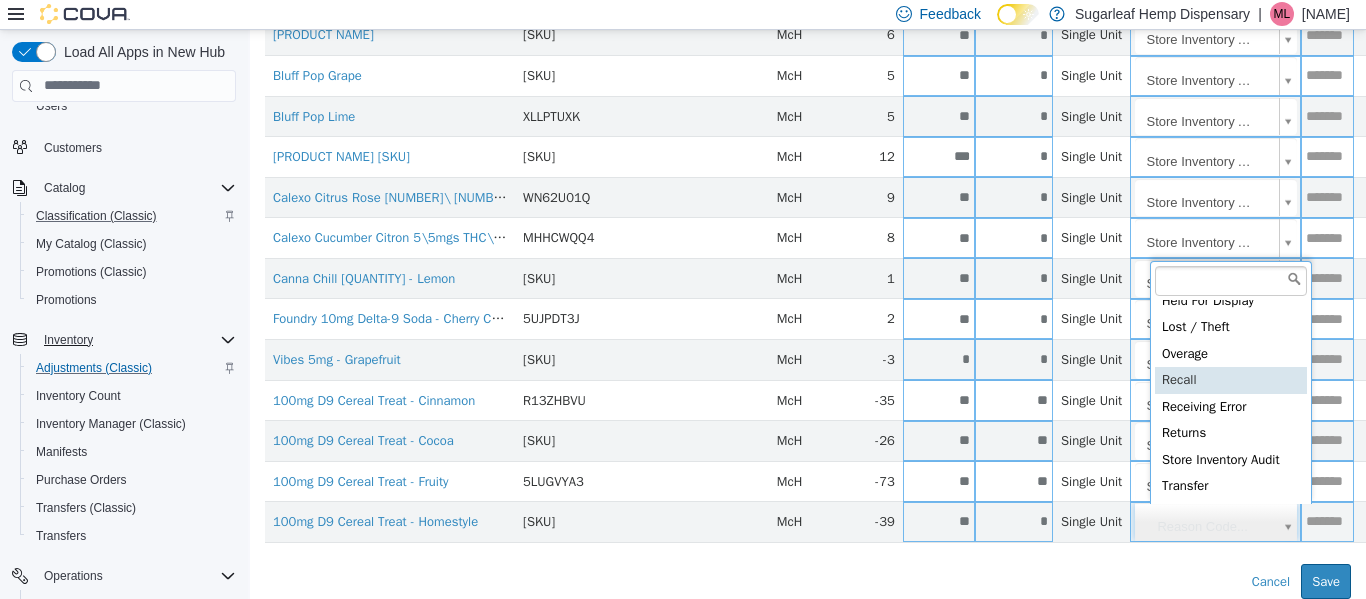 scroll, scrollTop: 91, scrollLeft: 0, axis: vertical 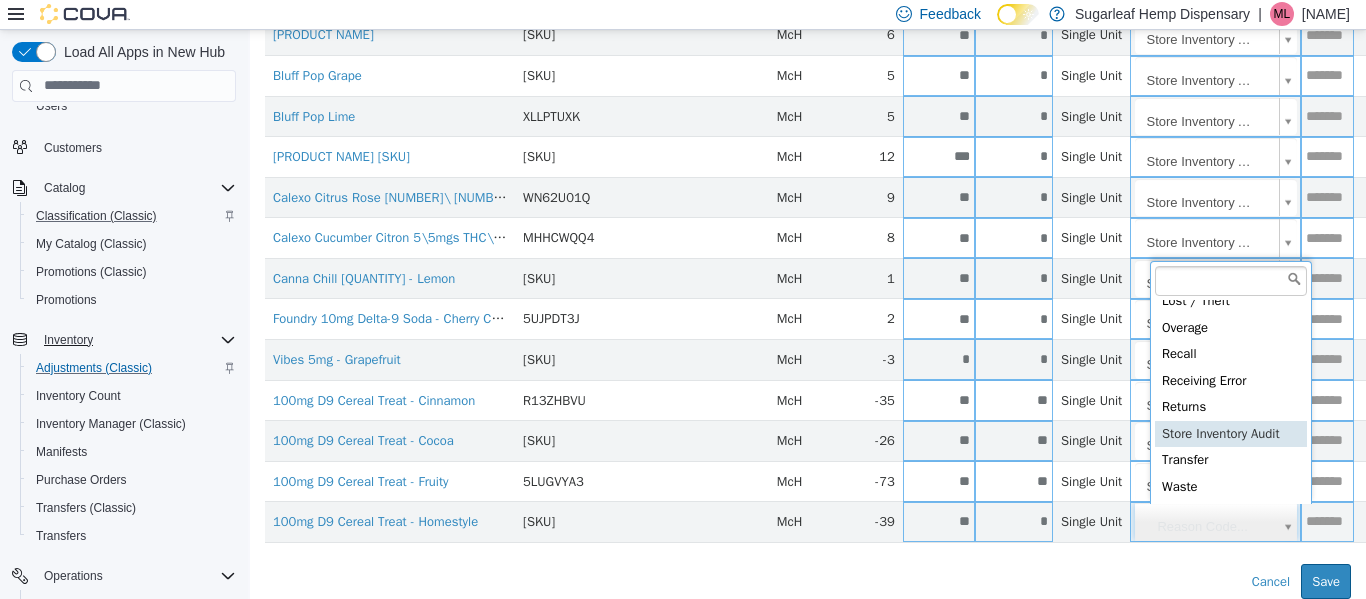 type on "**********" 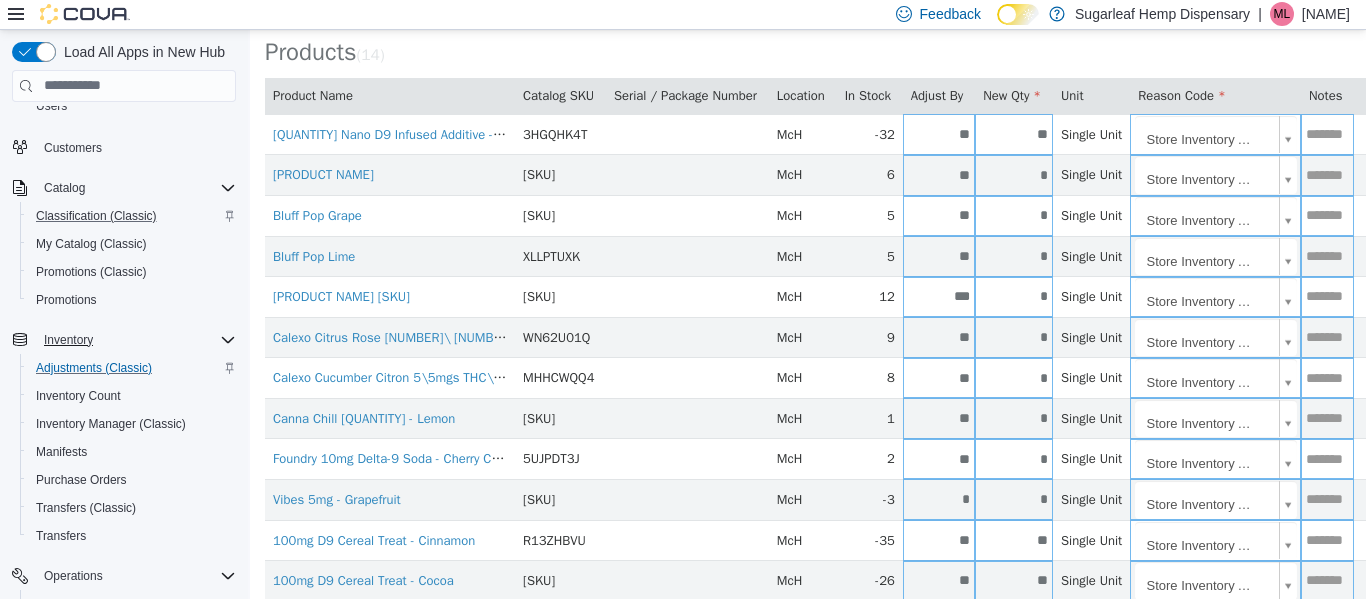 scroll, scrollTop: 0, scrollLeft: 0, axis: both 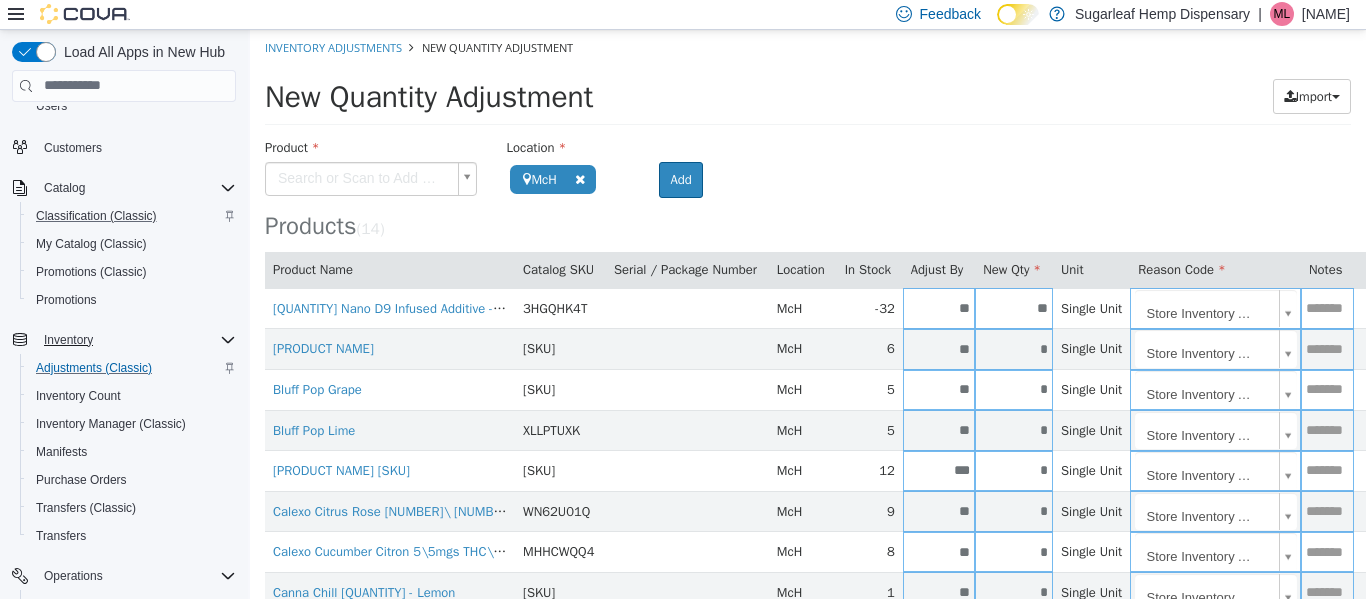 click on "**********" at bounding box center [808, 470] 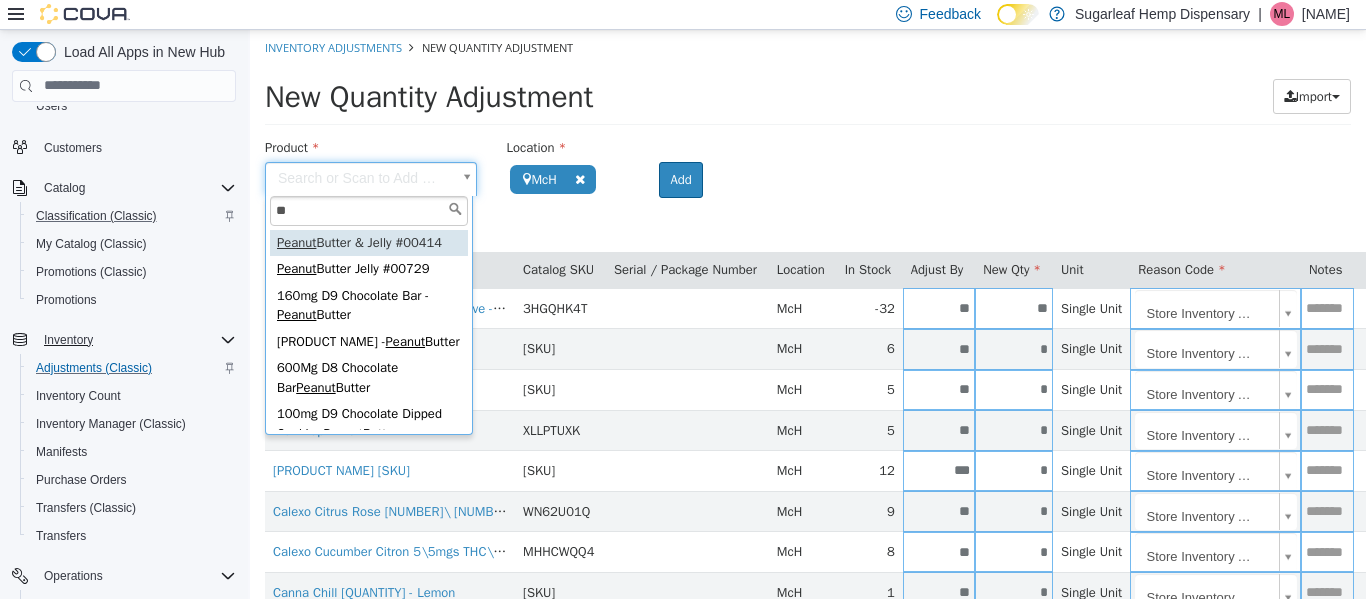 type on "*" 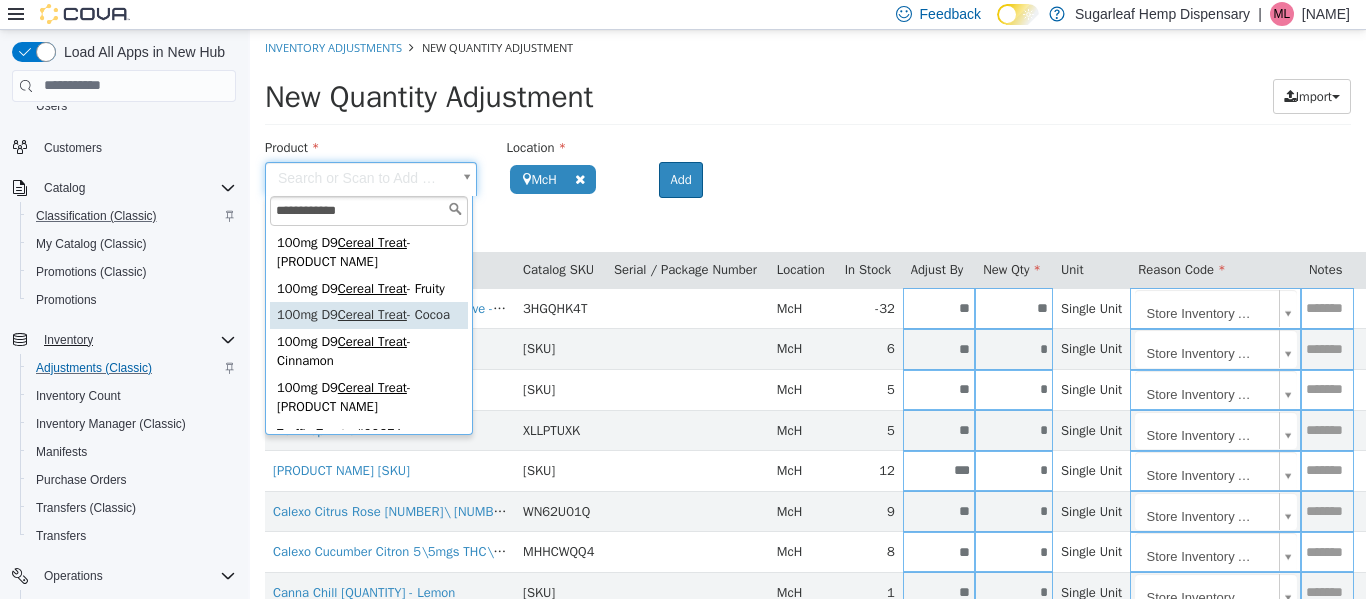 scroll, scrollTop: 100, scrollLeft: 0, axis: vertical 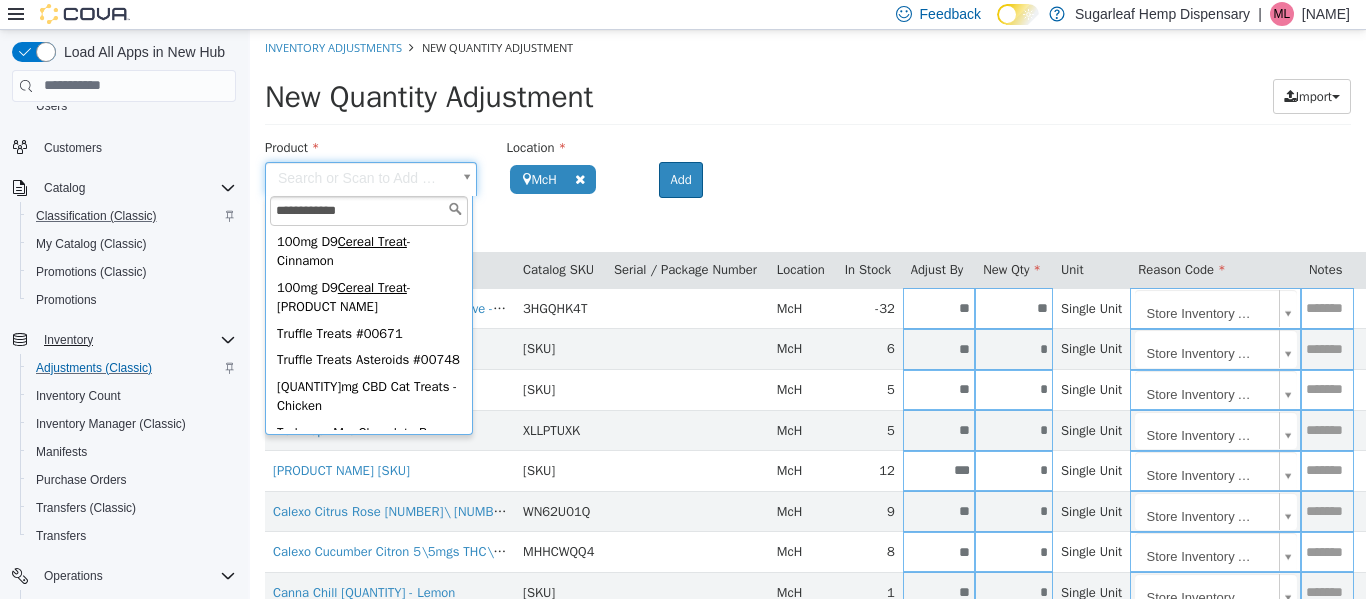 type on "**********" 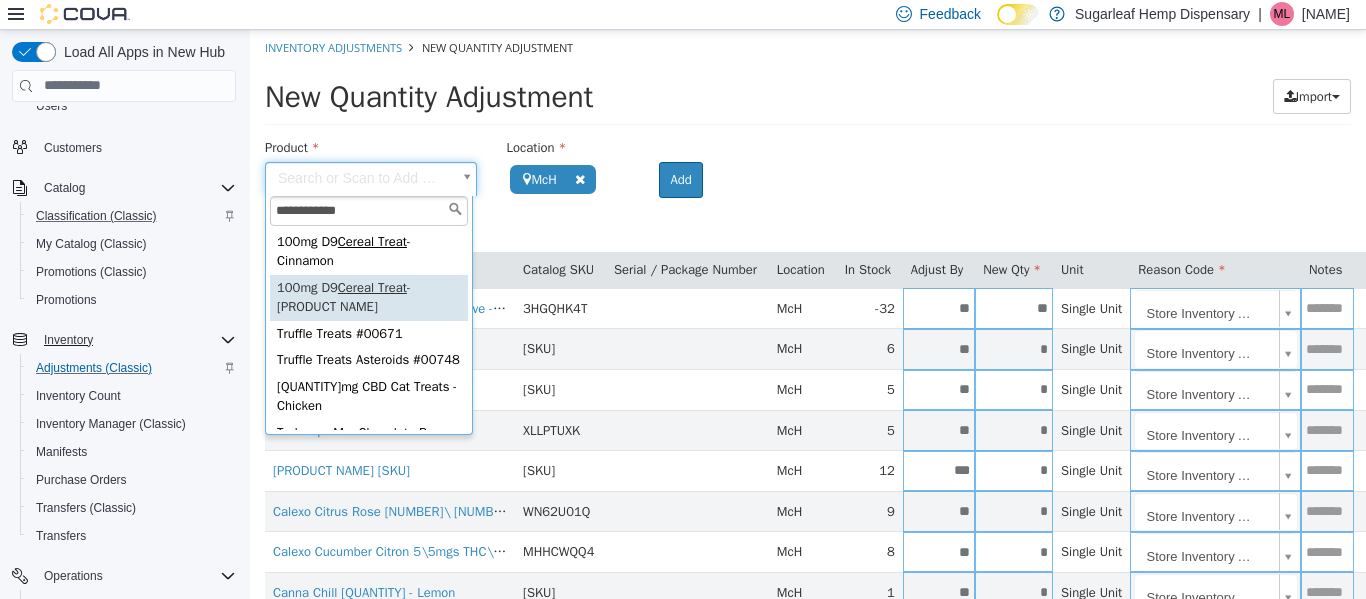 type on "**********" 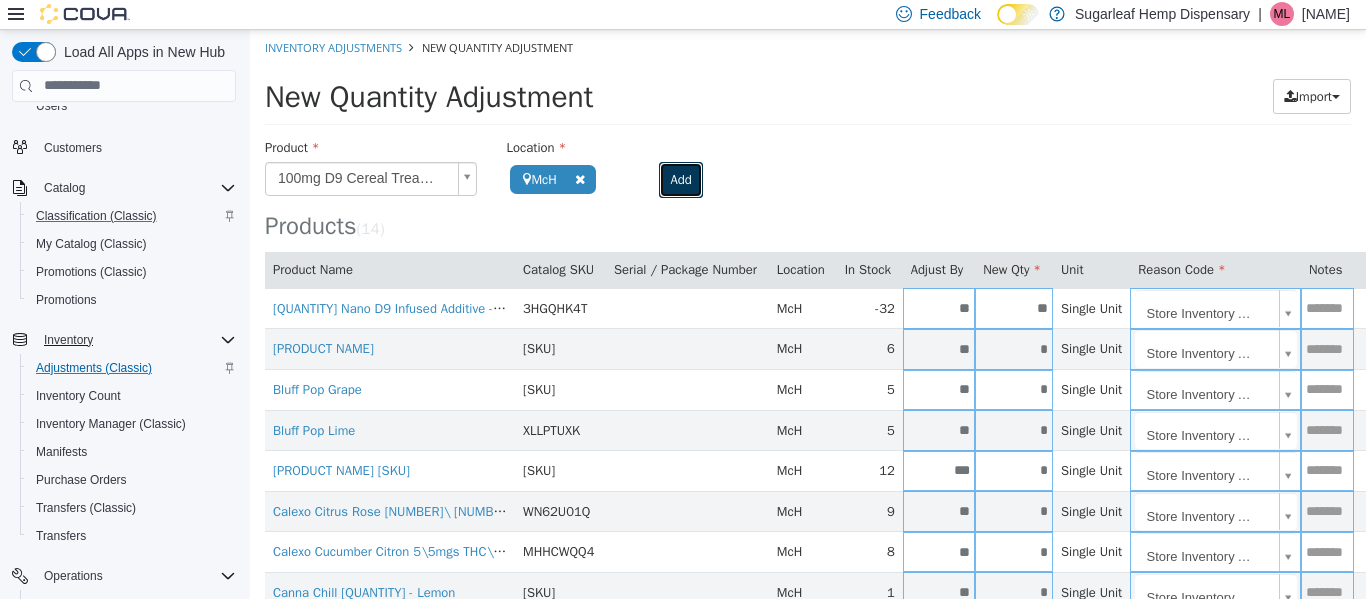 click on "Add" at bounding box center [680, 179] 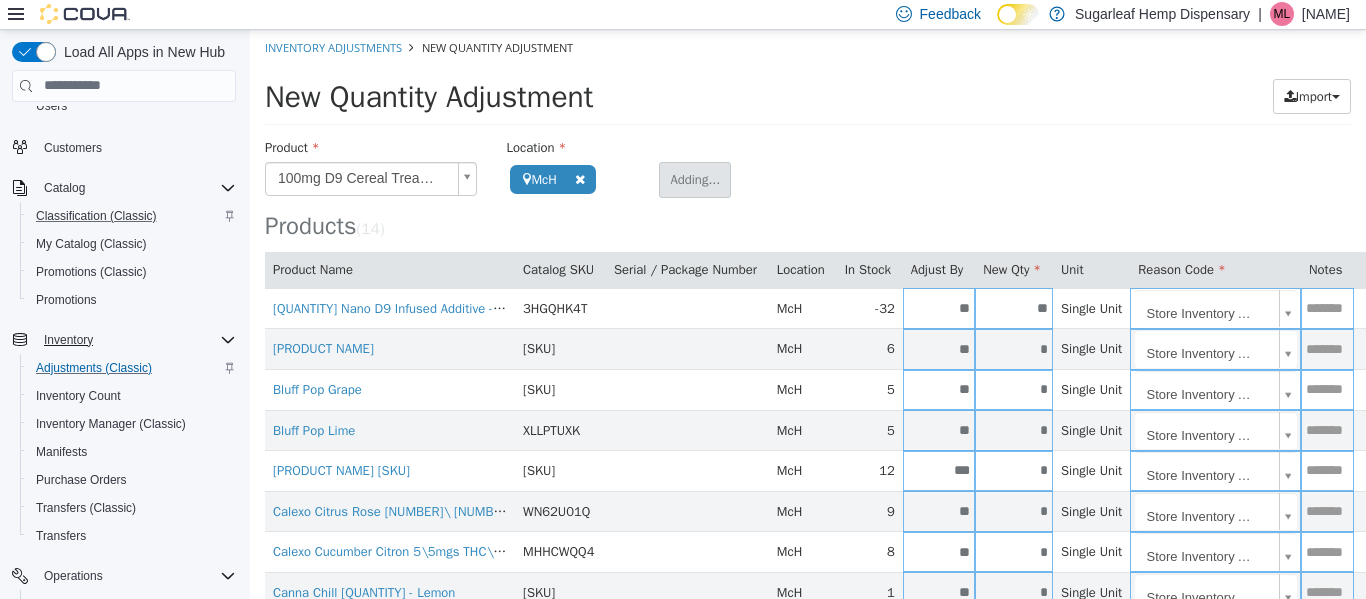 type 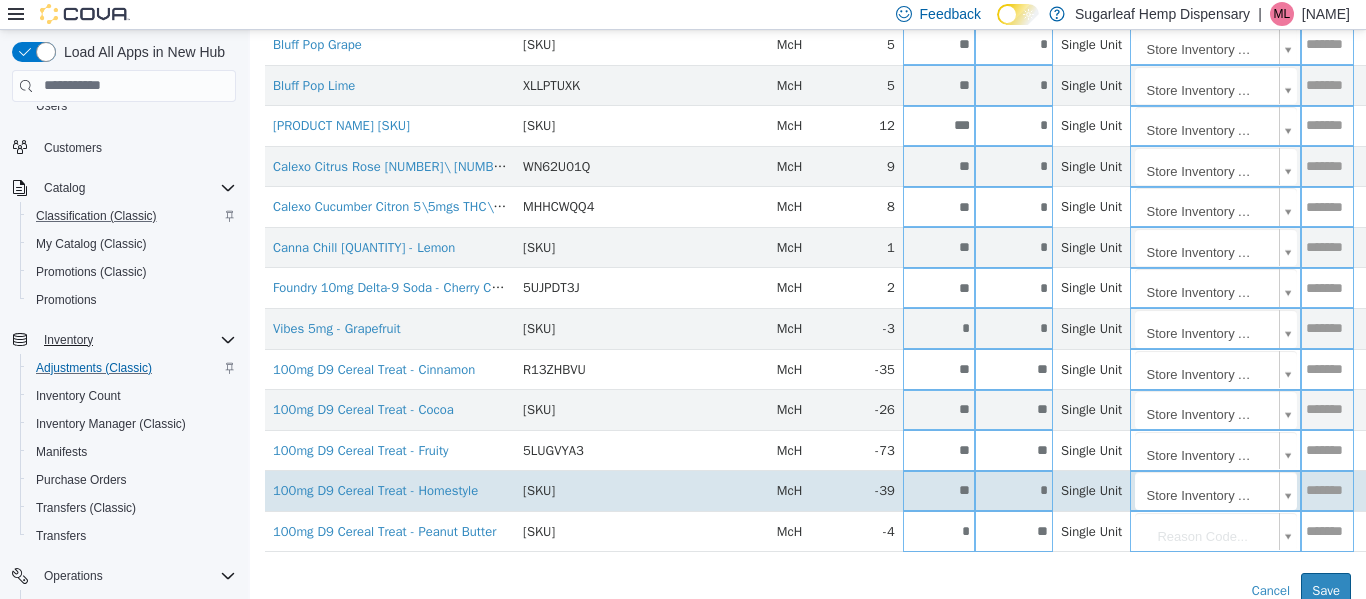 scroll, scrollTop: 370, scrollLeft: 0, axis: vertical 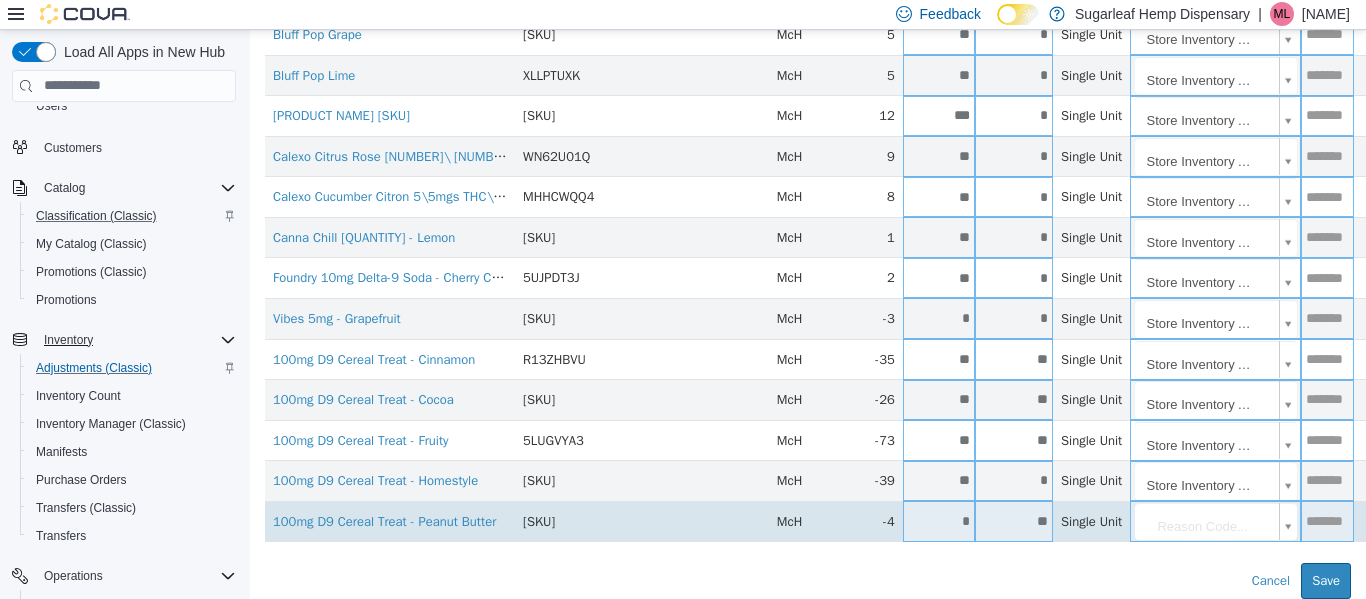 click on "**" at bounding box center [1014, 520] 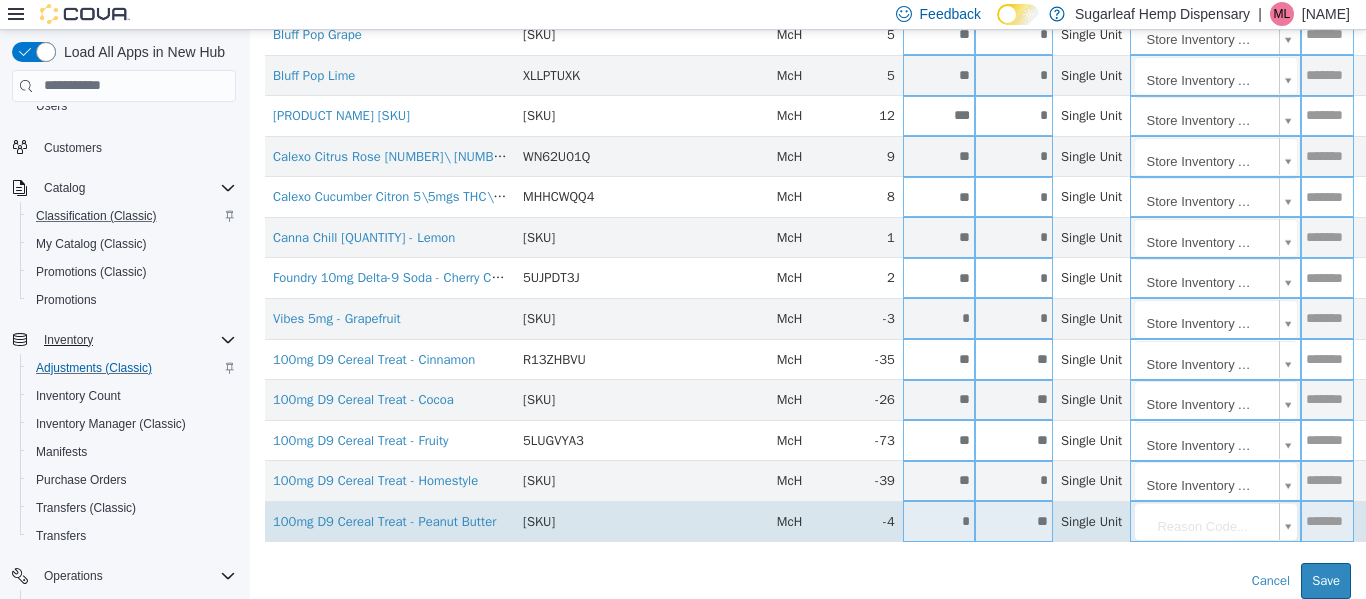 type on "**" 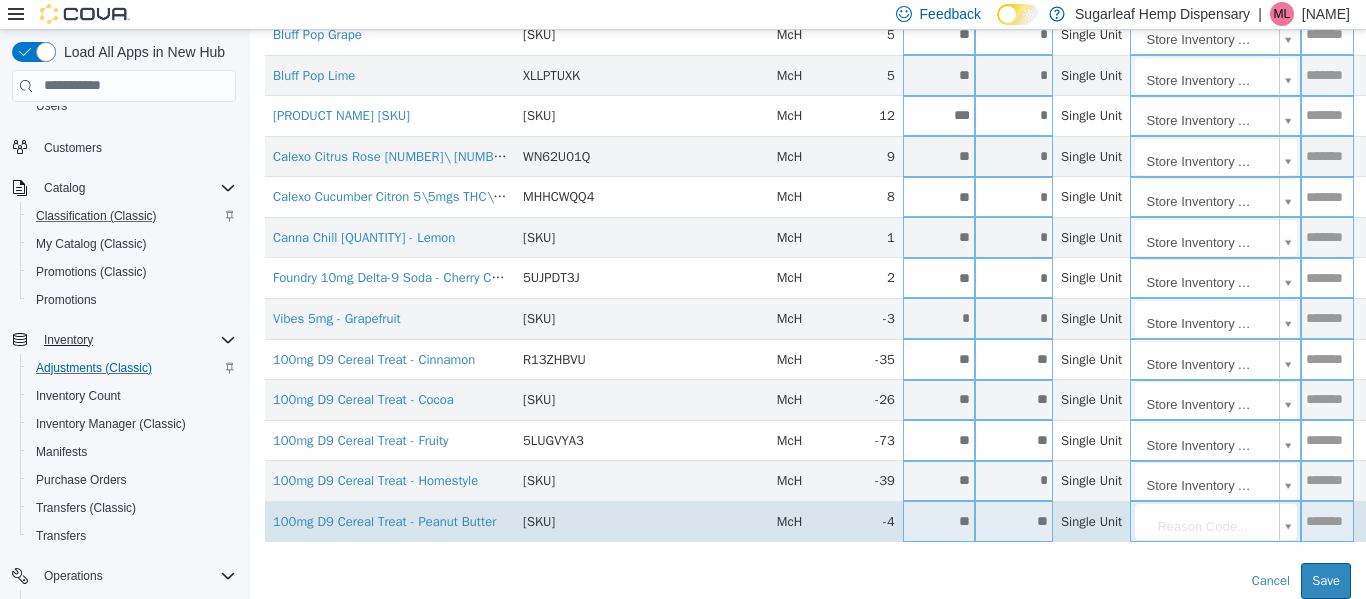click on "**********" at bounding box center [808, 136] 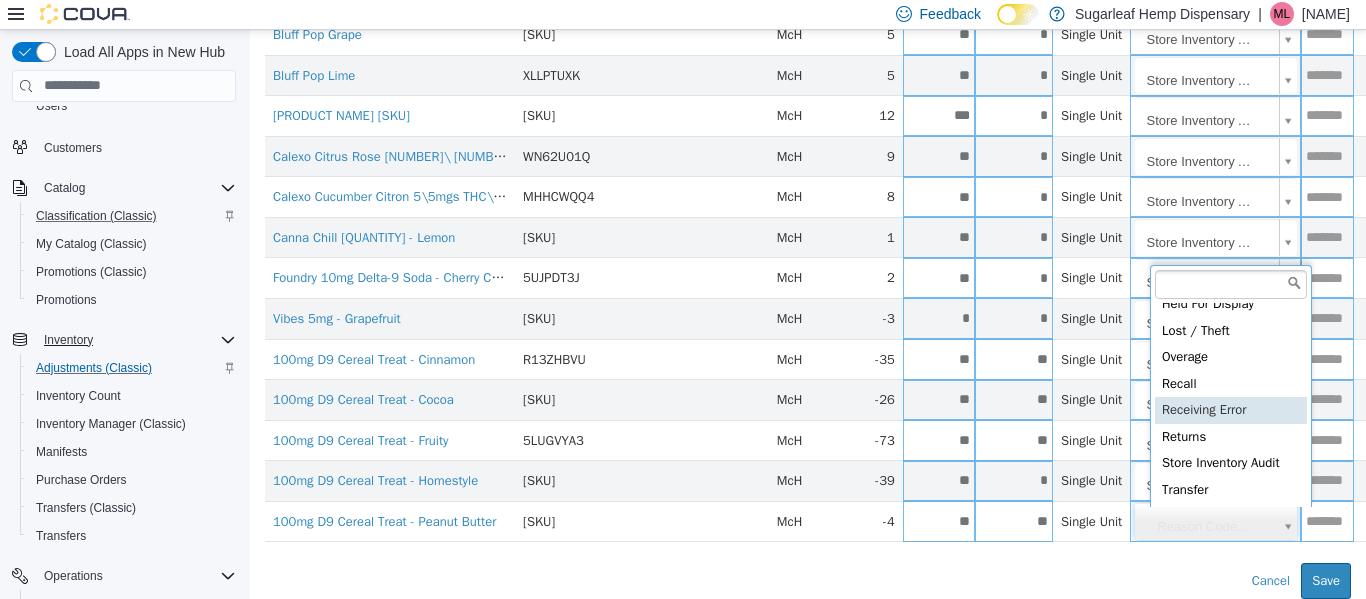 scroll, scrollTop: 92, scrollLeft: 0, axis: vertical 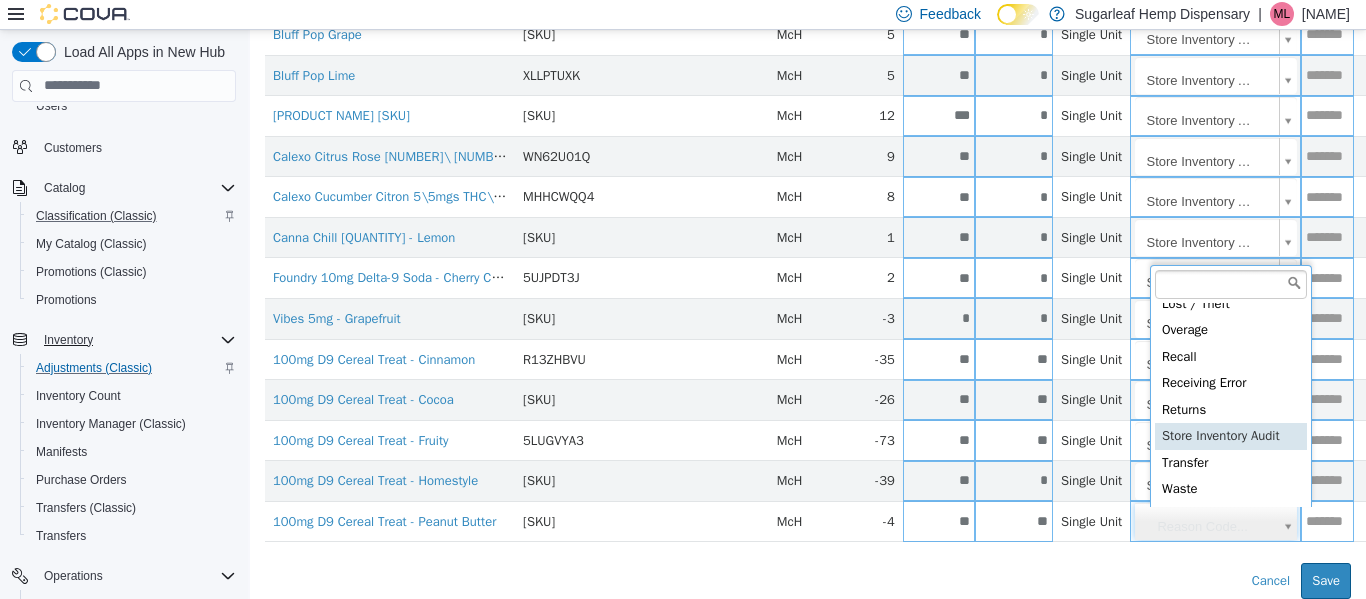 type on "**********" 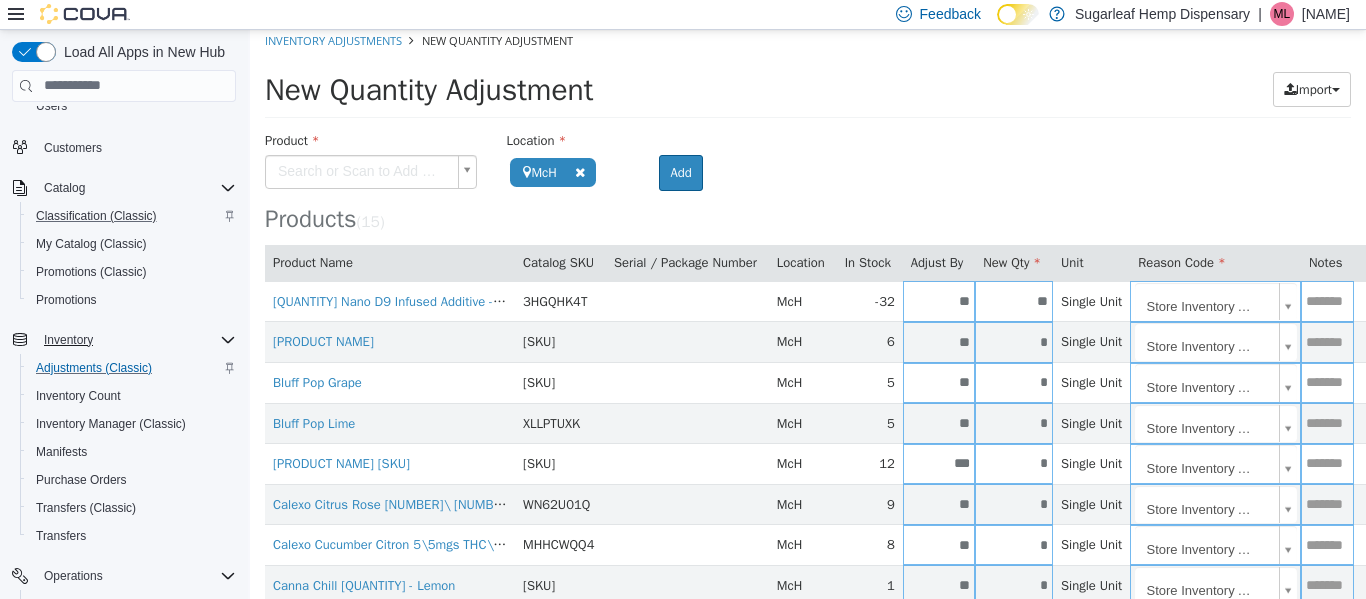 scroll, scrollTop: 0, scrollLeft: 0, axis: both 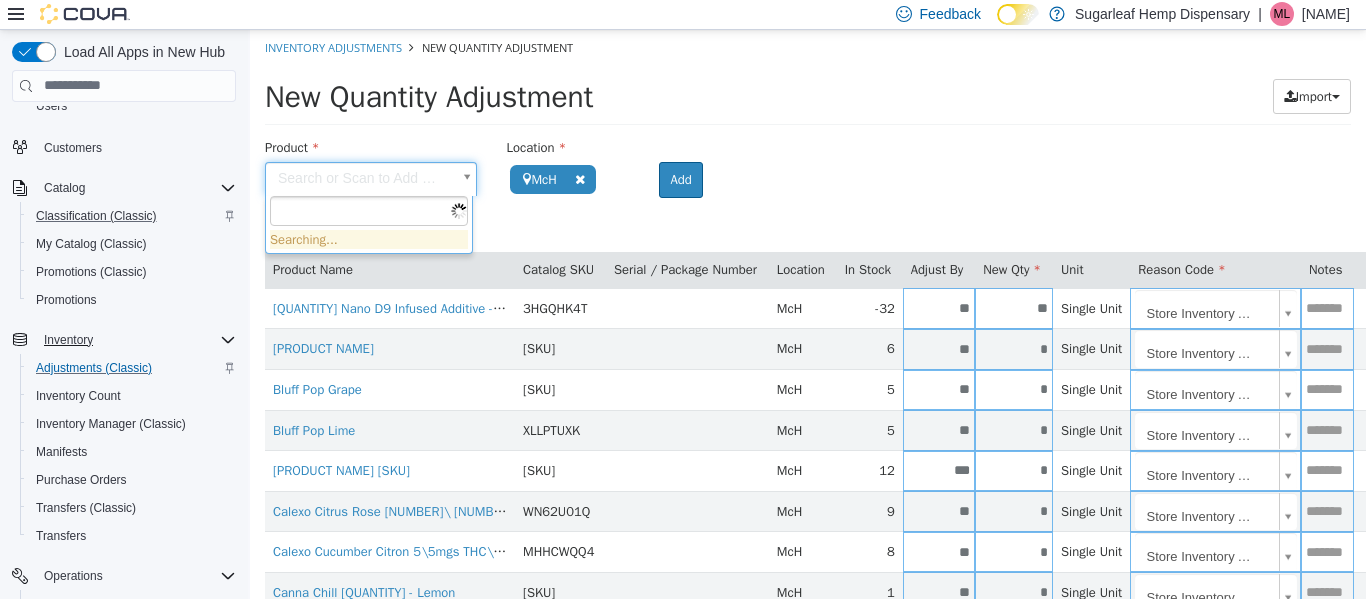 click on "**********" at bounding box center (808, 491) 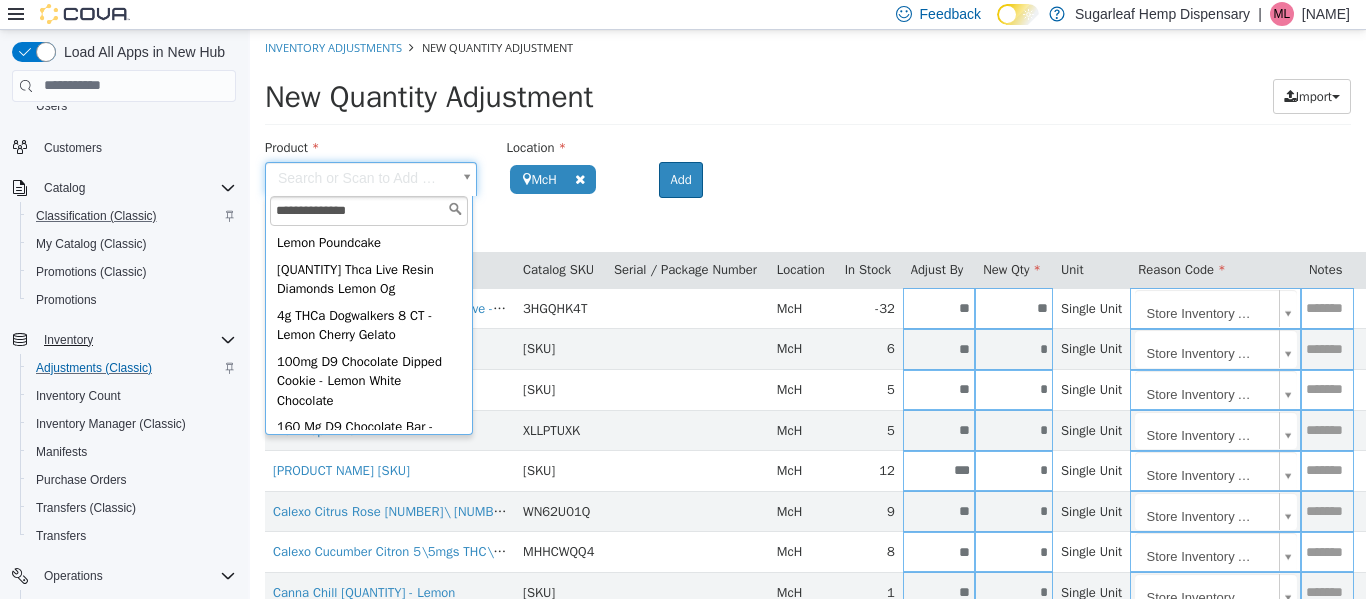 scroll, scrollTop: 600, scrollLeft: 0, axis: vertical 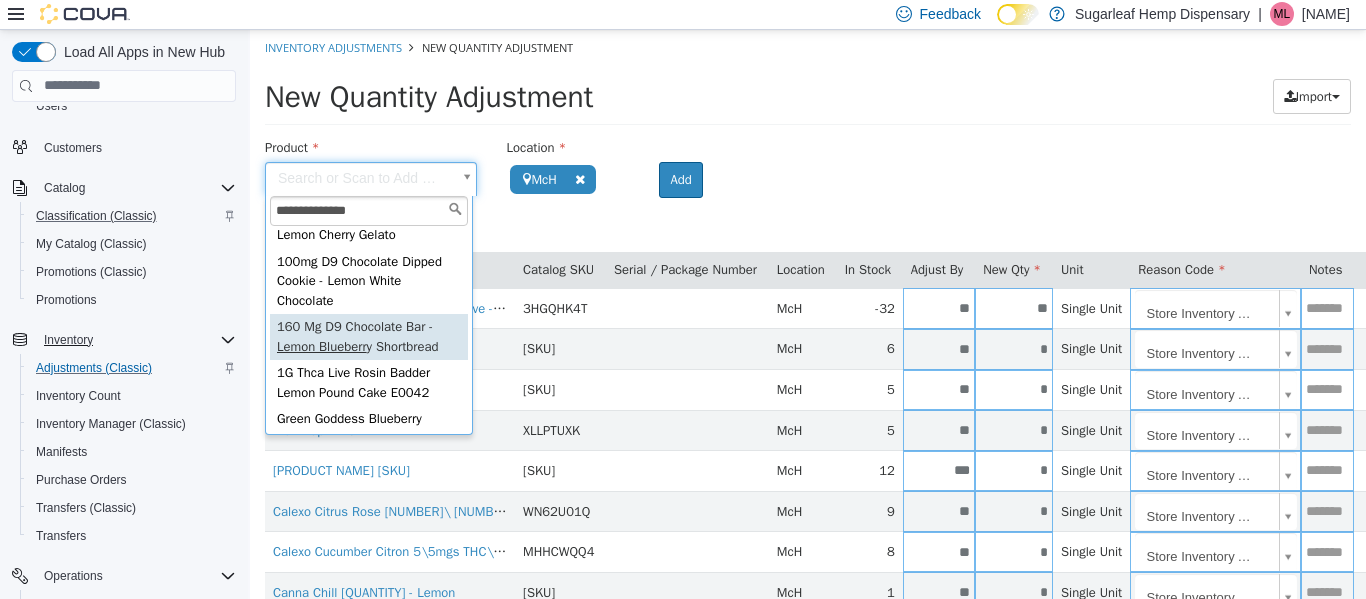 type on "**********" 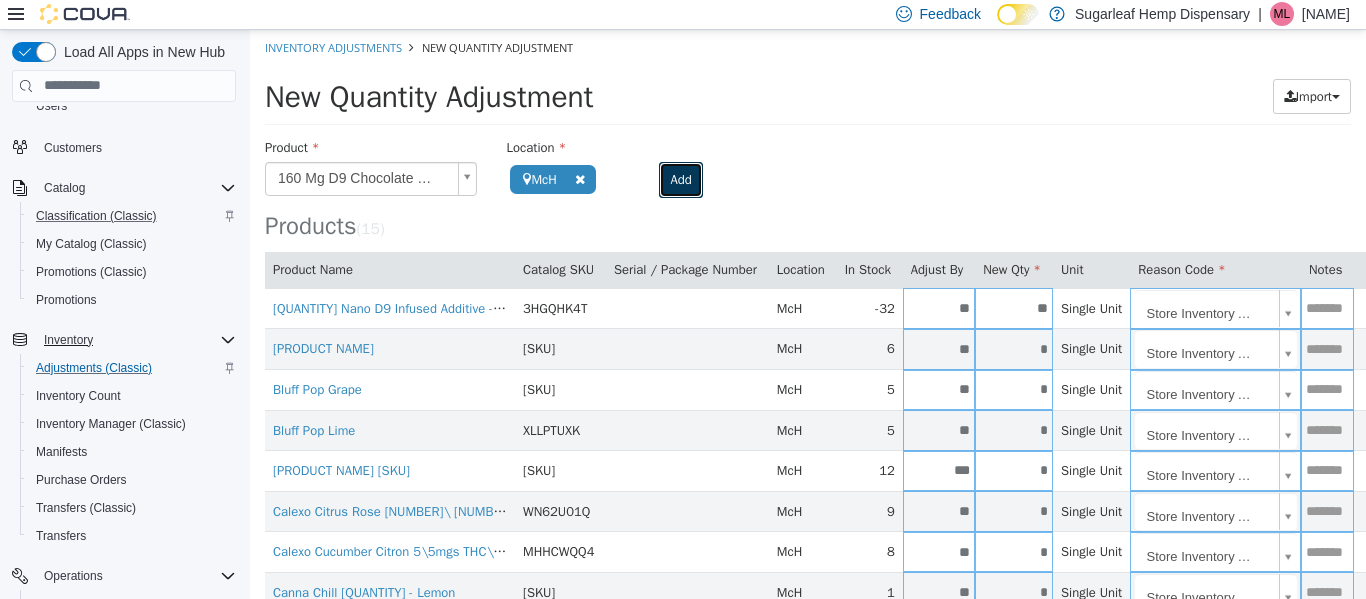 click on "Add" at bounding box center (680, 179) 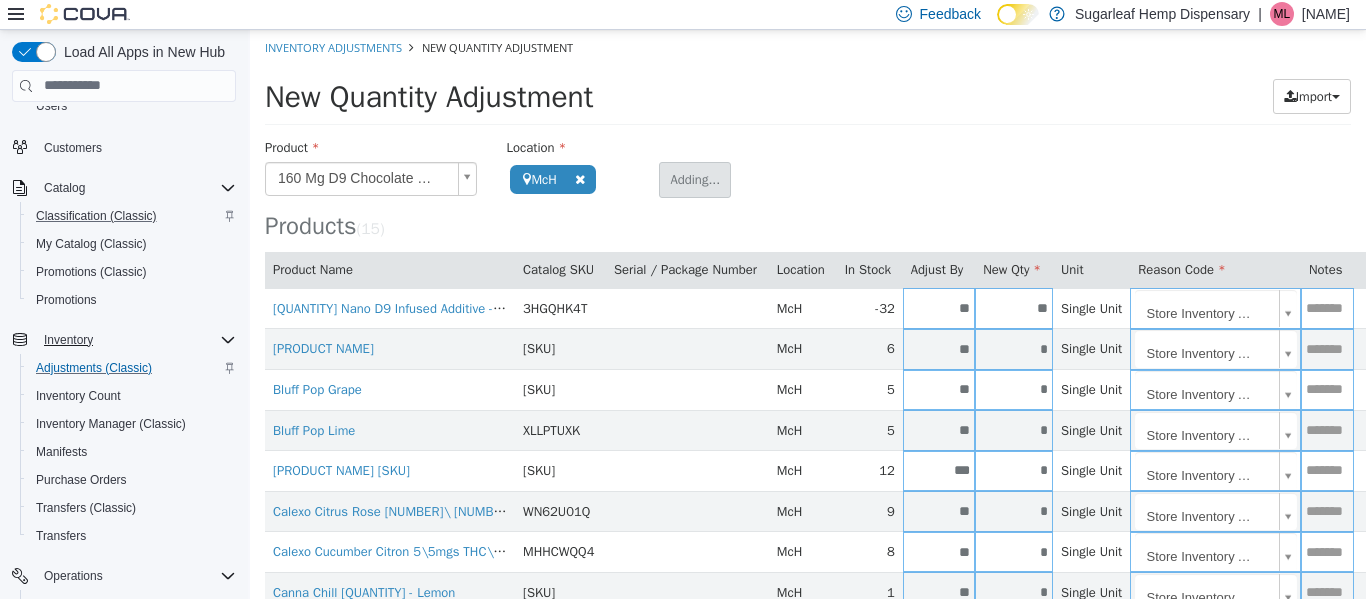 type 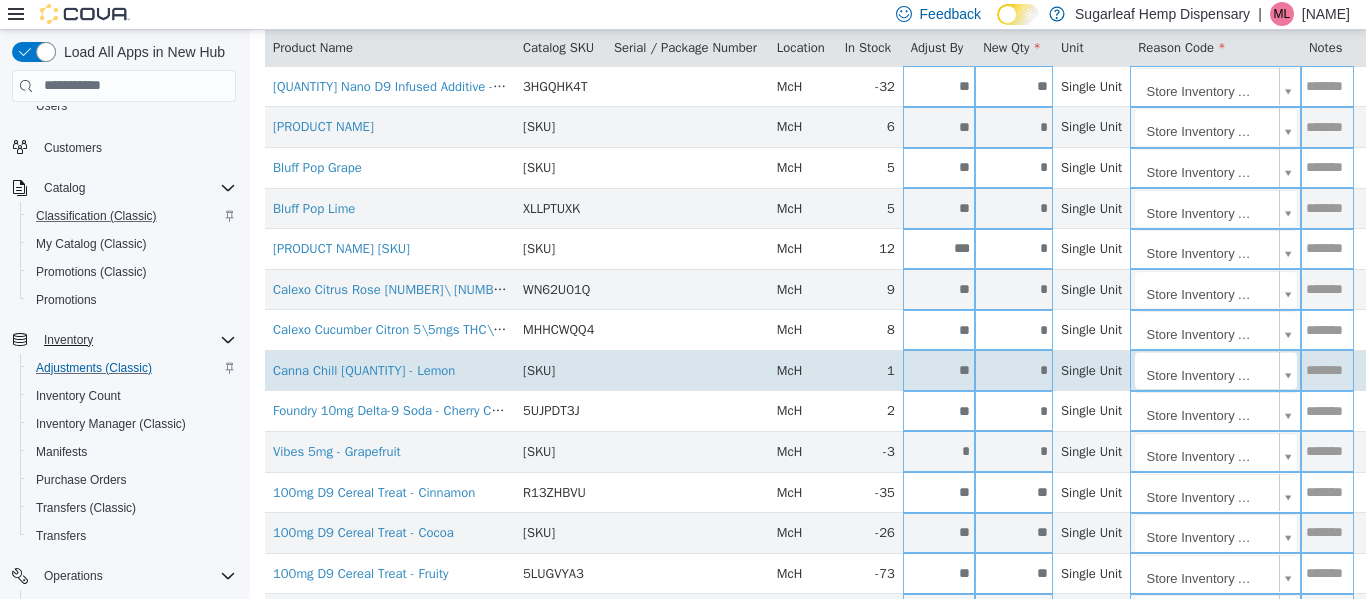 scroll, scrollTop: 410, scrollLeft: 0, axis: vertical 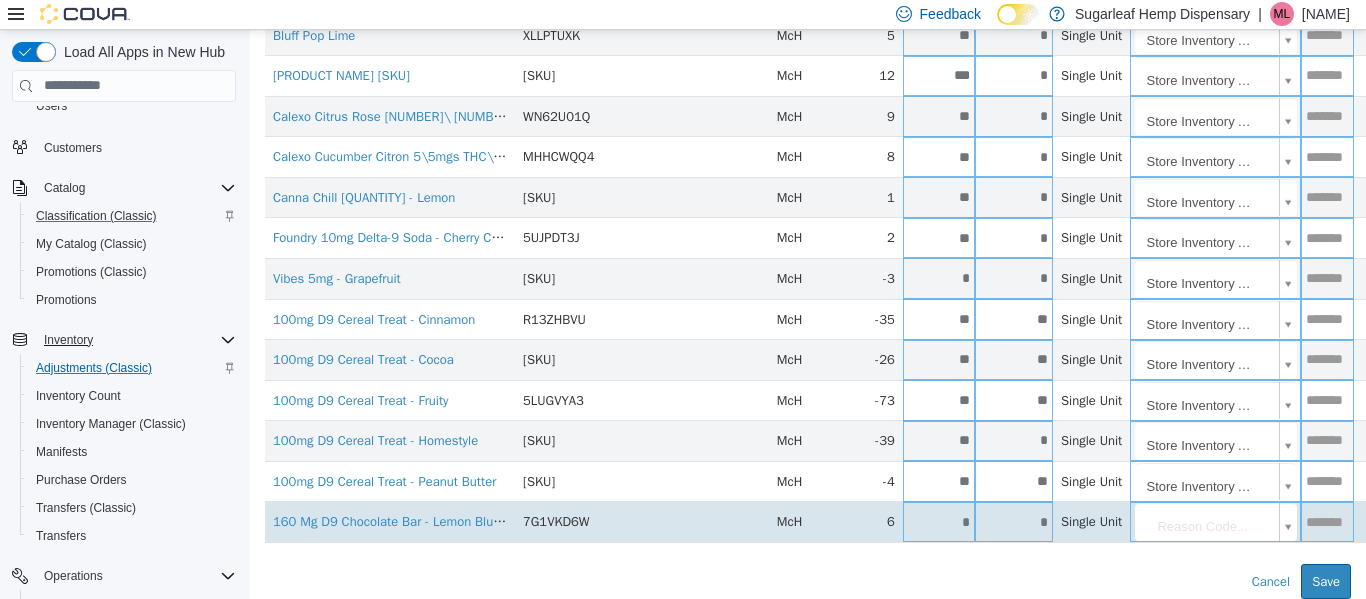 click on "*" at bounding box center [1014, 521] 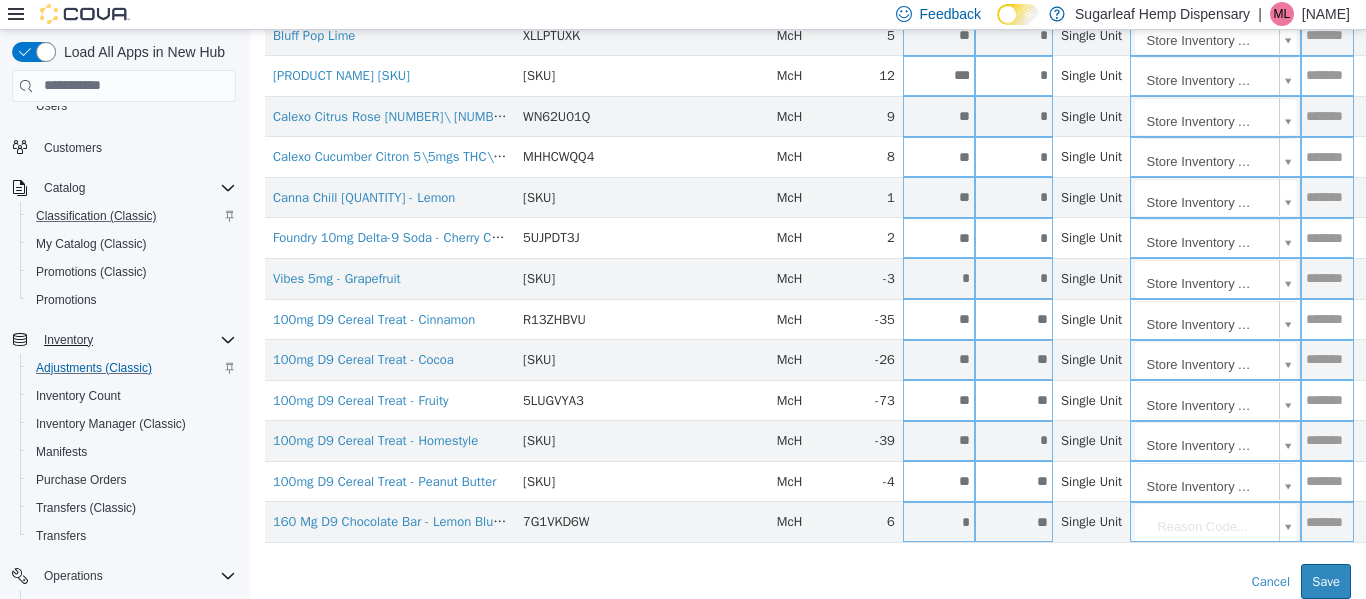 type on "**" 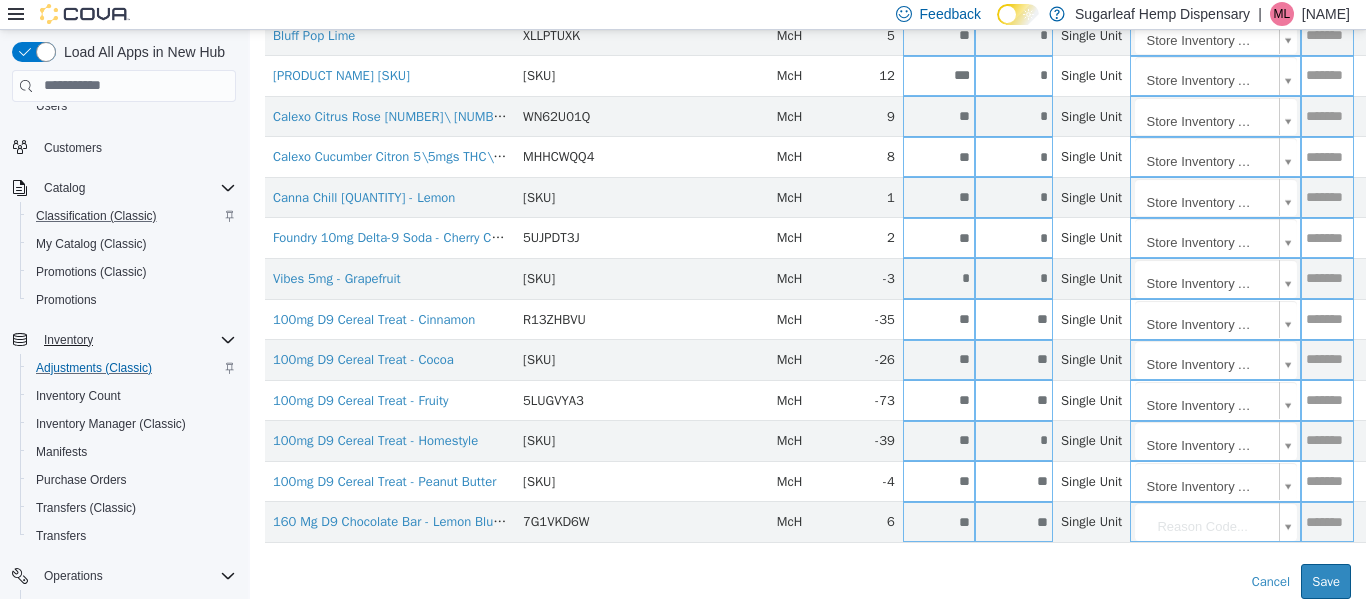 click on "**********" at bounding box center [808, 116] 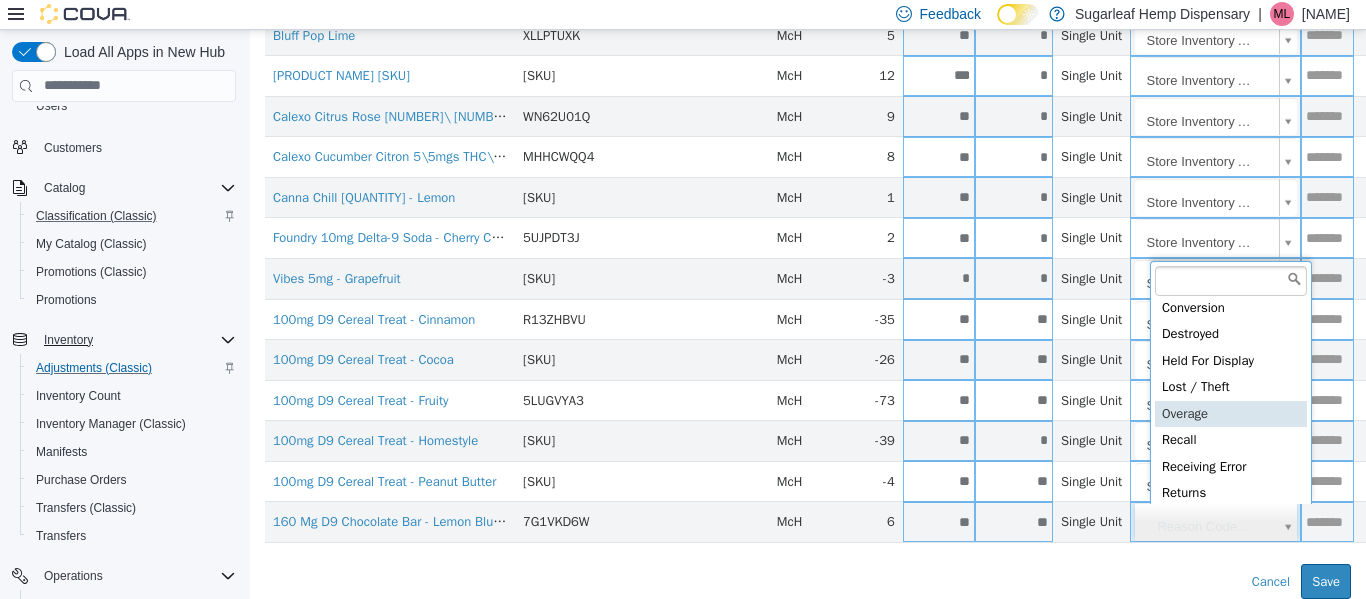scroll, scrollTop: 91, scrollLeft: 0, axis: vertical 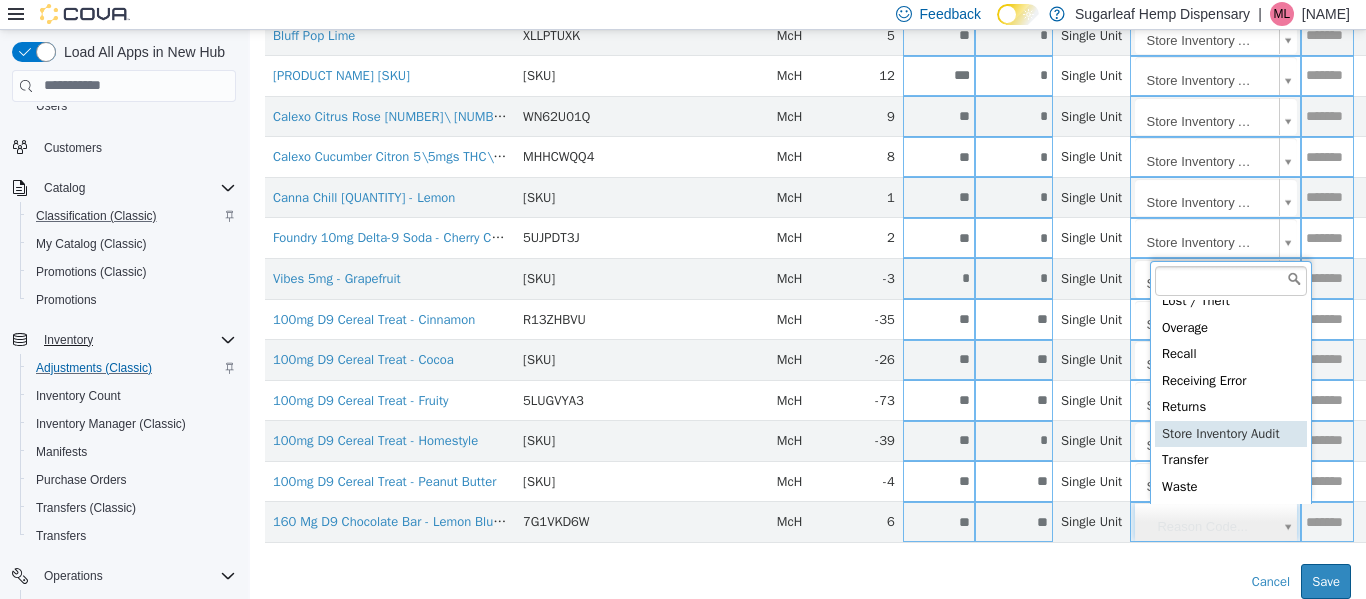type on "**********" 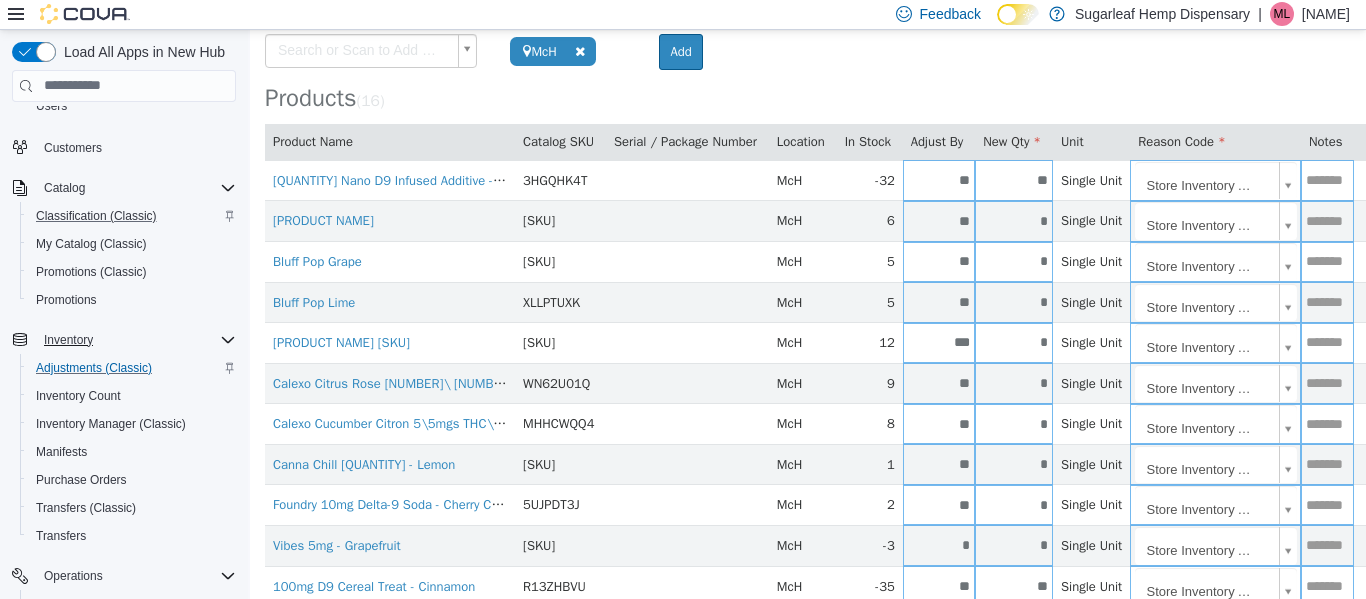 scroll, scrollTop: 0, scrollLeft: 0, axis: both 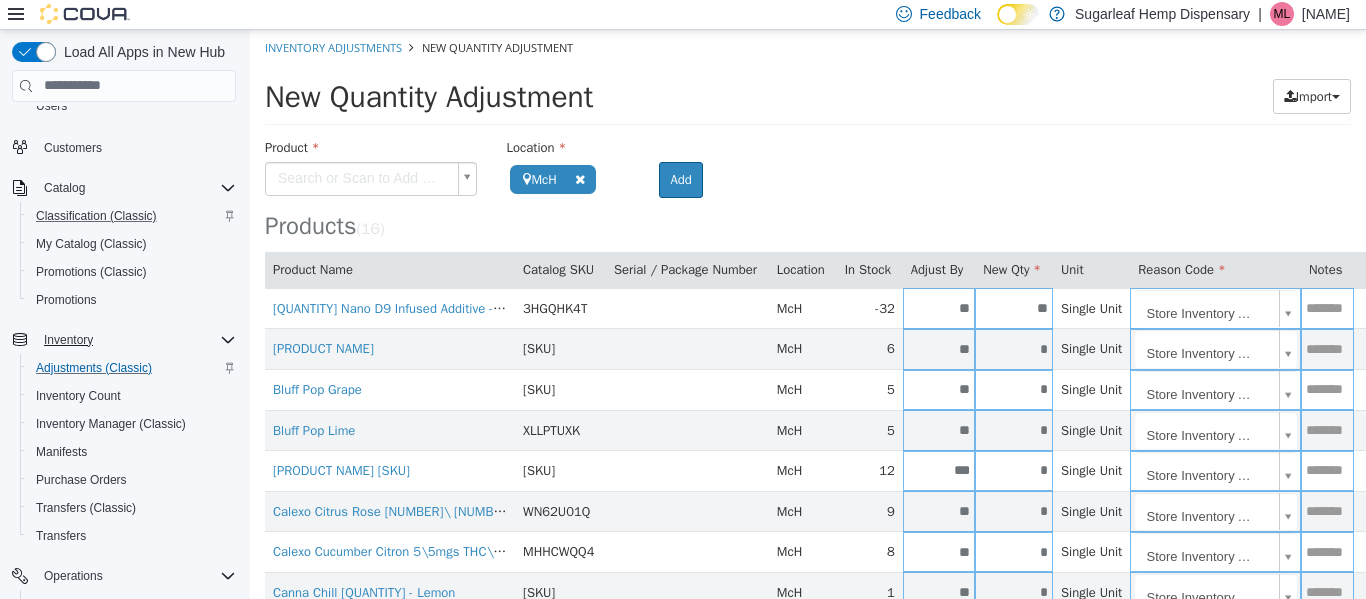 click on "**********" at bounding box center [808, 511] 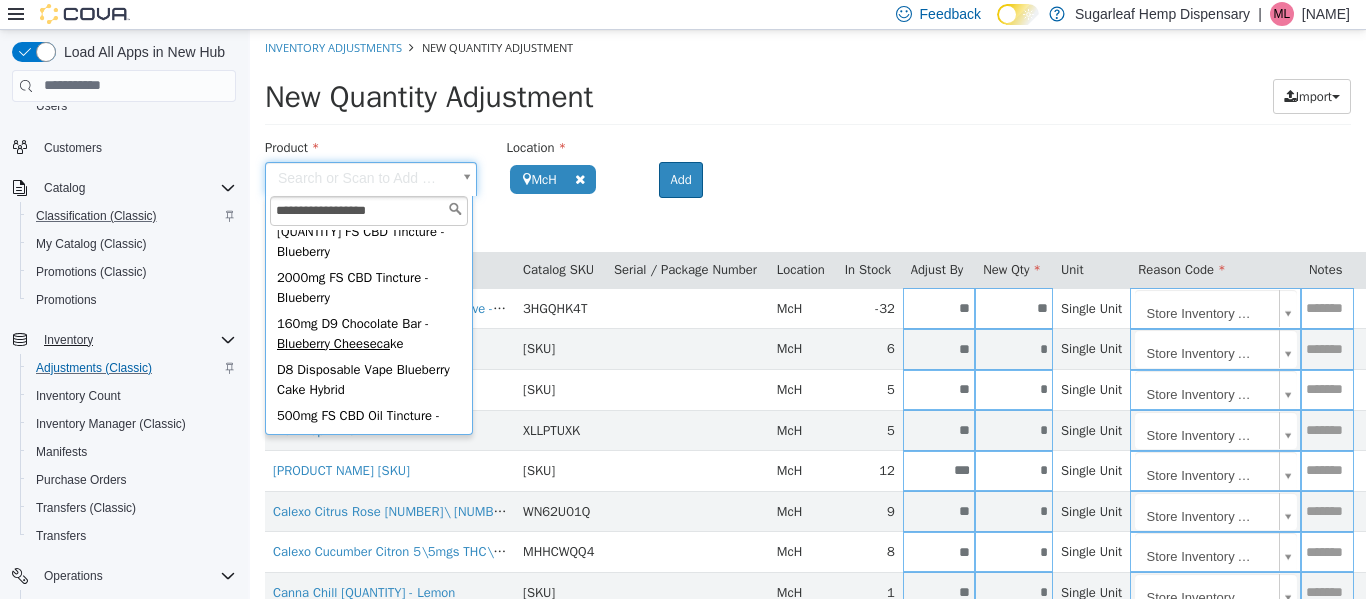 scroll, scrollTop: 300, scrollLeft: 0, axis: vertical 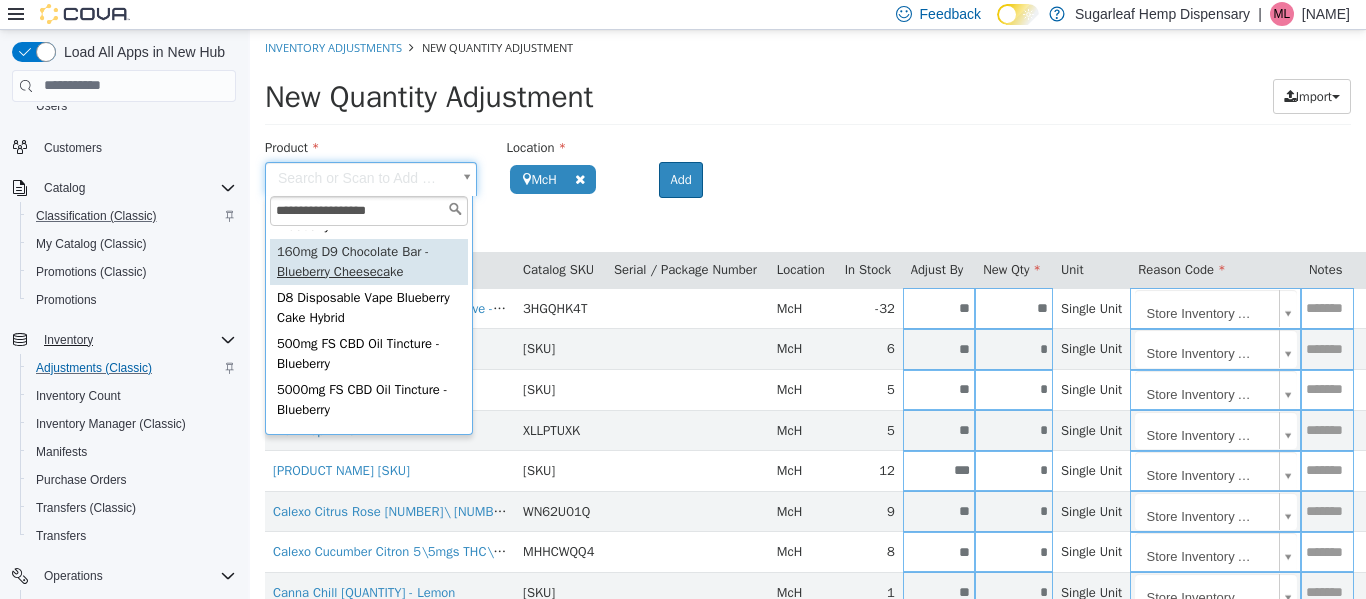 type on "**********" 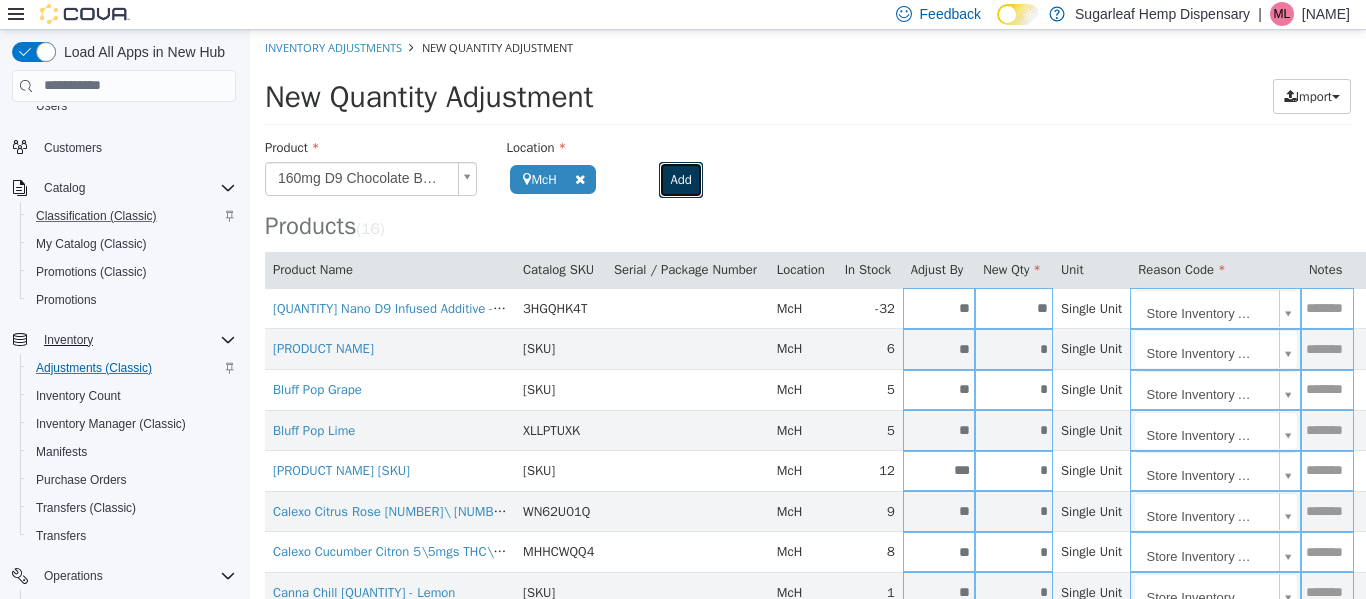 click on "Add" at bounding box center [680, 179] 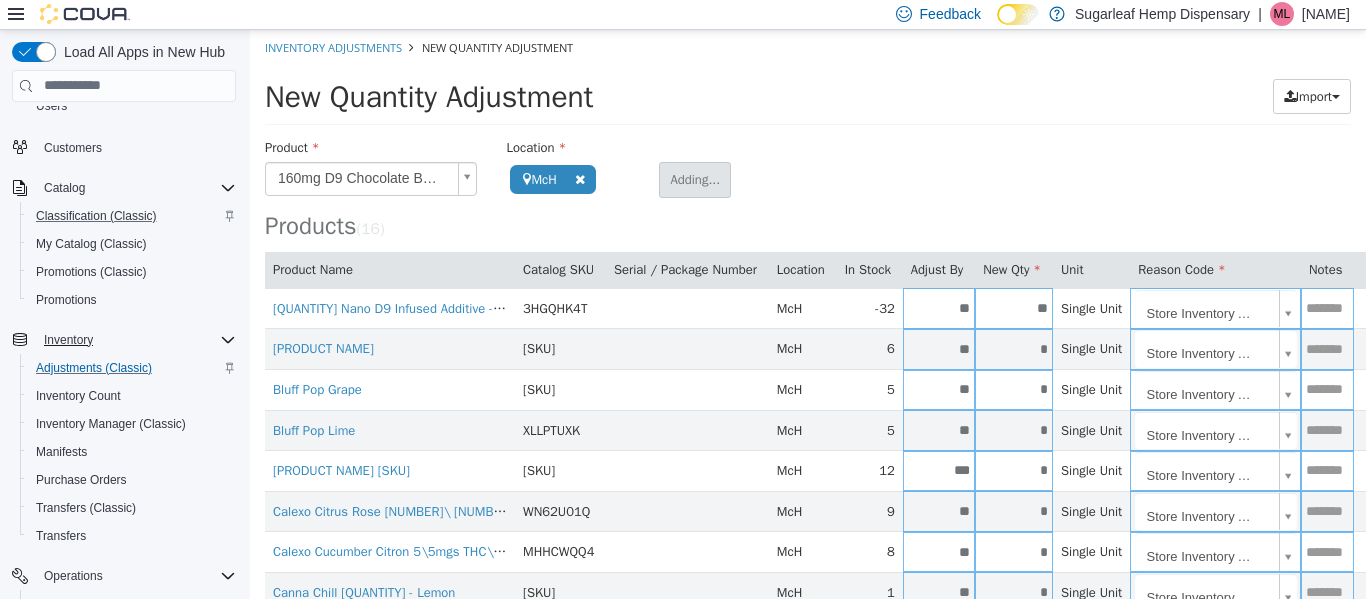 type 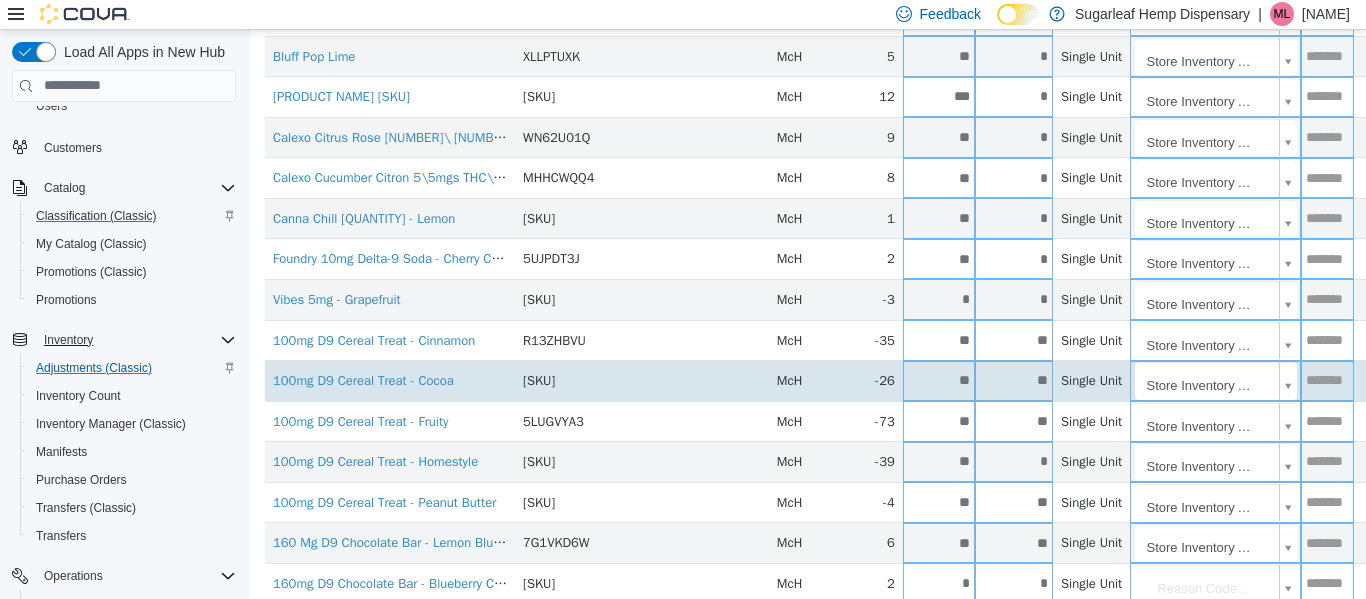 scroll, scrollTop: 451, scrollLeft: 0, axis: vertical 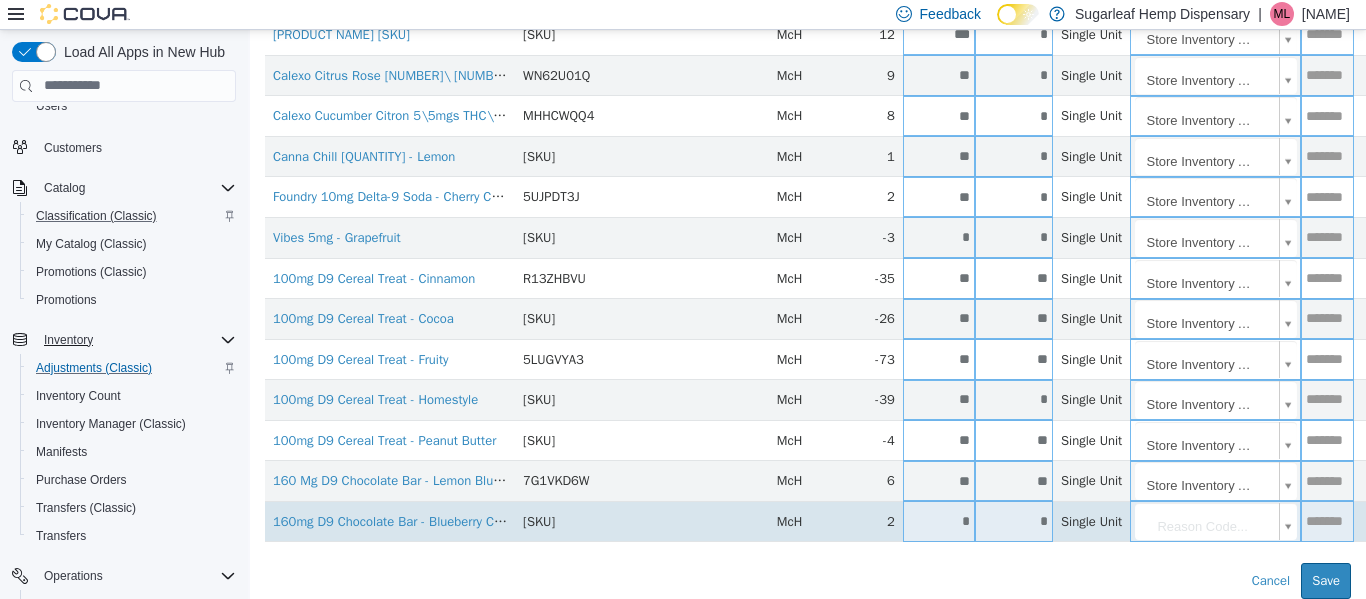 click on "*" at bounding box center (1014, 520) 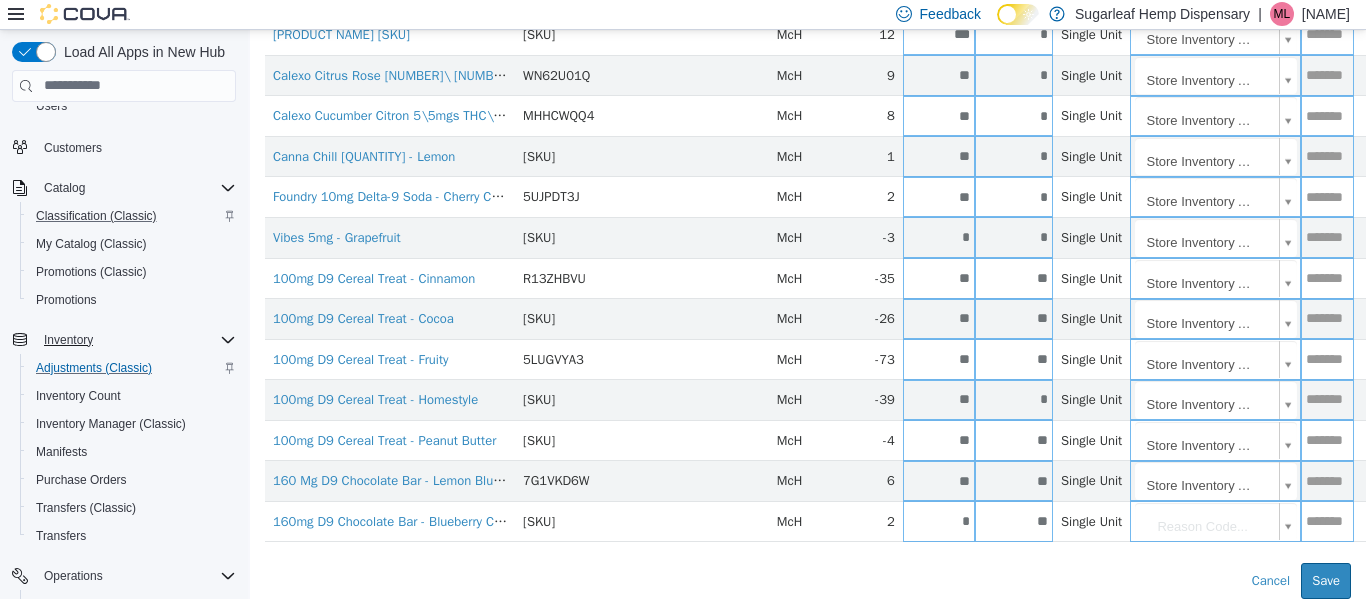 type on "**" 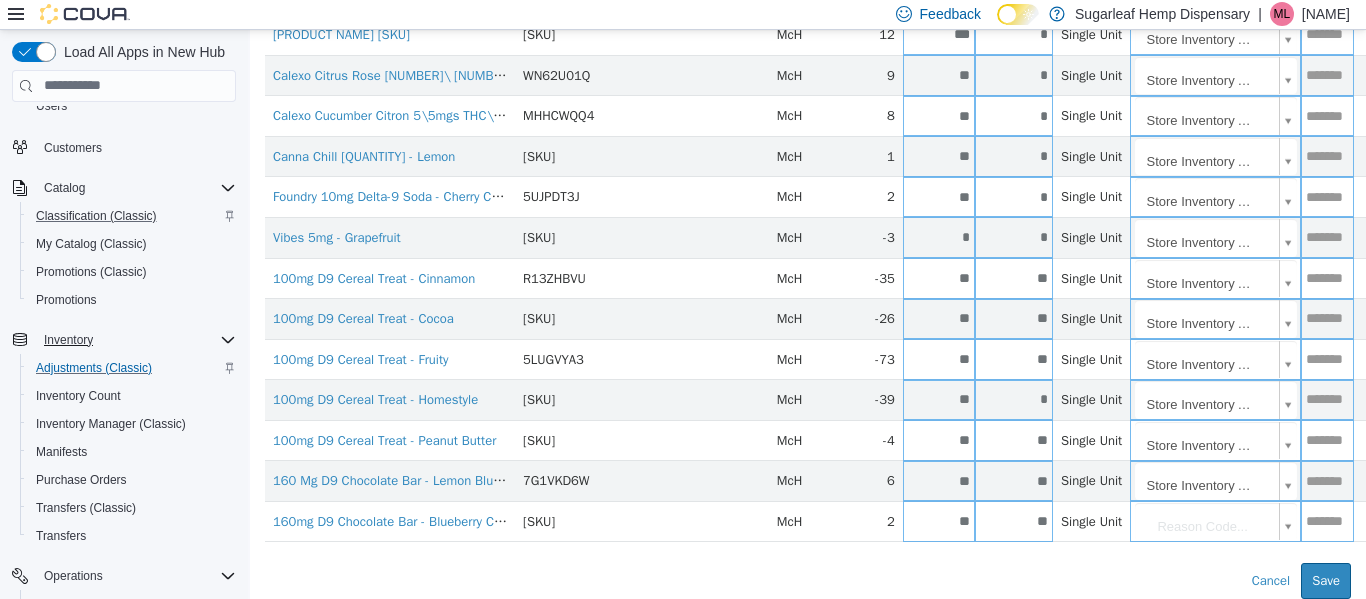 drag, startPoint x: 1208, startPoint y: 490, endPoint x: 1209, endPoint y: 500, distance: 10.049875 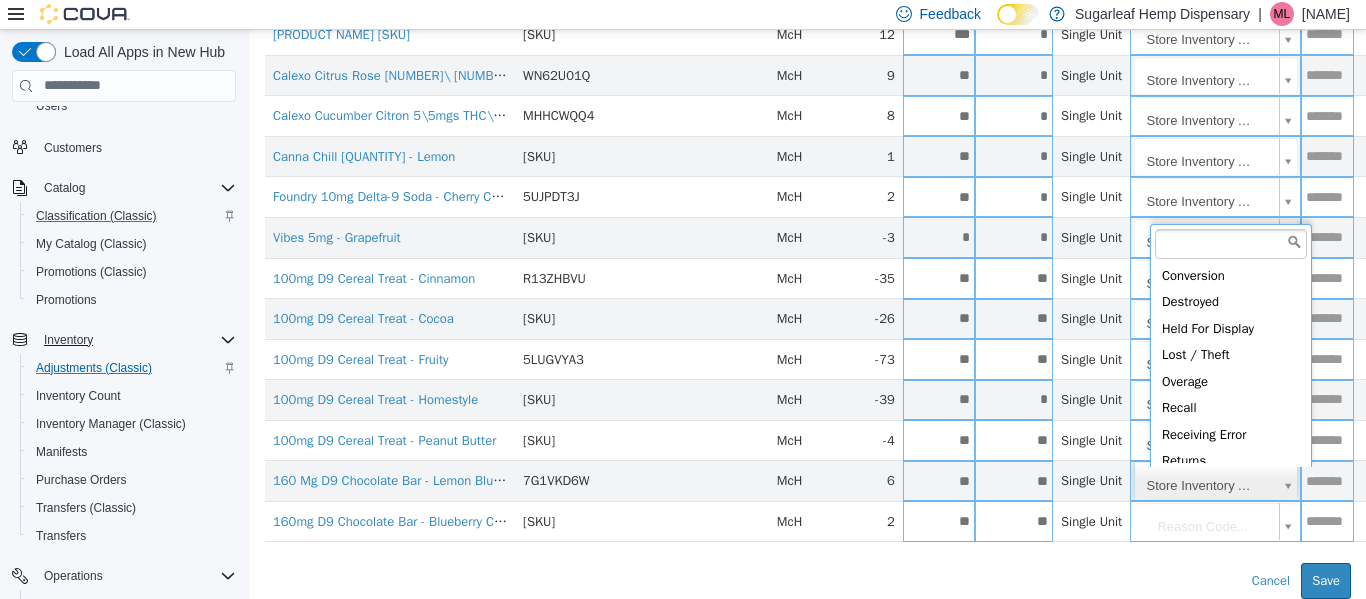 scroll, scrollTop: 31, scrollLeft: 0, axis: vertical 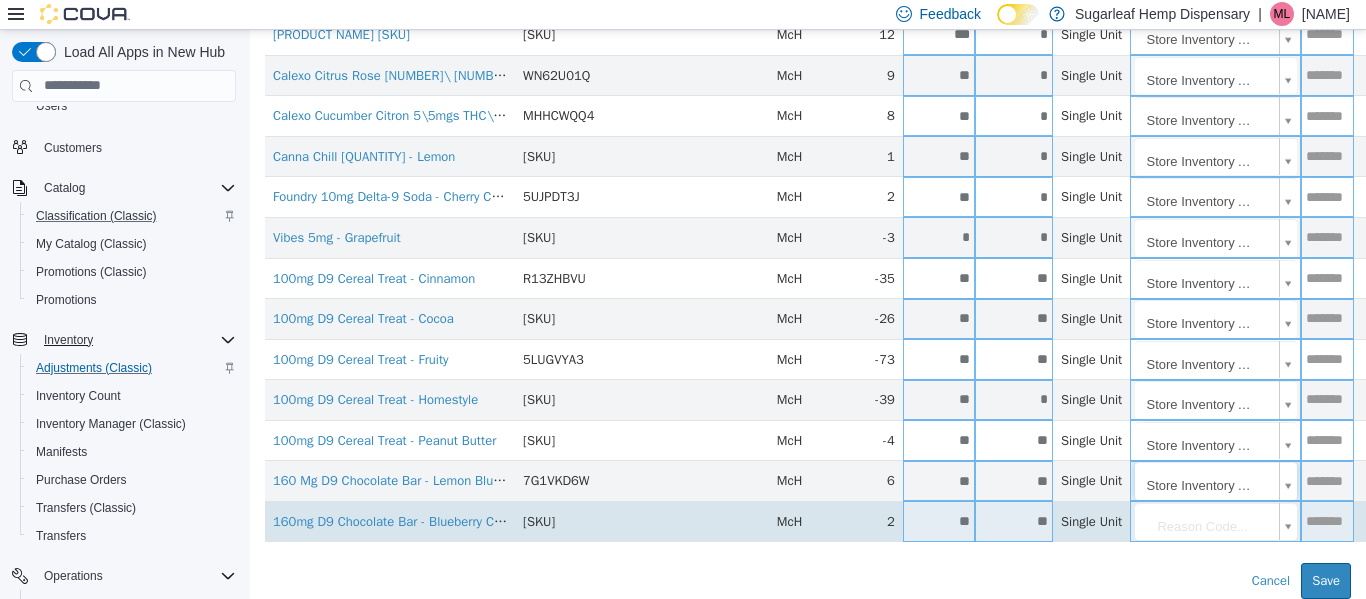 click on "**********" at bounding box center [808, 95] 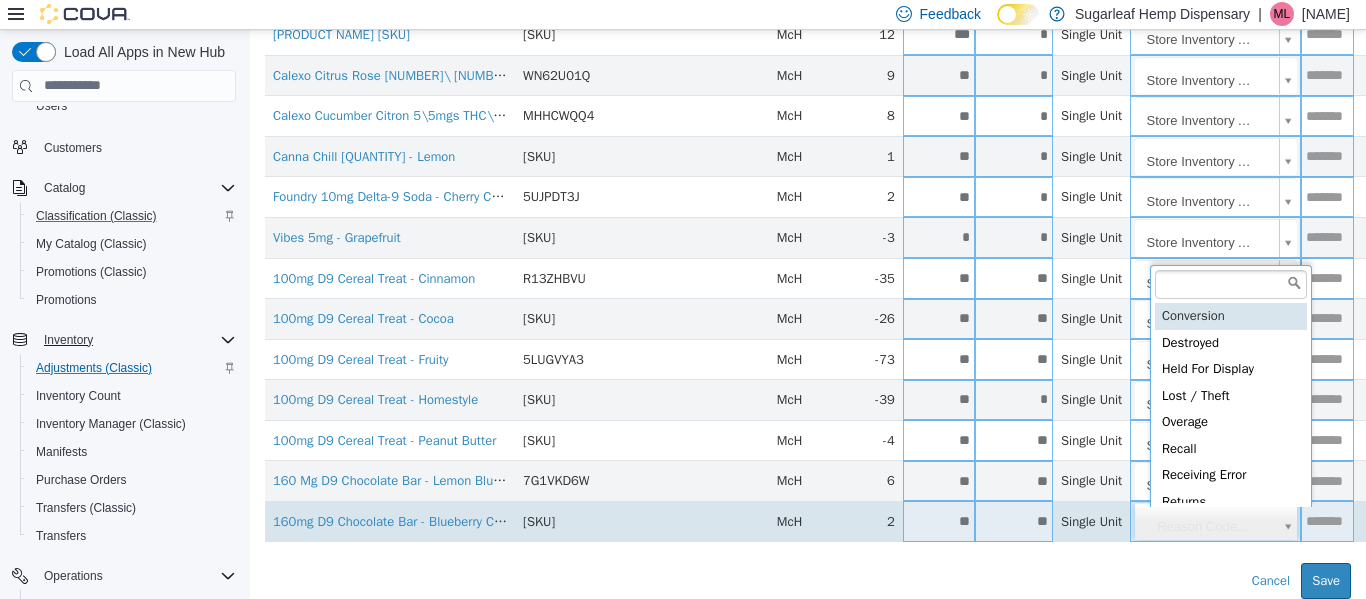 click on "**********" at bounding box center (808, 95) 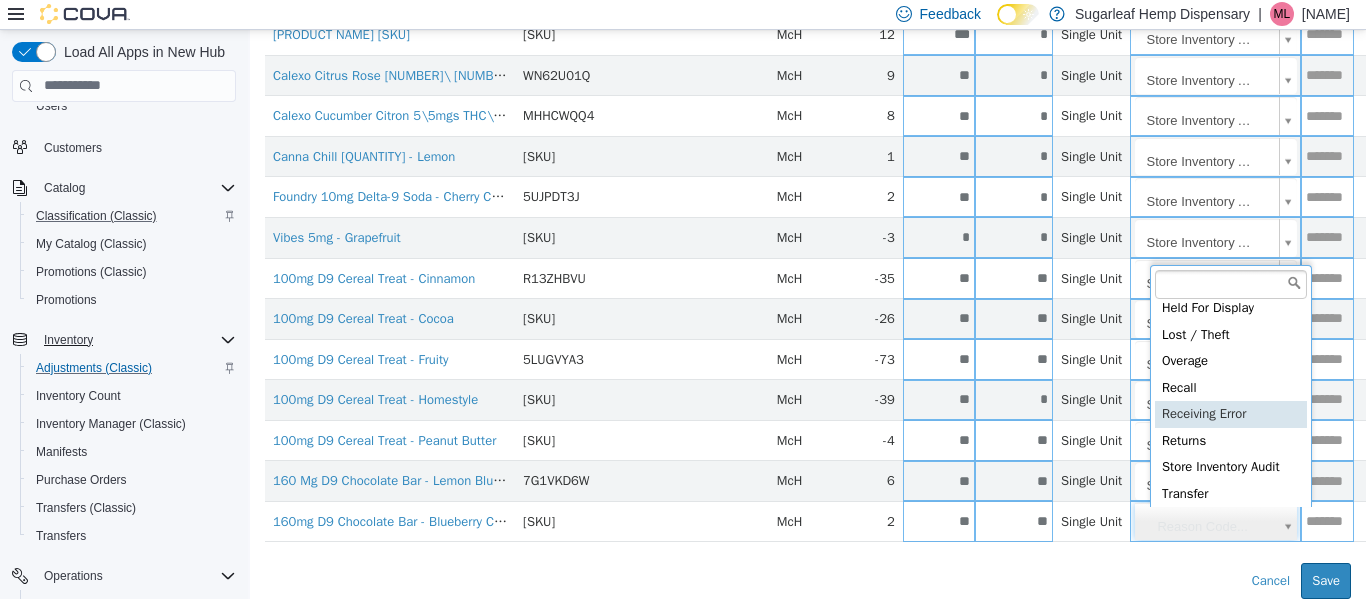 scroll, scrollTop: 92, scrollLeft: 0, axis: vertical 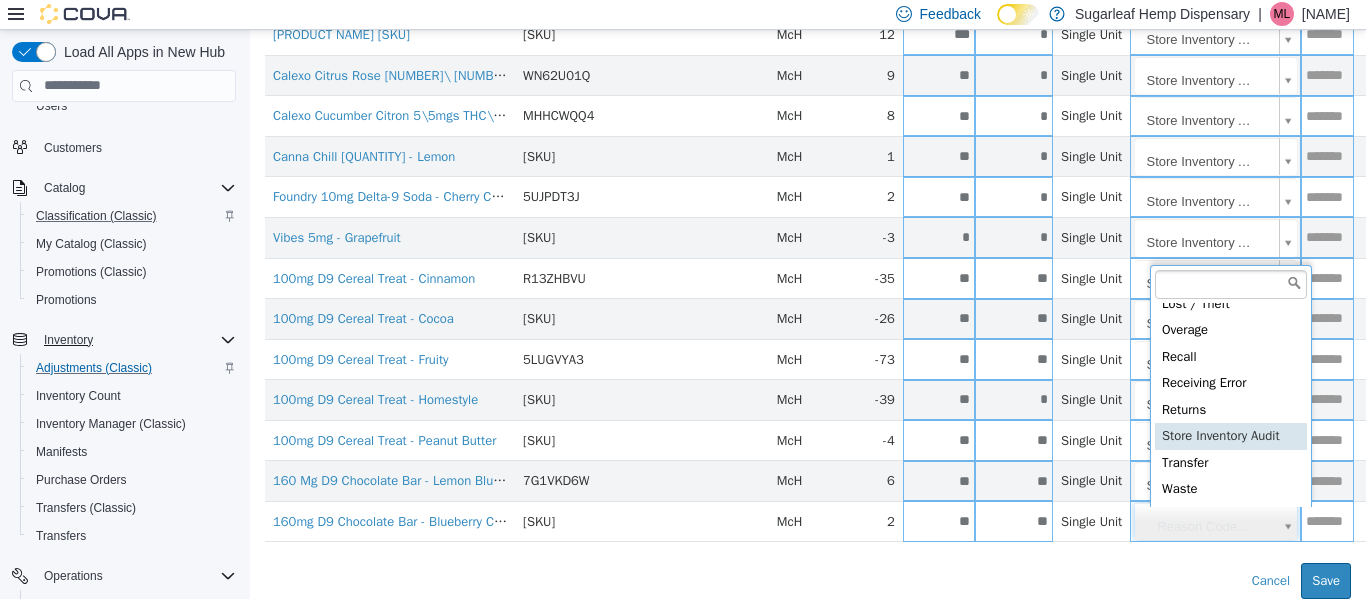type on "**********" 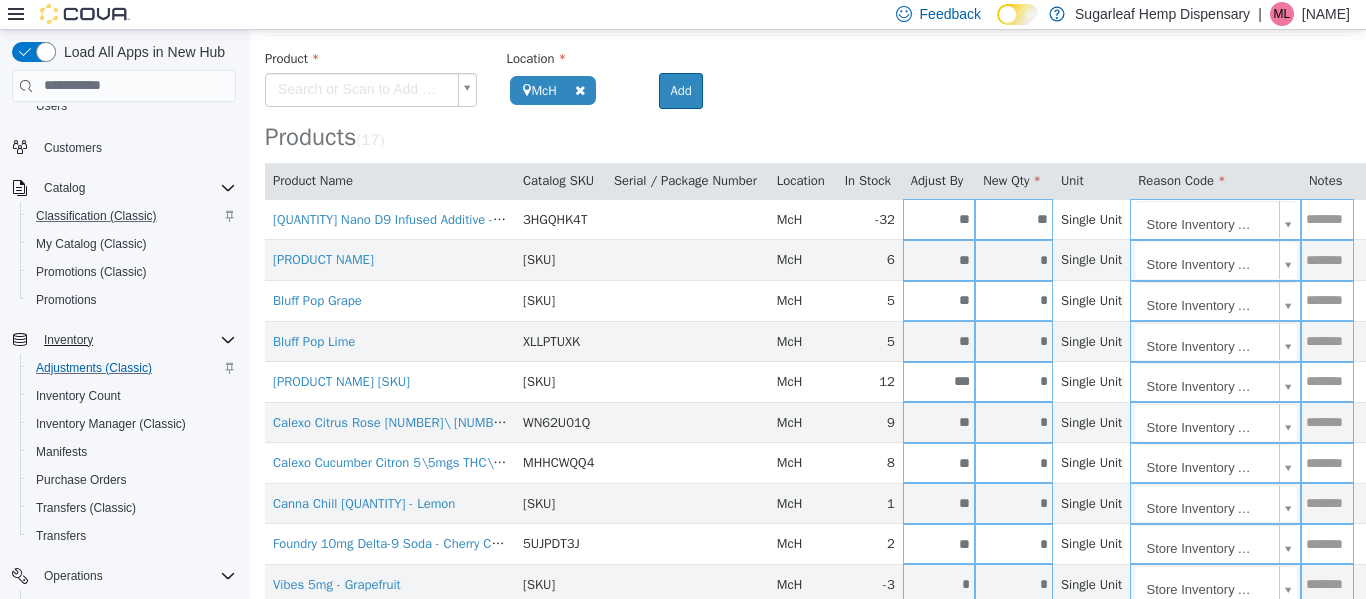 scroll, scrollTop: 51, scrollLeft: 0, axis: vertical 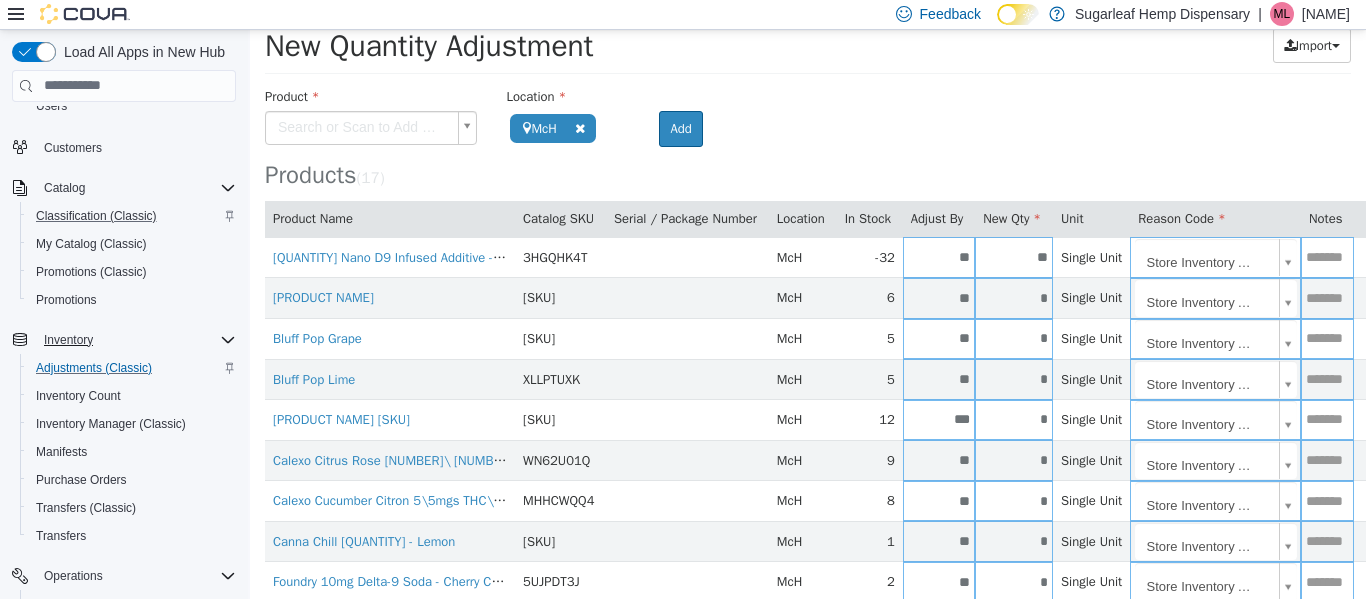 click on "**********" at bounding box center (808, 480) 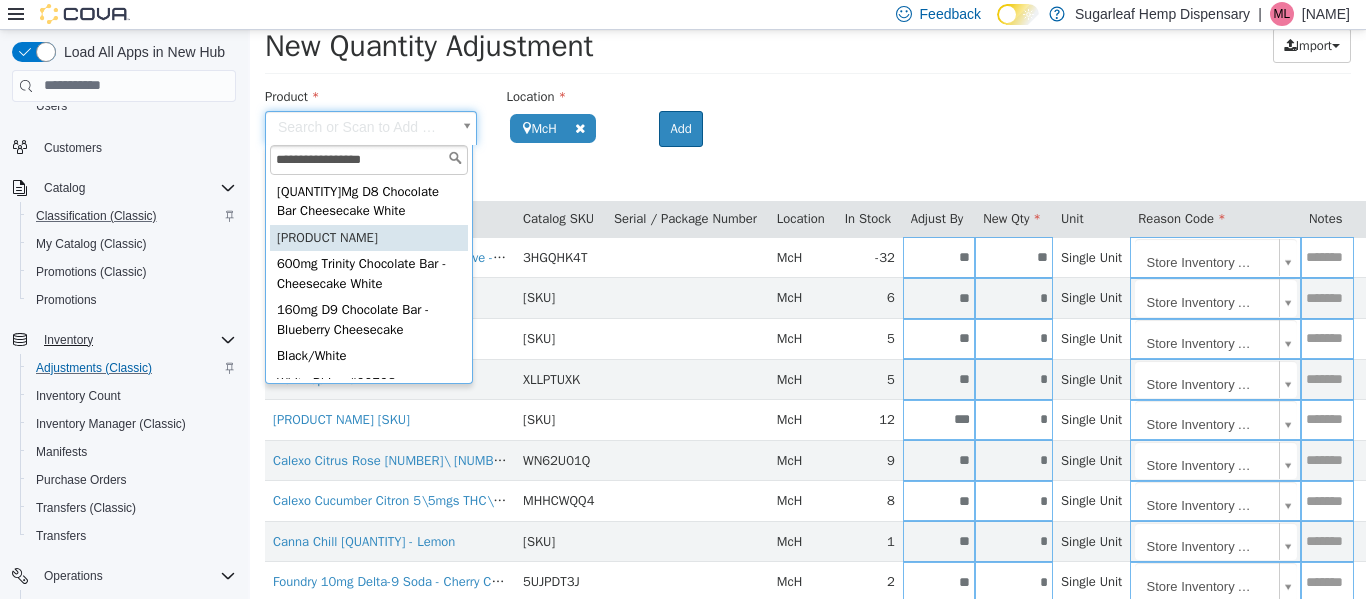 type on "**********" 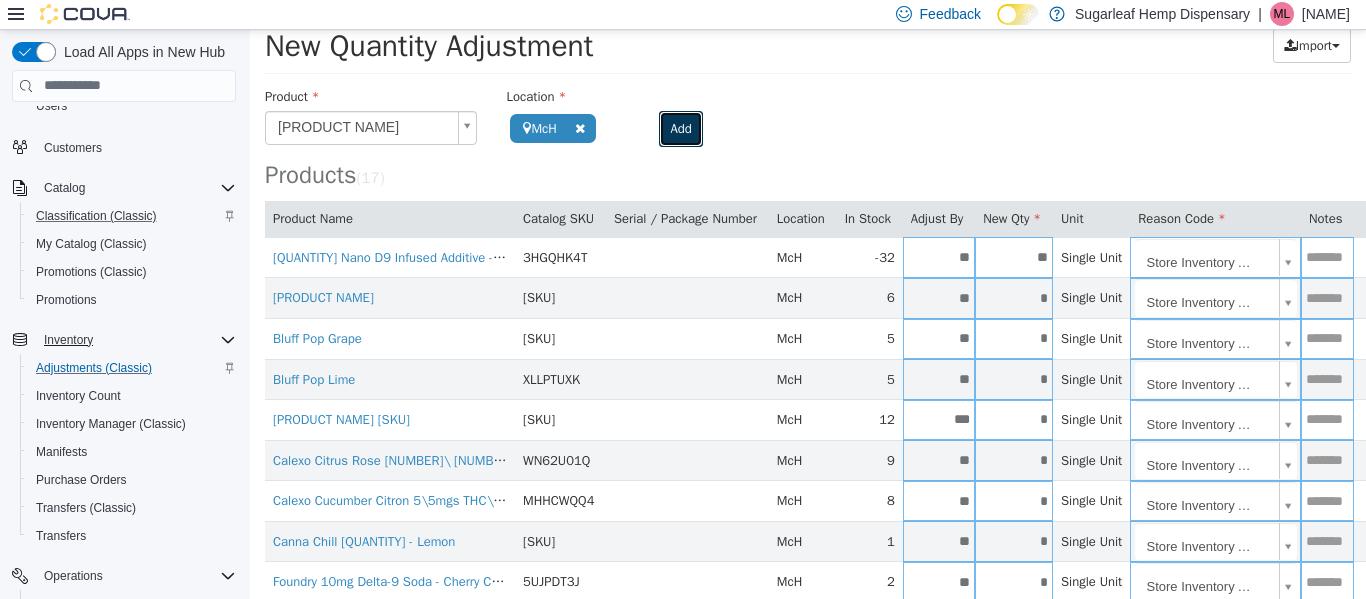click on "Add" at bounding box center (680, 128) 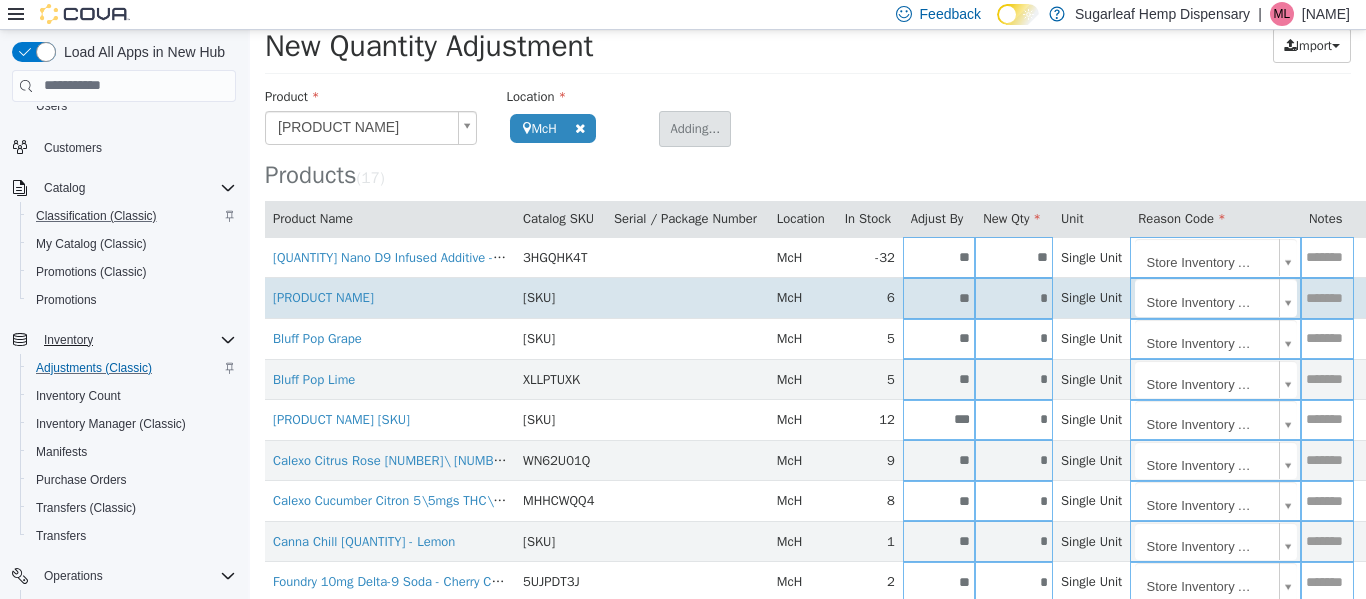 type 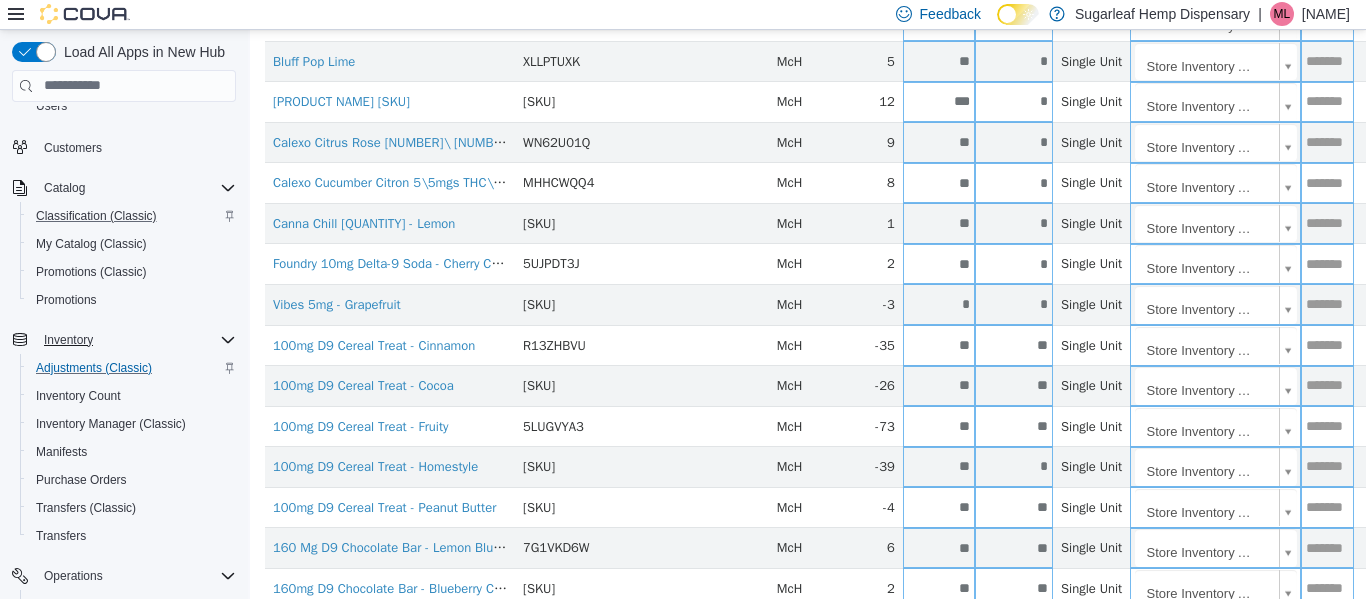 scroll, scrollTop: 492, scrollLeft: 0, axis: vertical 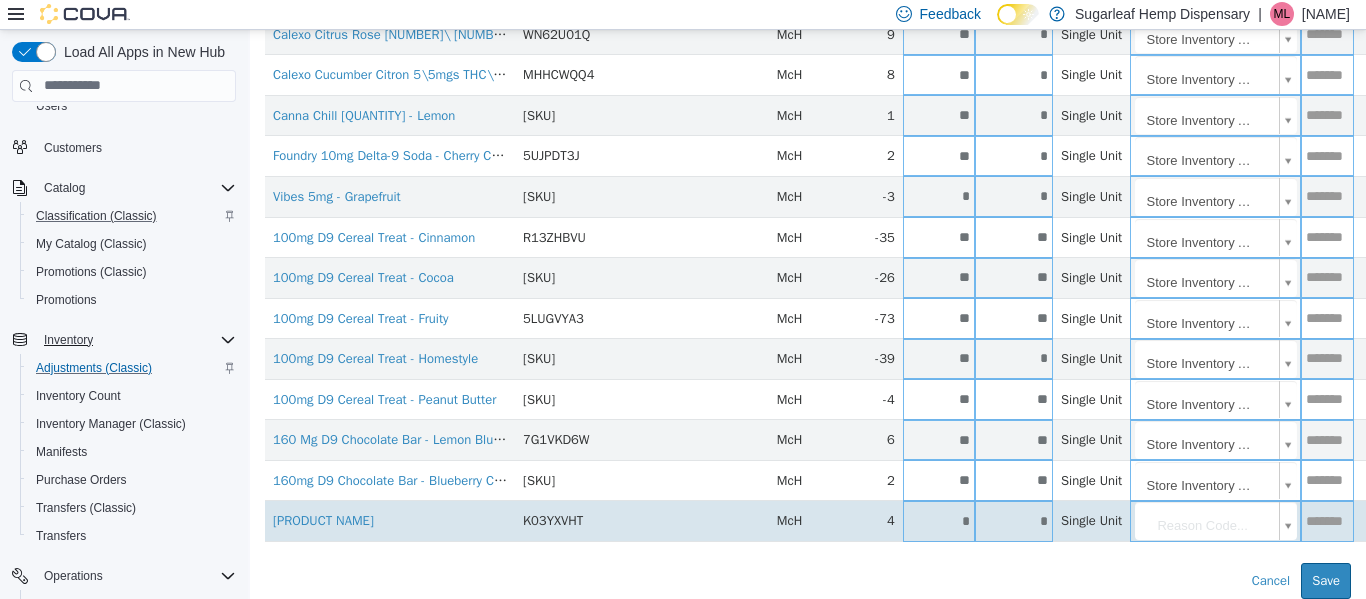 click on "*" at bounding box center [1014, 520] 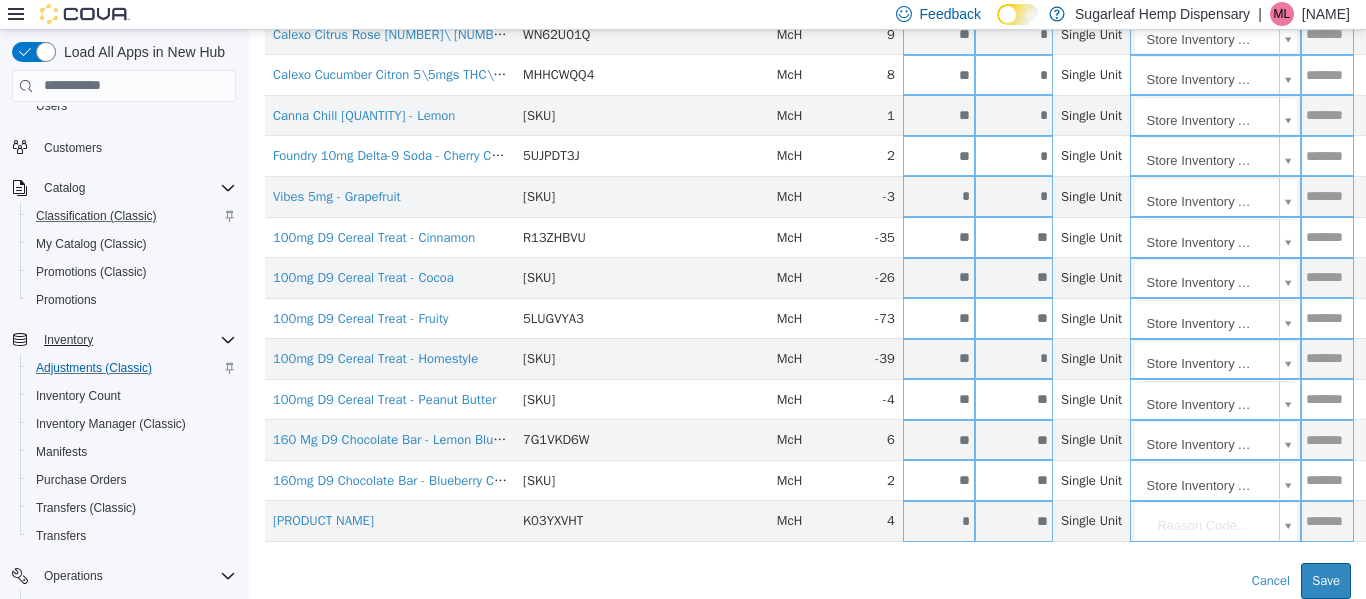 type on "**" 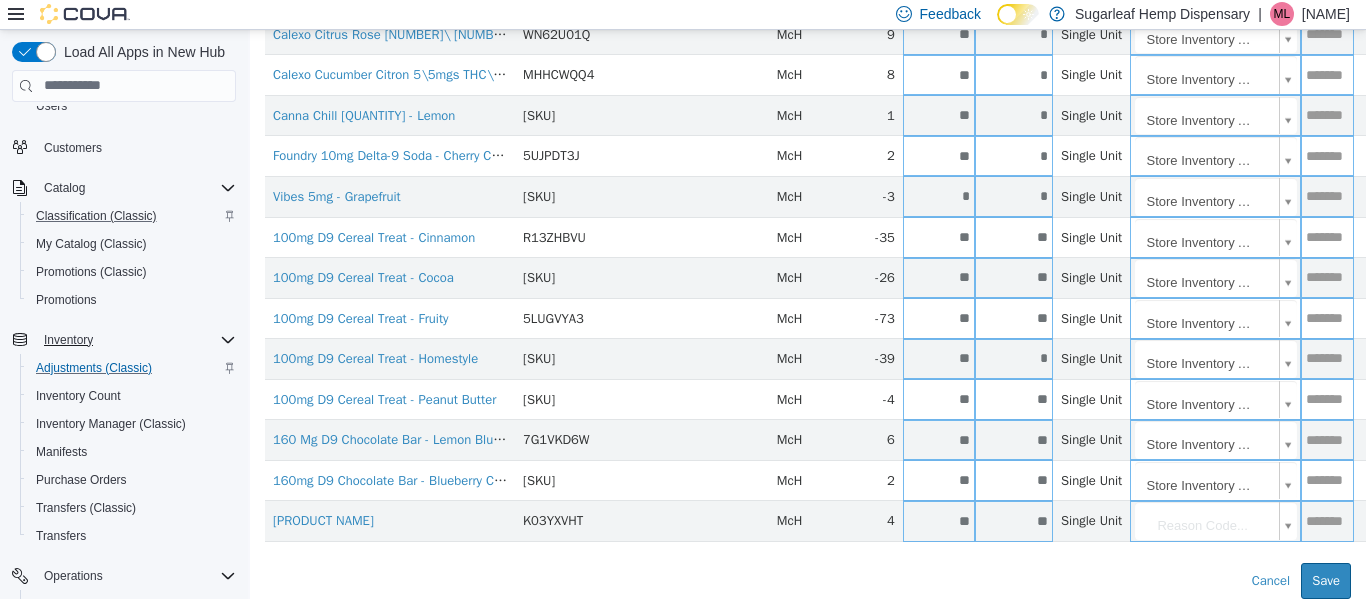 click on "**********" at bounding box center (808, 75) 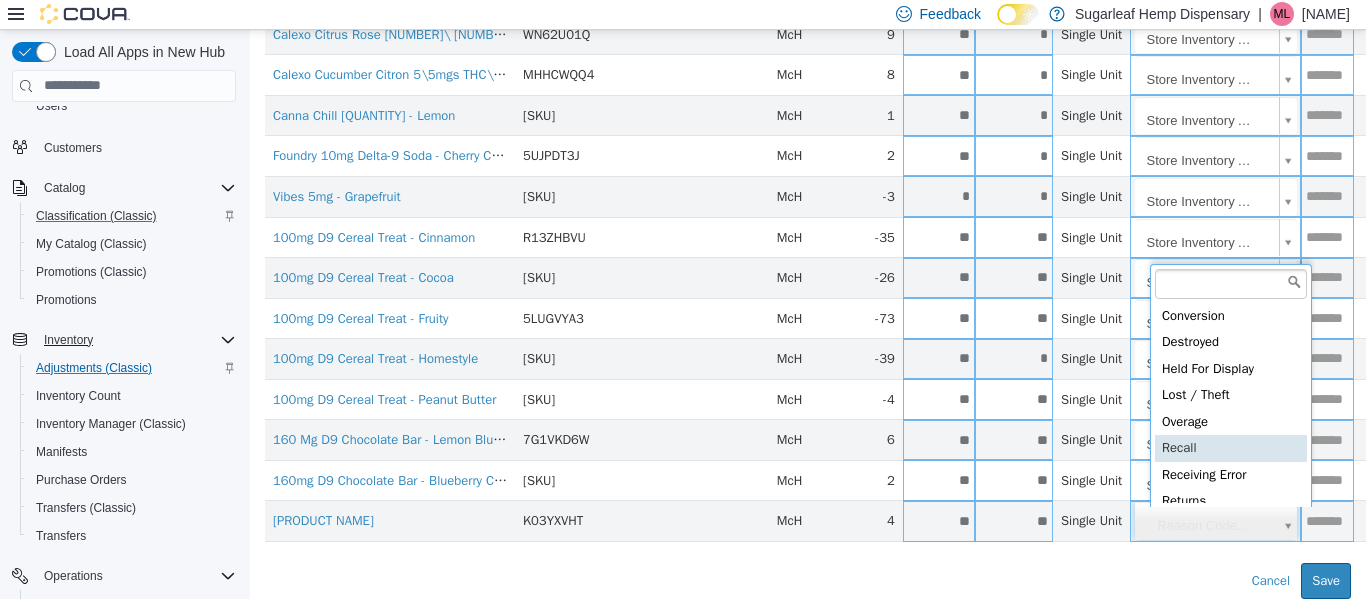 scroll, scrollTop: 91, scrollLeft: 0, axis: vertical 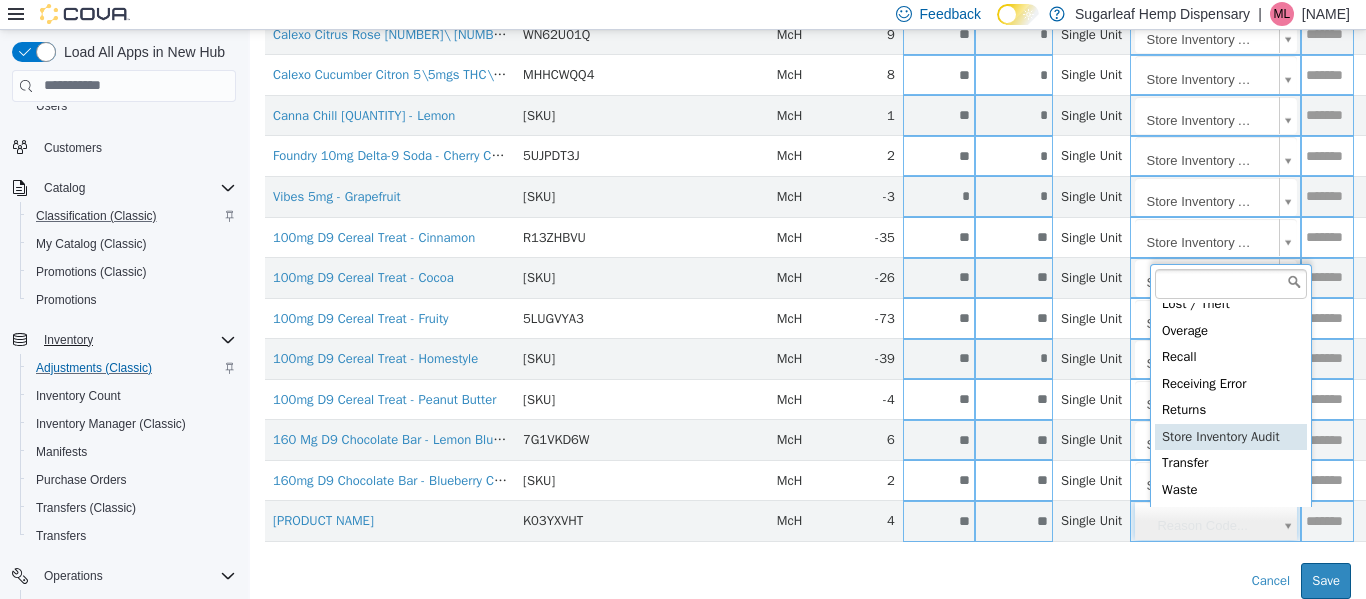type on "**********" 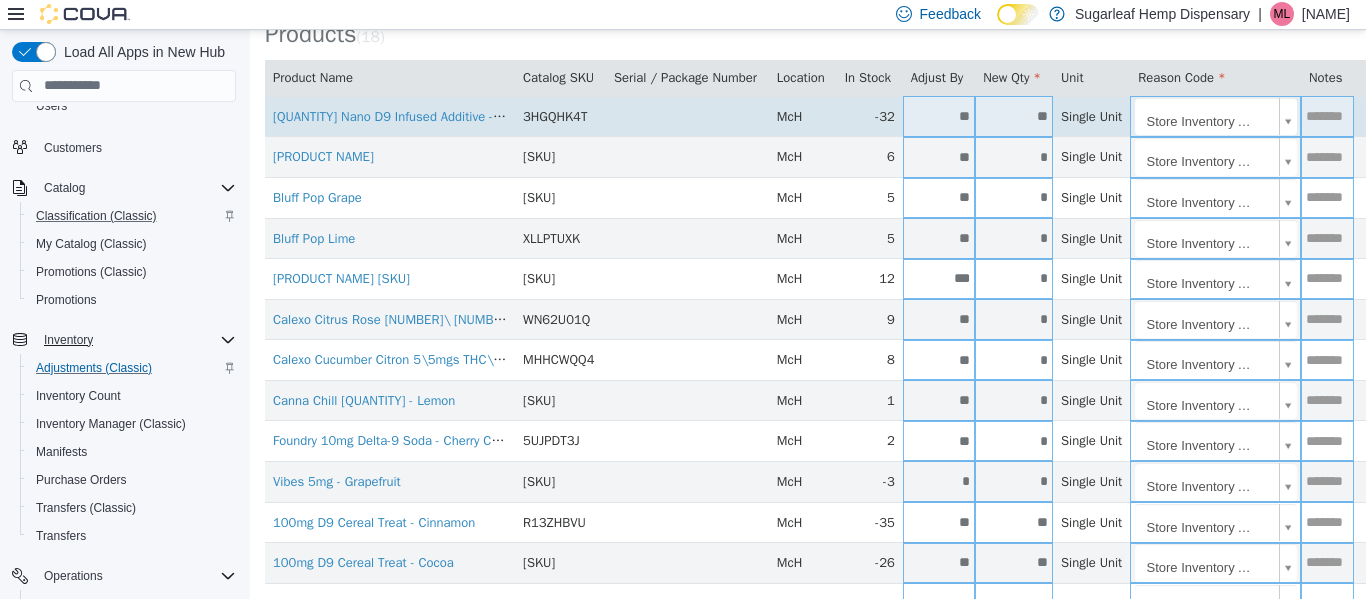 scroll, scrollTop: 92, scrollLeft: 0, axis: vertical 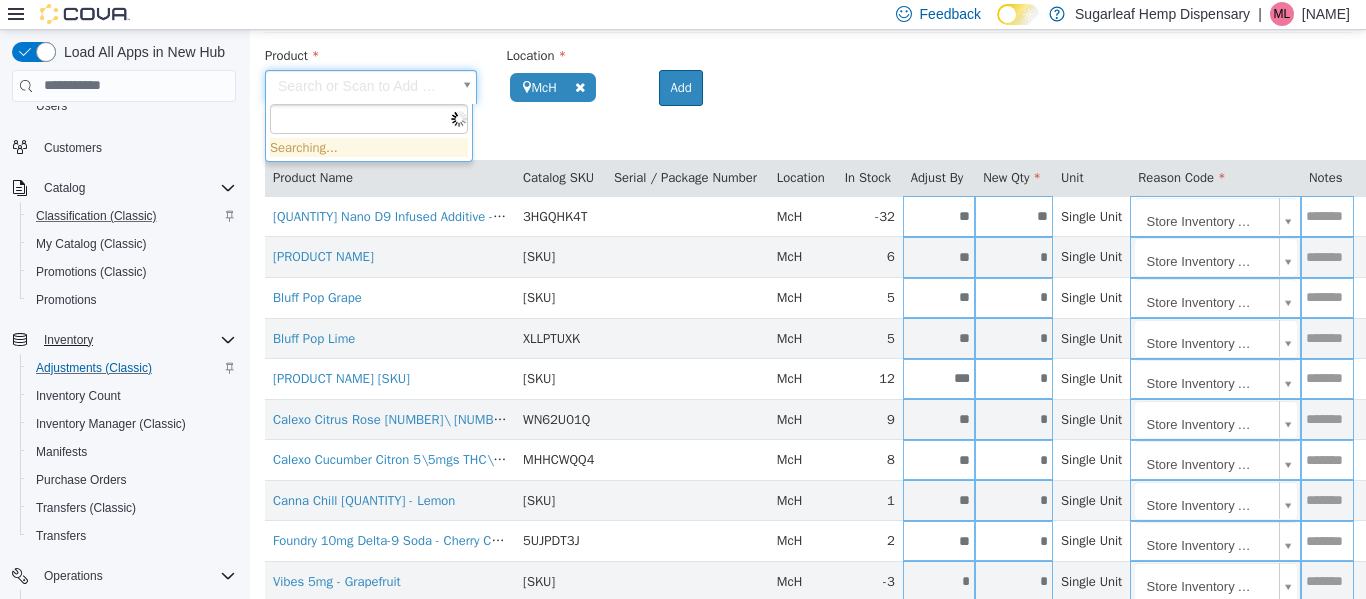 click on "**********" at bounding box center [808, 460] 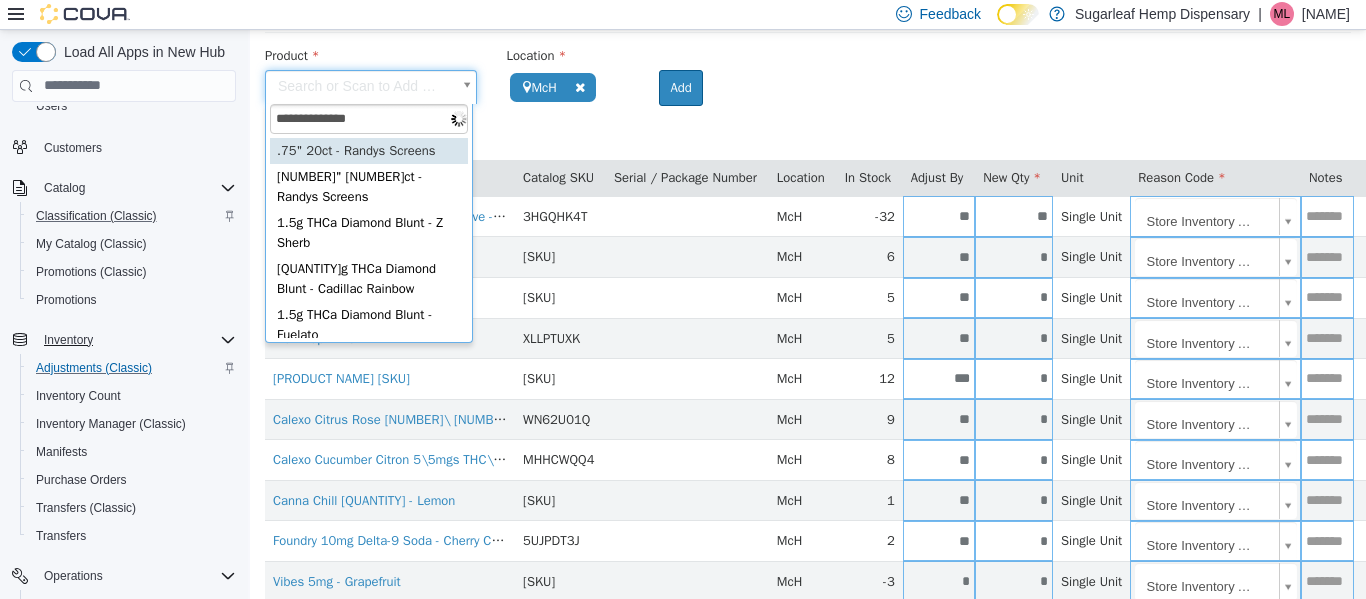 type on "**********" 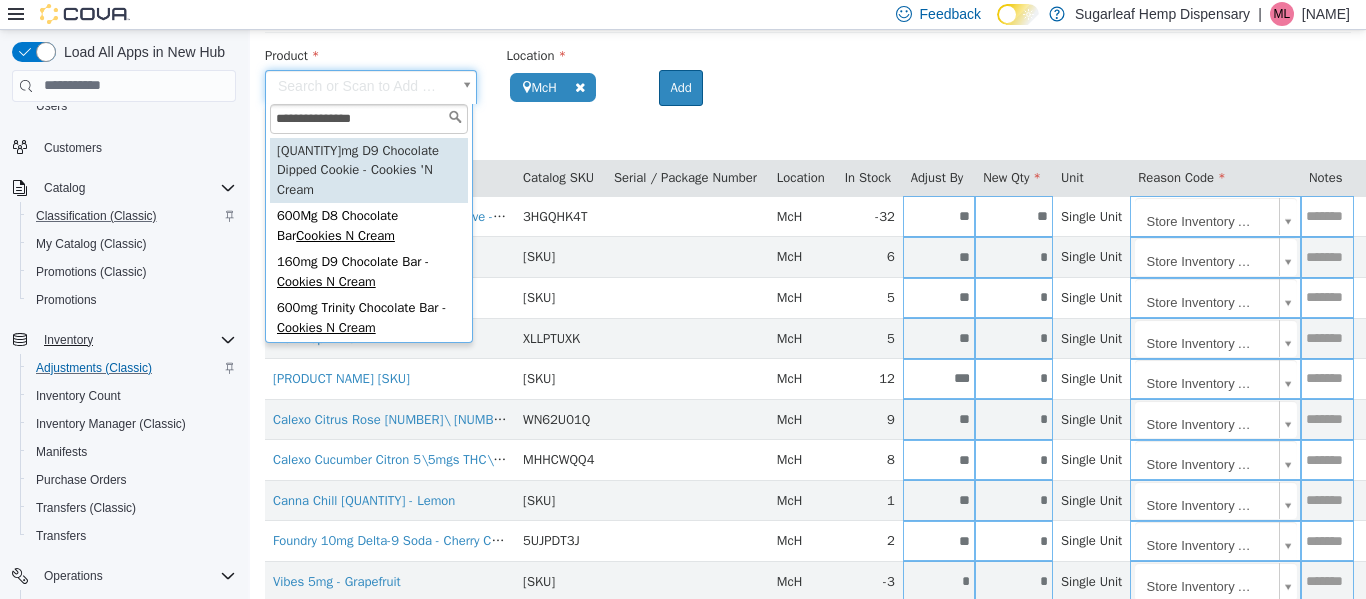 type on "**********" 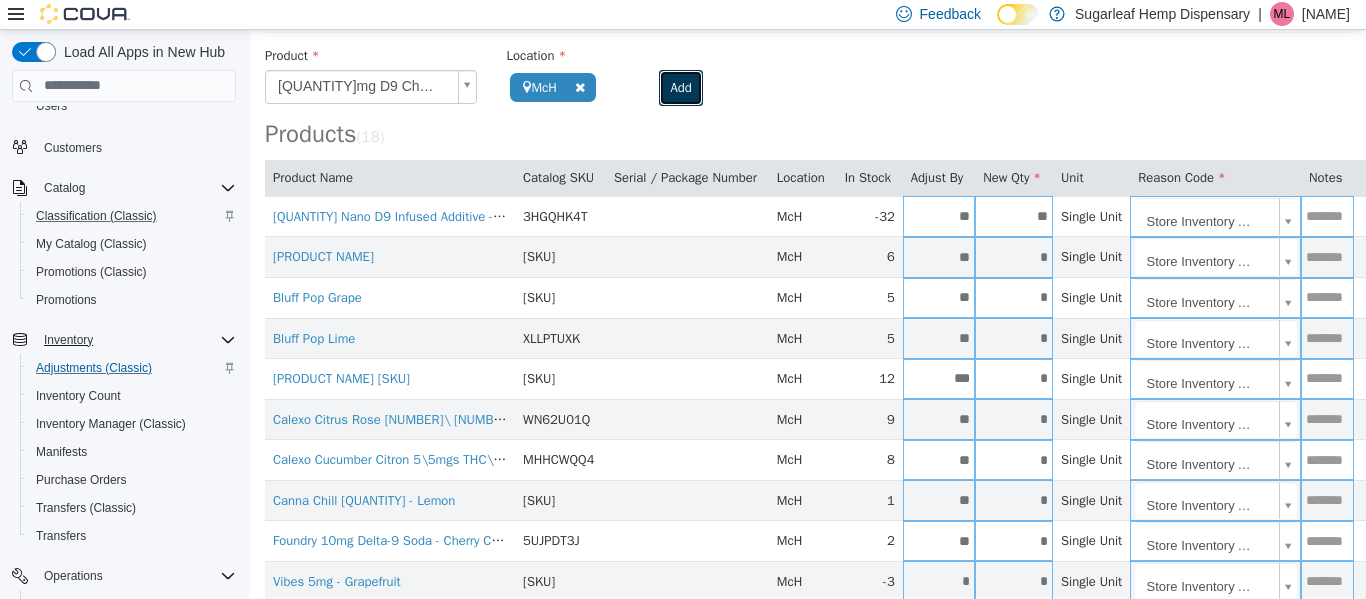 click on "Add" at bounding box center [680, 87] 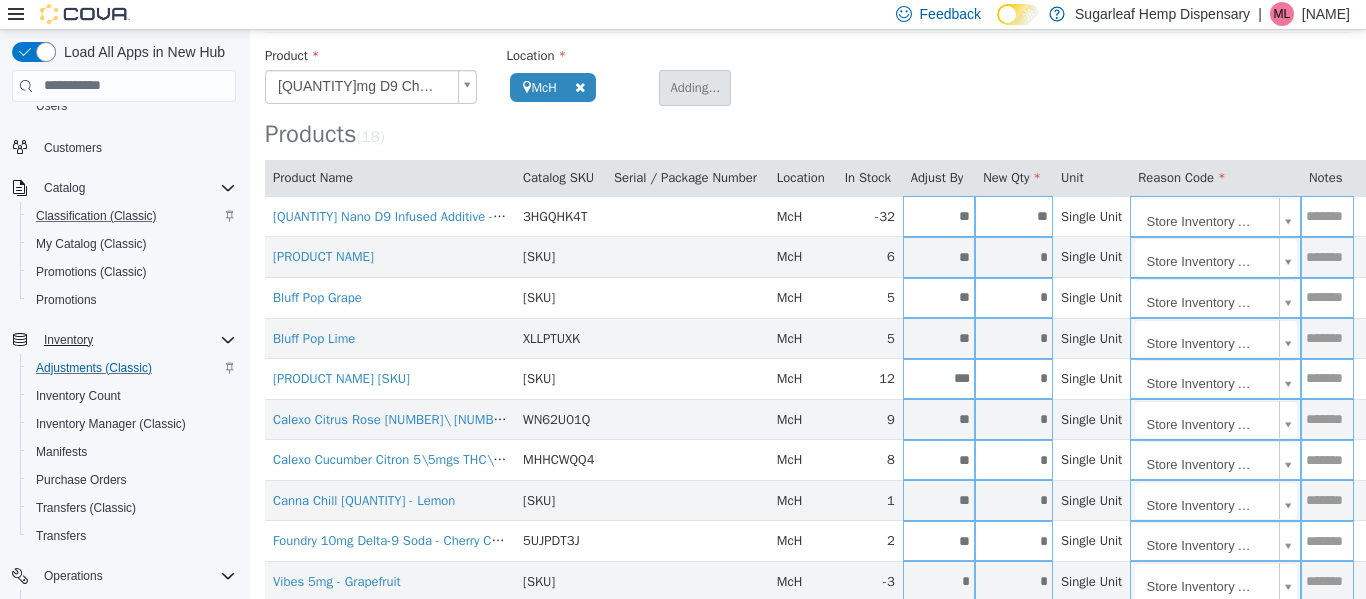 type 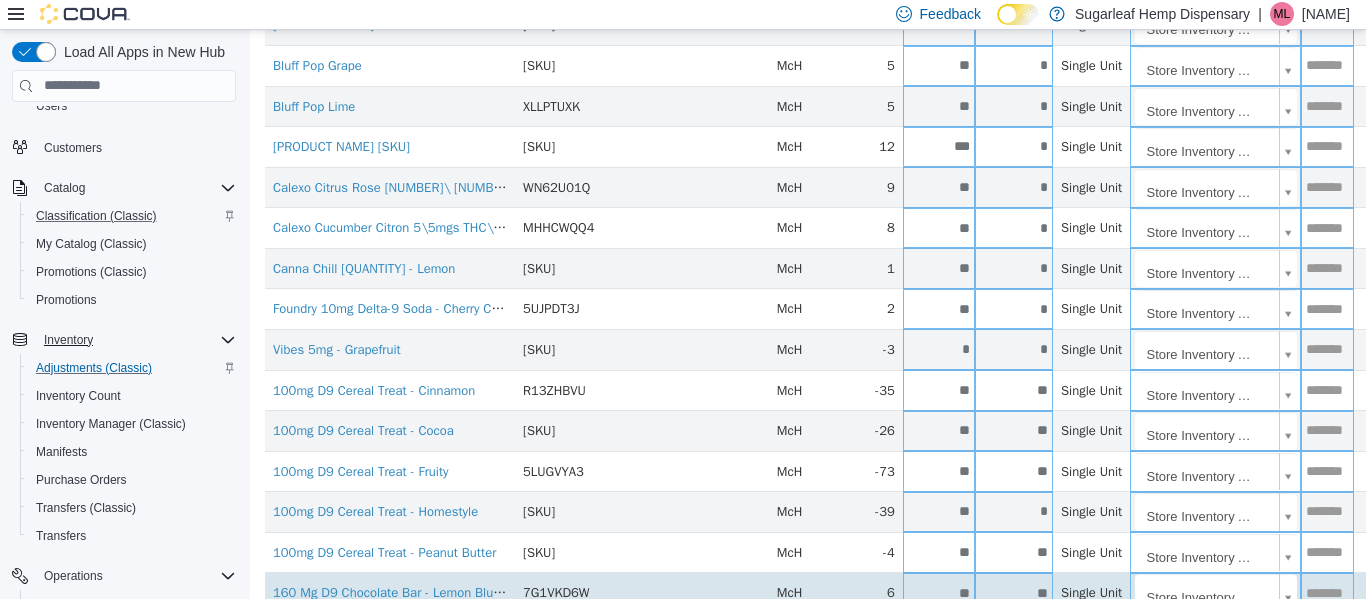 scroll, scrollTop: 532, scrollLeft: 0, axis: vertical 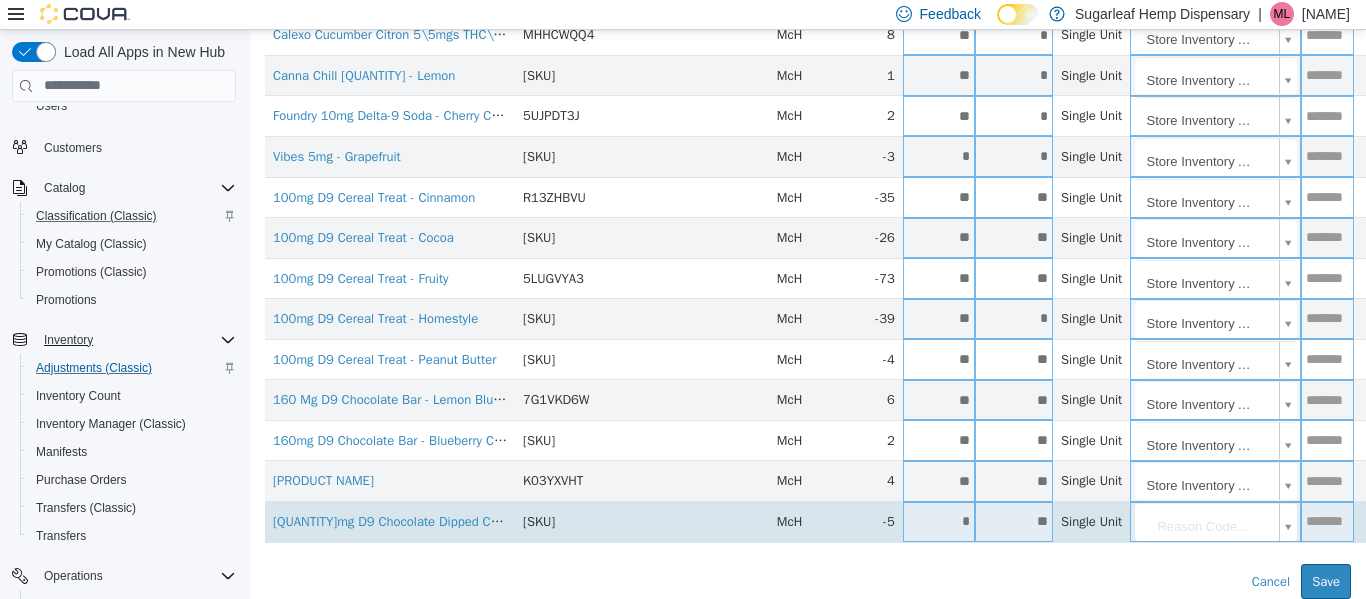click on "**" at bounding box center (1014, 520) 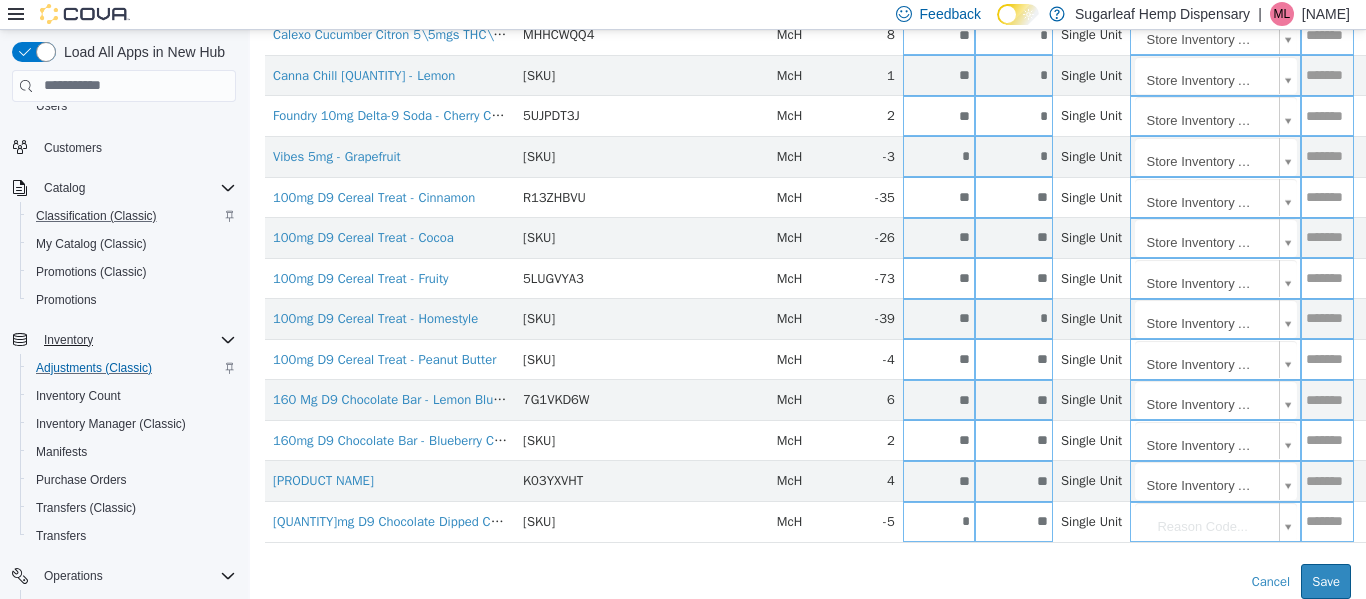 type on "**" 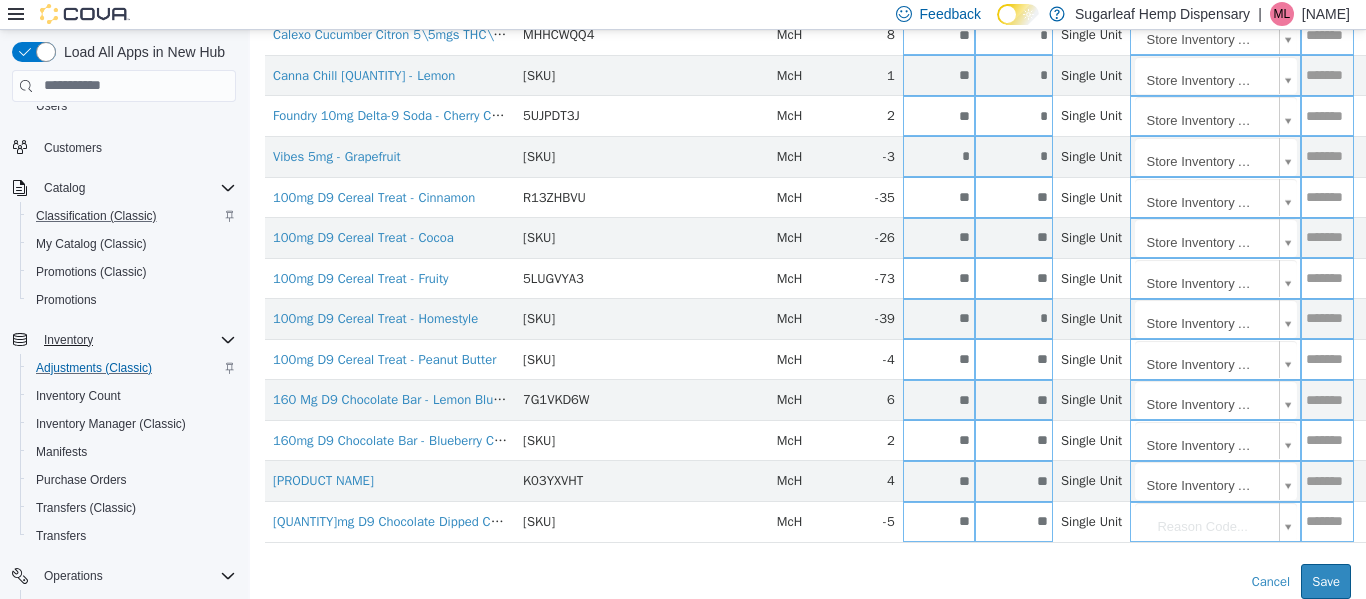 click on "**********" at bounding box center [808, 55] 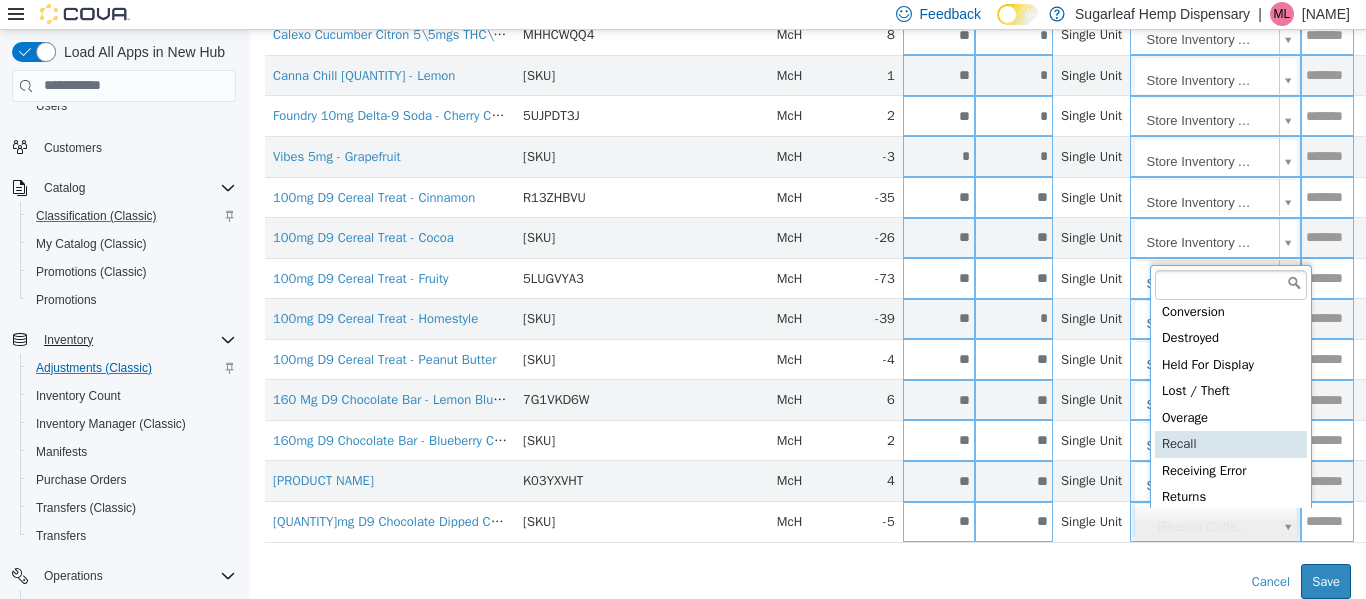 scroll, scrollTop: 91, scrollLeft: 0, axis: vertical 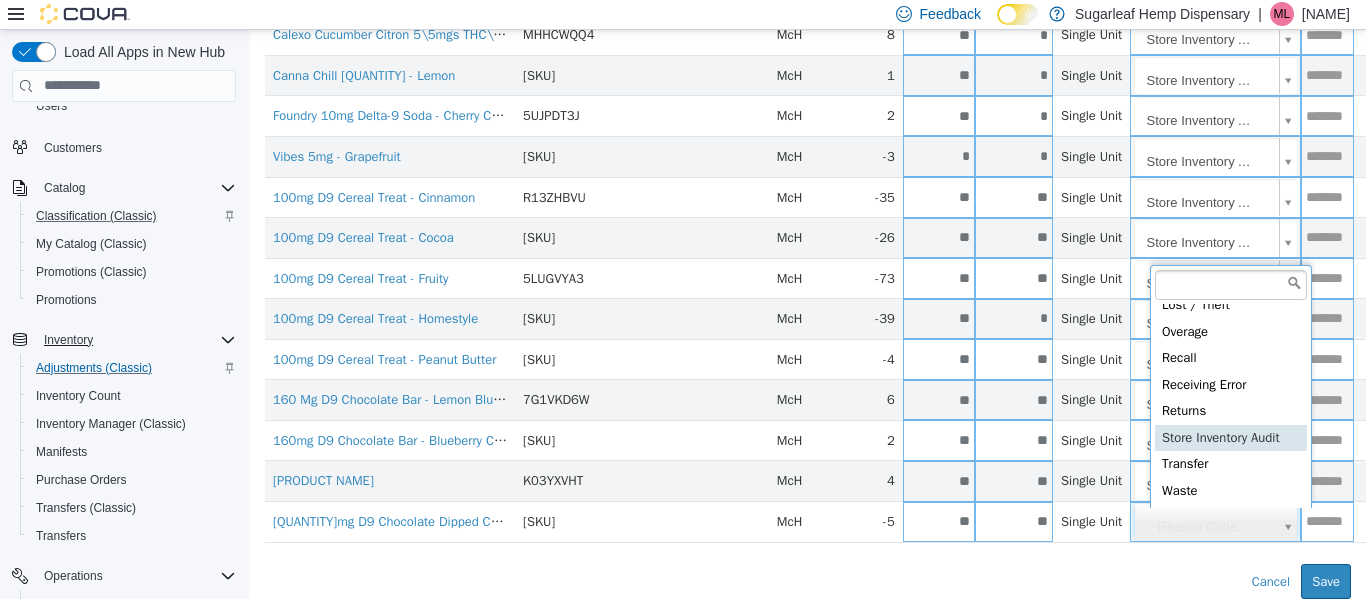 type on "**********" 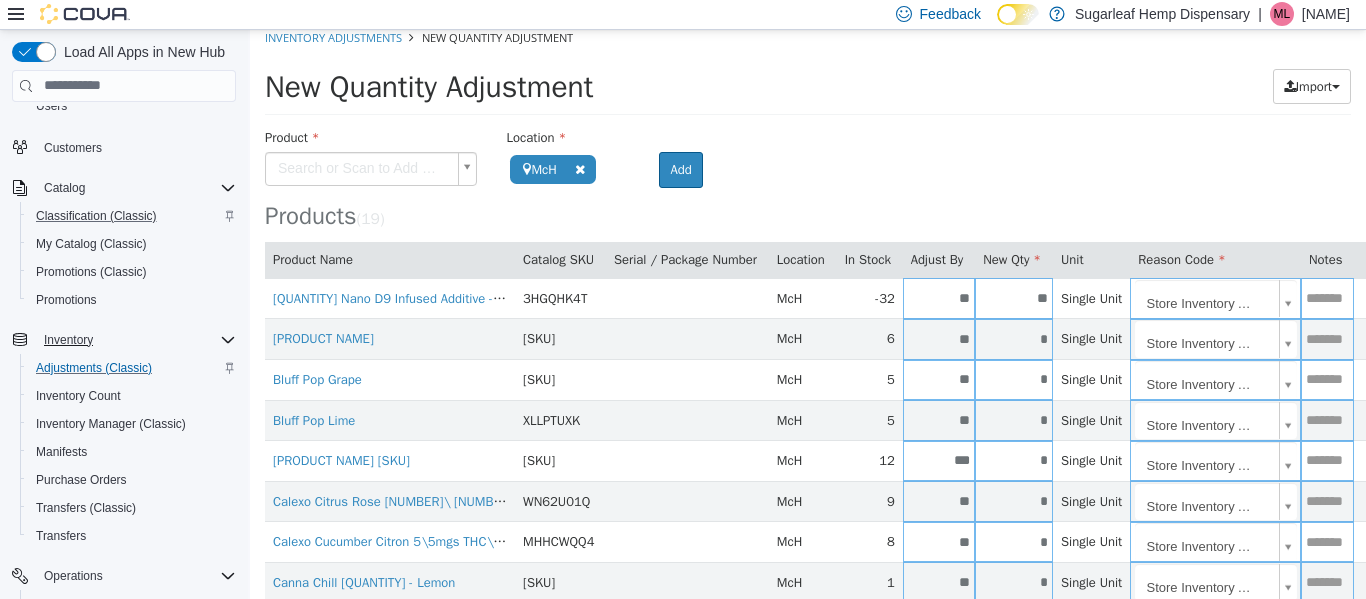 scroll, scrollTop: 0, scrollLeft: 0, axis: both 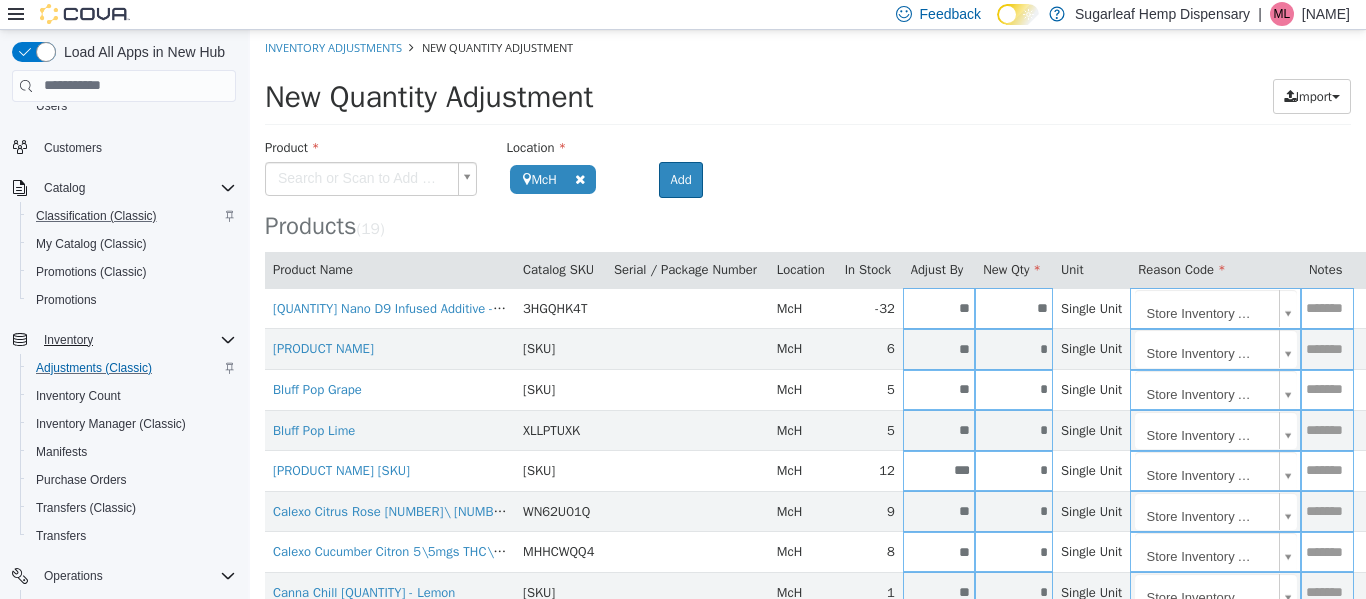 click on "**********" at bounding box center [808, 572] 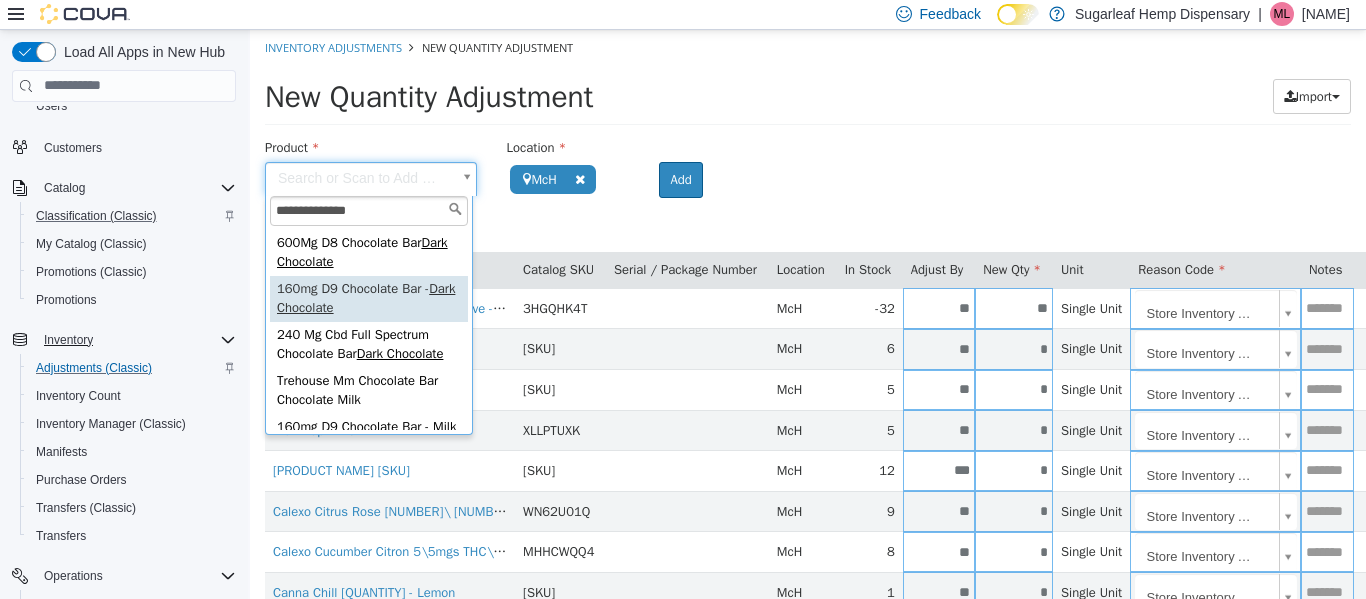 type on "**********" 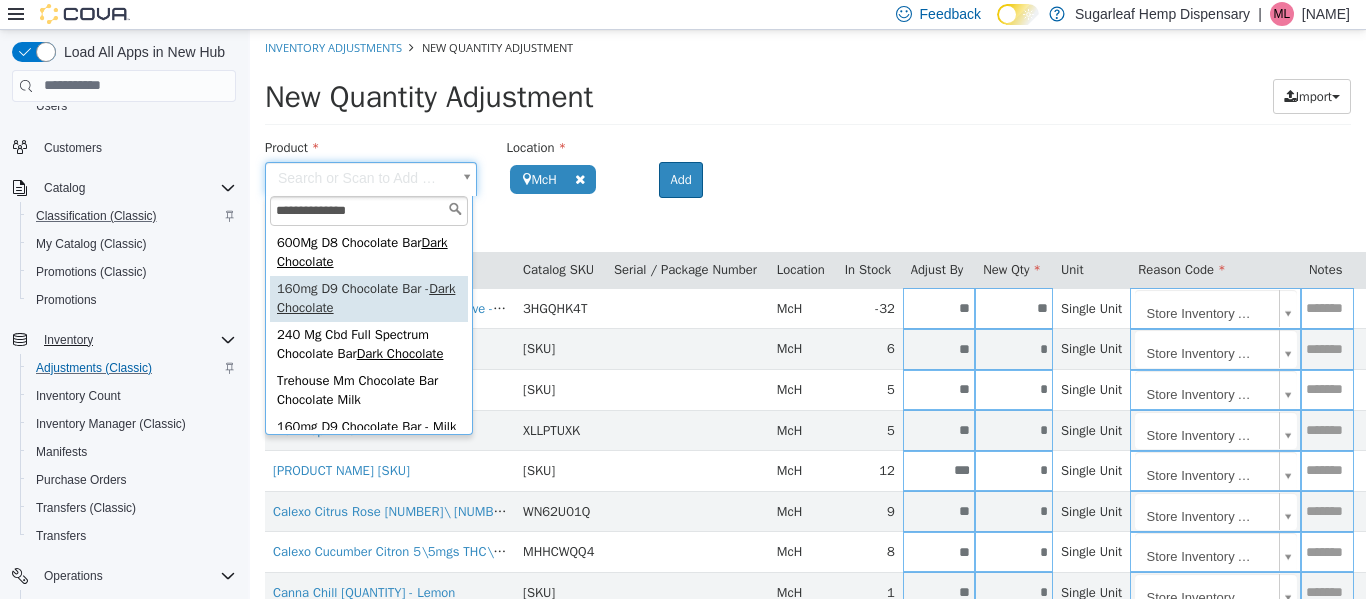 type on "**********" 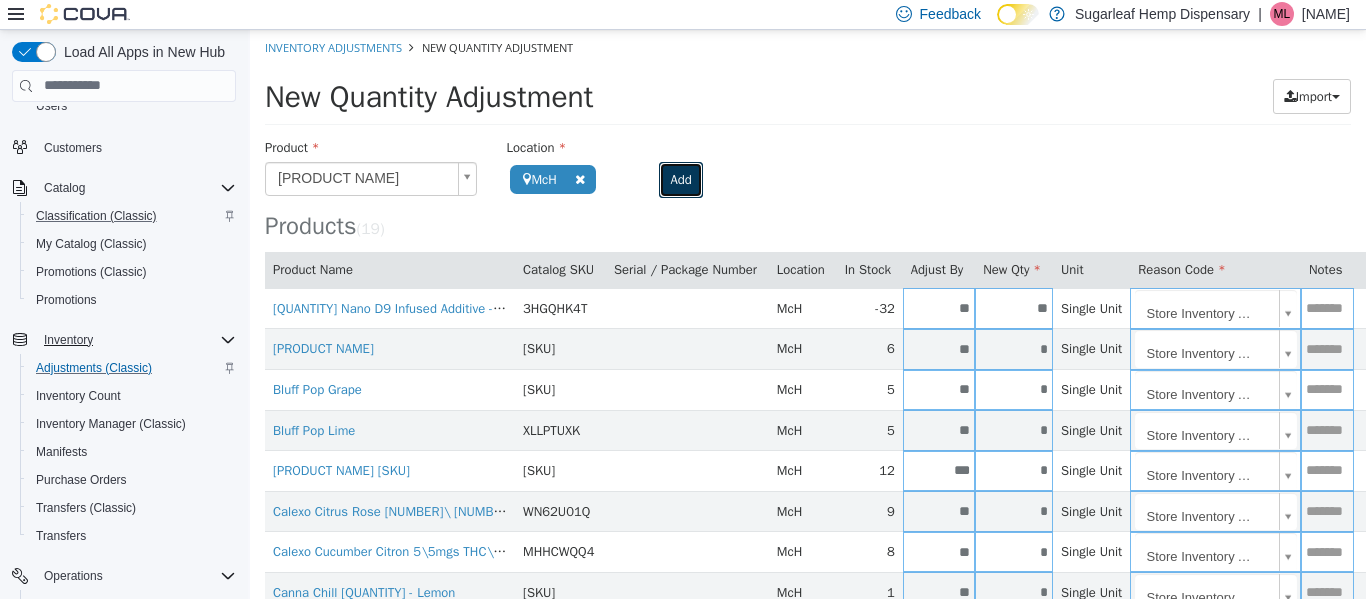 click on "Add" at bounding box center (680, 179) 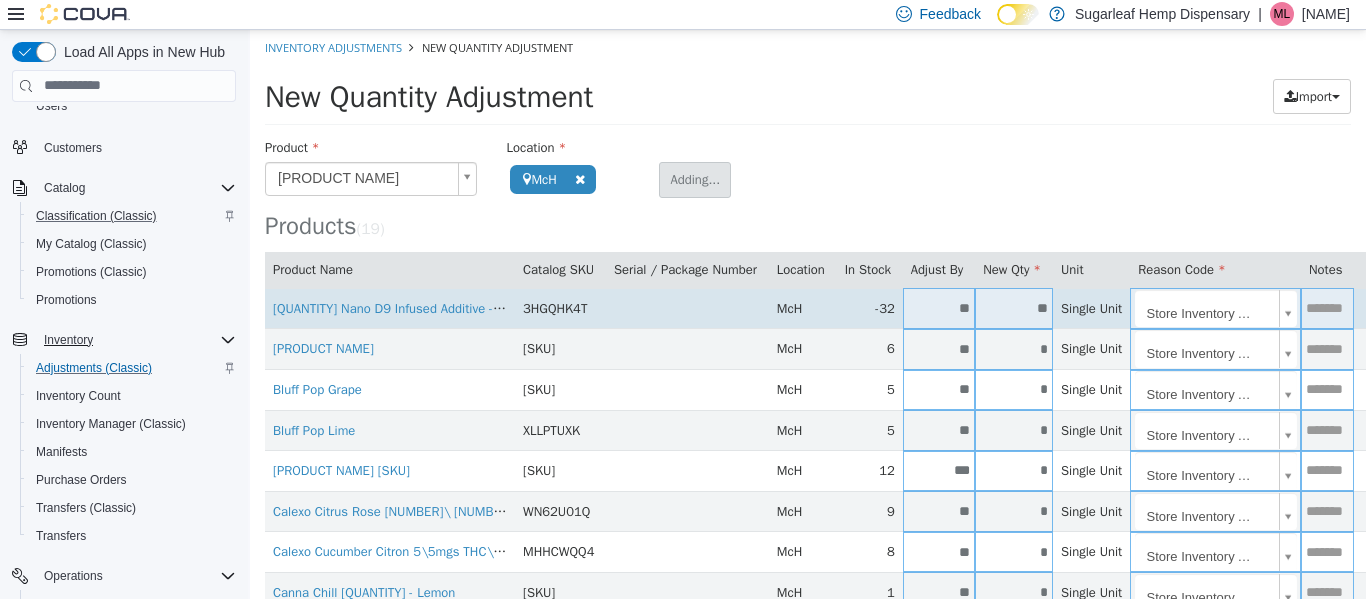 type 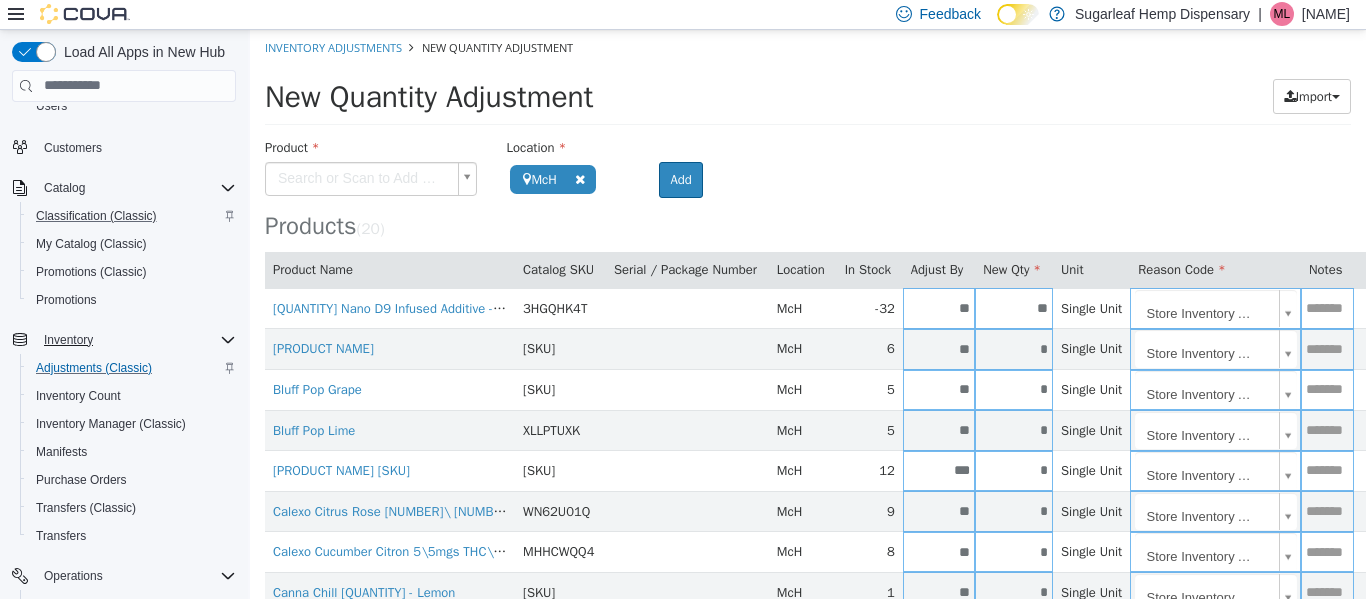 scroll, scrollTop: 573, scrollLeft: 0, axis: vertical 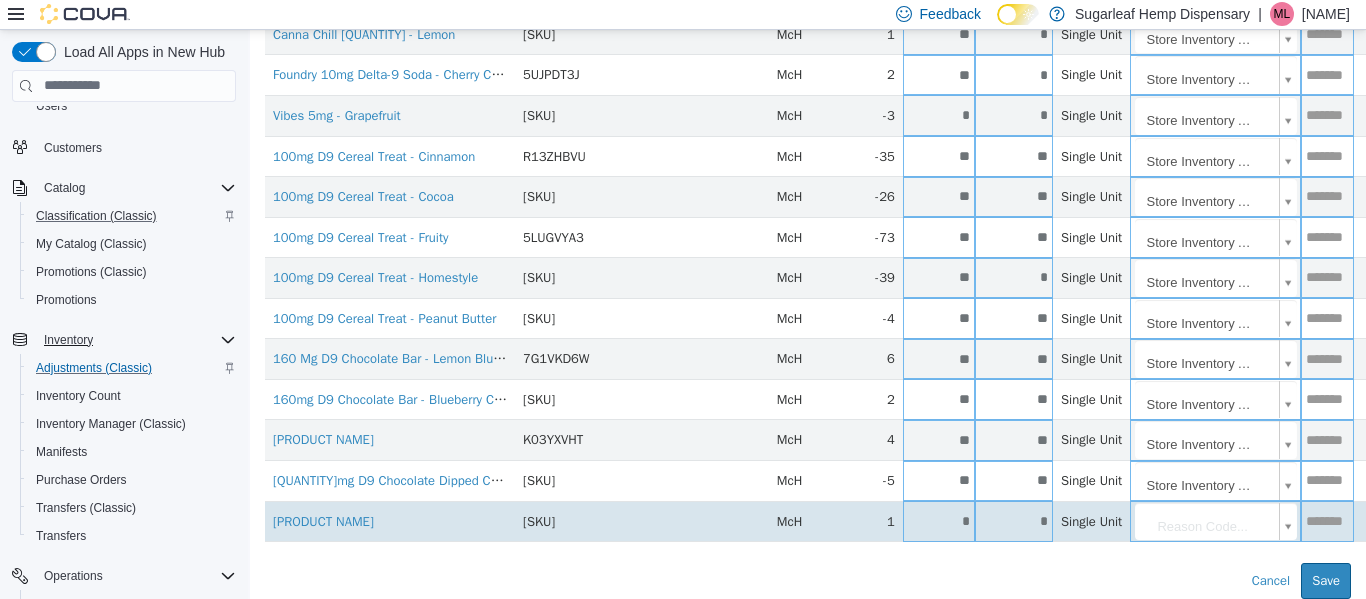 click on "*" at bounding box center (1014, 520) 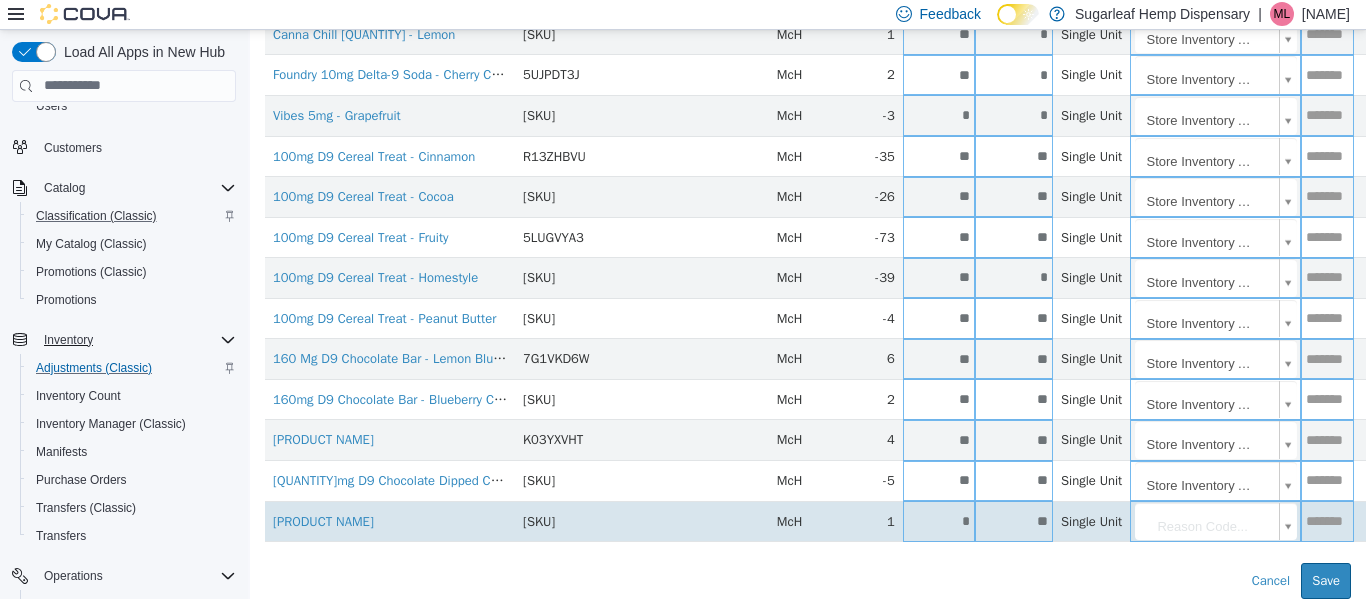 type on "**" 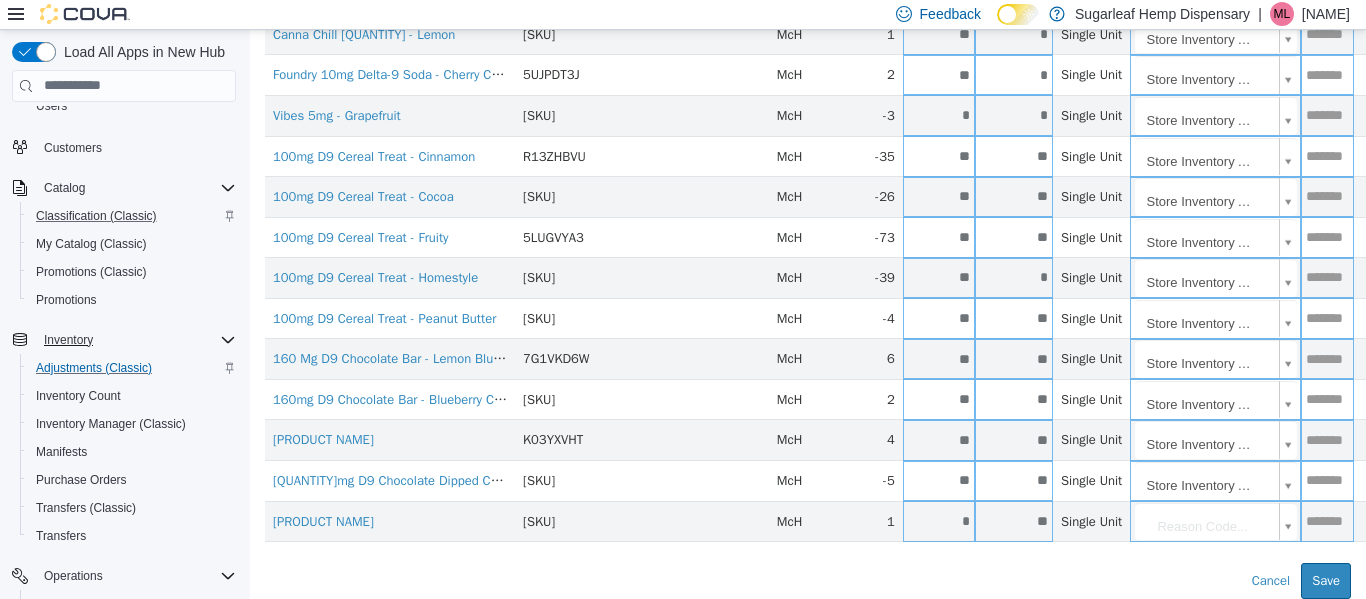 click on "**********" at bounding box center (808, 34) 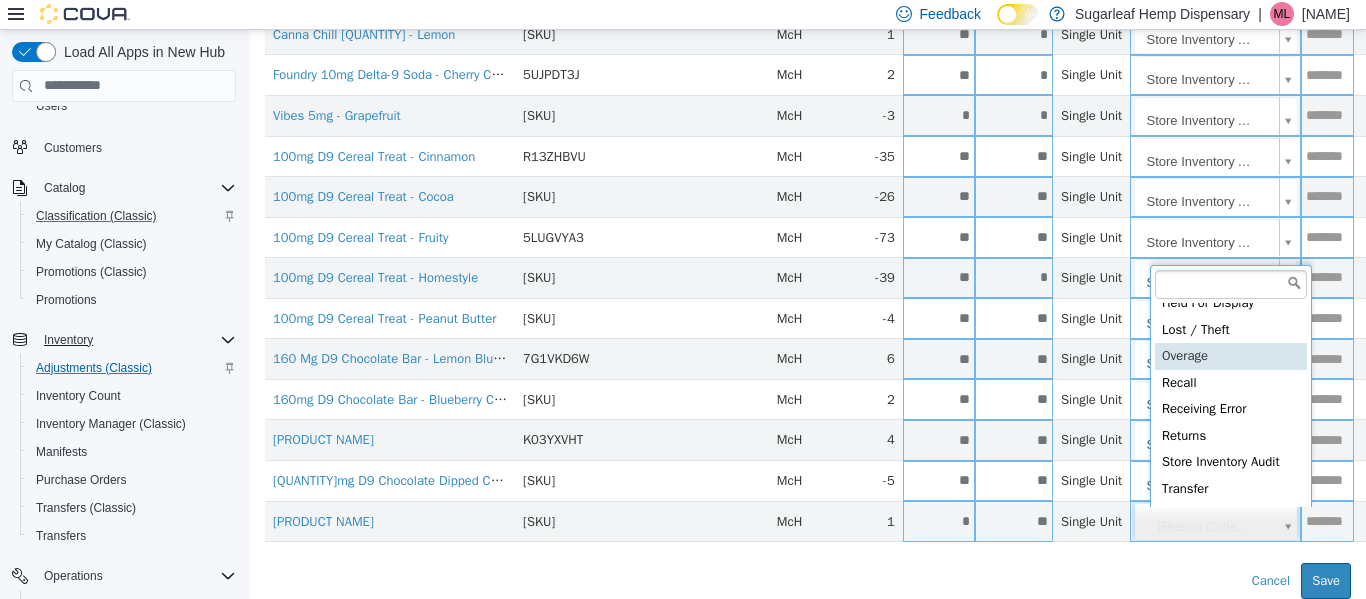 scroll, scrollTop: 92, scrollLeft: 0, axis: vertical 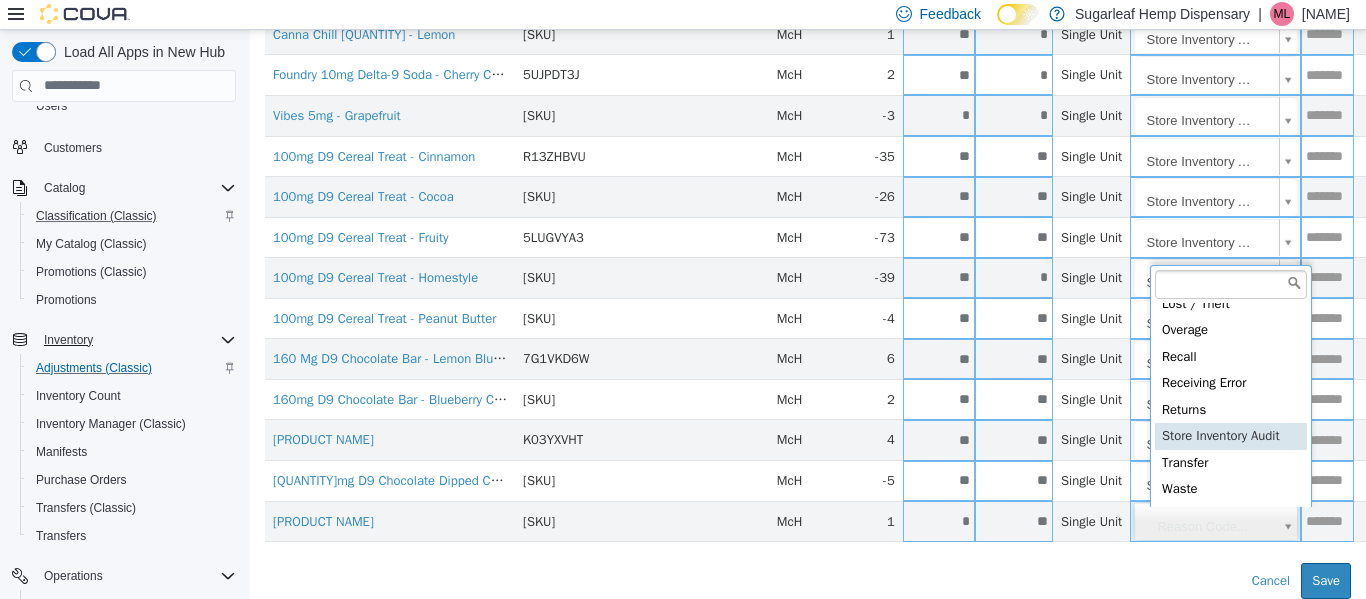 type on "**********" 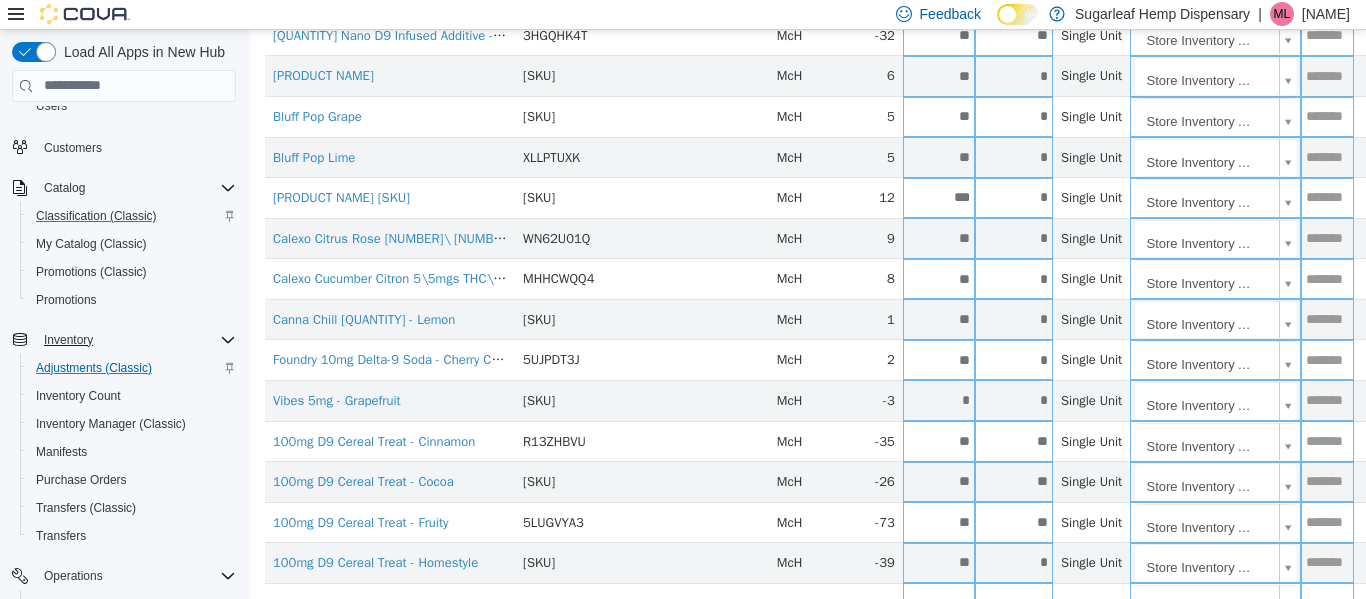 scroll, scrollTop: 73, scrollLeft: 0, axis: vertical 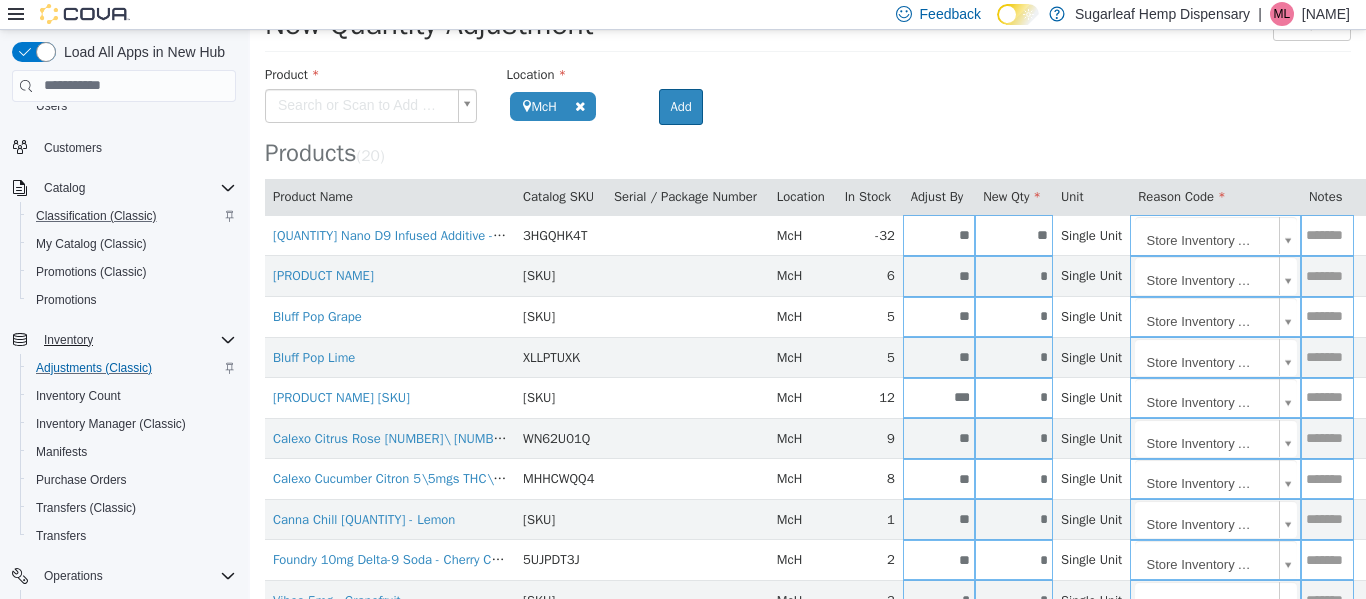 click on "**********" at bounding box center [808, 519] 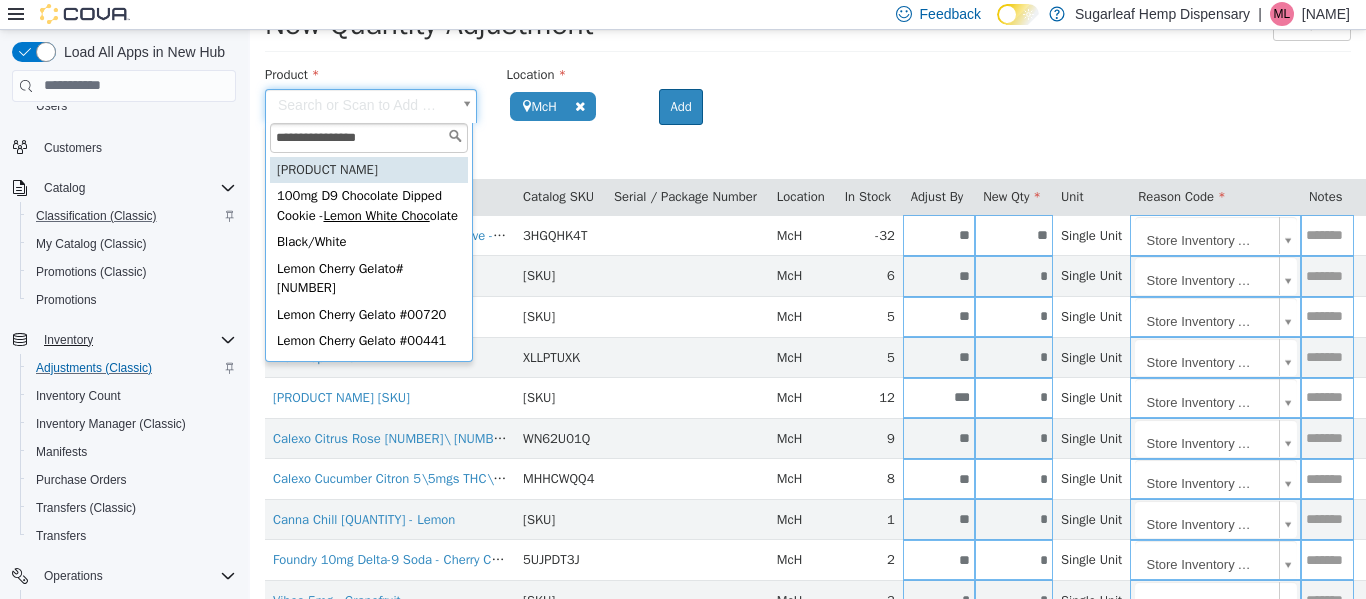type on "**********" 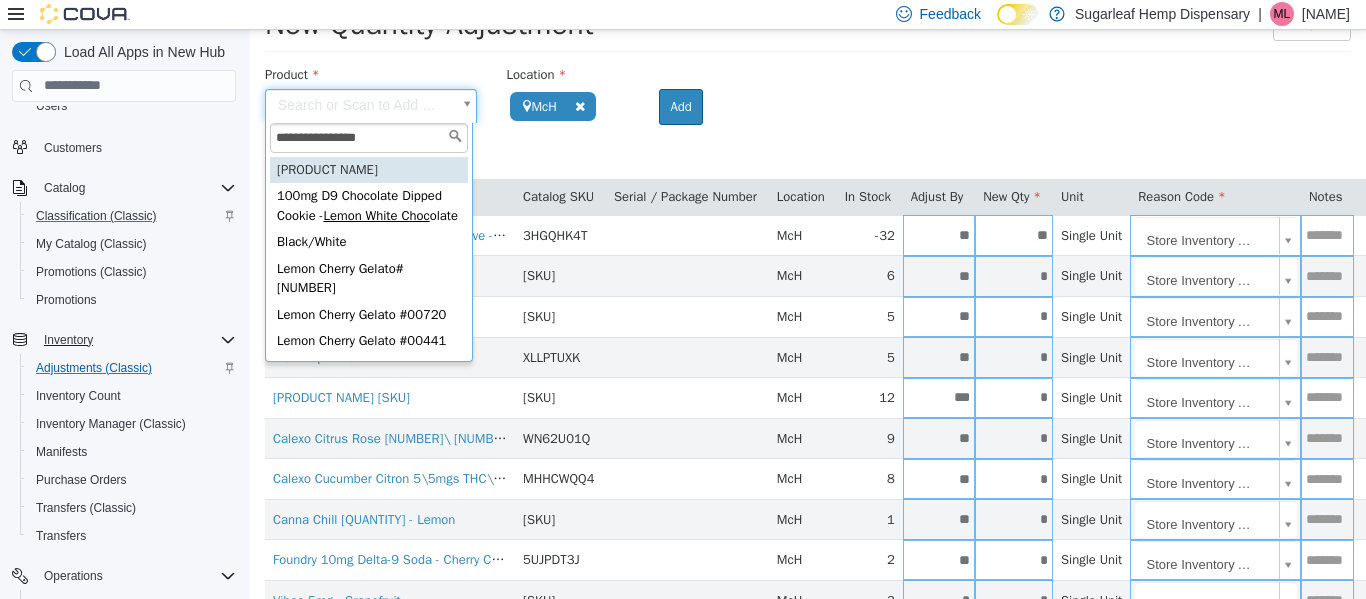 drag, startPoint x: 352, startPoint y: 165, endPoint x: 499, endPoint y: 120, distance: 153.73354 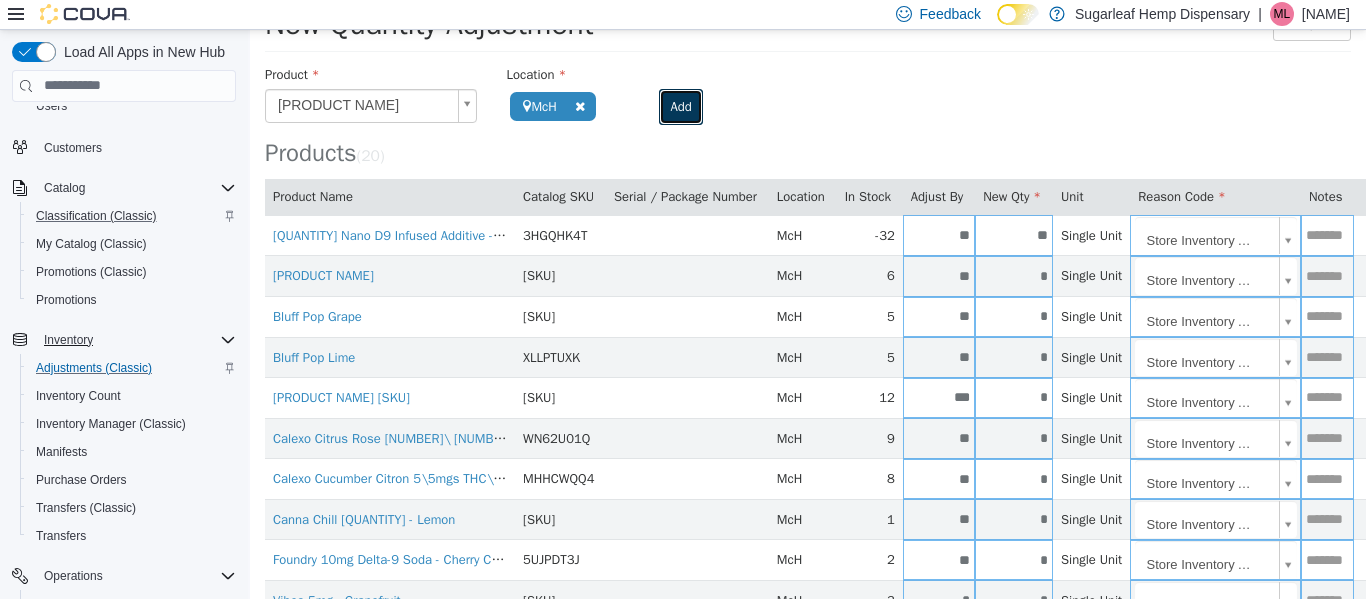 click on "Add" at bounding box center (680, 106) 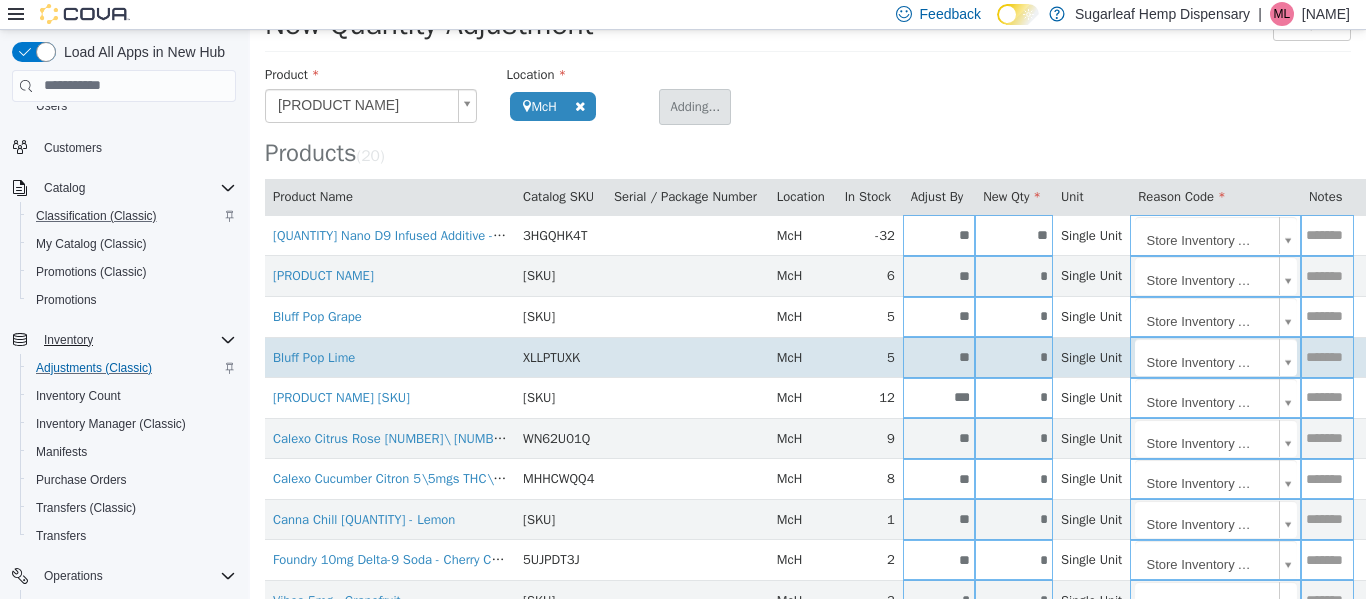 type 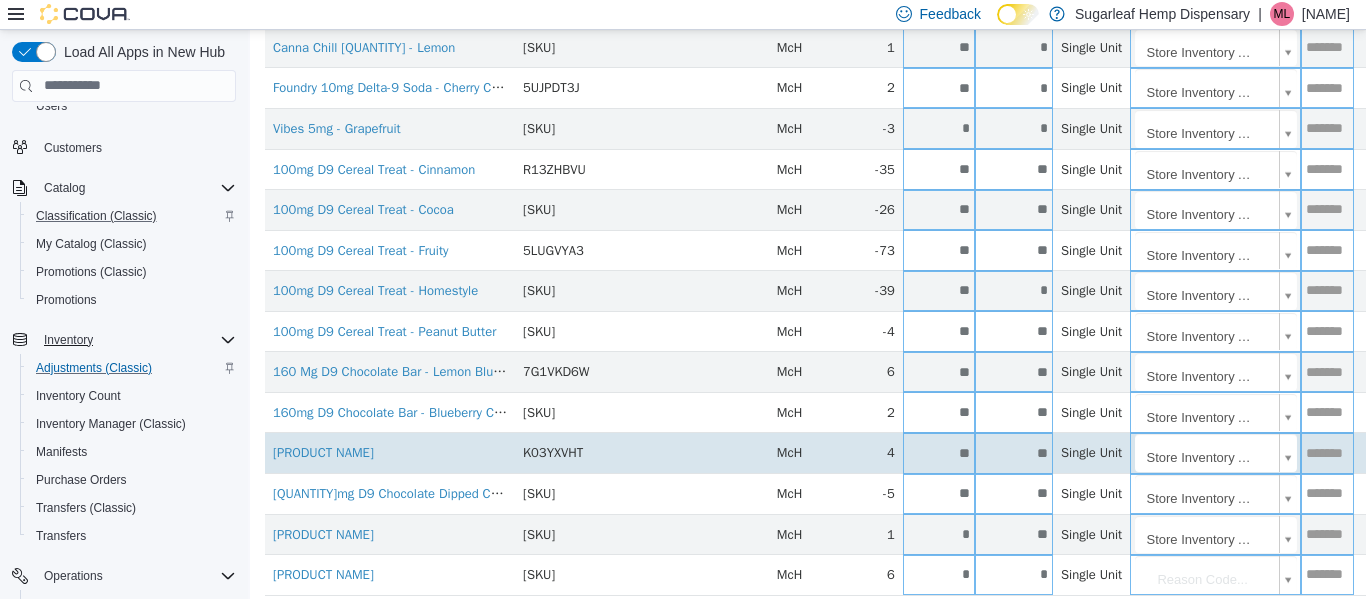 scroll, scrollTop: 613, scrollLeft: 0, axis: vertical 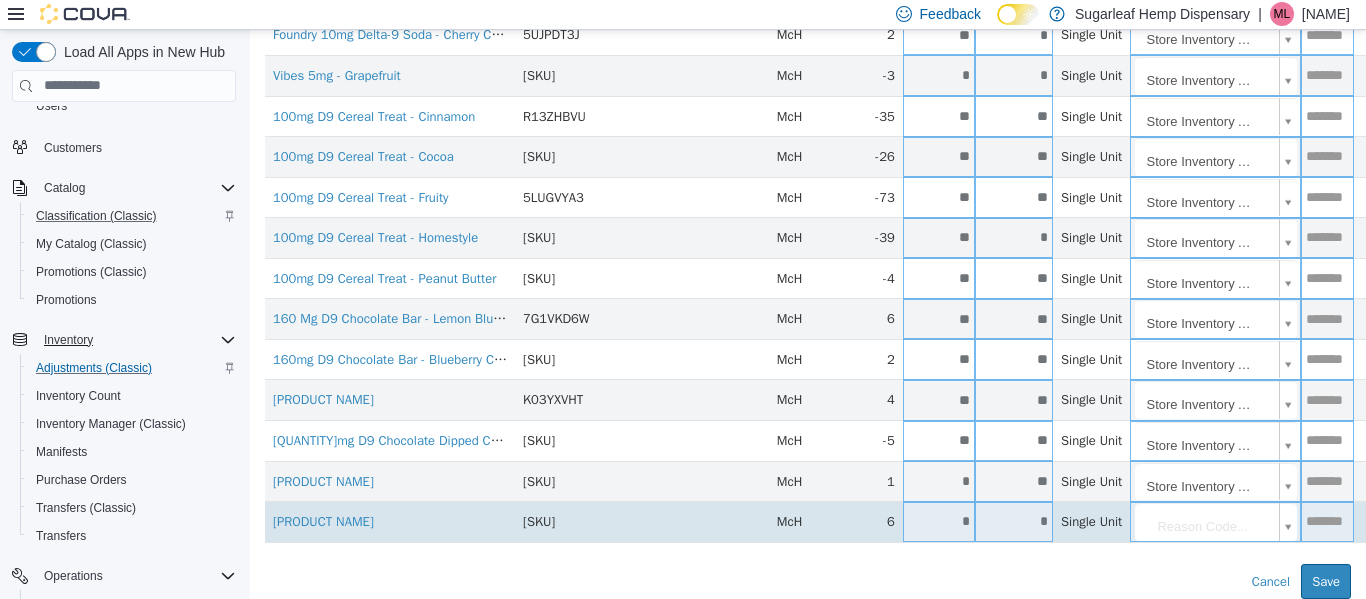 click on "*" at bounding box center (1014, 520) 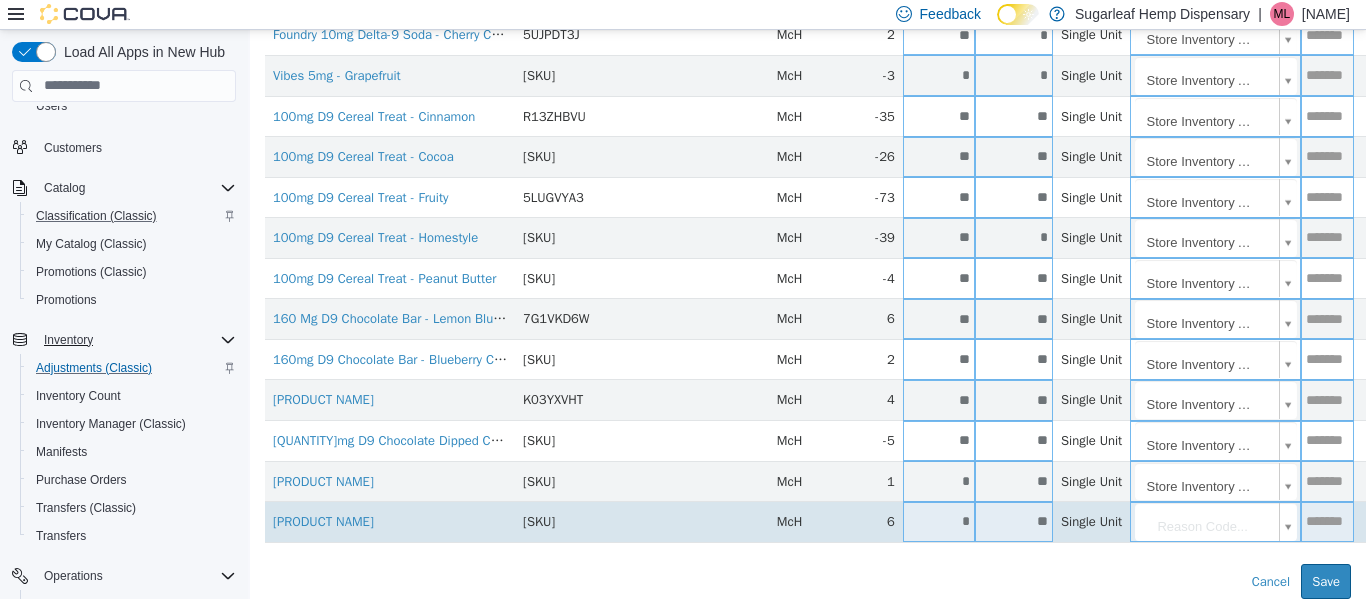type on "**" 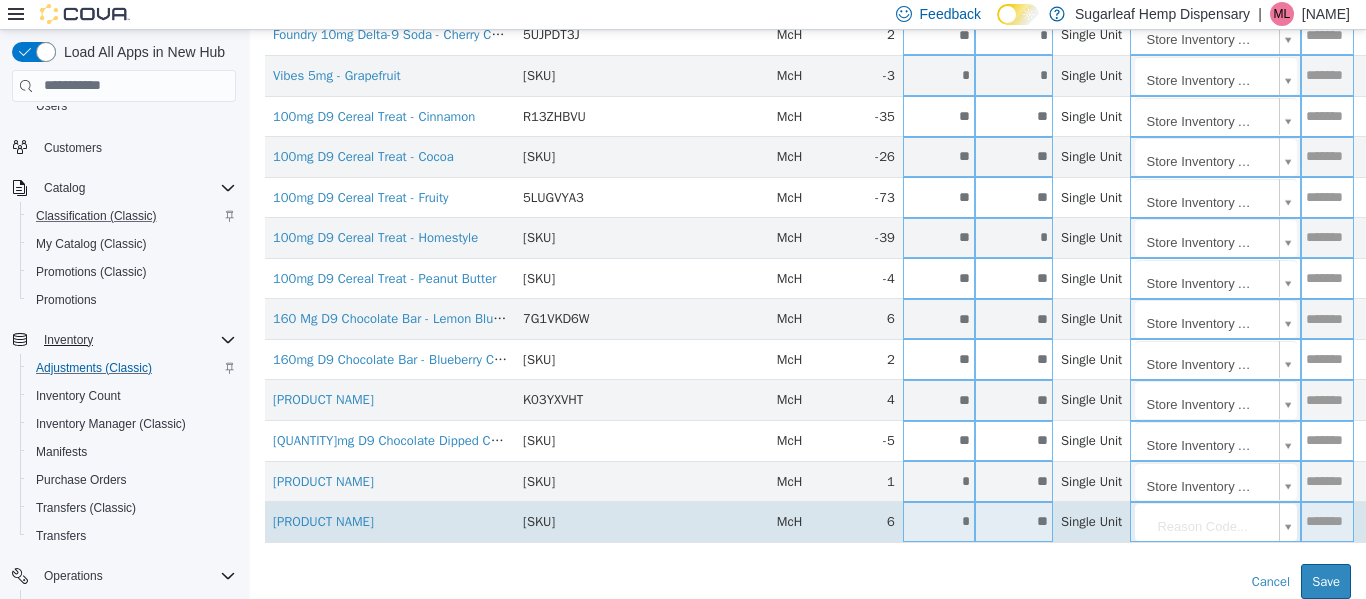 type on "**" 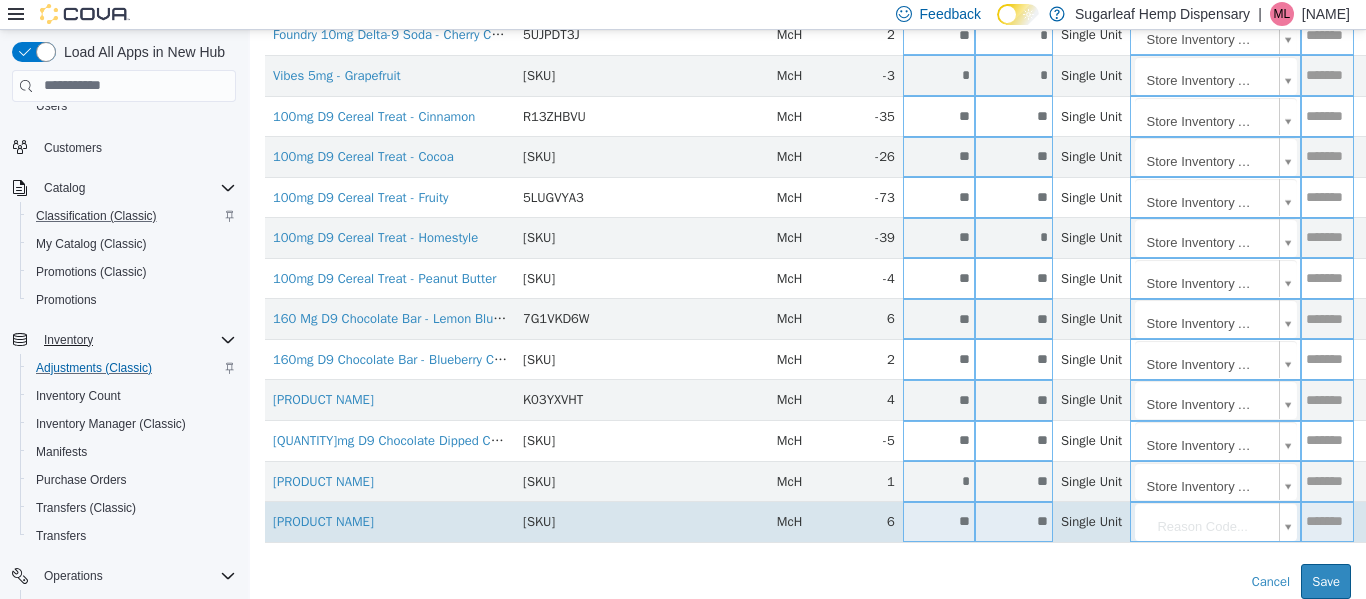click on "**********" at bounding box center [808, 14] 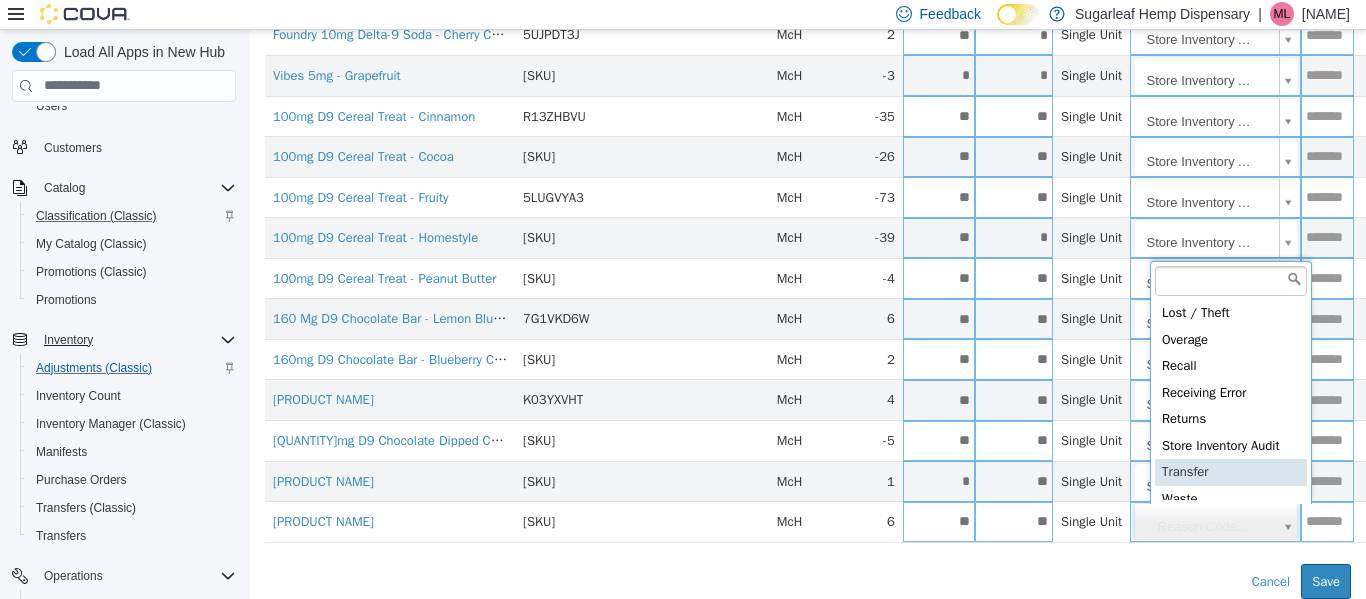 scroll, scrollTop: 91, scrollLeft: 0, axis: vertical 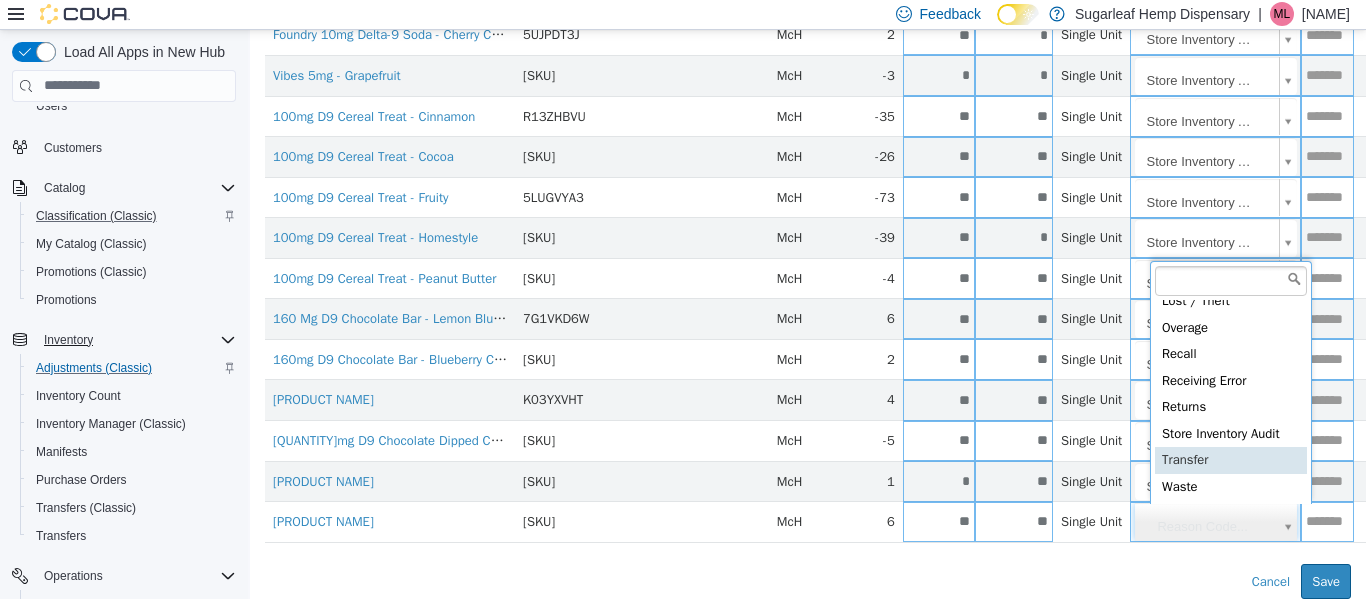 type on "**********" 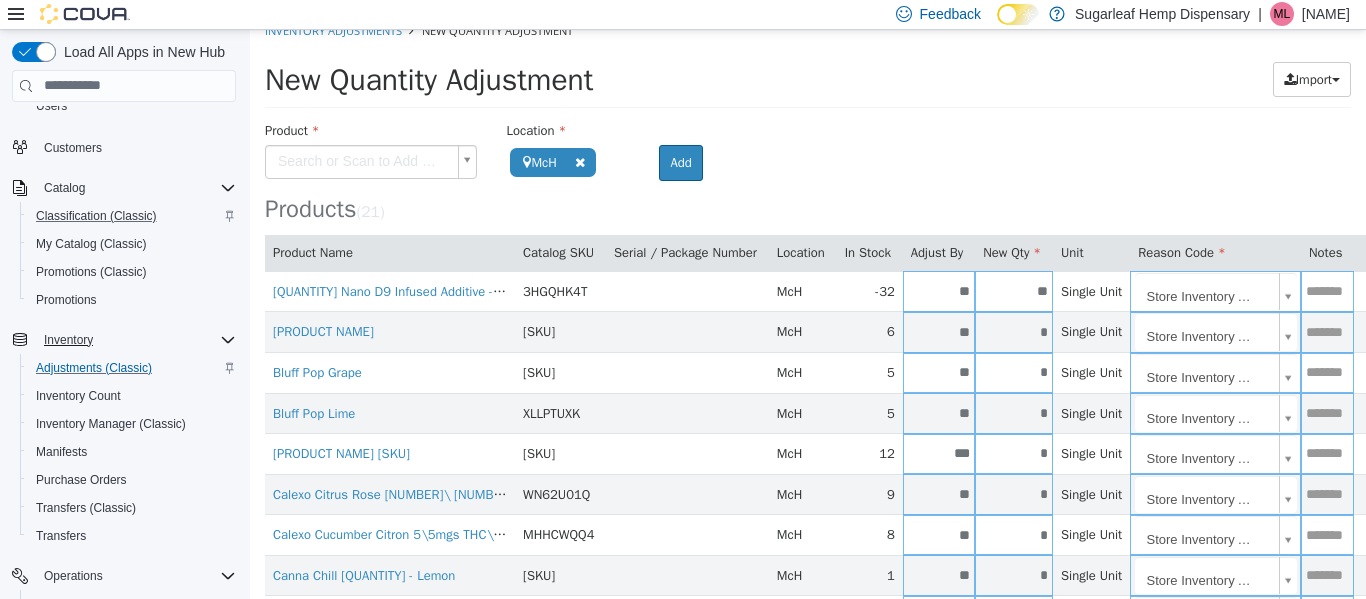 scroll, scrollTop: 13, scrollLeft: 0, axis: vertical 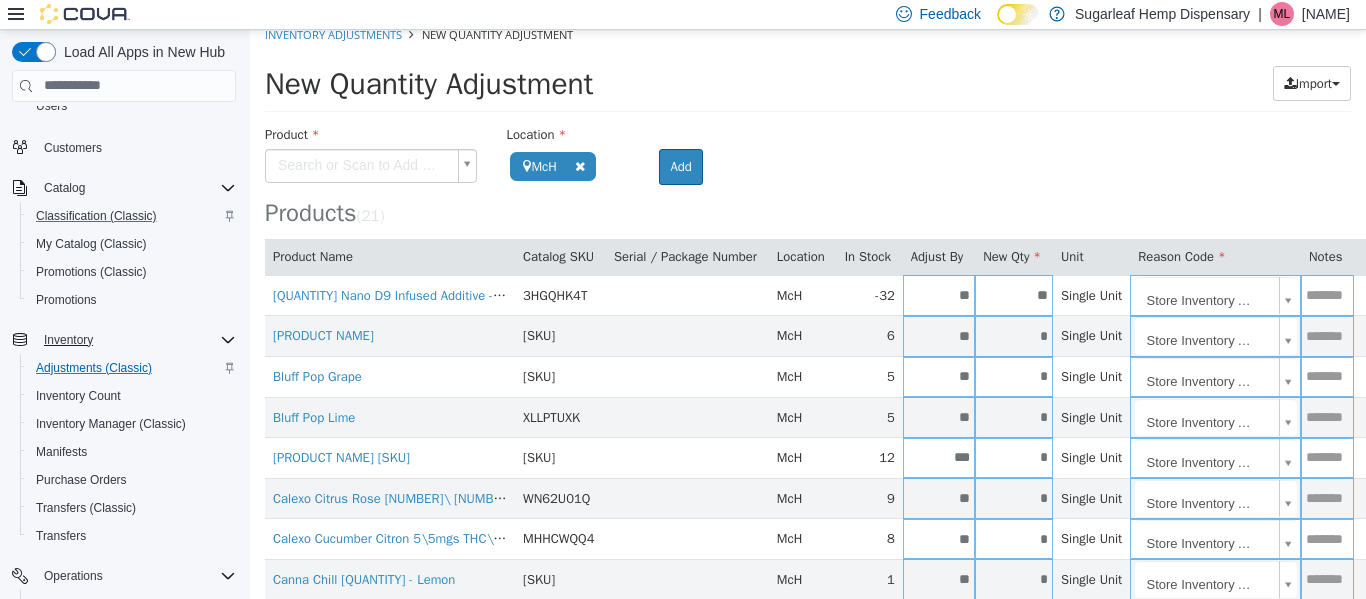 click on "**********" at bounding box center (808, 599) 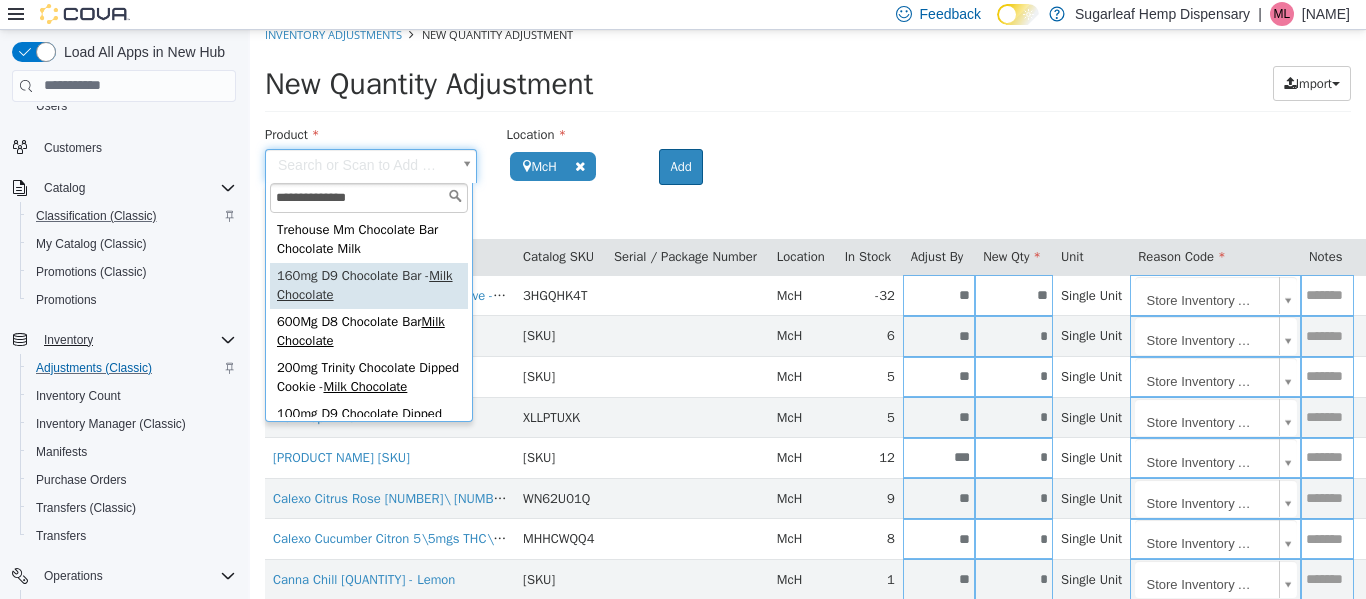 type on "**********" 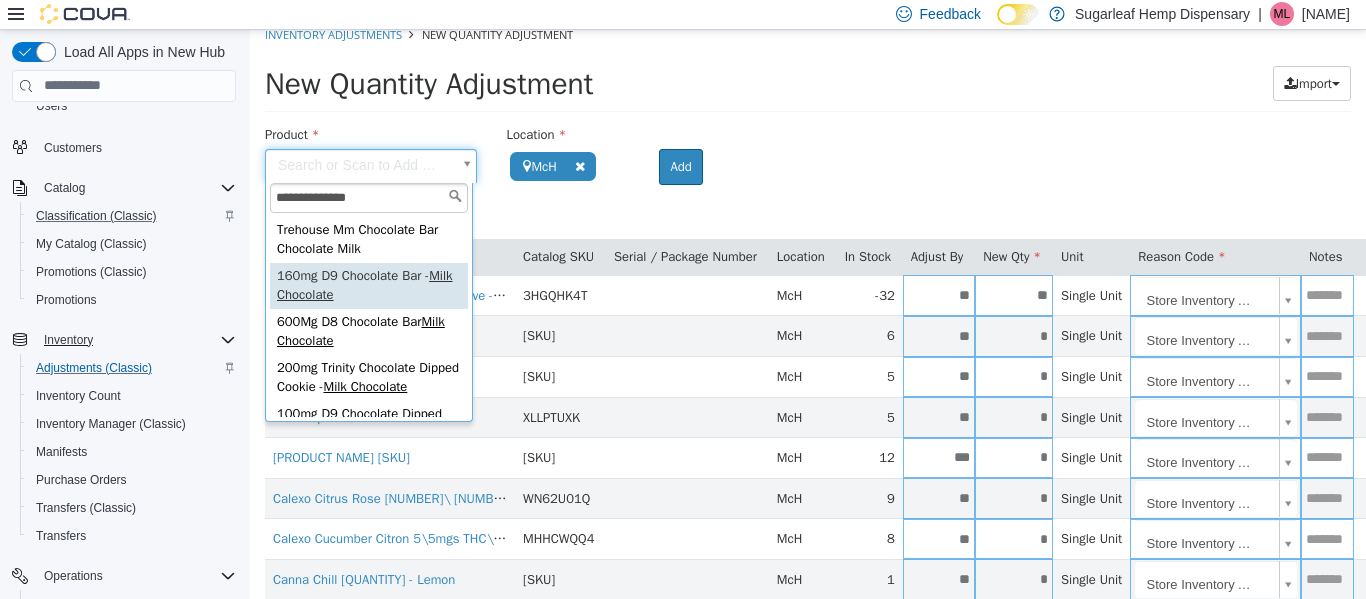 type on "**********" 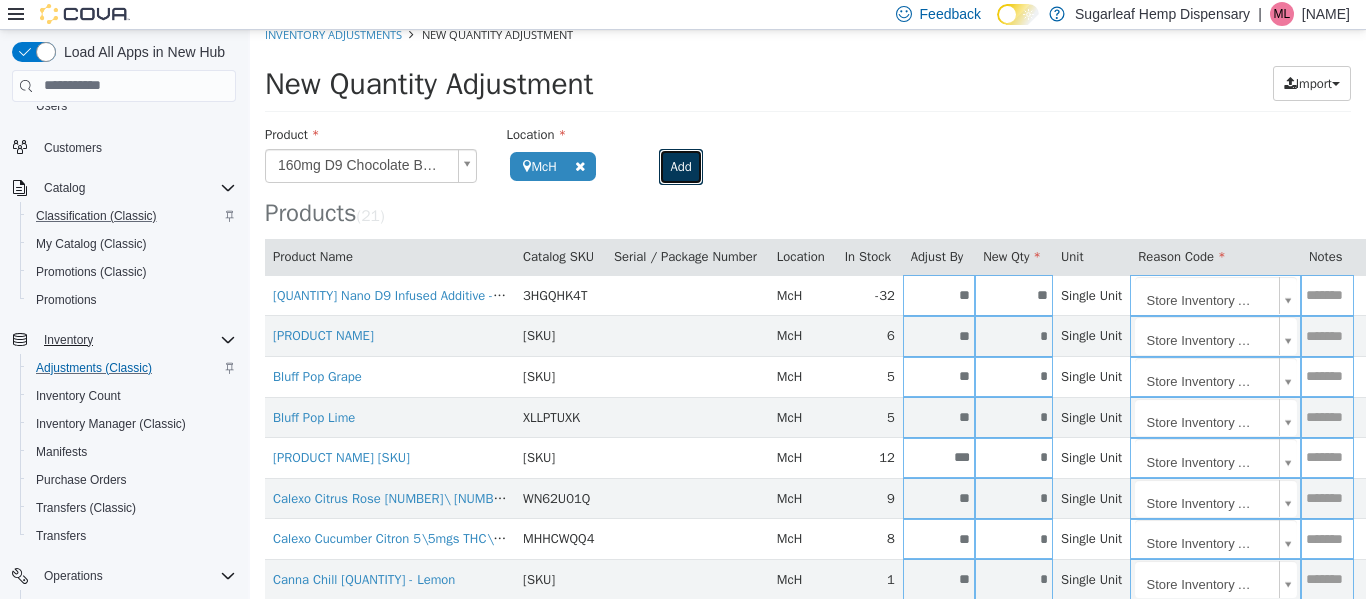 click on "Add" at bounding box center (680, 166) 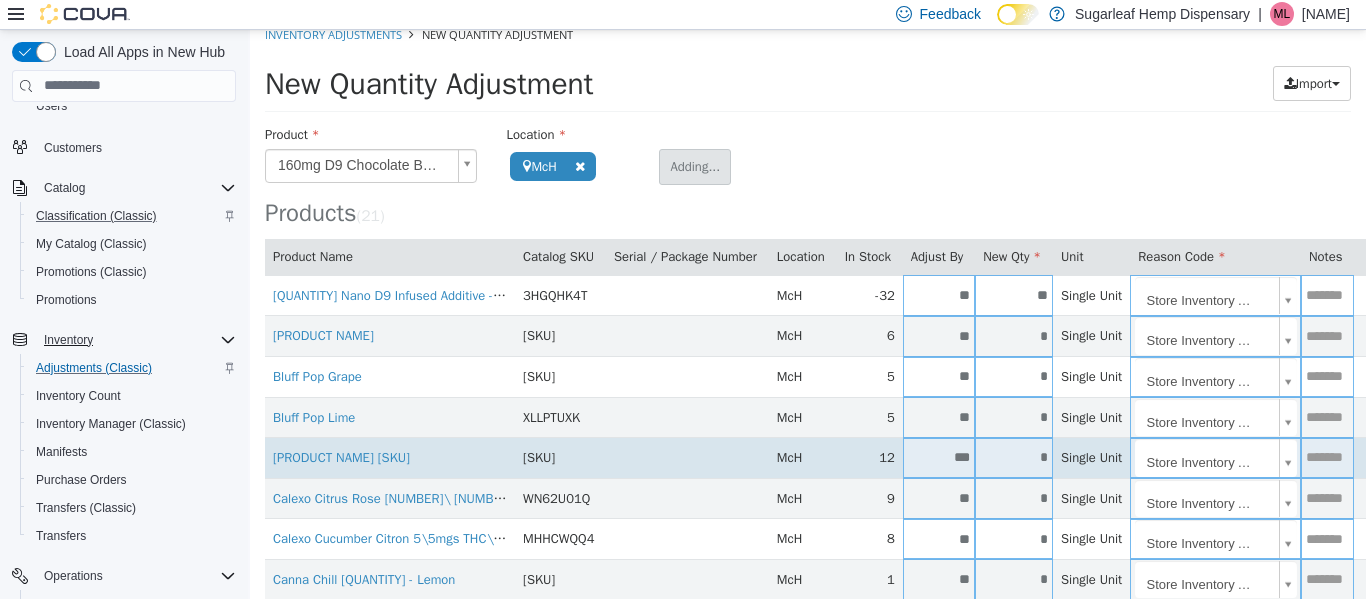 type 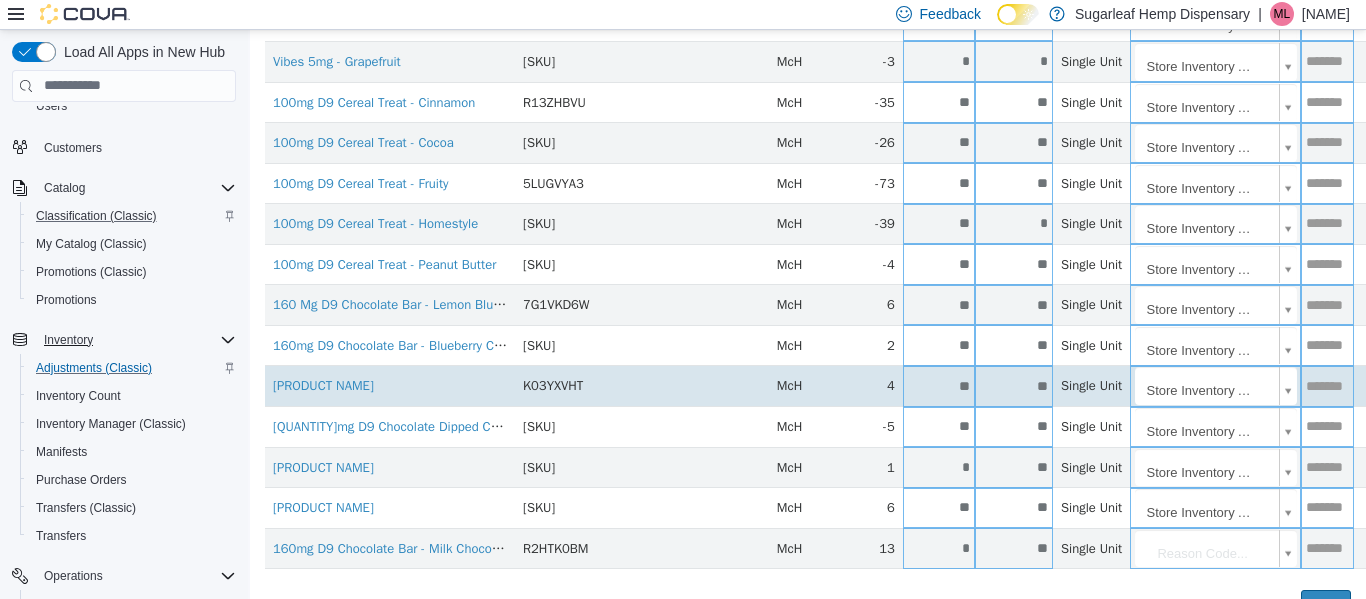 scroll, scrollTop: 654, scrollLeft: 0, axis: vertical 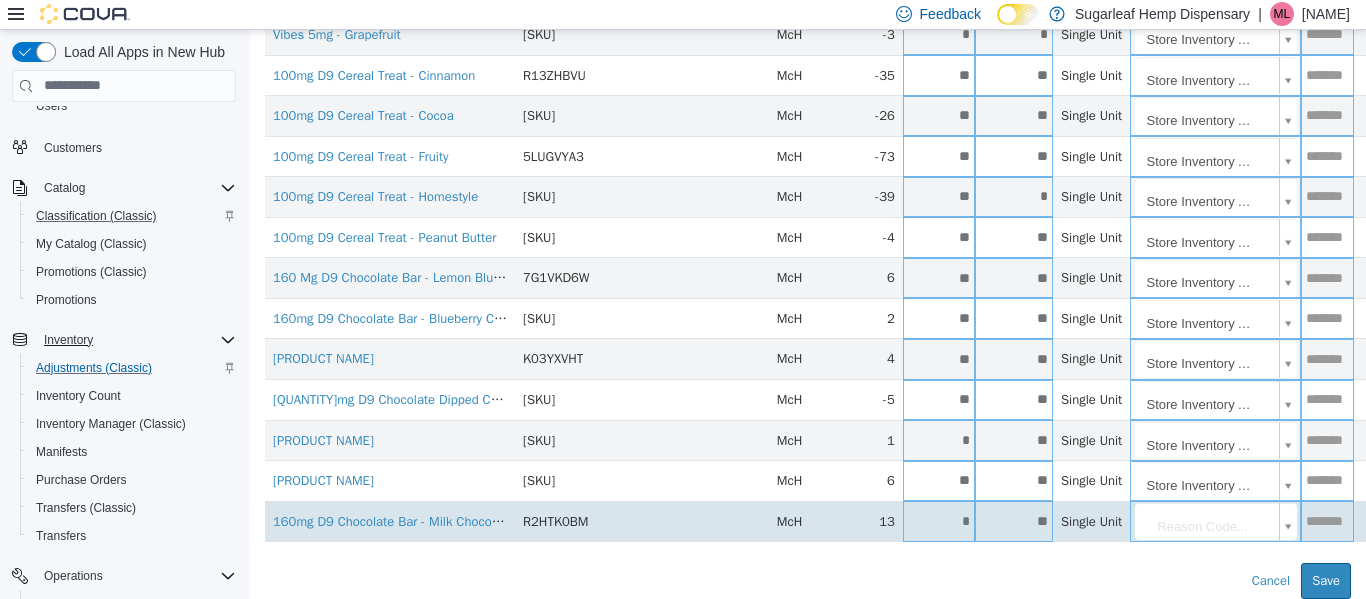 click on "**" at bounding box center (1014, 520) 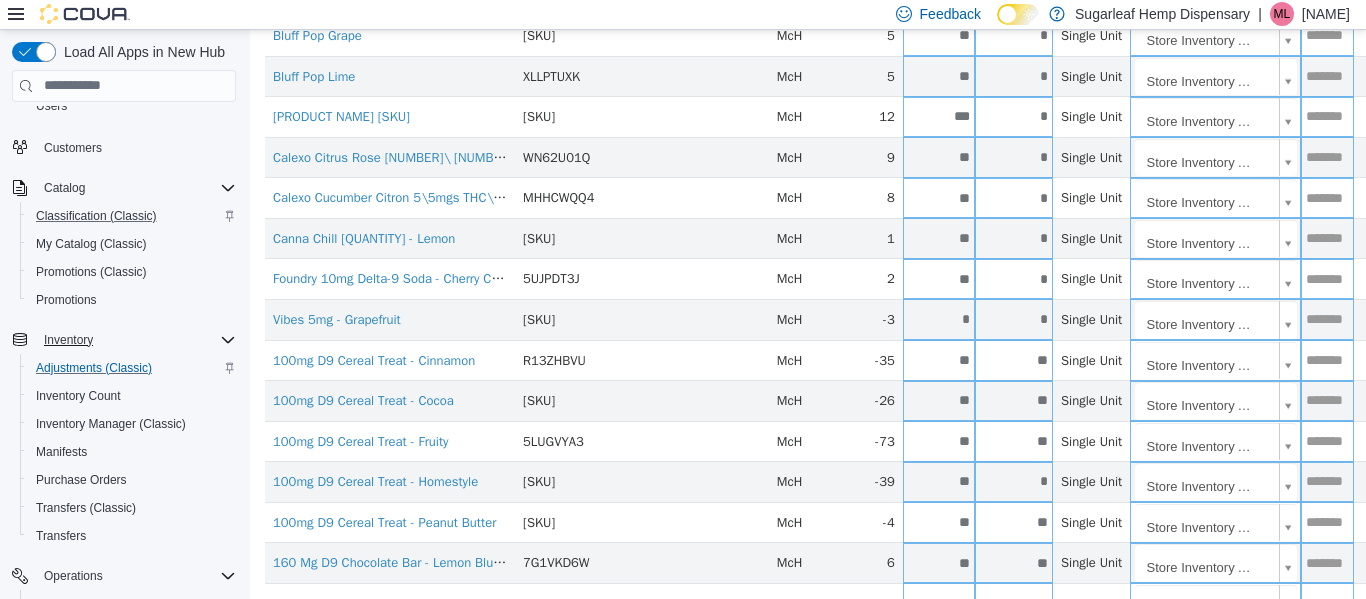 scroll, scrollTop: 154, scrollLeft: 0, axis: vertical 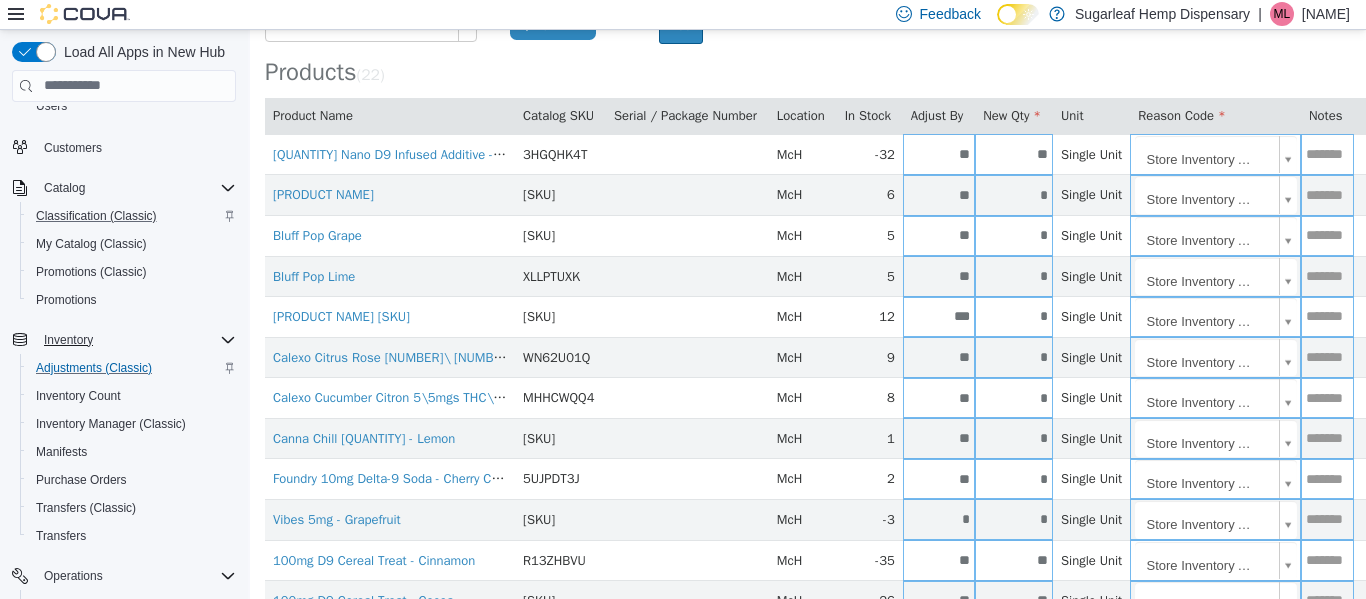 type on "**" 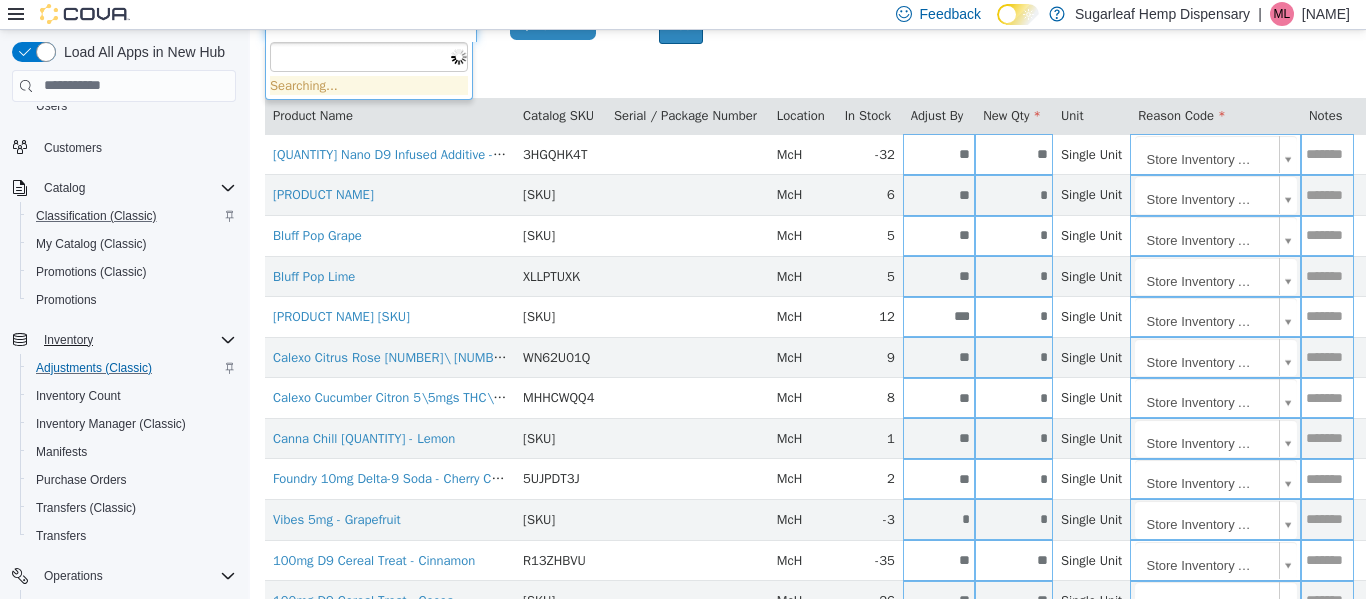click on "**********" at bounding box center [808, 479] 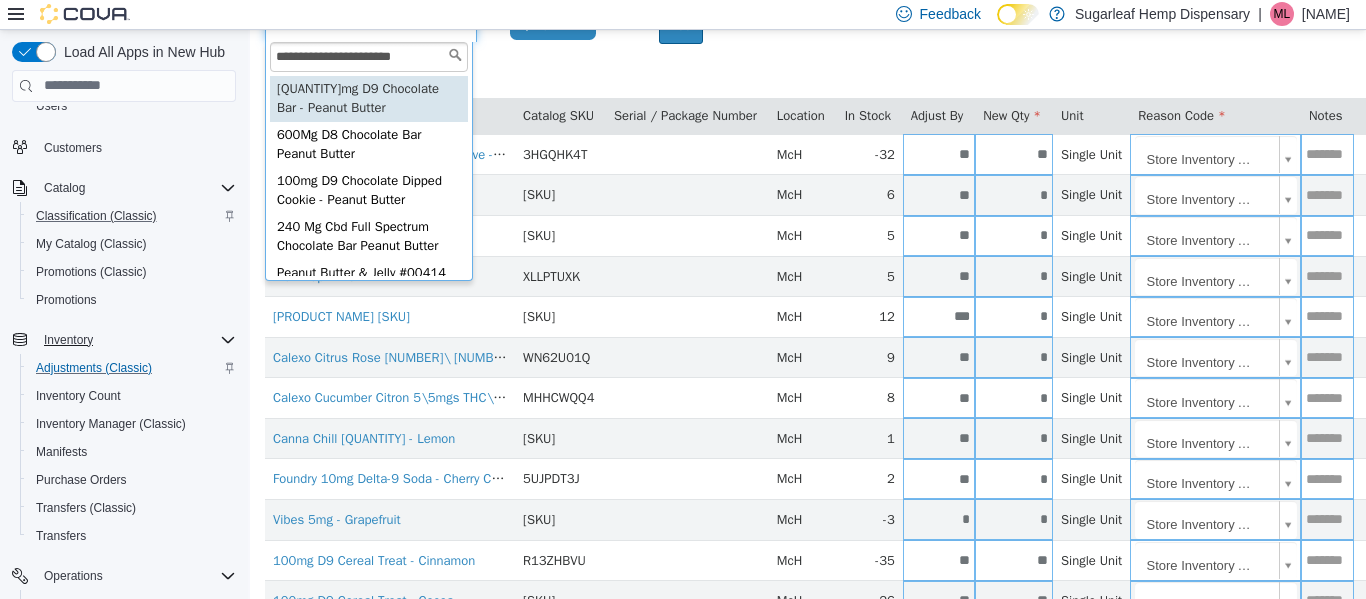 type on "**********" 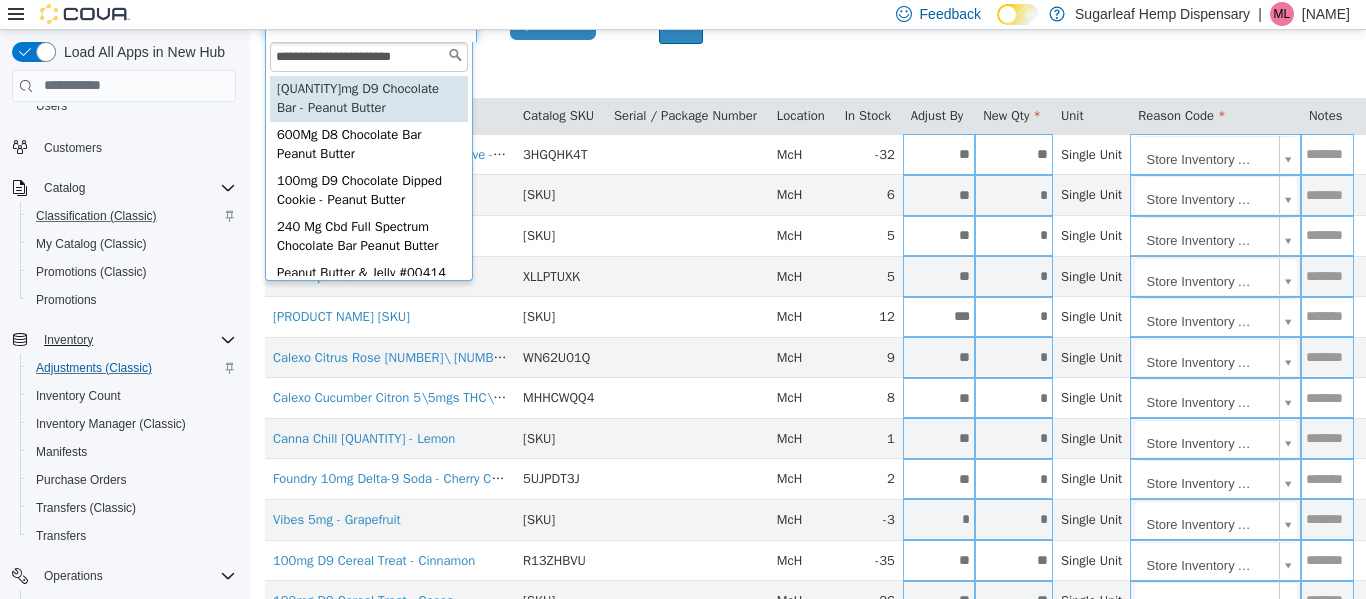type on "**********" 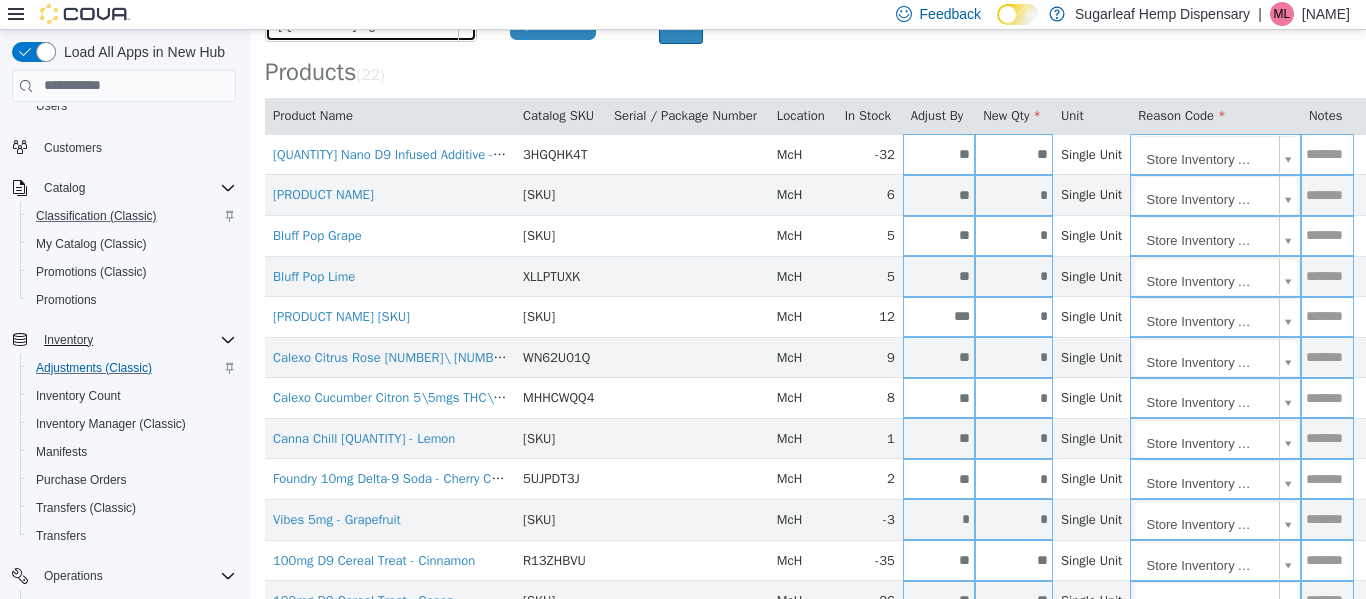 scroll, scrollTop: 133, scrollLeft: 0, axis: vertical 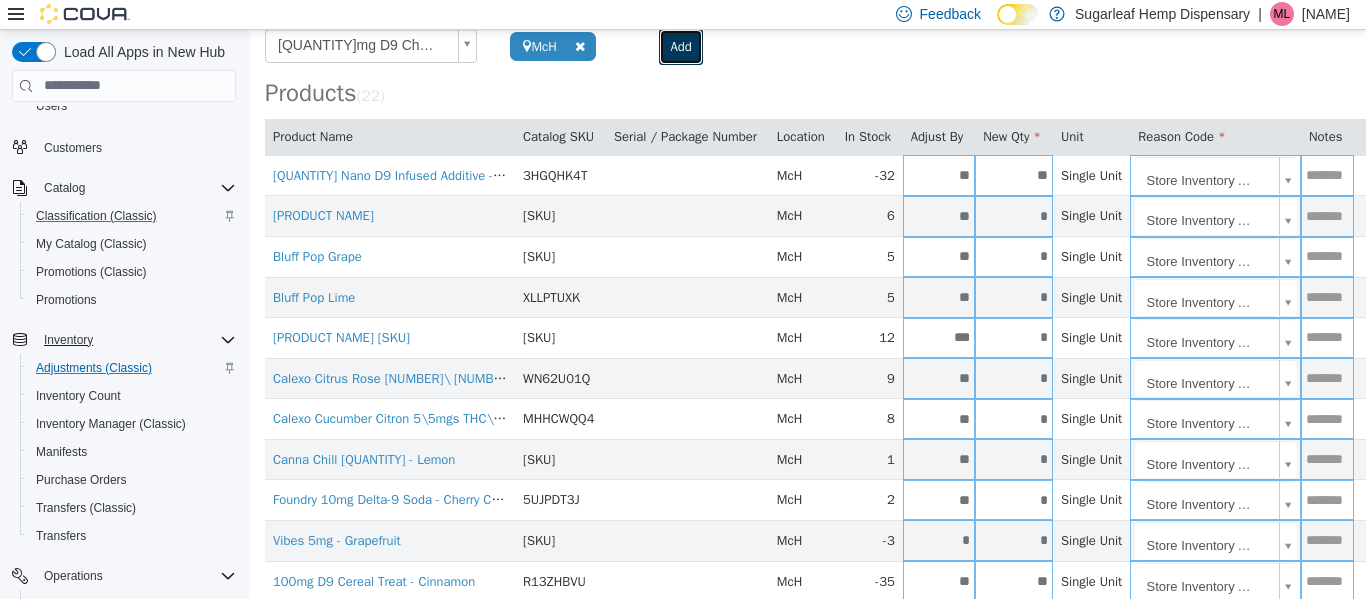 click on "Add" at bounding box center [680, 46] 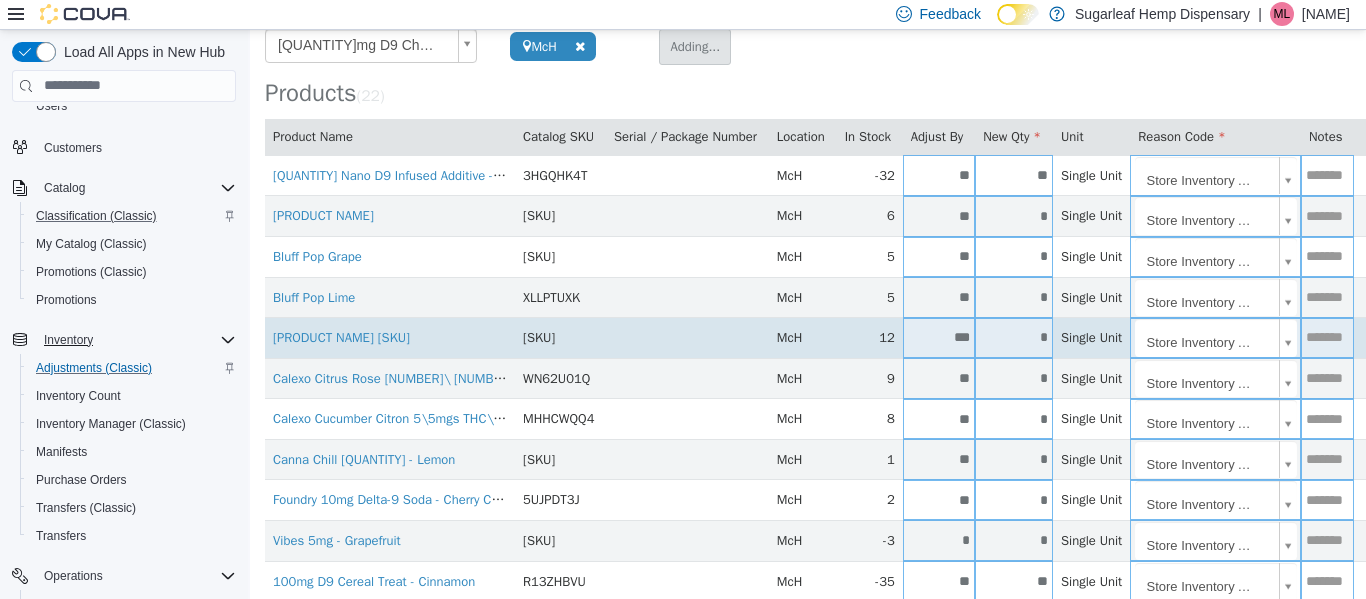 type 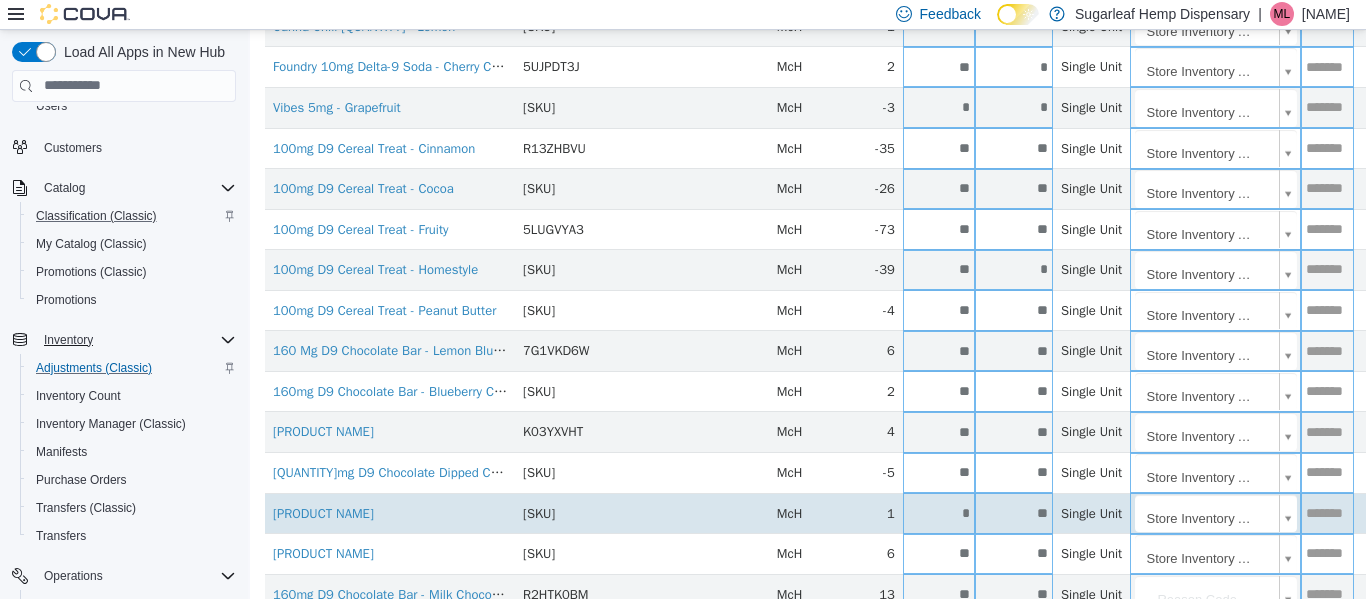 scroll, scrollTop: 694, scrollLeft: 0, axis: vertical 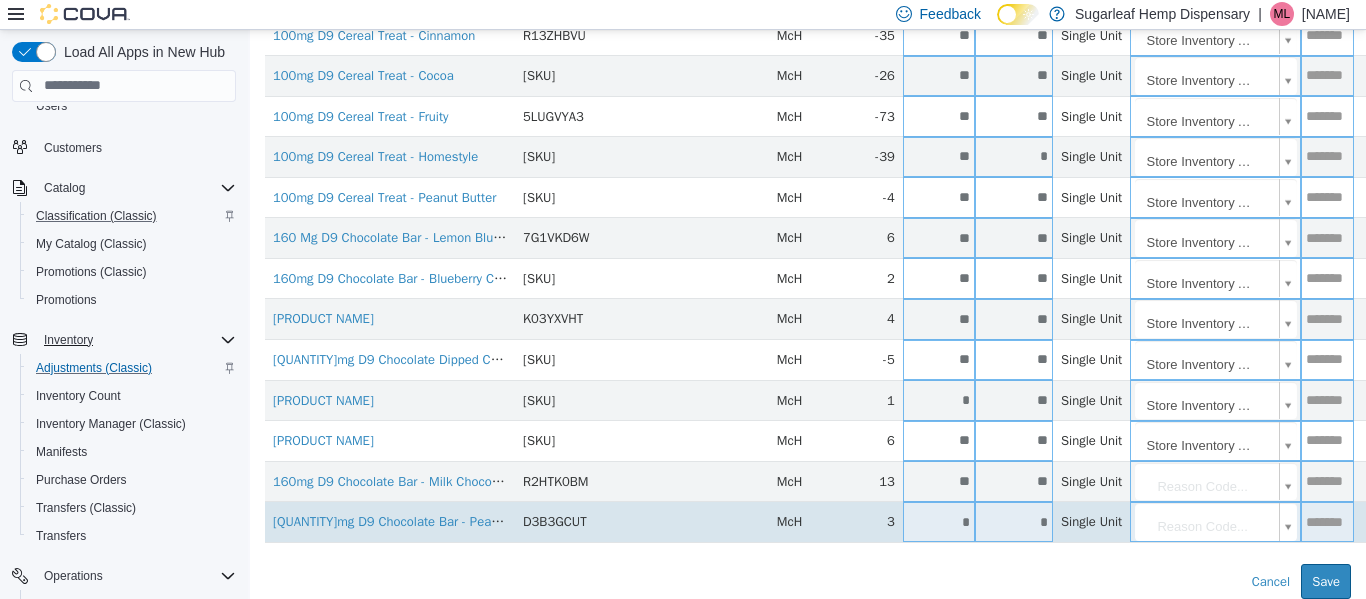 click on "*" at bounding box center (1014, 521) 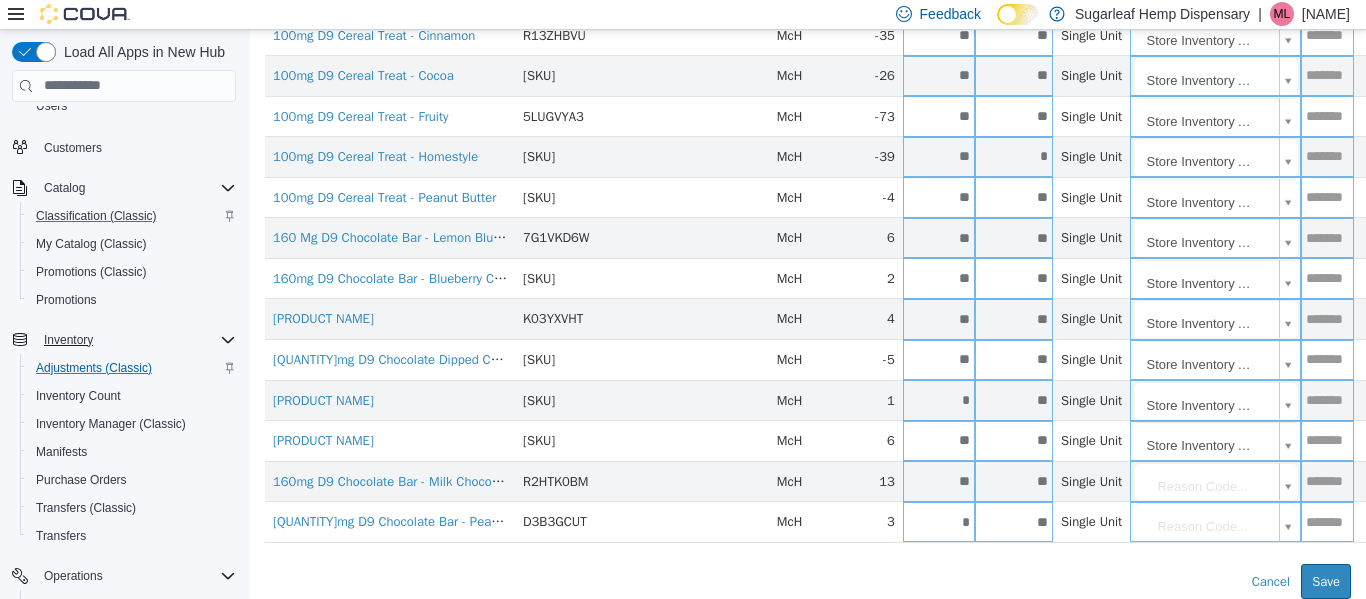 type on "**" 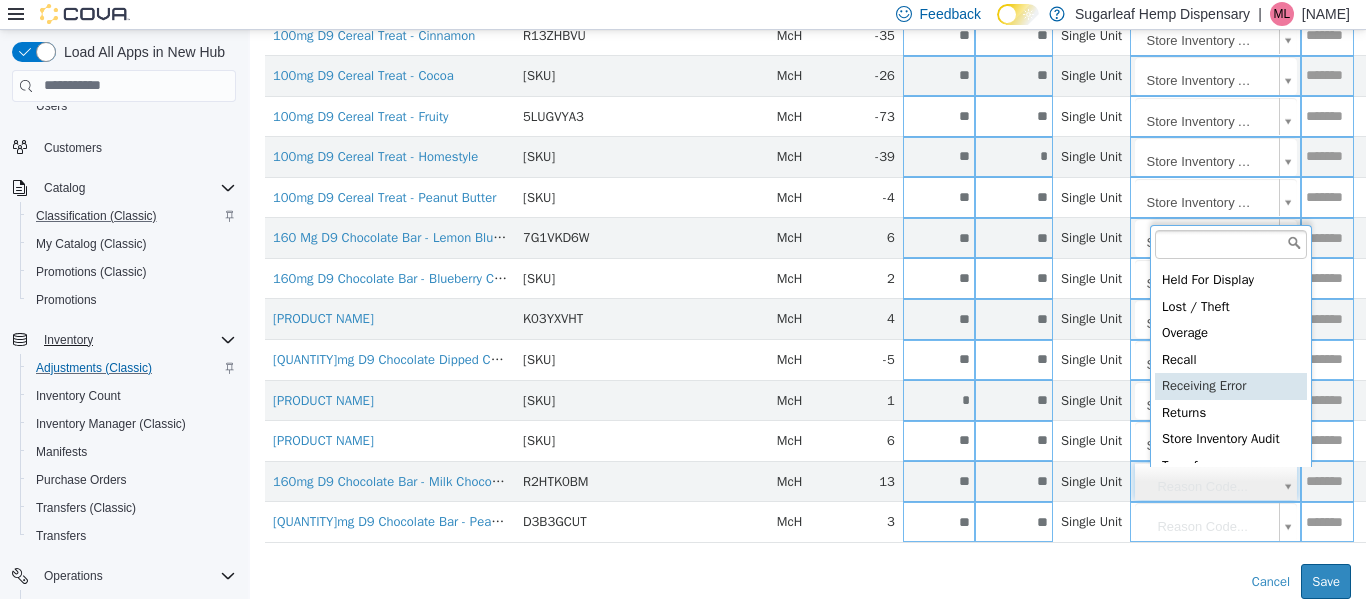 scroll, scrollTop: 92, scrollLeft: 0, axis: vertical 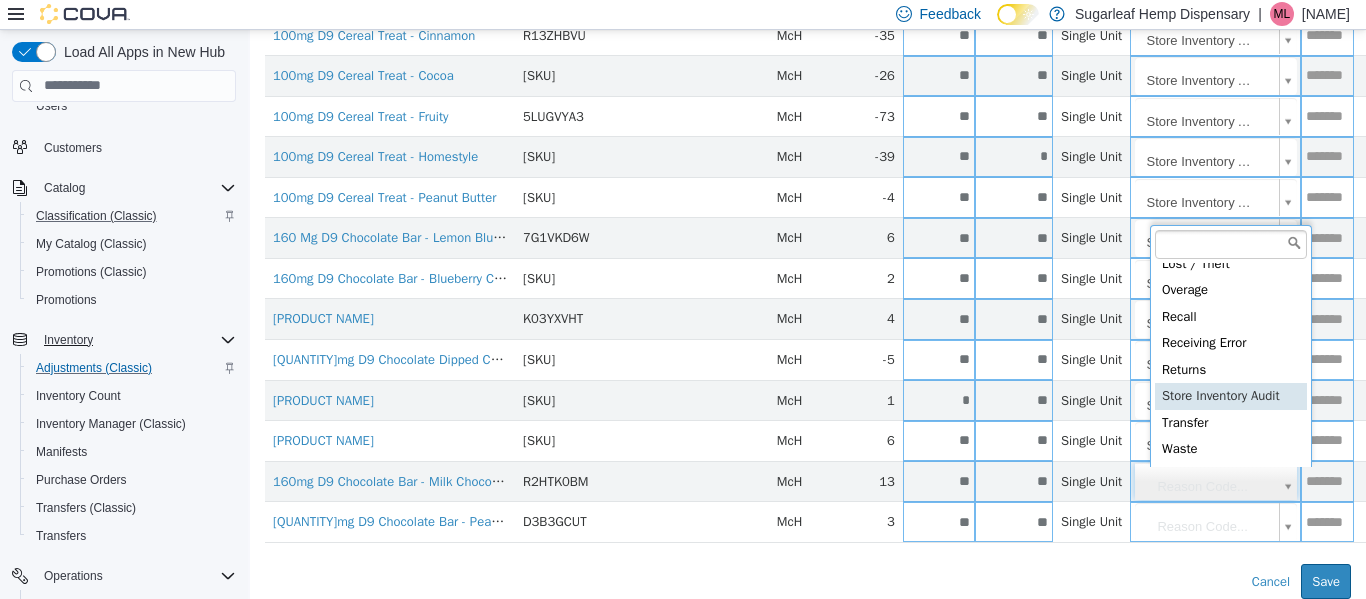 type on "**********" 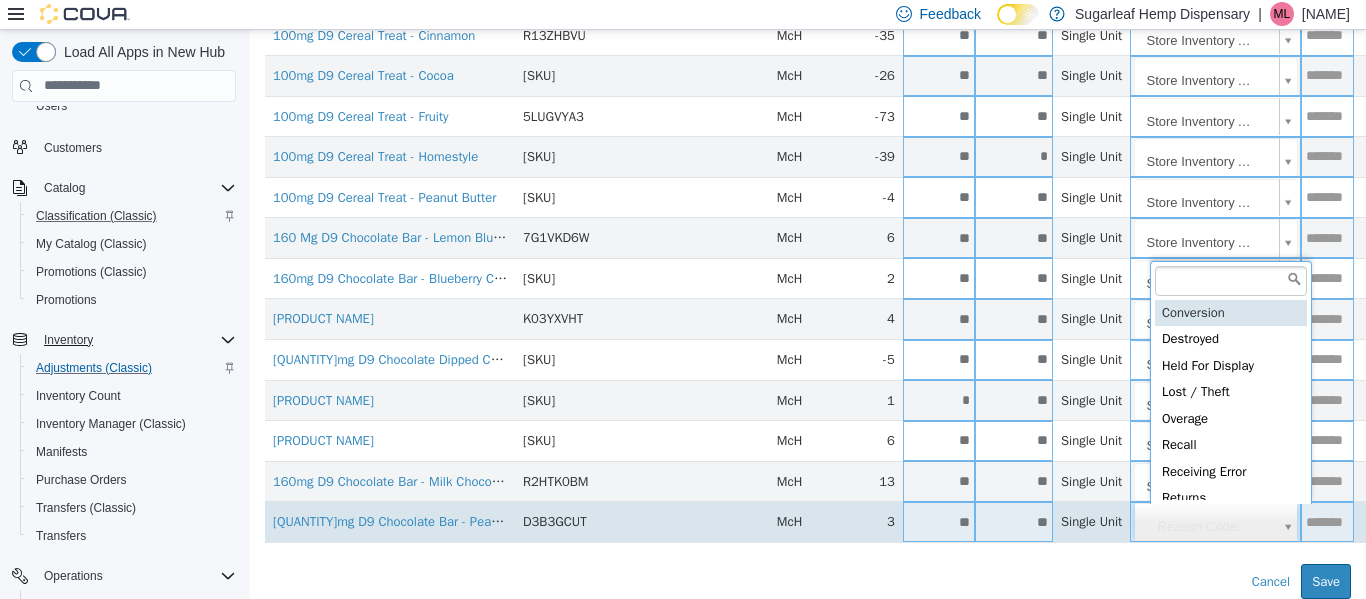 click on "**********" at bounding box center (808, -26) 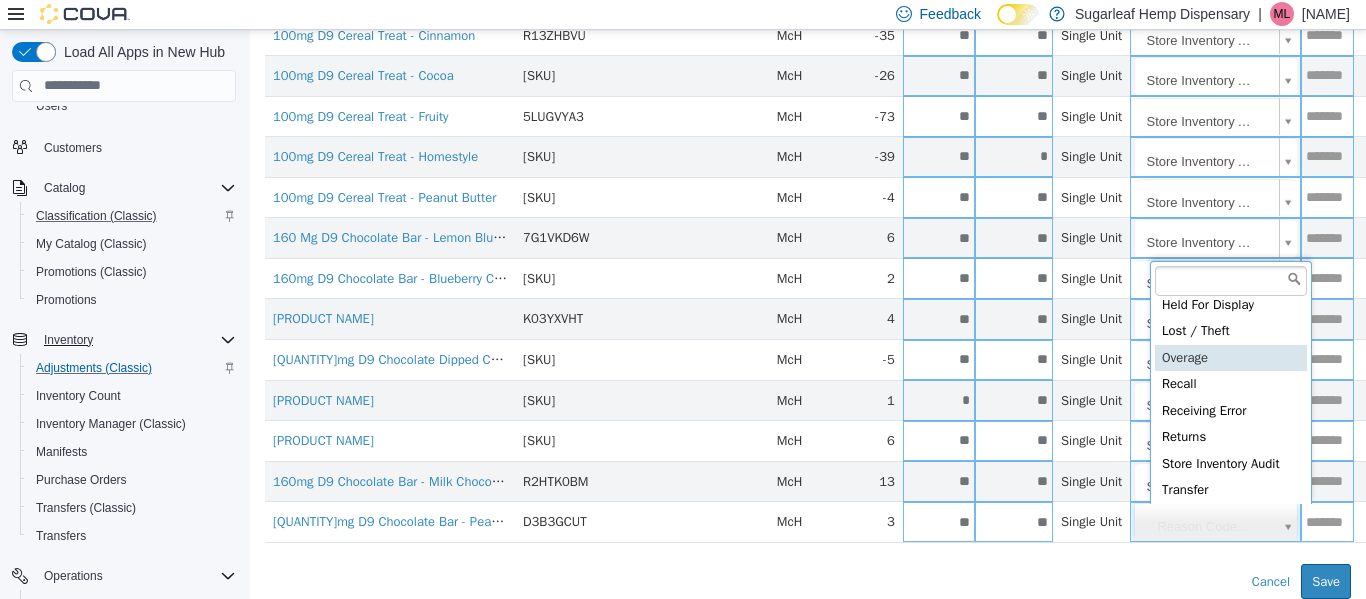 scroll, scrollTop: 91, scrollLeft: 0, axis: vertical 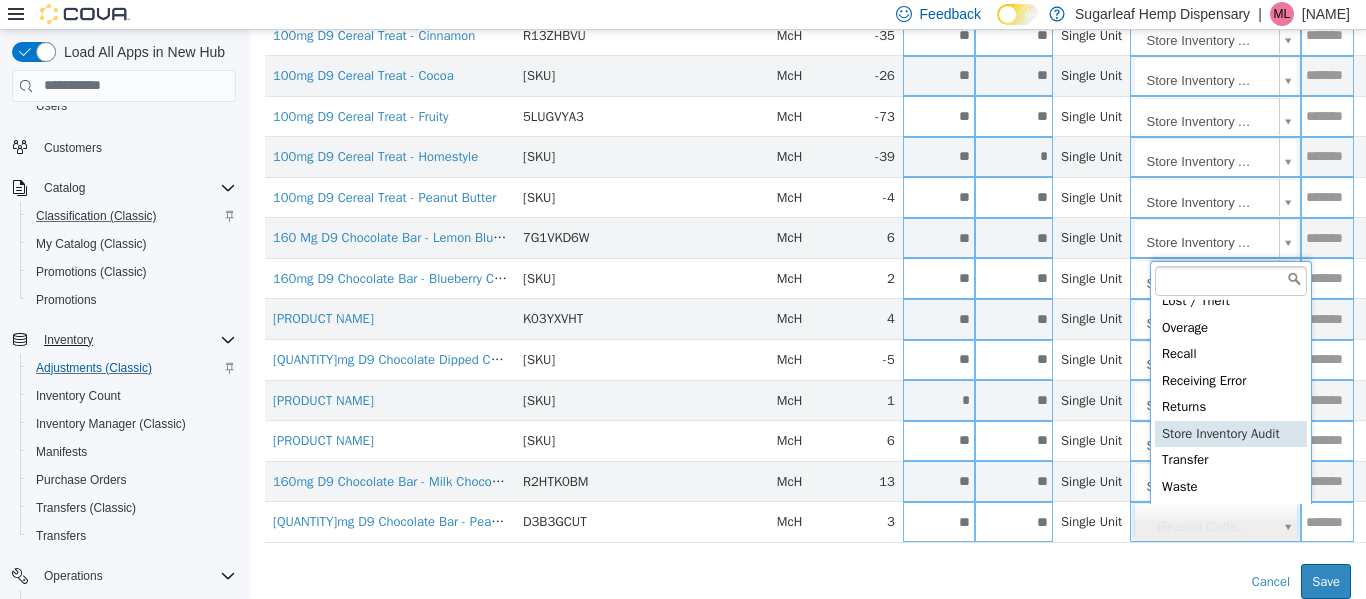 type on "**********" 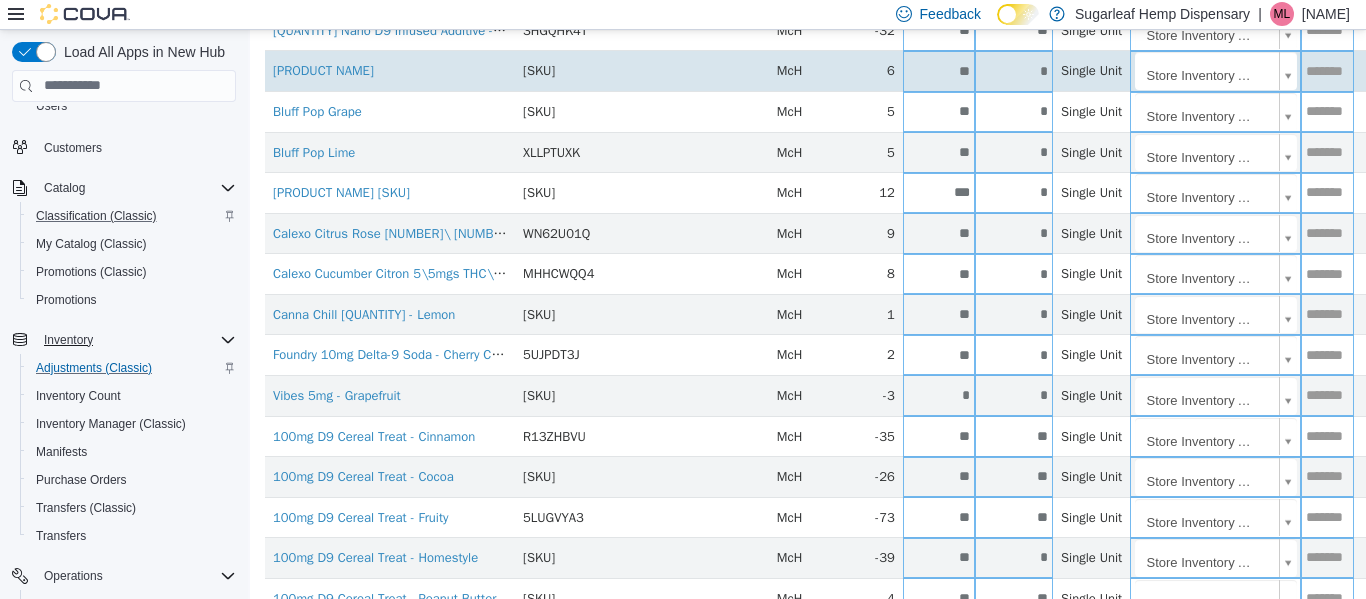scroll, scrollTop: 94, scrollLeft: 0, axis: vertical 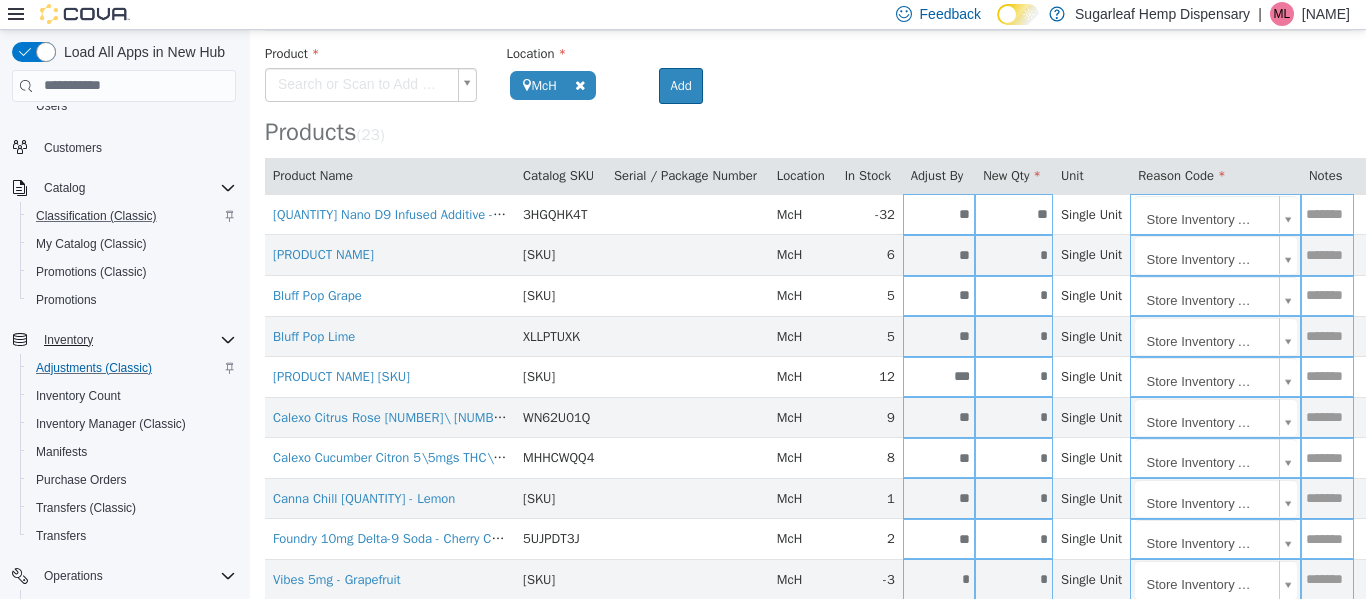 click on "**********" at bounding box center (808, 559) 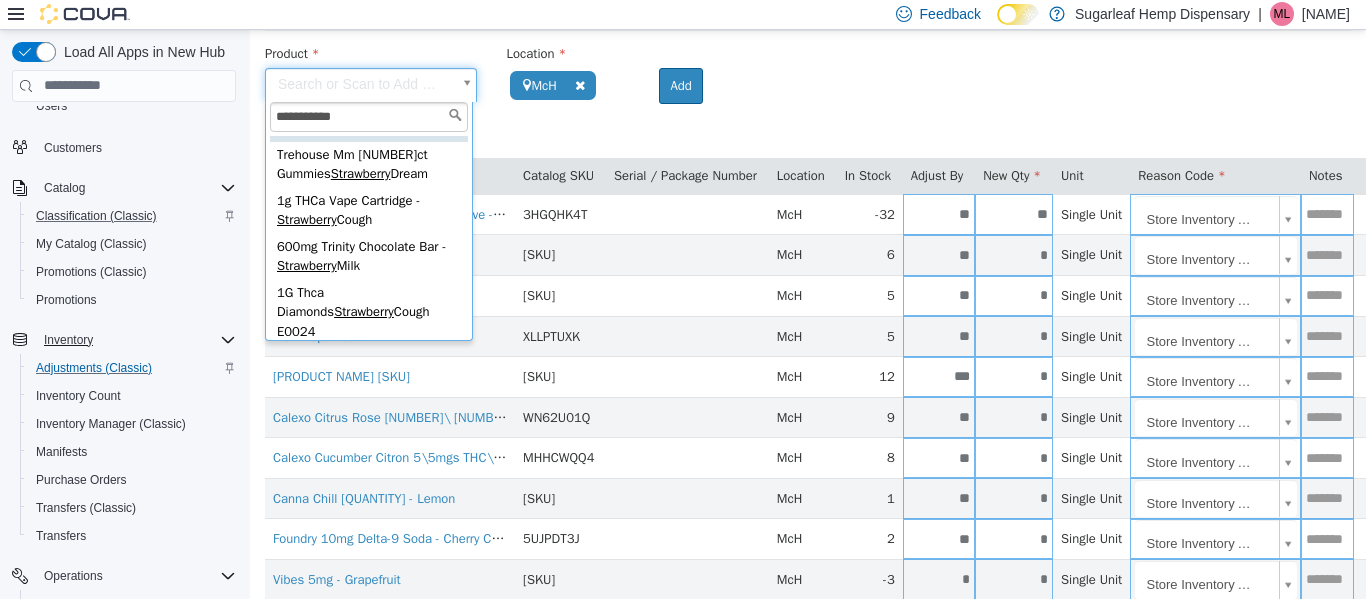 scroll, scrollTop: 582, scrollLeft: 0, axis: vertical 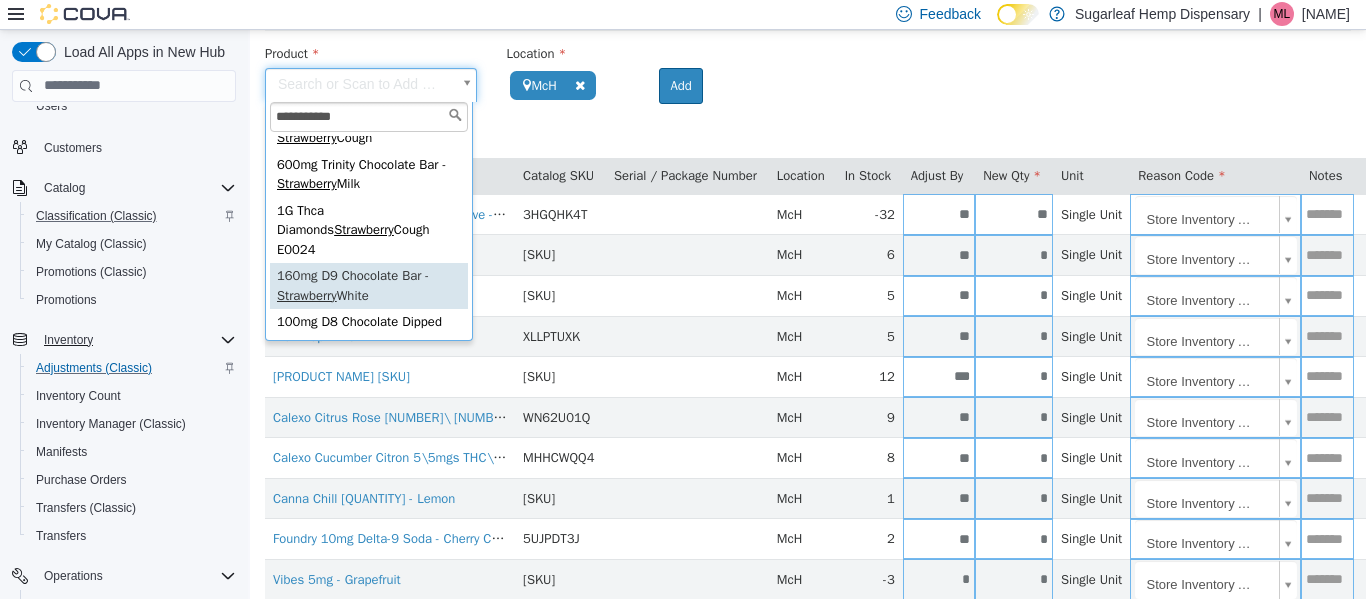type on "**********" 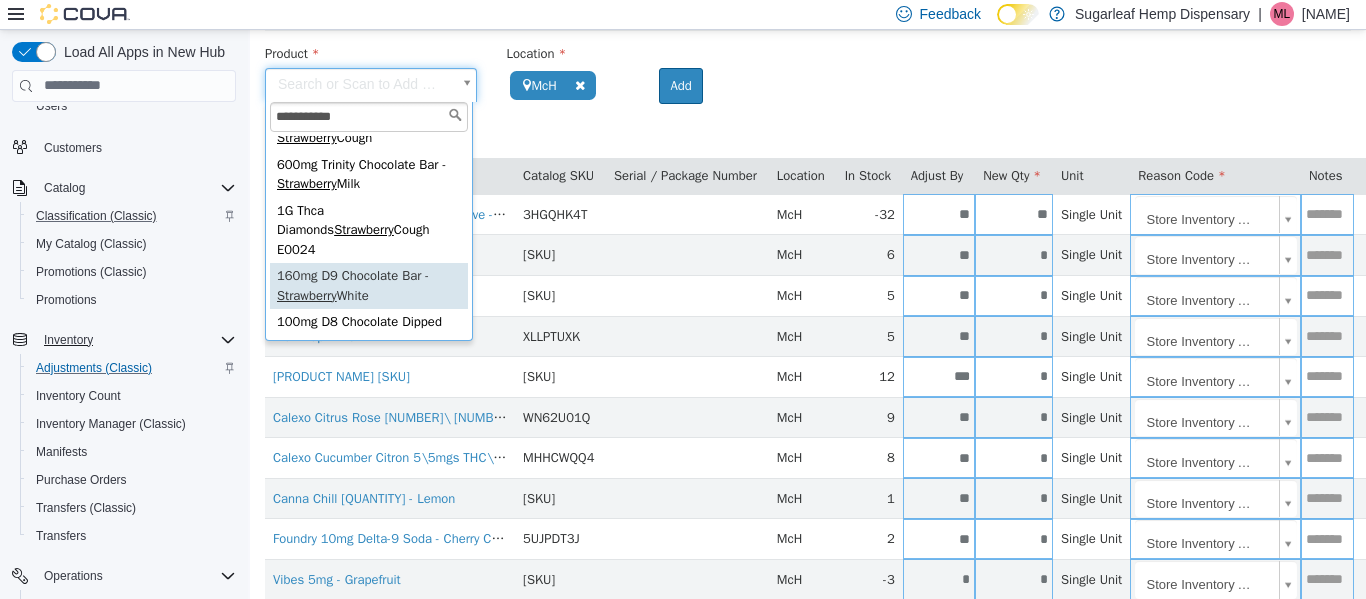 type on "**********" 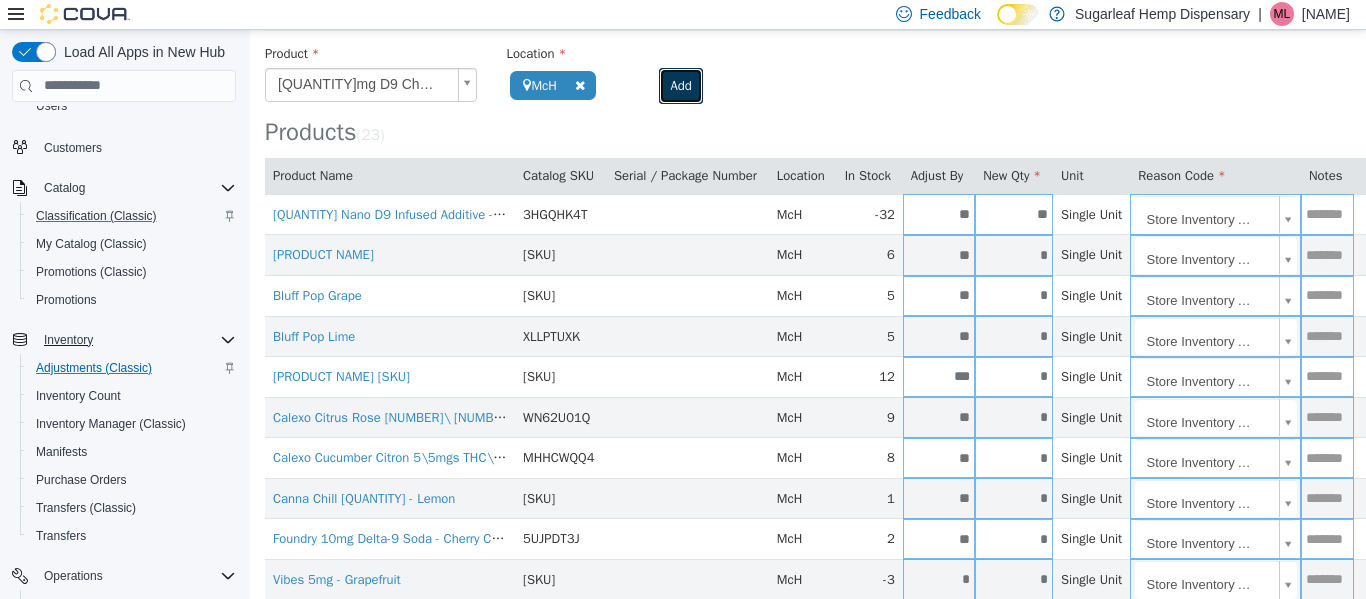 click on "Add" at bounding box center (680, 85) 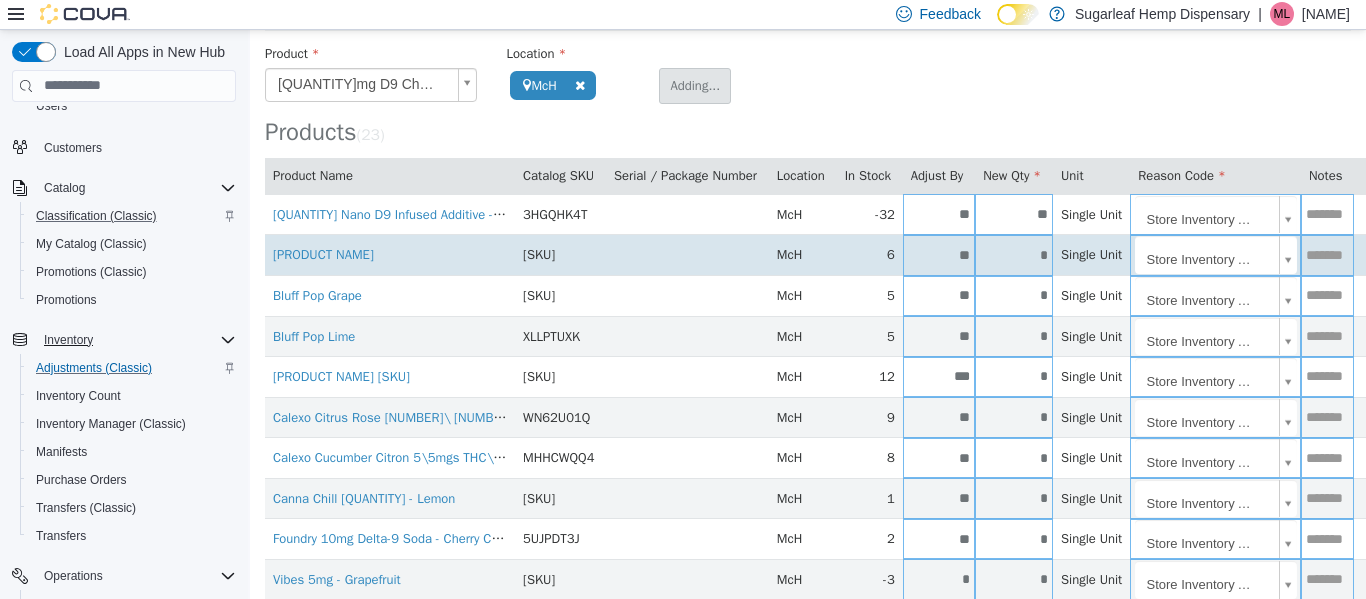 type 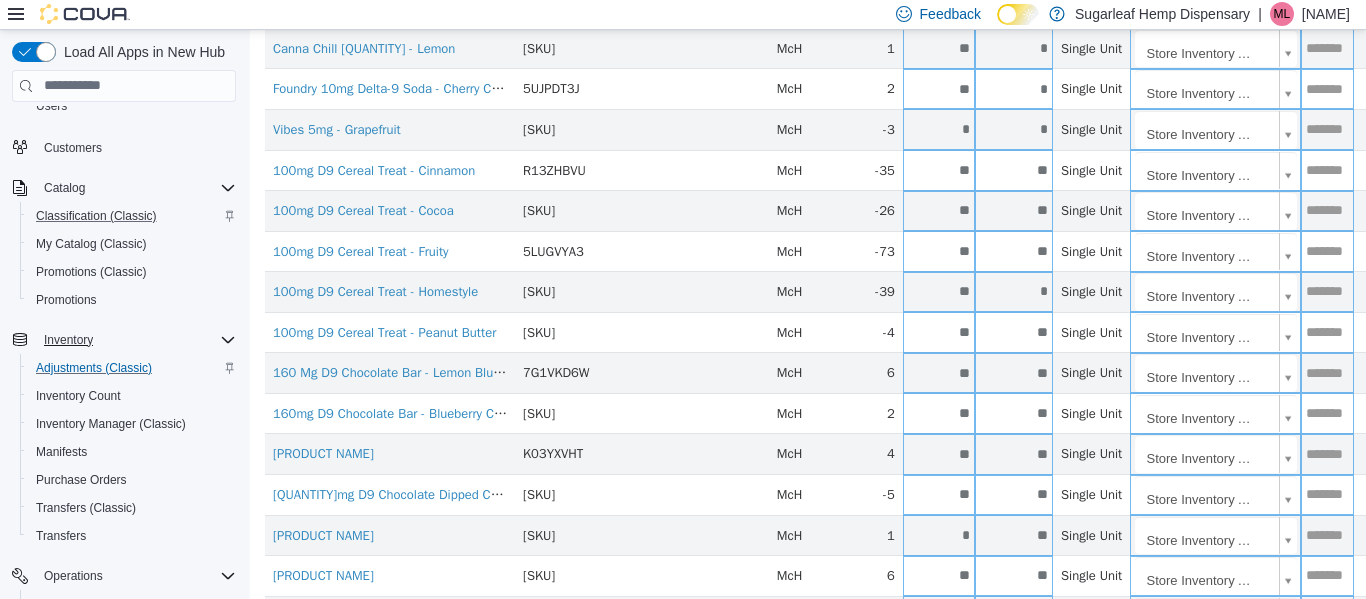 scroll, scrollTop: 735, scrollLeft: 0, axis: vertical 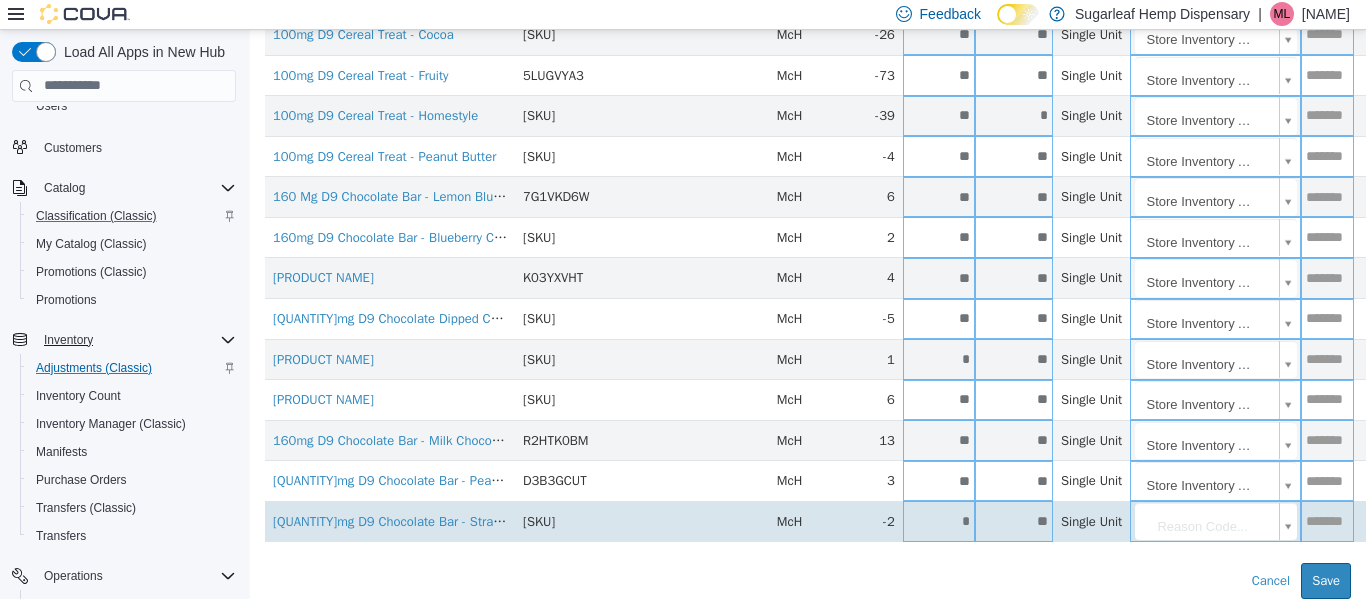 click on "**" at bounding box center [1014, 520] 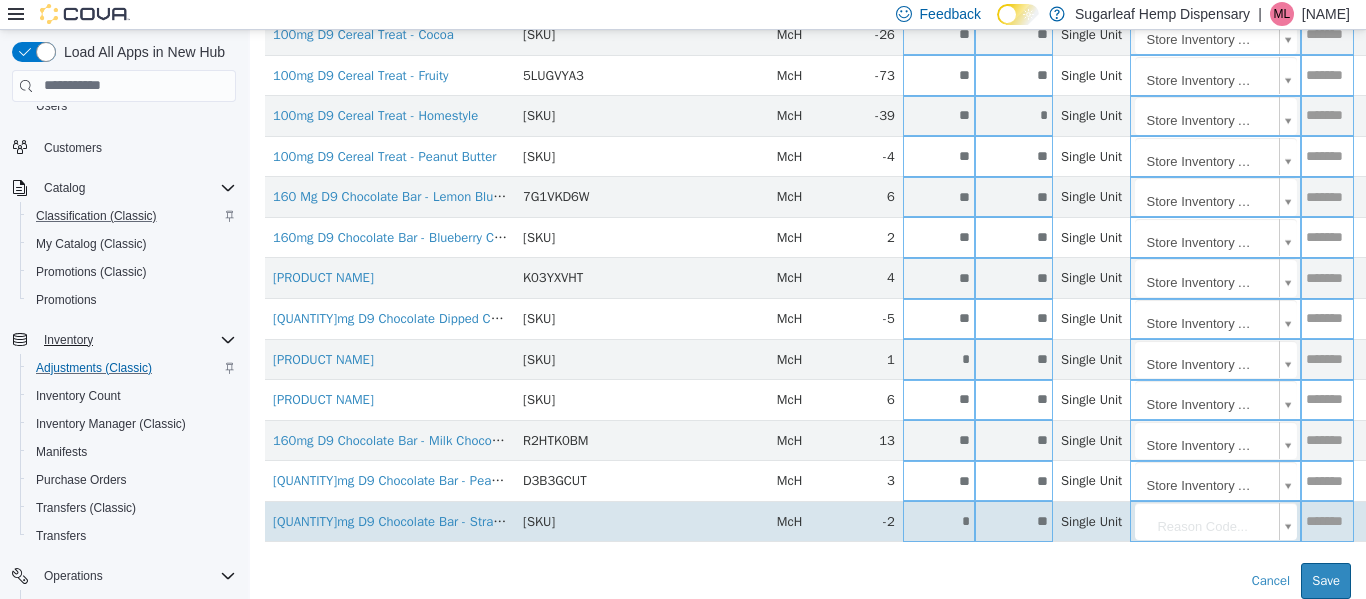 click on "**" at bounding box center (1014, 520) 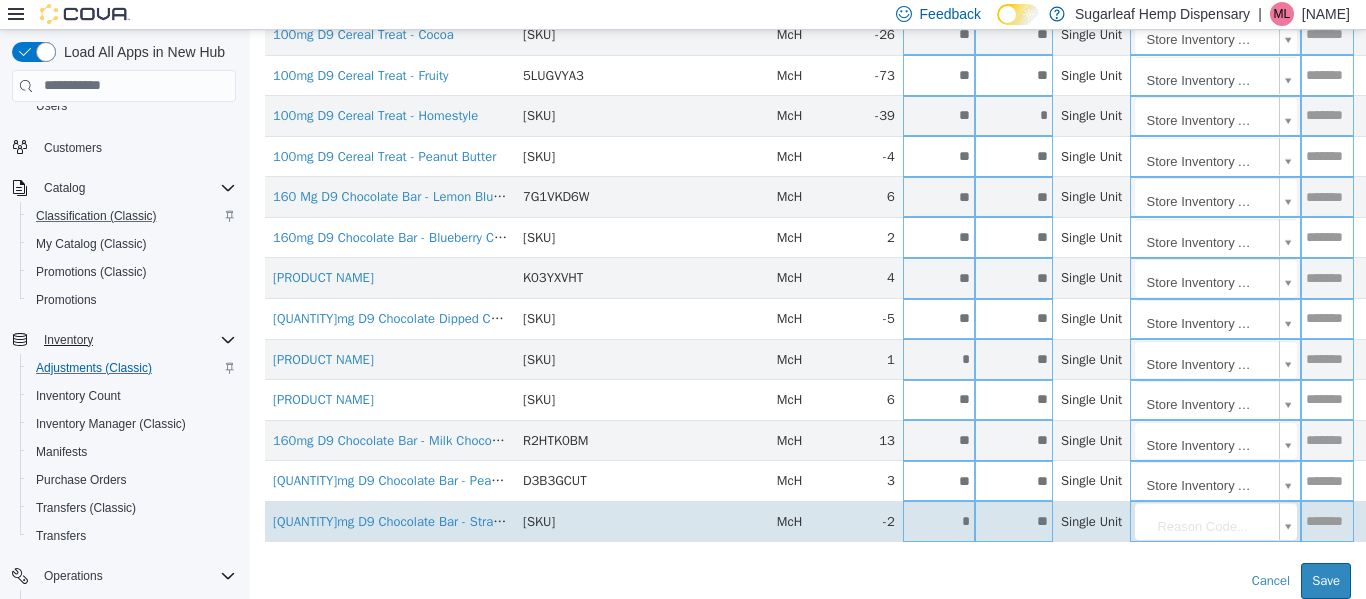 type on "*" 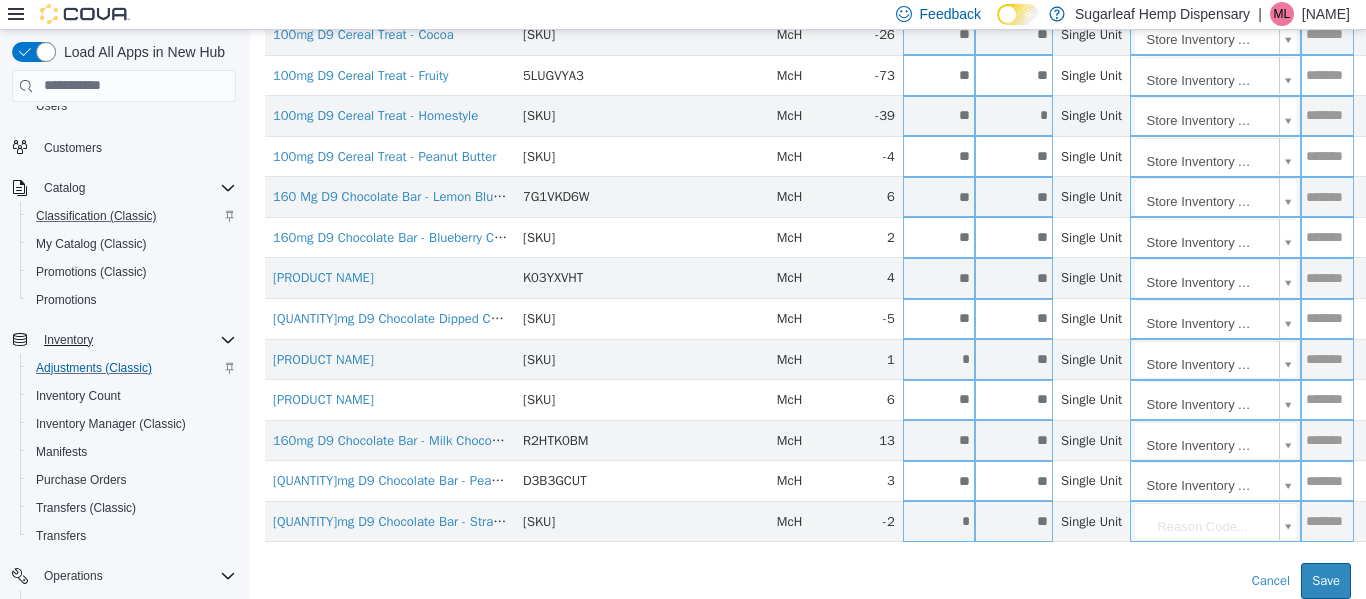 type on "**" 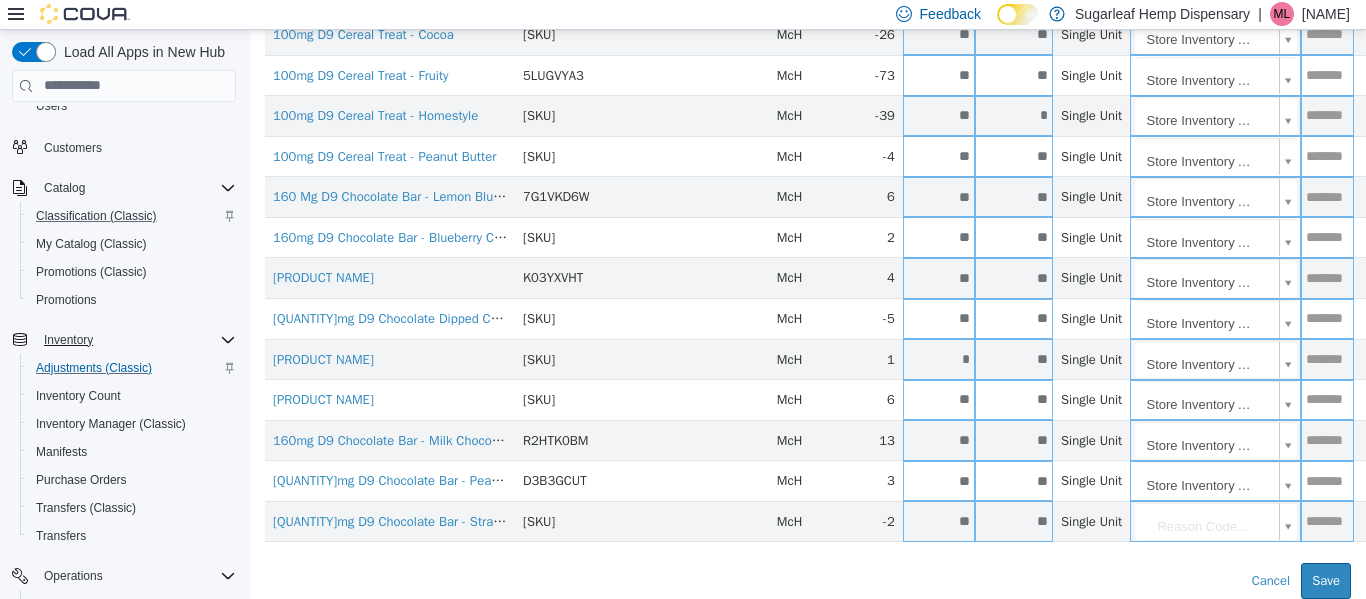 click on "**********" at bounding box center (808, -47) 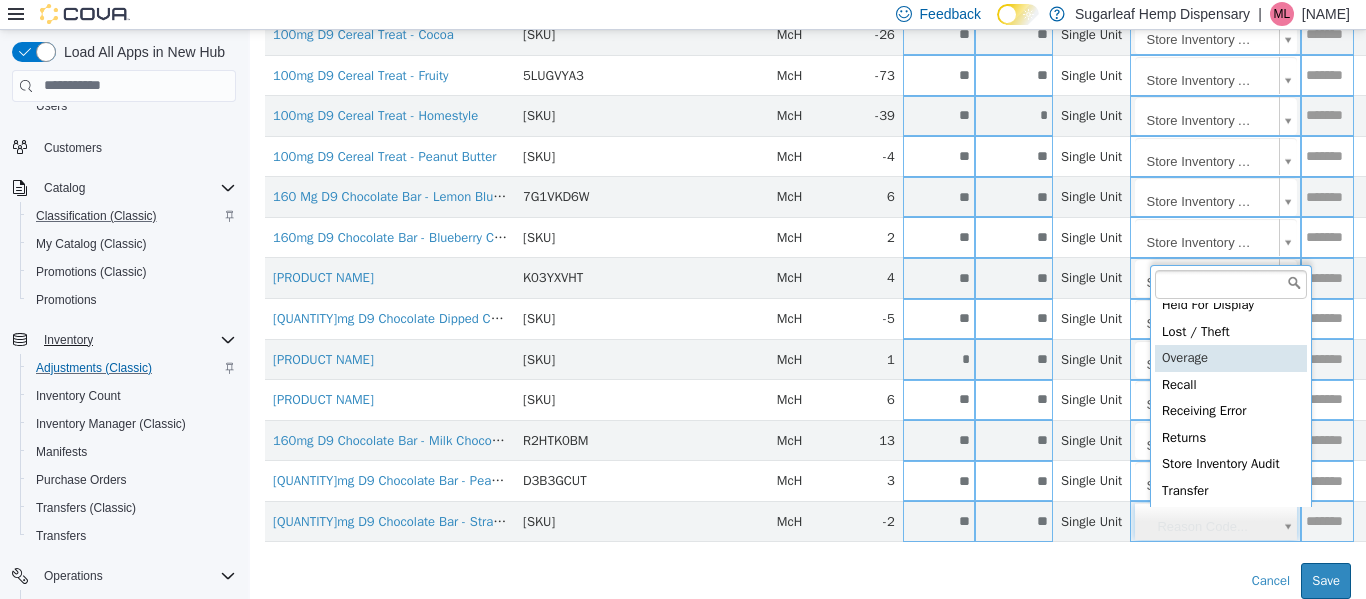 scroll, scrollTop: 92, scrollLeft: 0, axis: vertical 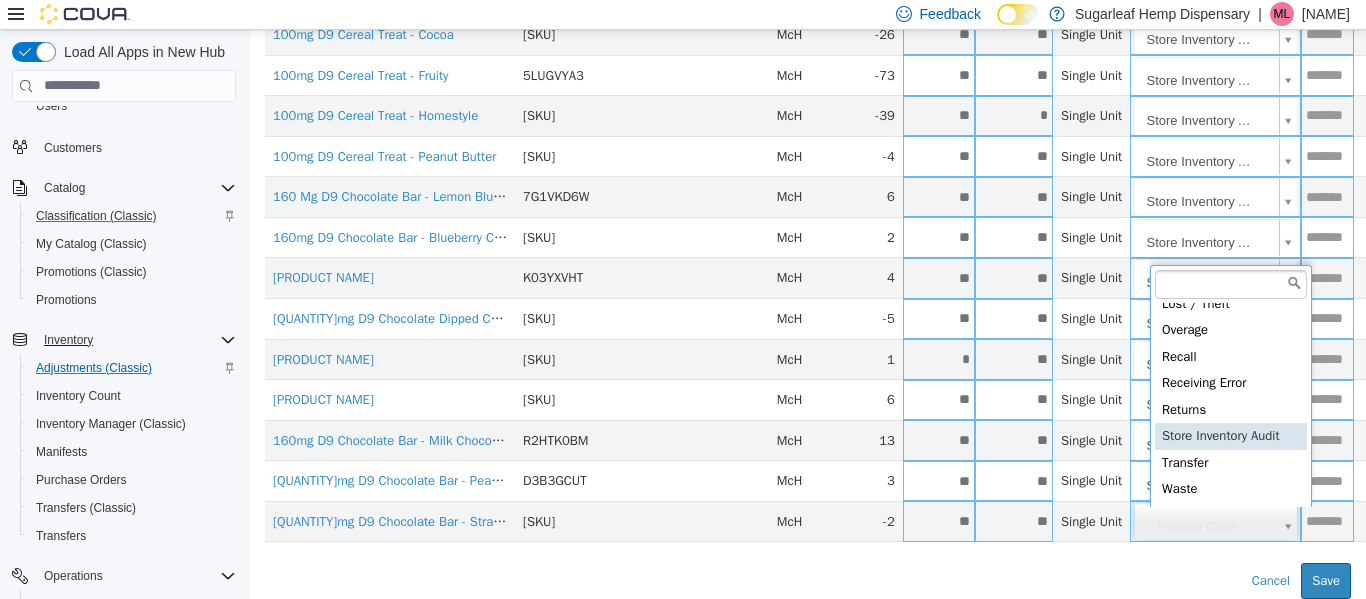 type on "**********" 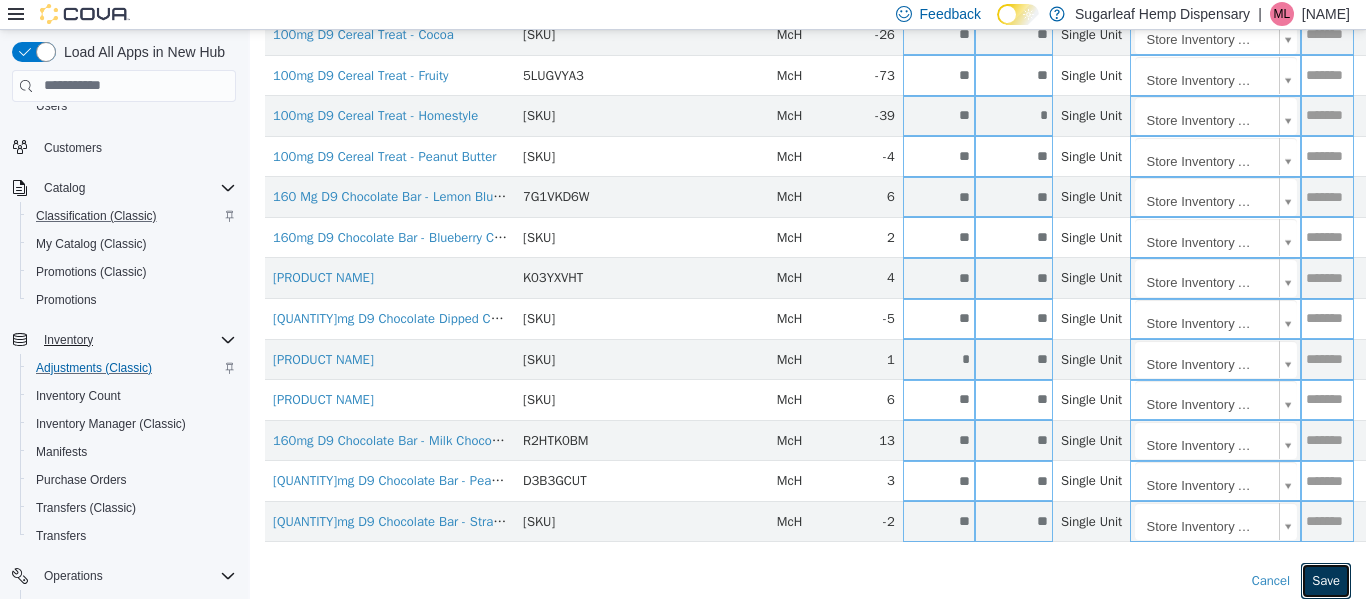 click on "Save" at bounding box center (1326, 580) 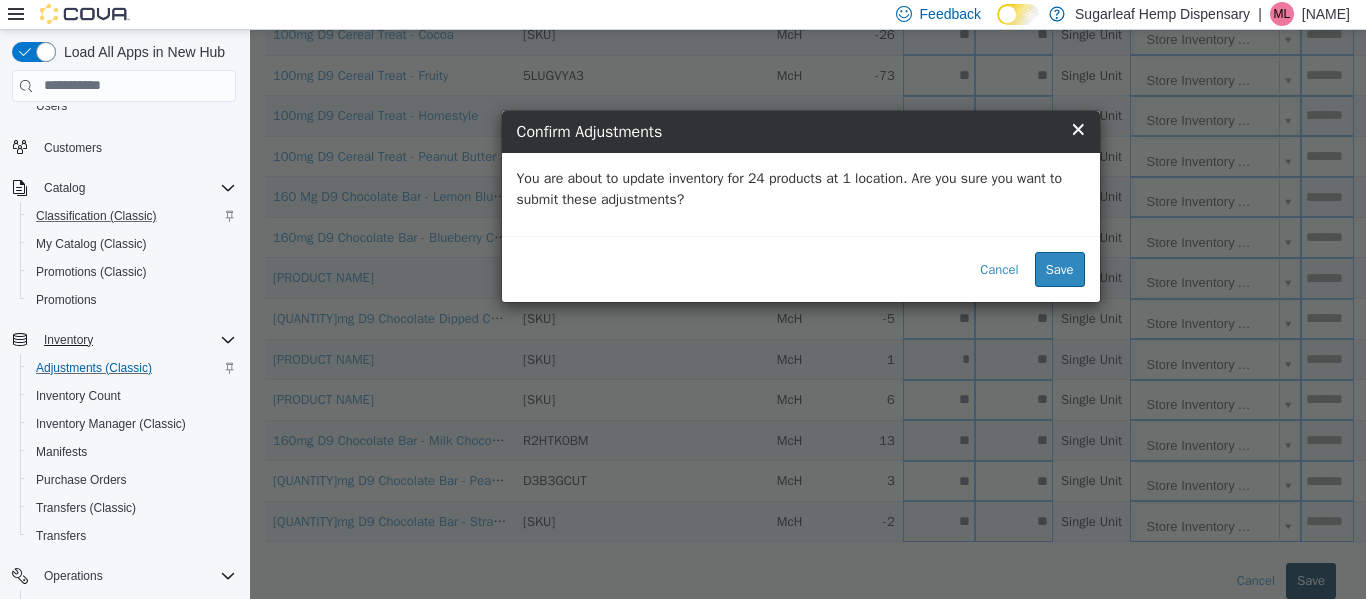 scroll, scrollTop: 720, scrollLeft: 0, axis: vertical 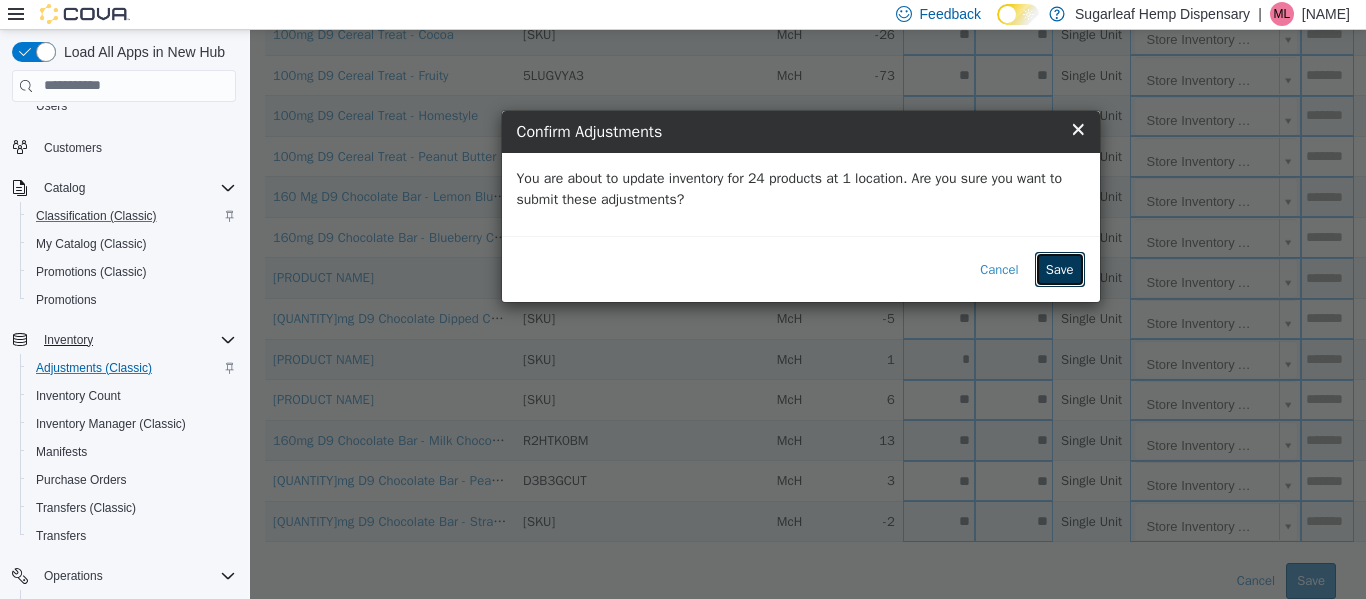 click on "Save" at bounding box center [1060, 269] 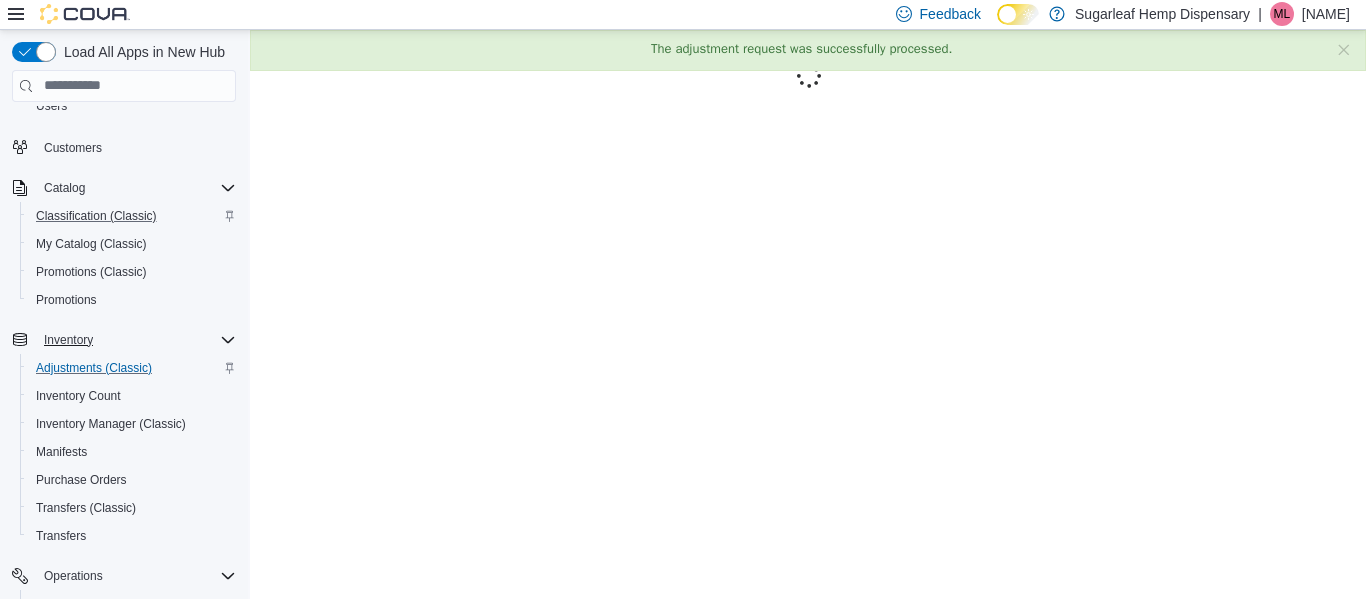 scroll, scrollTop: 0, scrollLeft: 0, axis: both 